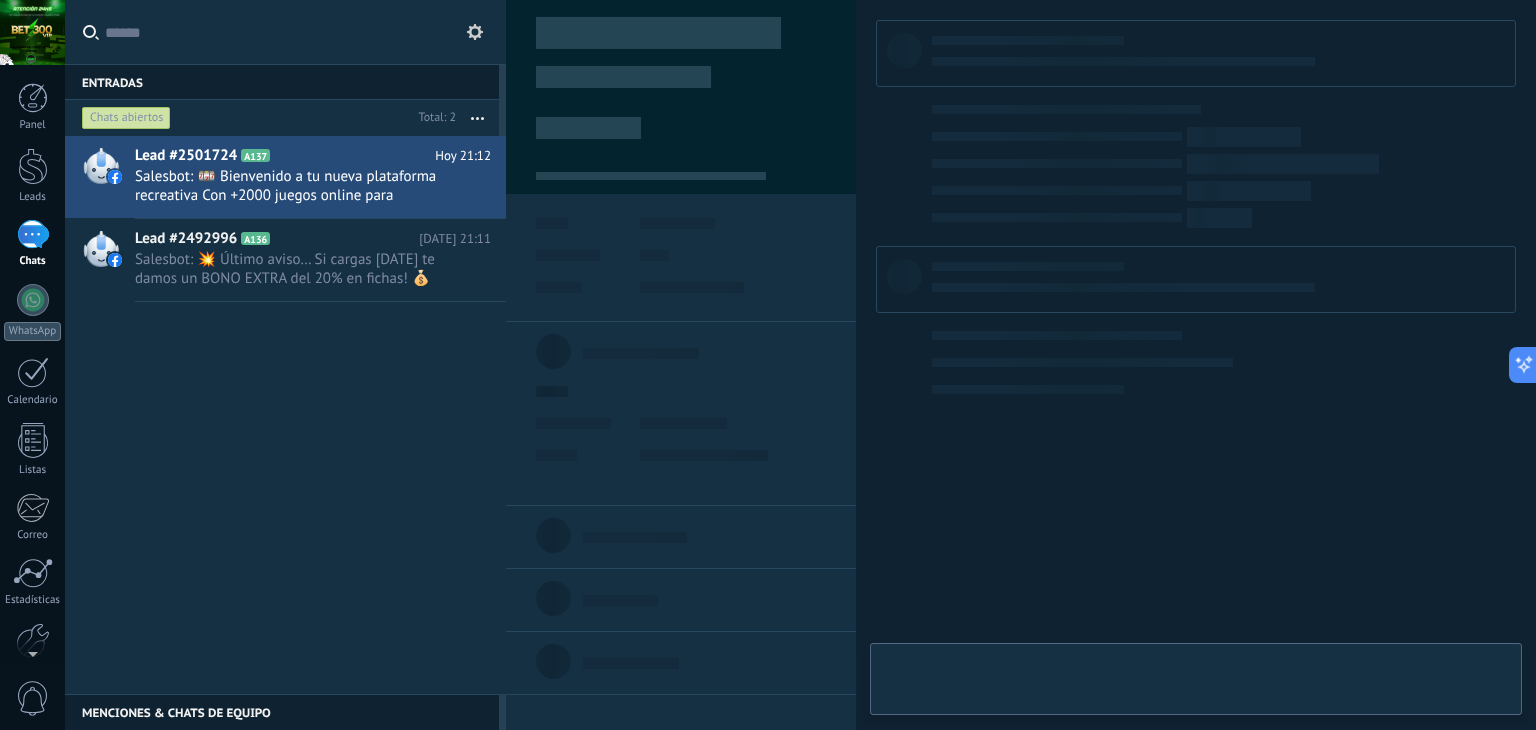 scroll, scrollTop: 0, scrollLeft: 0, axis: both 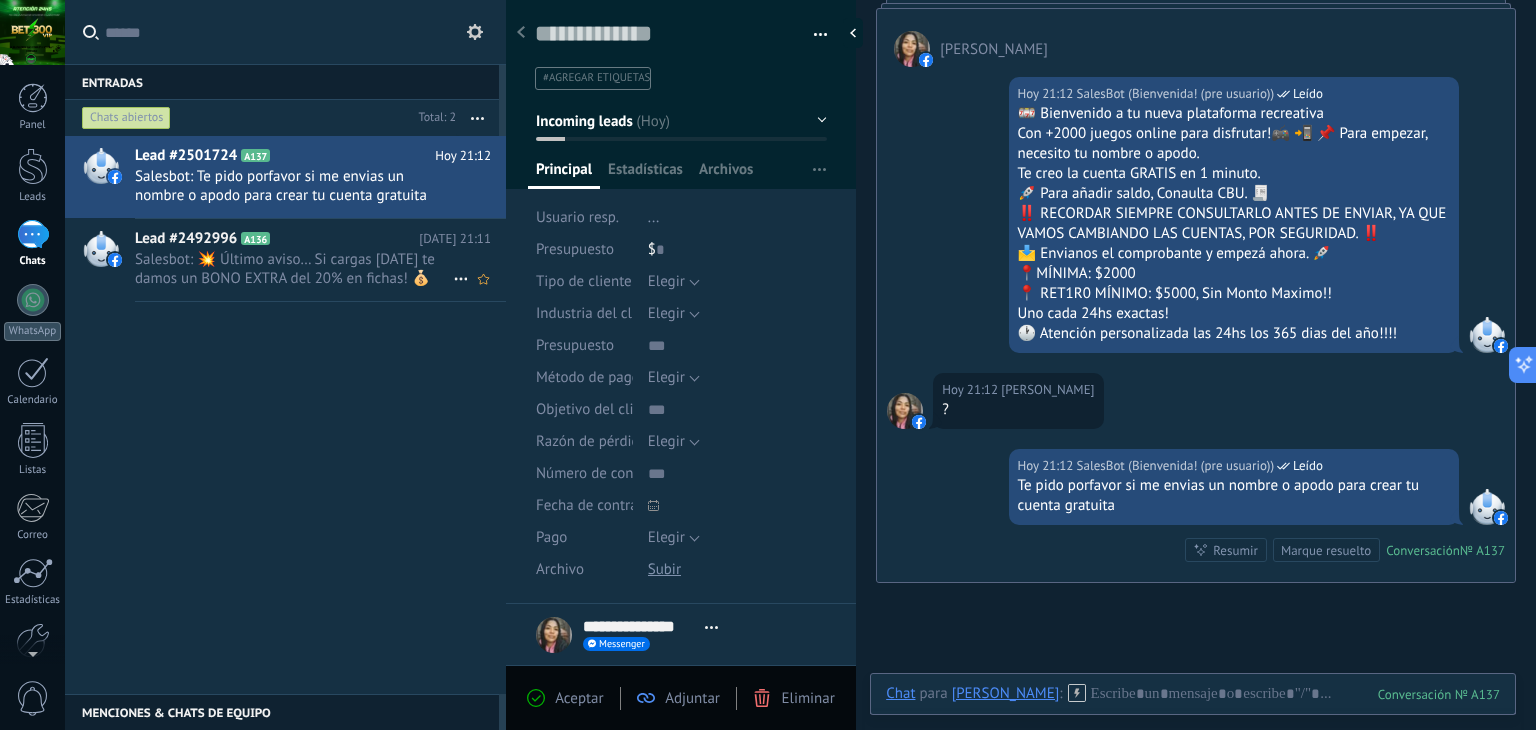 click on "Salesbot: 💥 Último aviso…
Si cargas [DATE] te damos un BONO EXTRA del 20% en fichas! 💰
¿Qué decís? ¿Aprovechás la promo?" at bounding box center [294, 269] 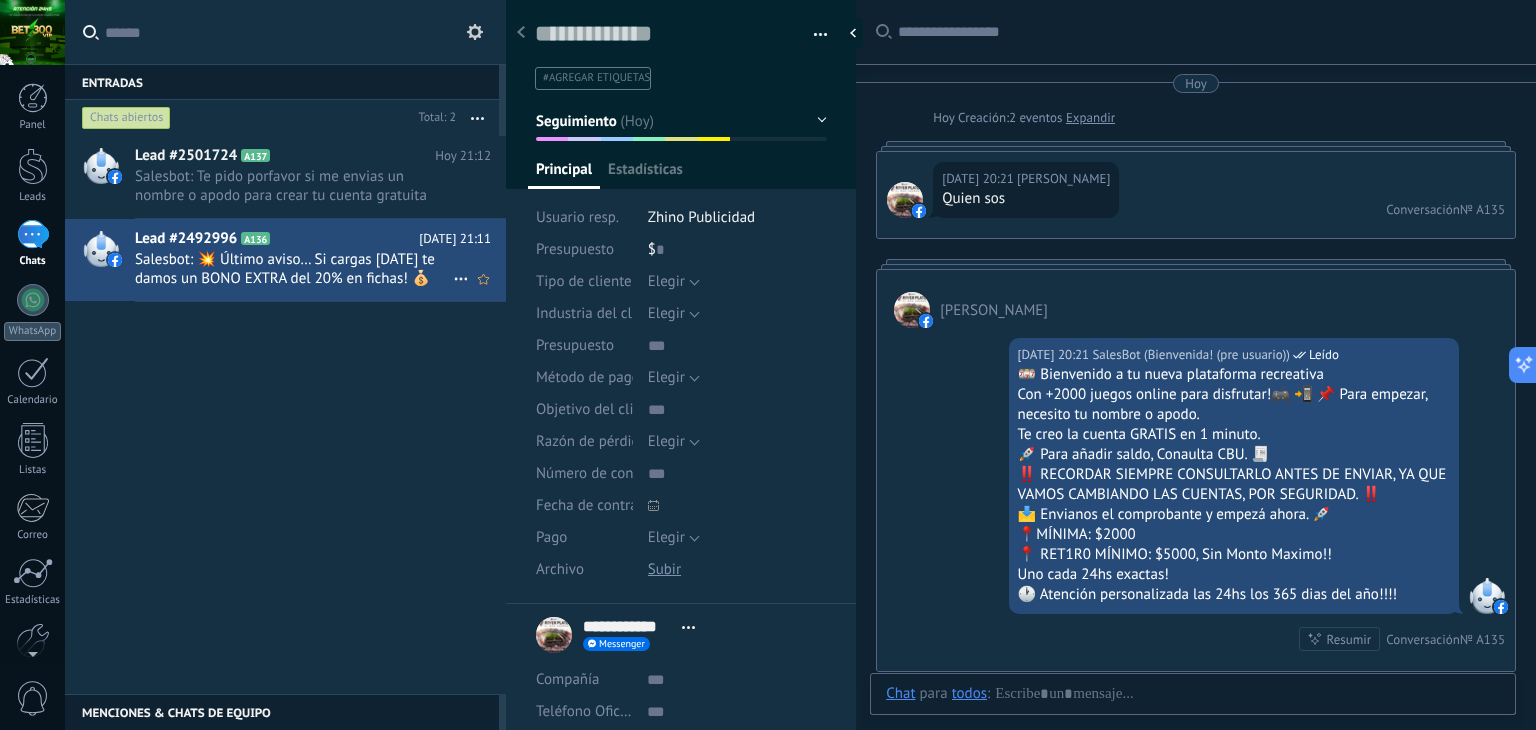 scroll, scrollTop: 1836, scrollLeft: 0, axis: vertical 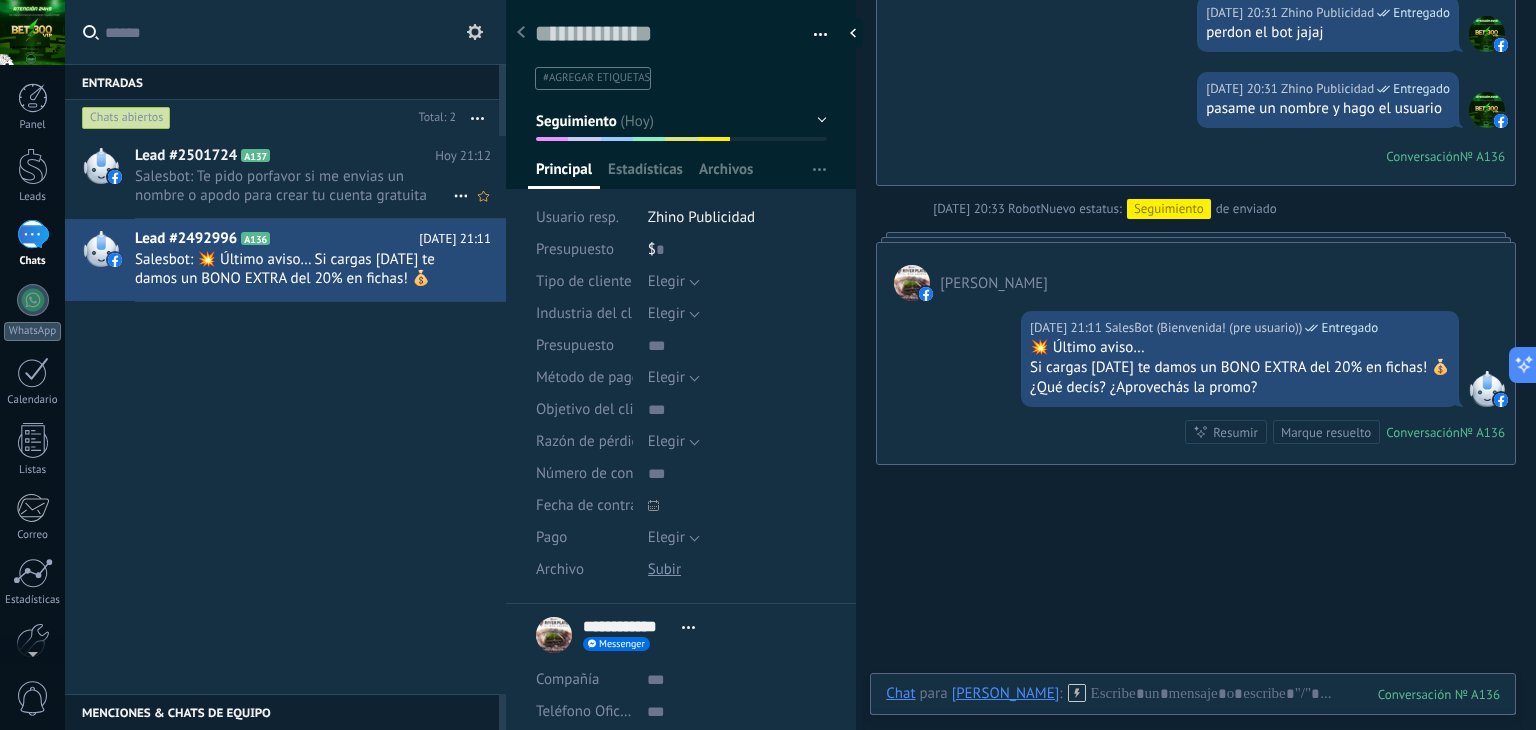 click on "Salesbot: Te pido porfavor si me envias un nombre o apodo para crear tu cuenta gratuita" at bounding box center (294, 186) 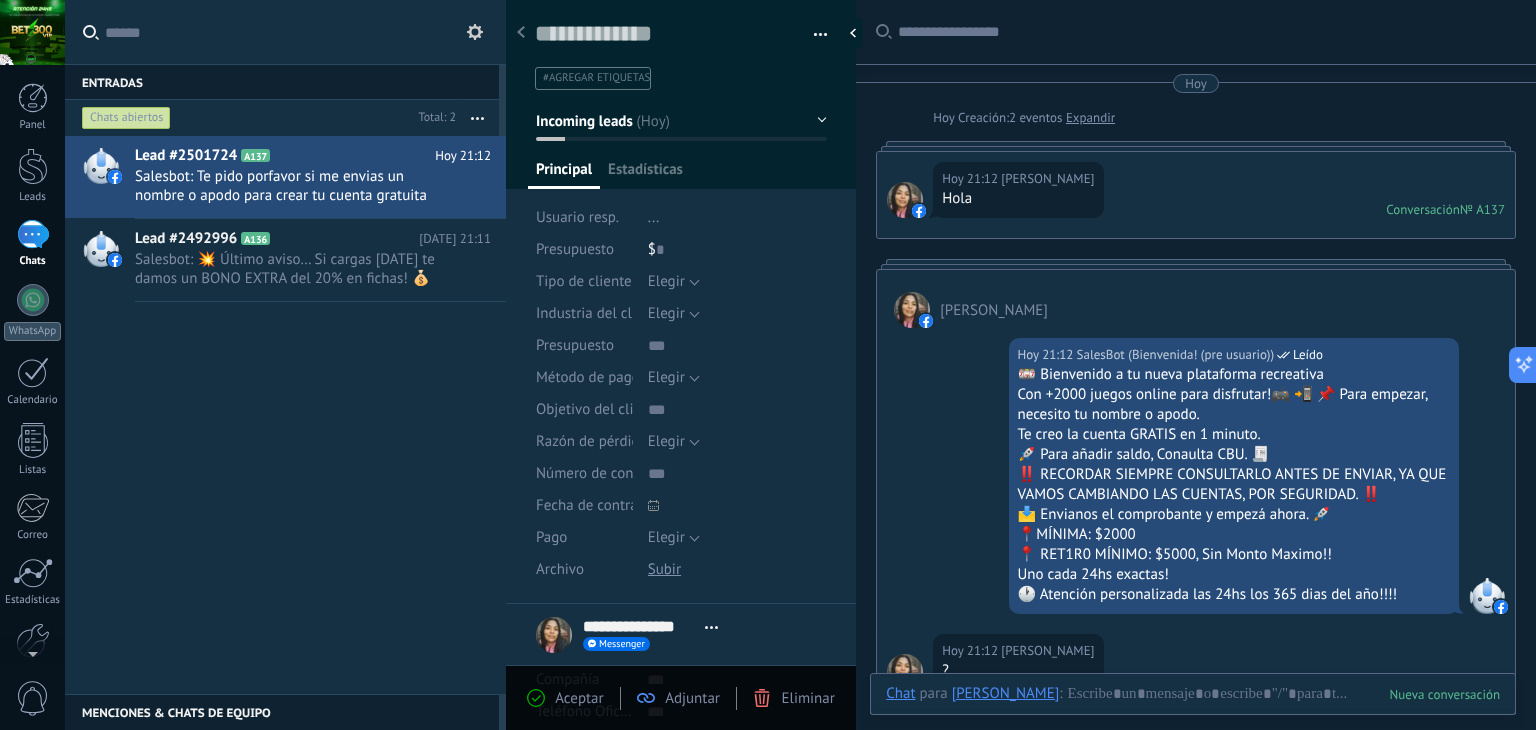 scroll, scrollTop: 409, scrollLeft: 0, axis: vertical 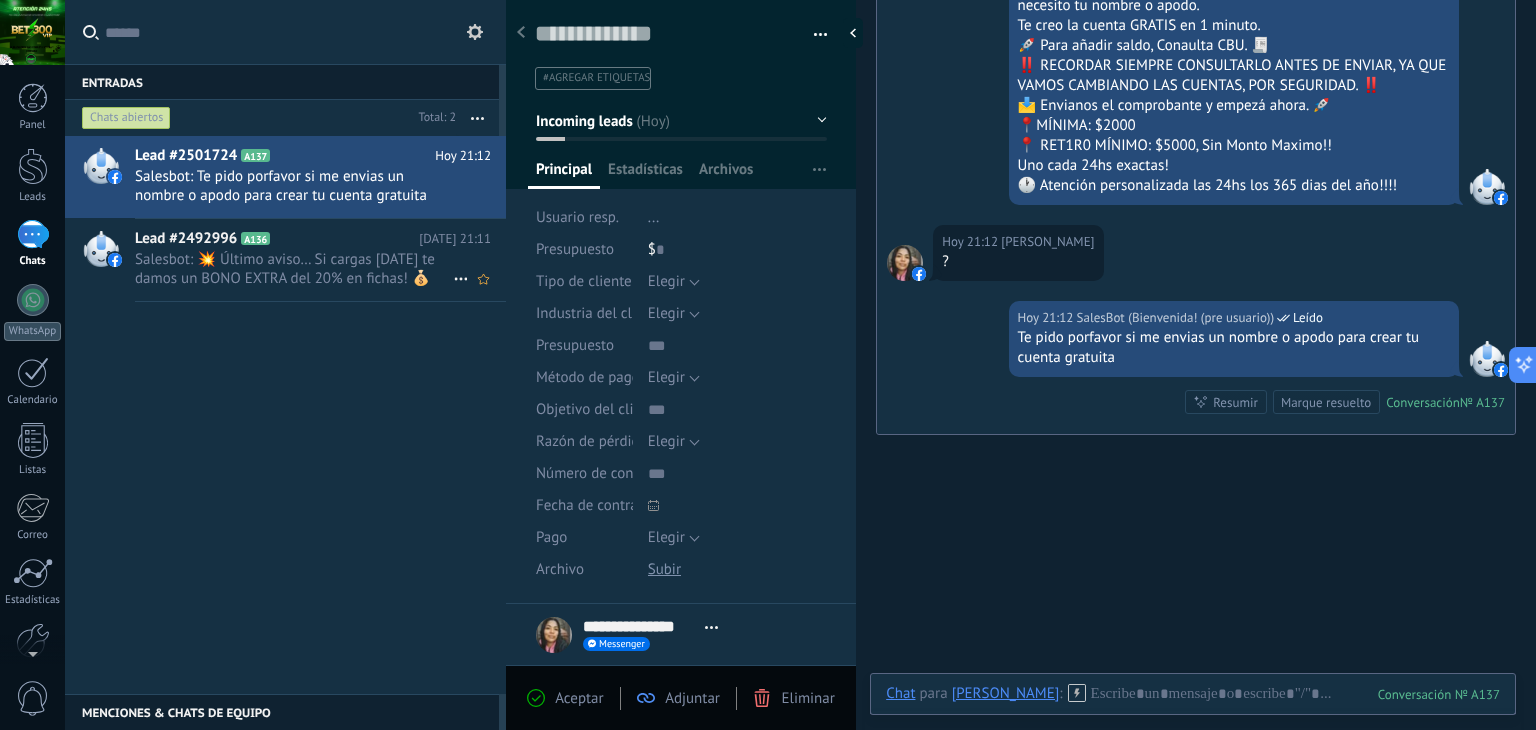 click on "Salesbot: 💥 Último aviso…
Si cargas [DATE] te damos un BONO EXTRA del 20% en fichas! 💰
¿Qué decís? ¿Aprovechás la promo?" at bounding box center (294, 269) 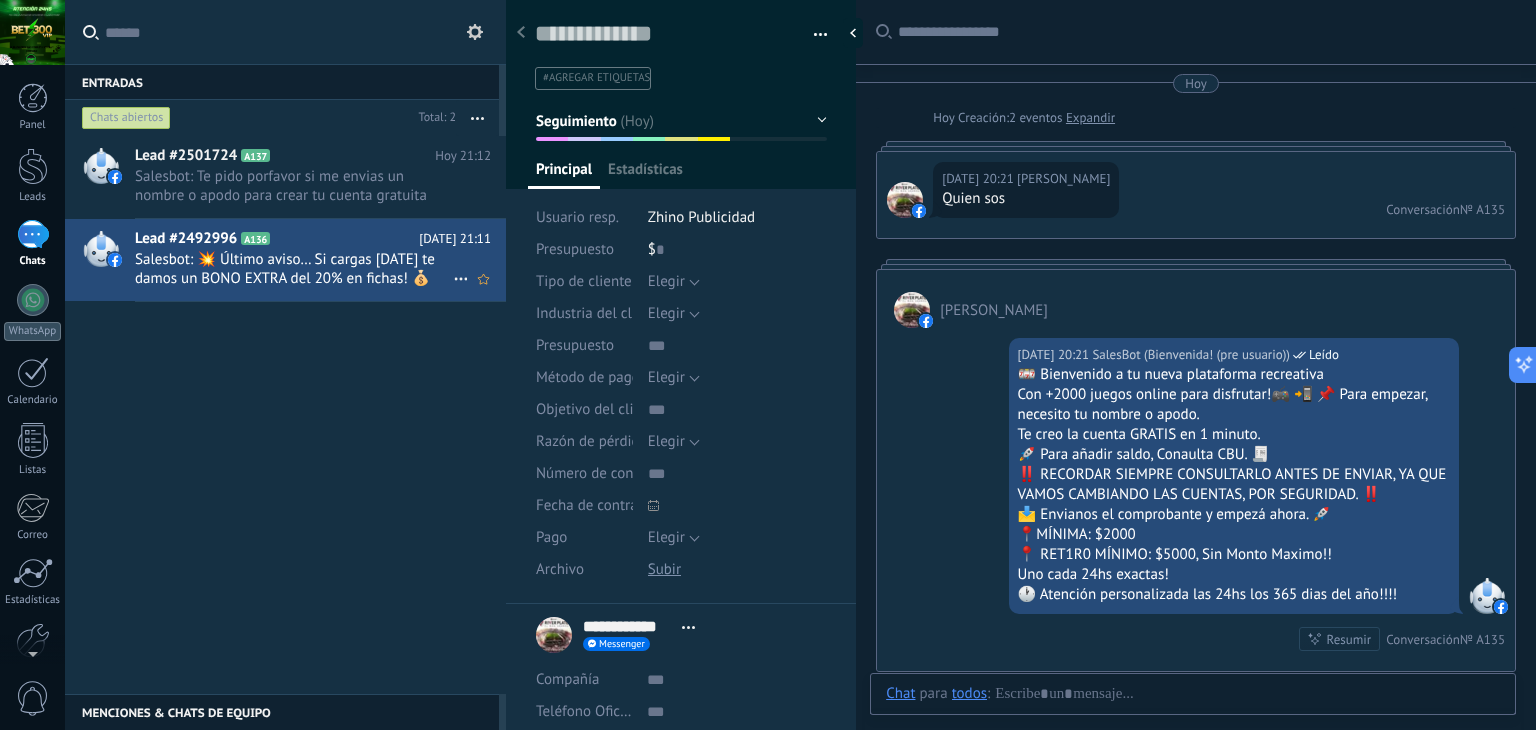 scroll, scrollTop: 29, scrollLeft: 0, axis: vertical 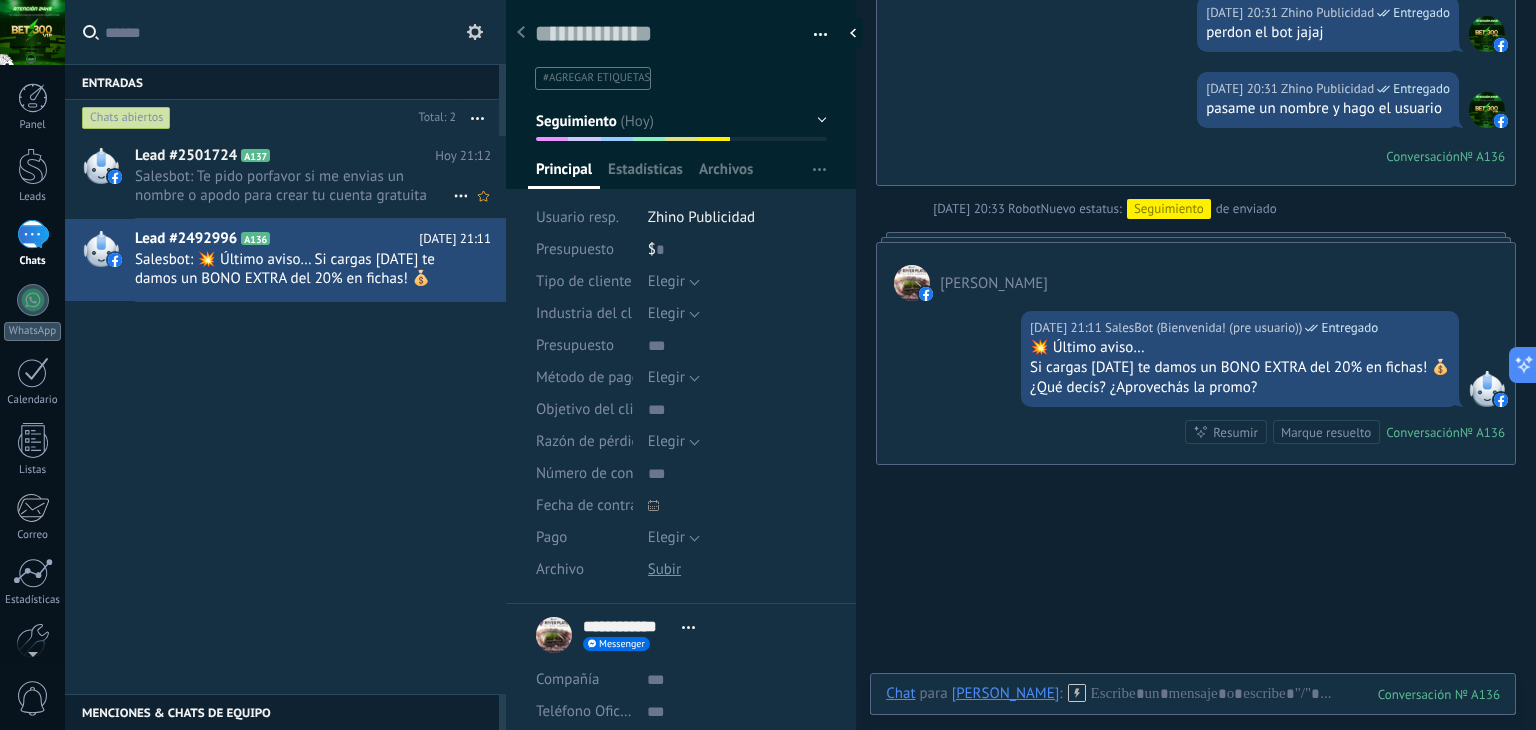 click on "Salesbot: Te pido porfavor si me envias un nombre o apodo para crear tu cuenta gratuita" at bounding box center (294, 186) 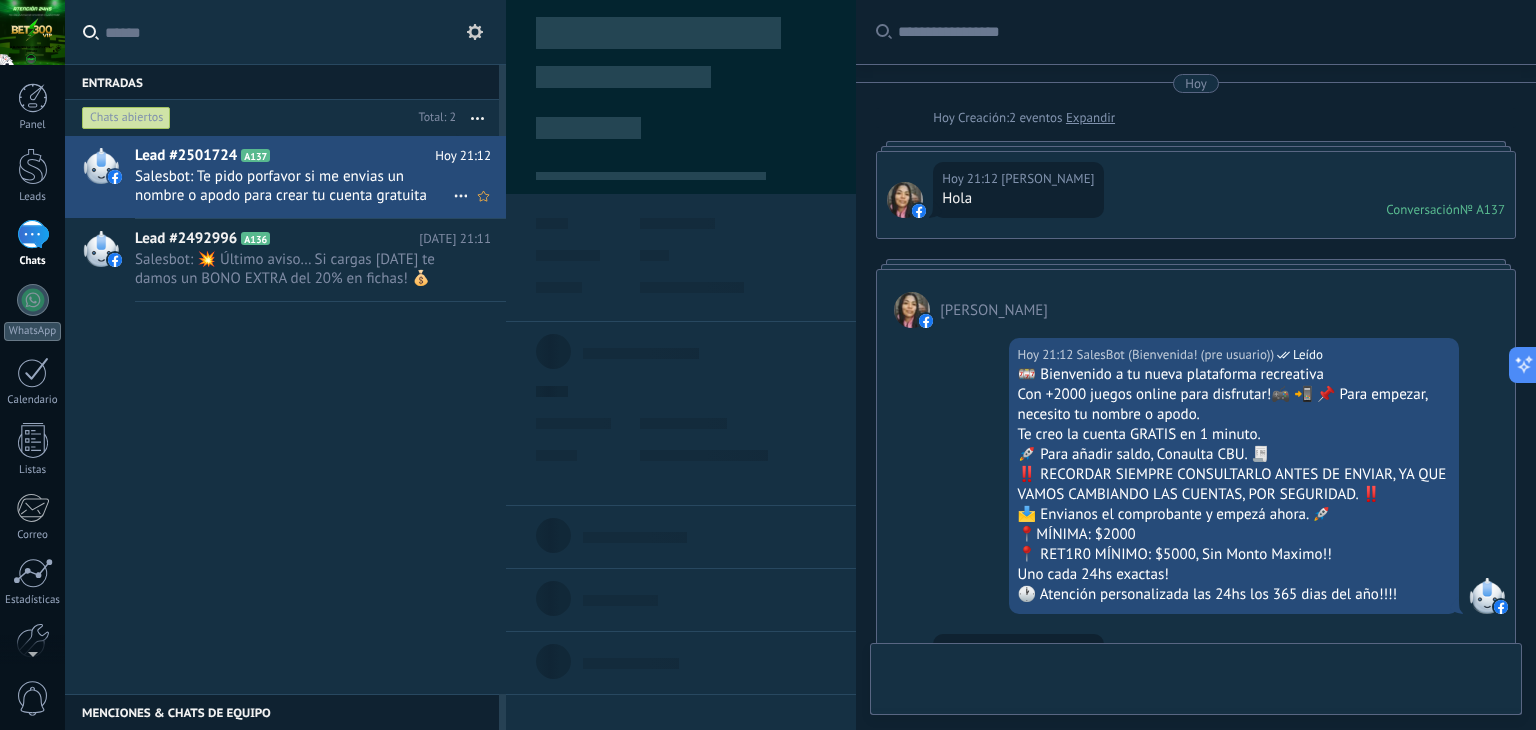 scroll, scrollTop: 460, scrollLeft: 0, axis: vertical 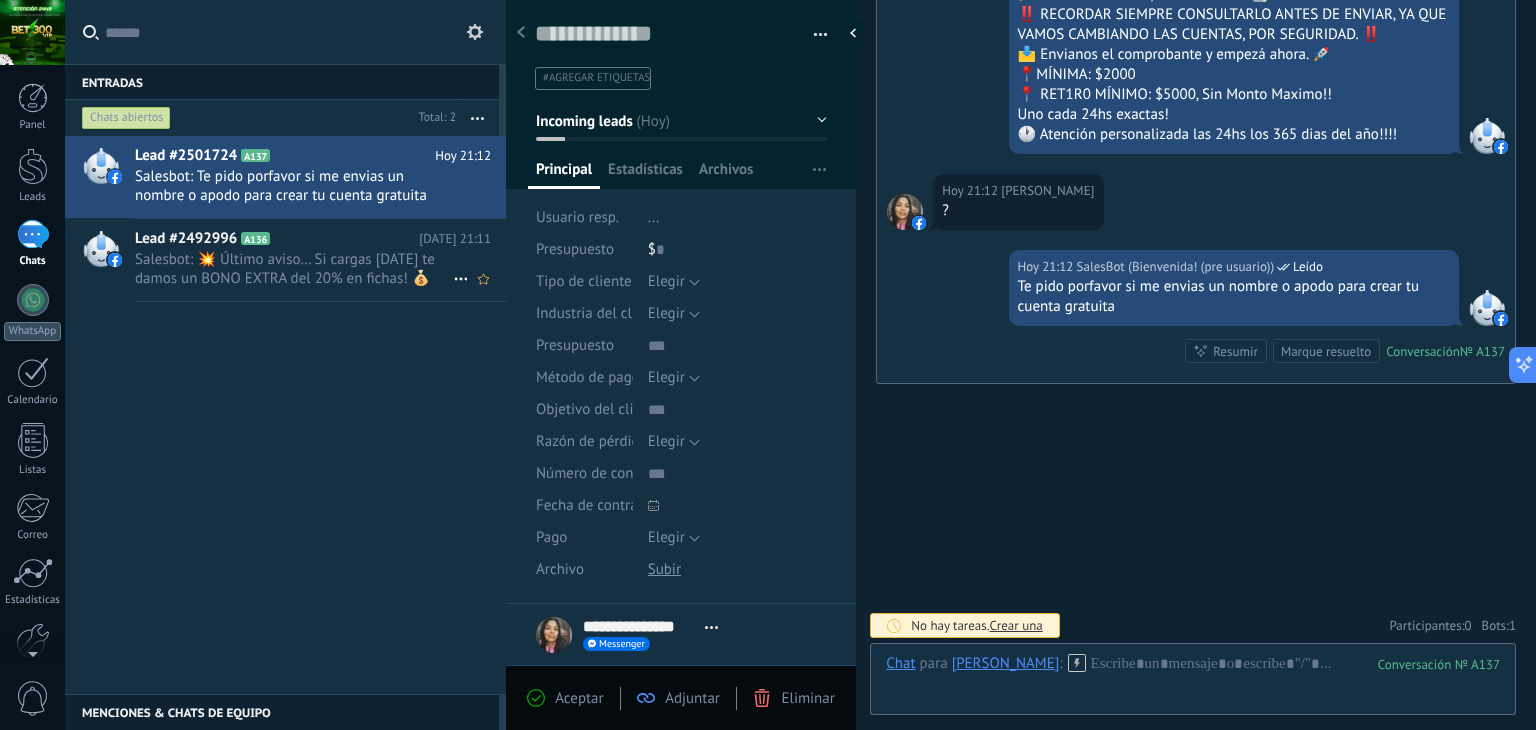 click on "Salesbot: 💥 Último aviso…
Si cargas [DATE] te damos un BONO EXTRA del 20% en fichas! 💰
¿Qué decís? ¿Aprovechás la promo?" at bounding box center [294, 269] 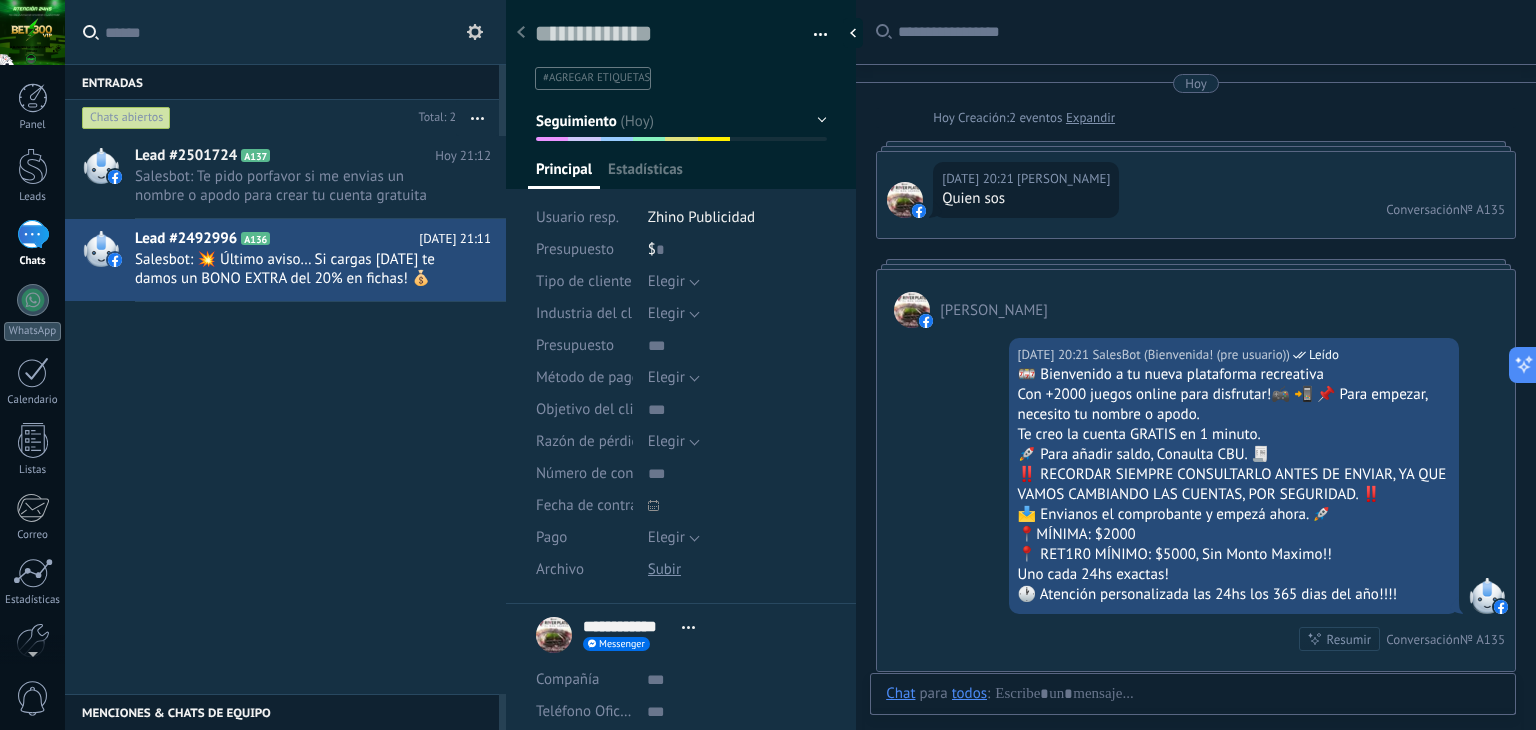 scroll, scrollTop: 29, scrollLeft: 0, axis: vertical 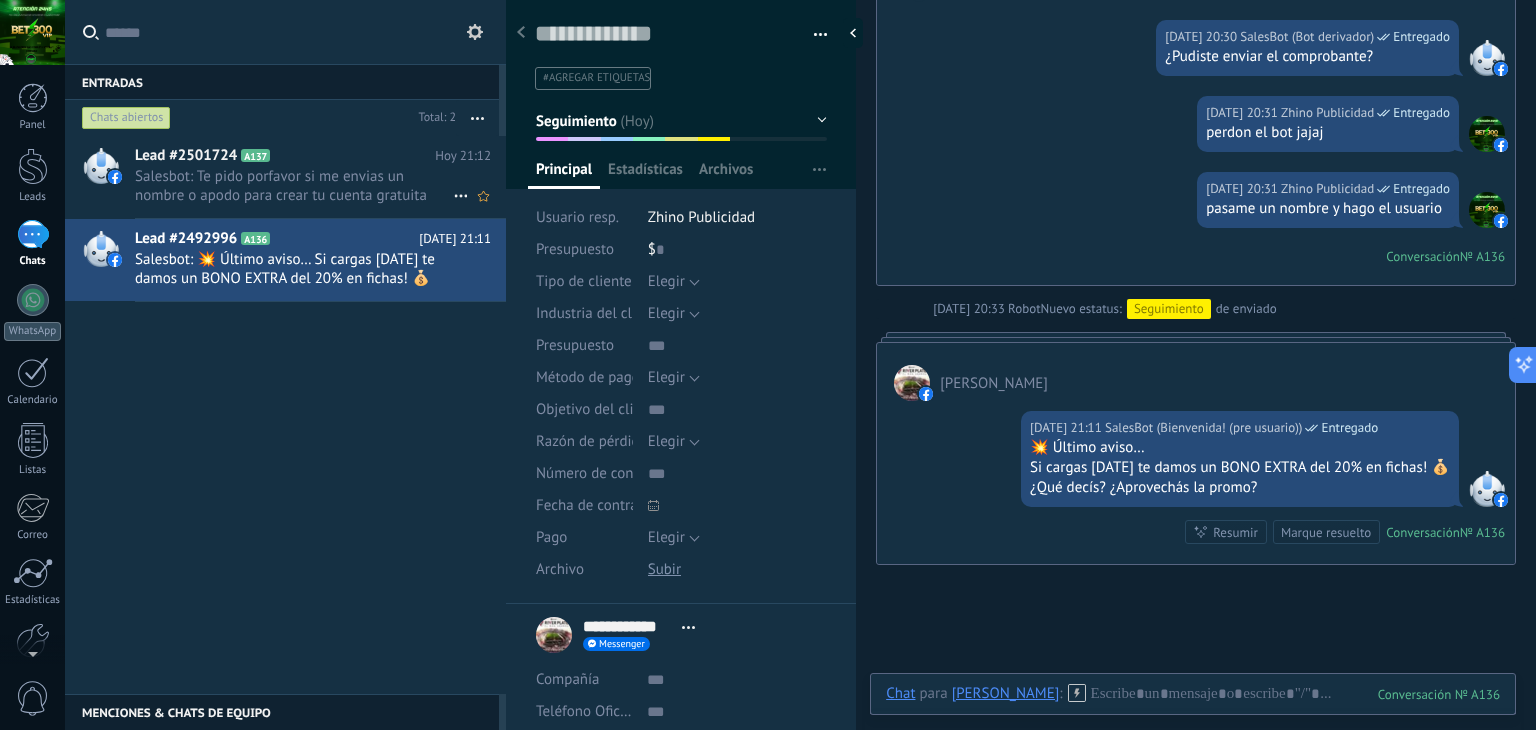 click on "Salesbot: Te pido porfavor si me envias un nombre o apodo para crear tu cuenta gratuita" at bounding box center [294, 186] 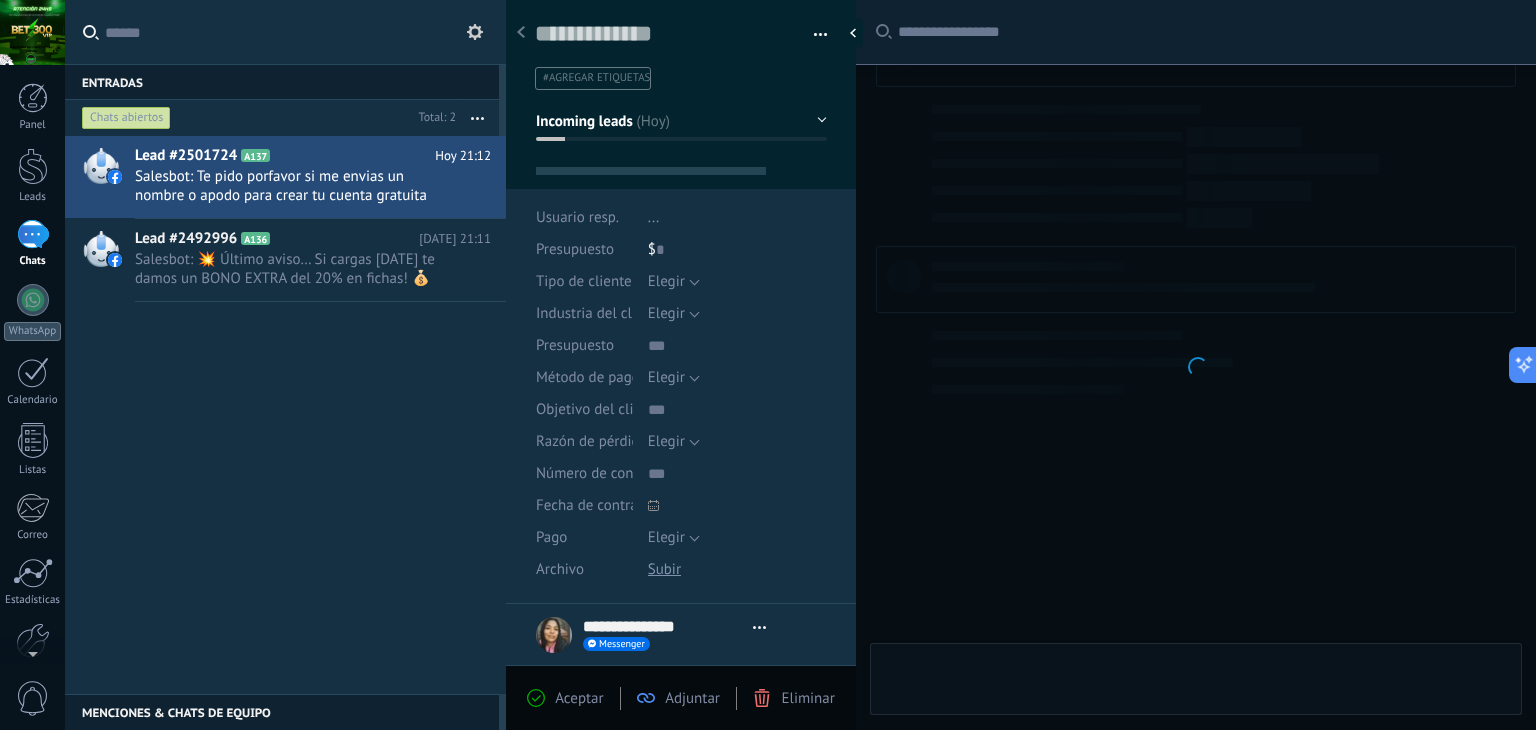 scroll, scrollTop: 409, scrollLeft: 0, axis: vertical 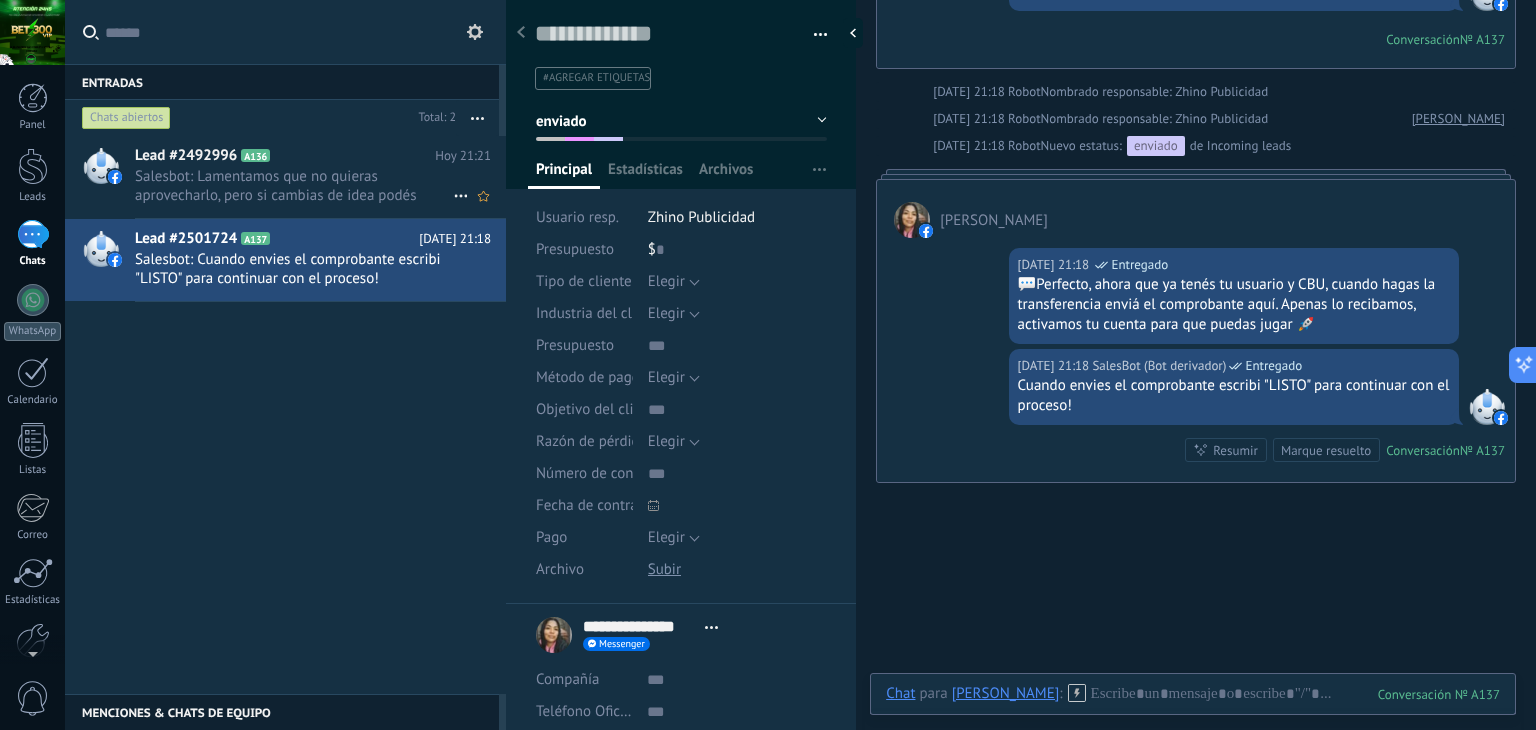 click on "Salesbot: Lamentamos que no quieras aprovecharlo, pero si cambias de idea podés escribirnos cuando quieras 😉
Cualquier cosa te dejo el enlace.
ahi tenes el whatsapp principal y el chat interno
[URL][DOMAIN_NAME]" at bounding box center (294, 186) 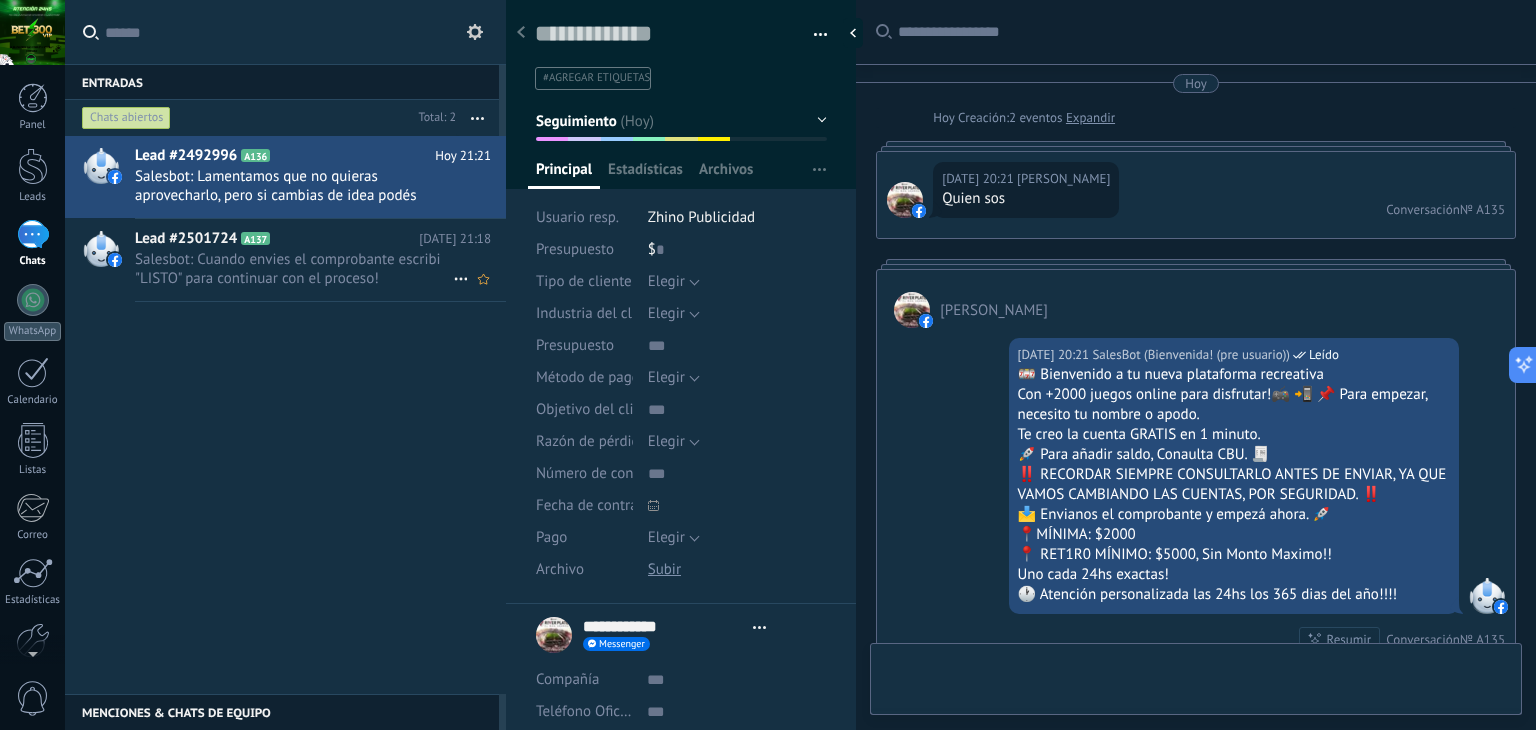 scroll, scrollTop: 2110, scrollLeft: 0, axis: vertical 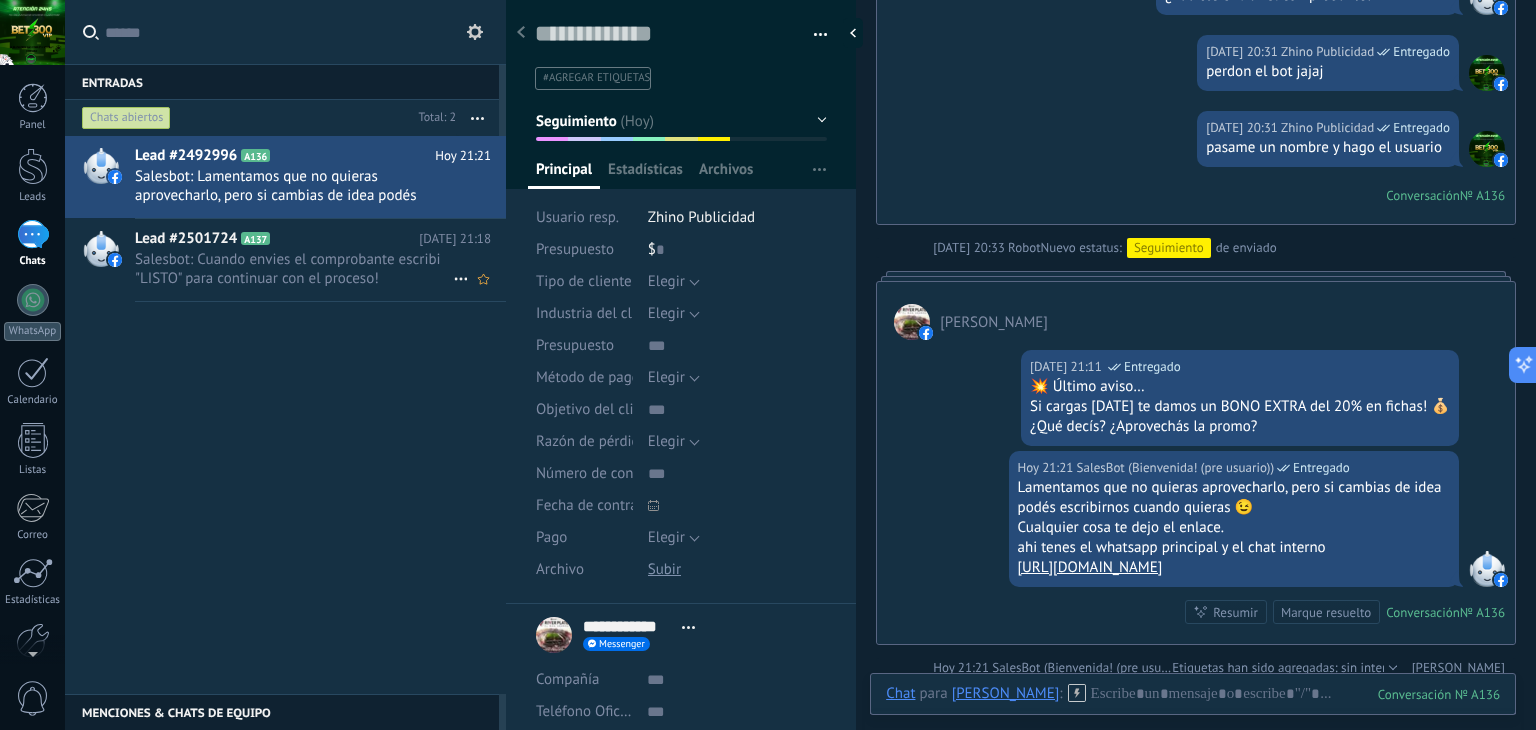 click on "Salesbot: Cuando envies el comprobante escribi "LISTO" para continuar con el proceso!" at bounding box center [294, 269] 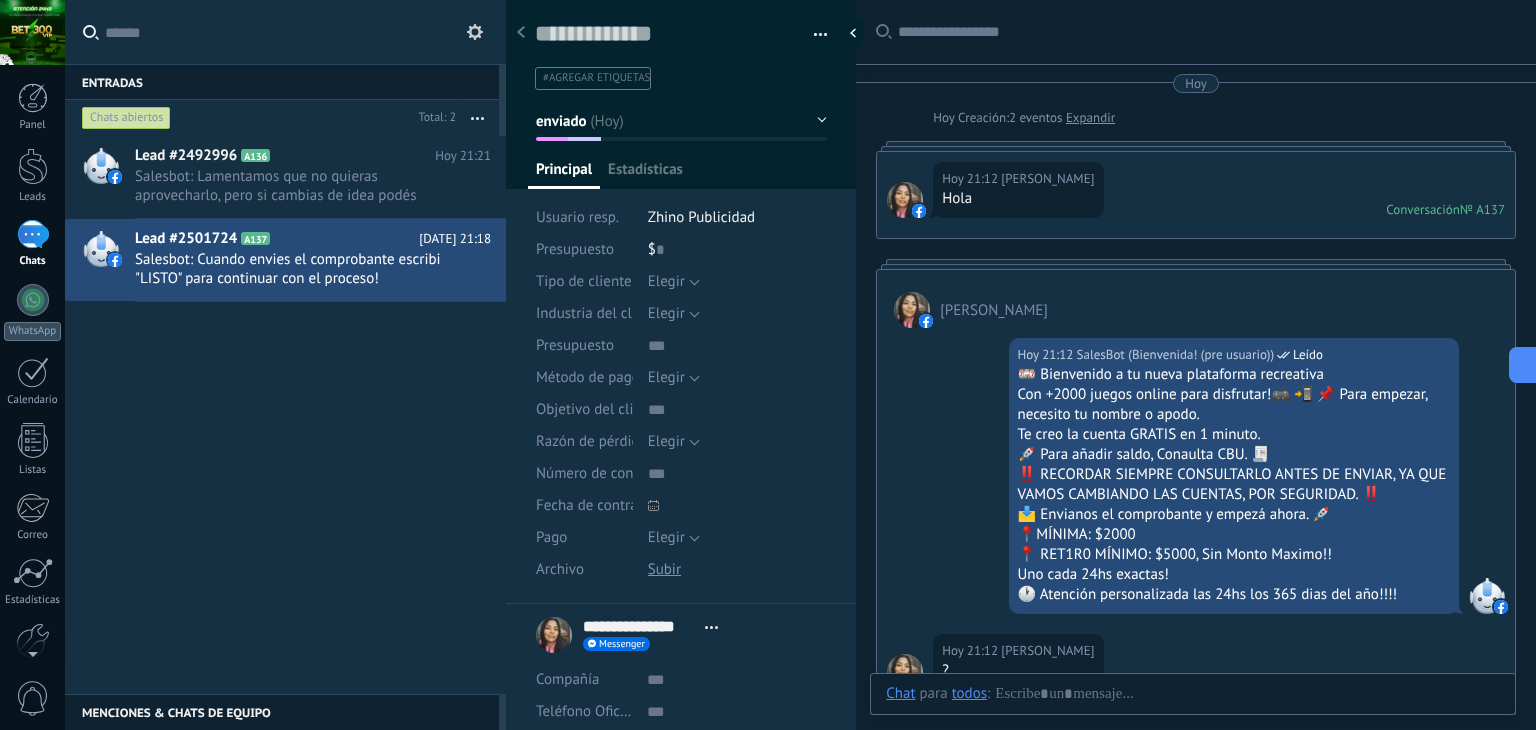 scroll, scrollTop: 796, scrollLeft: 0, axis: vertical 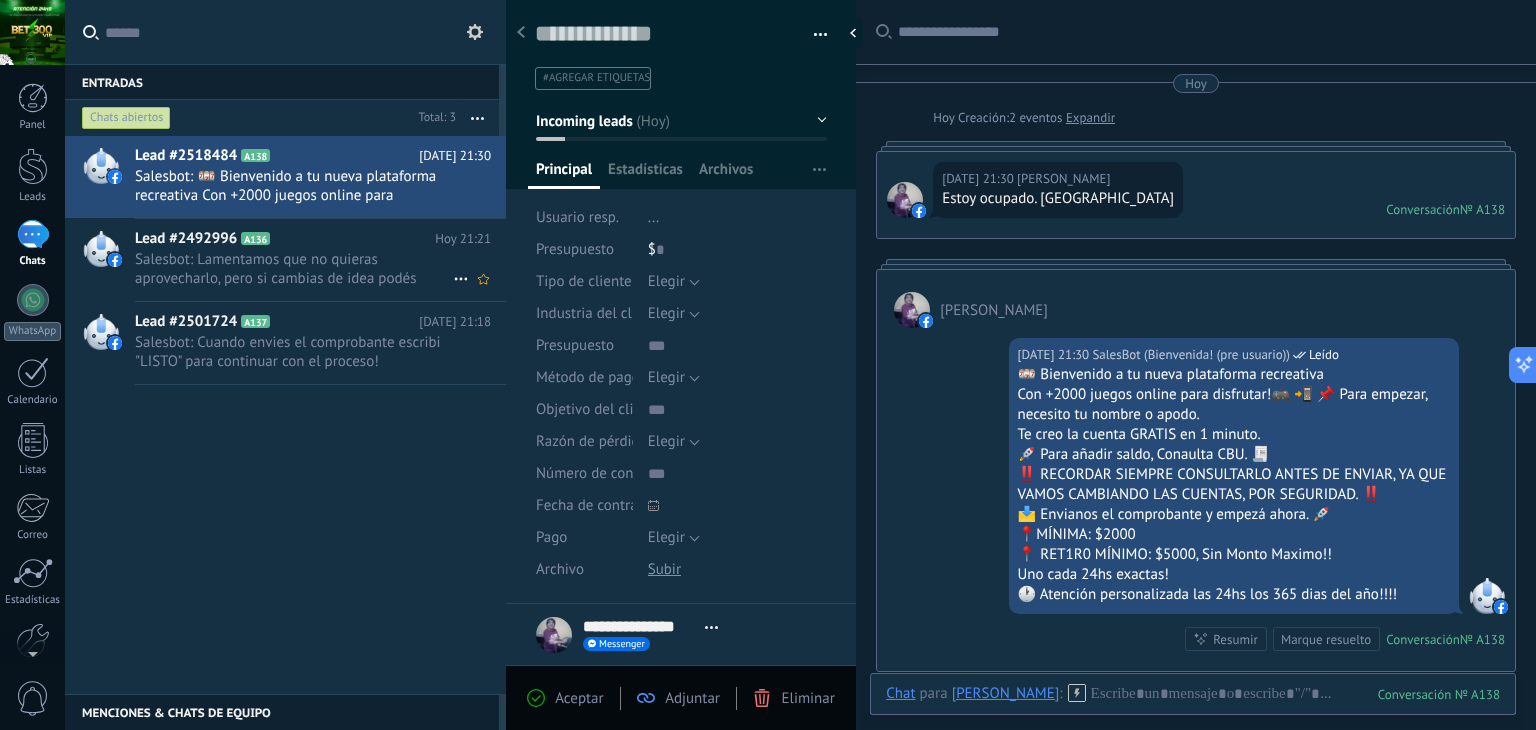 click on "Salesbot: Lamentamos que no quieras aprovecharlo, pero si cambias de idea podés escribirnos cuando quieras 😉
Cualquier cosa te dejo el enlace.
ahi tenes el whatsapp principal y el chat interno
[URL][DOMAIN_NAME]" at bounding box center [294, 269] 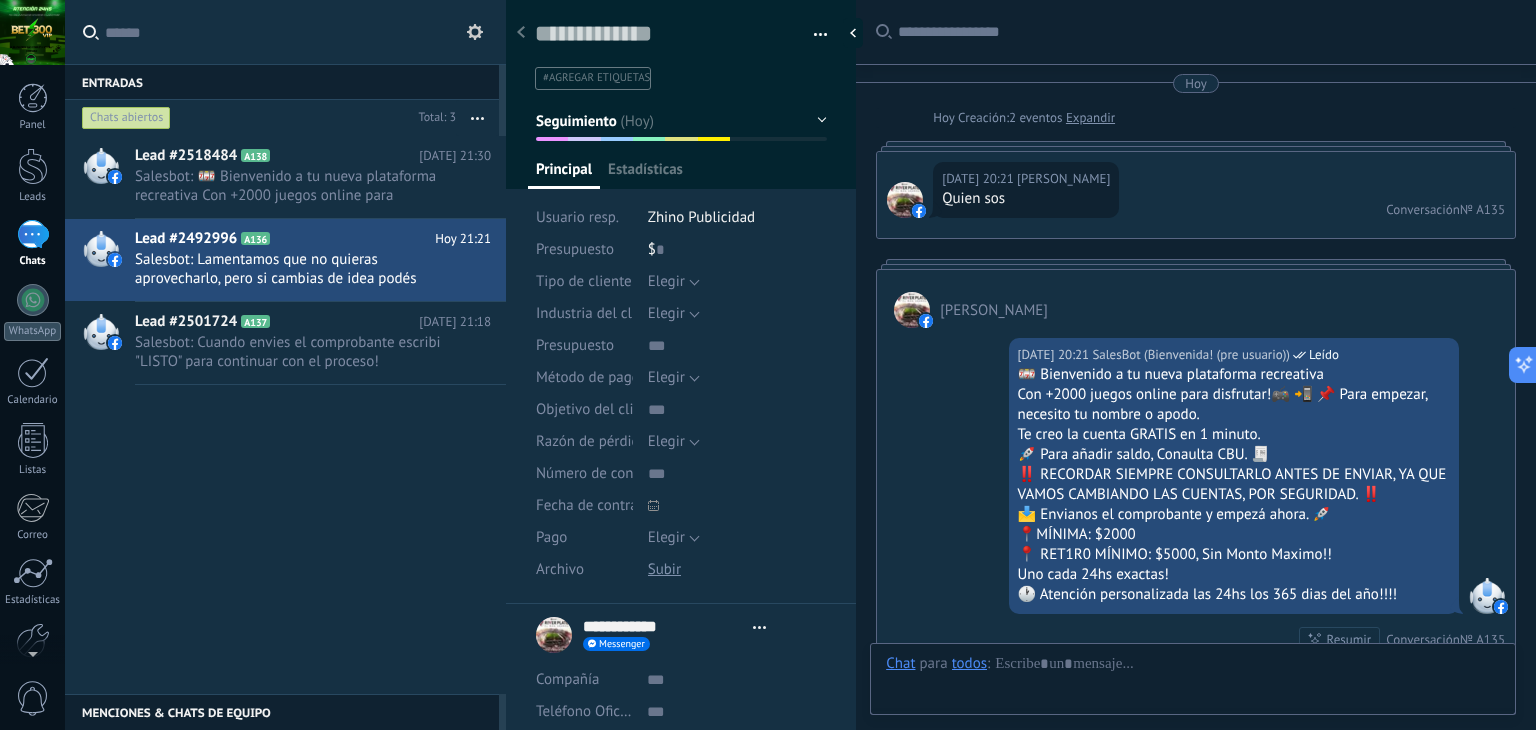 scroll, scrollTop: 29, scrollLeft: 0, axis: vertical 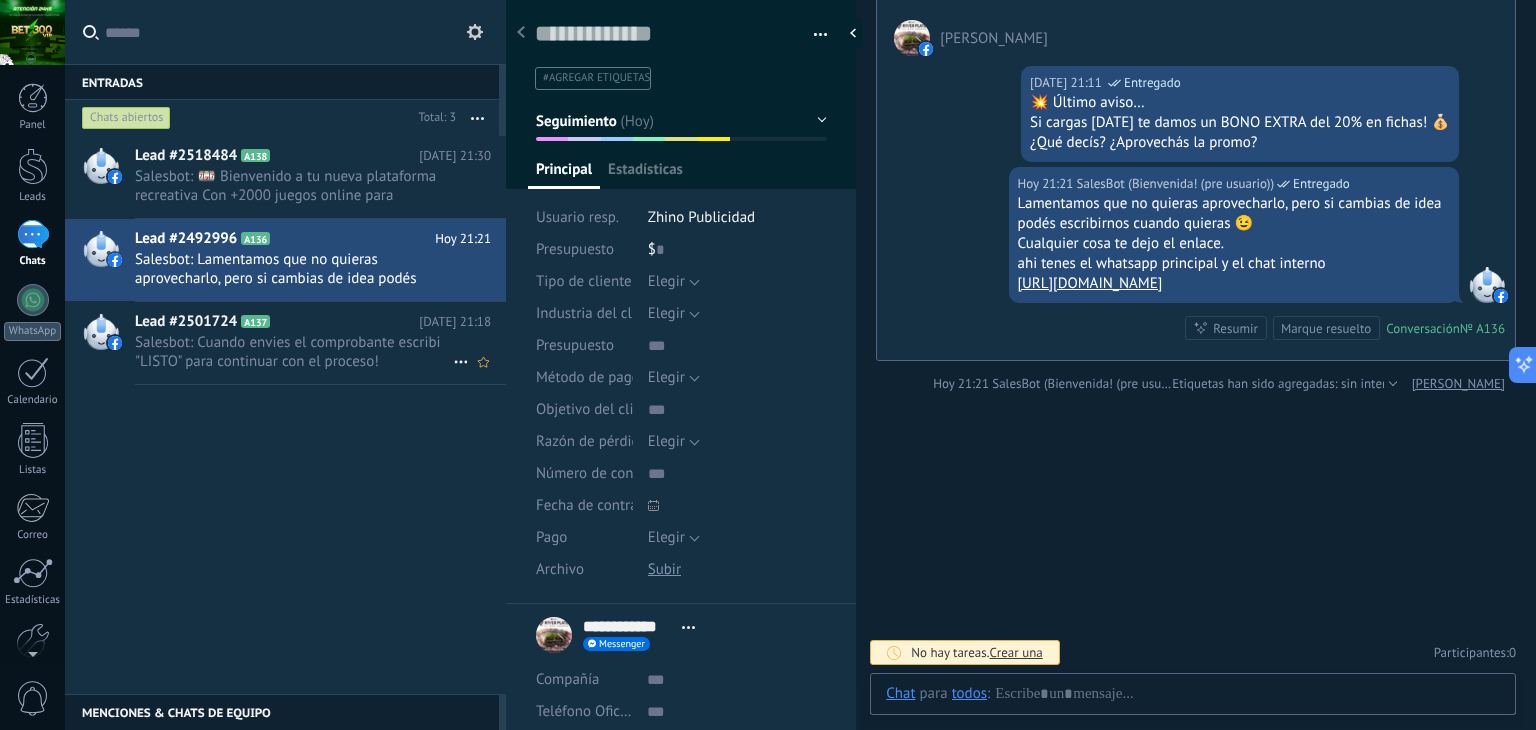 click on "Salesbot: Cuando envies el comprobante escribi "LISTO" para continuar con el proceso!" at bounding box center [294, 352] 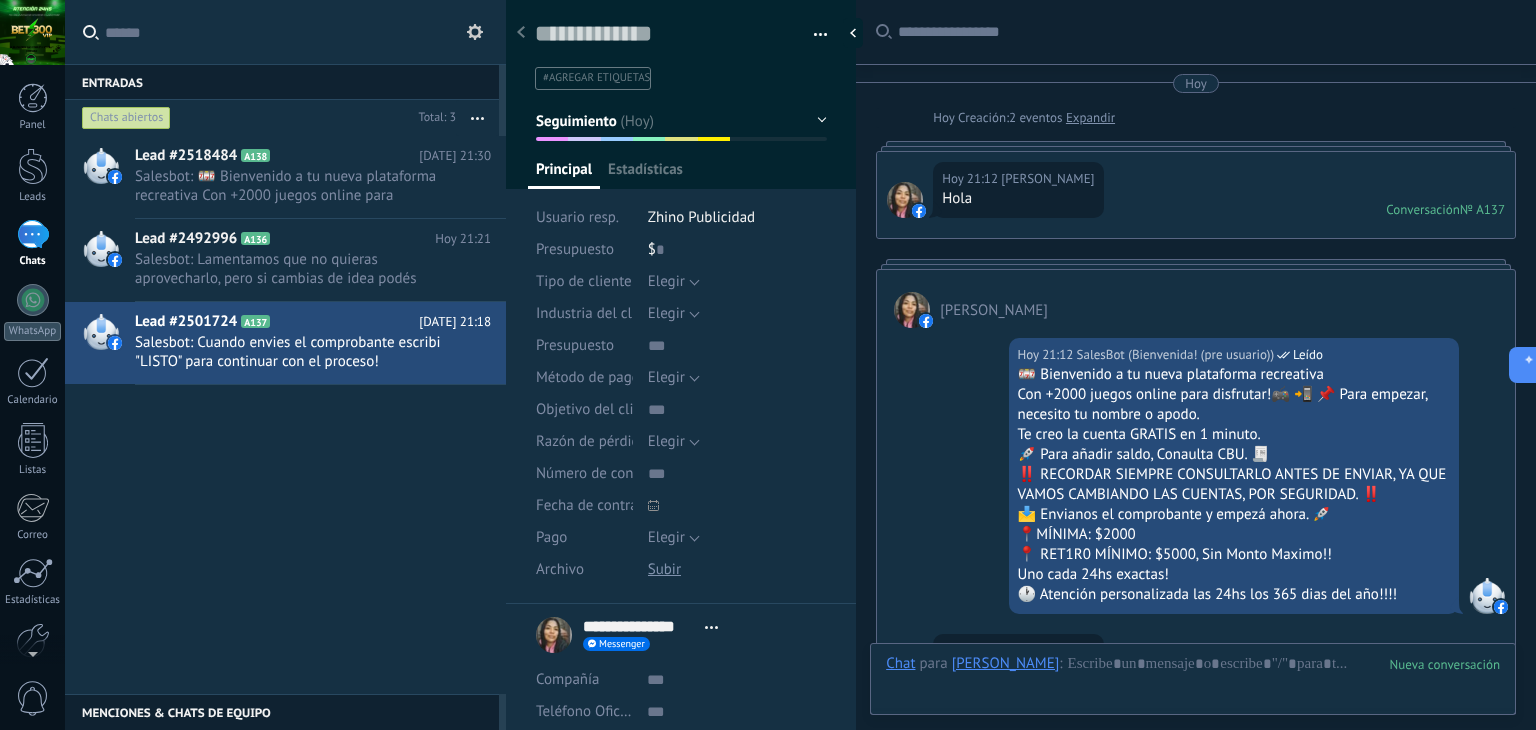 scroll, scrollTop: 29, scrollLeft: 0, axis: vertical 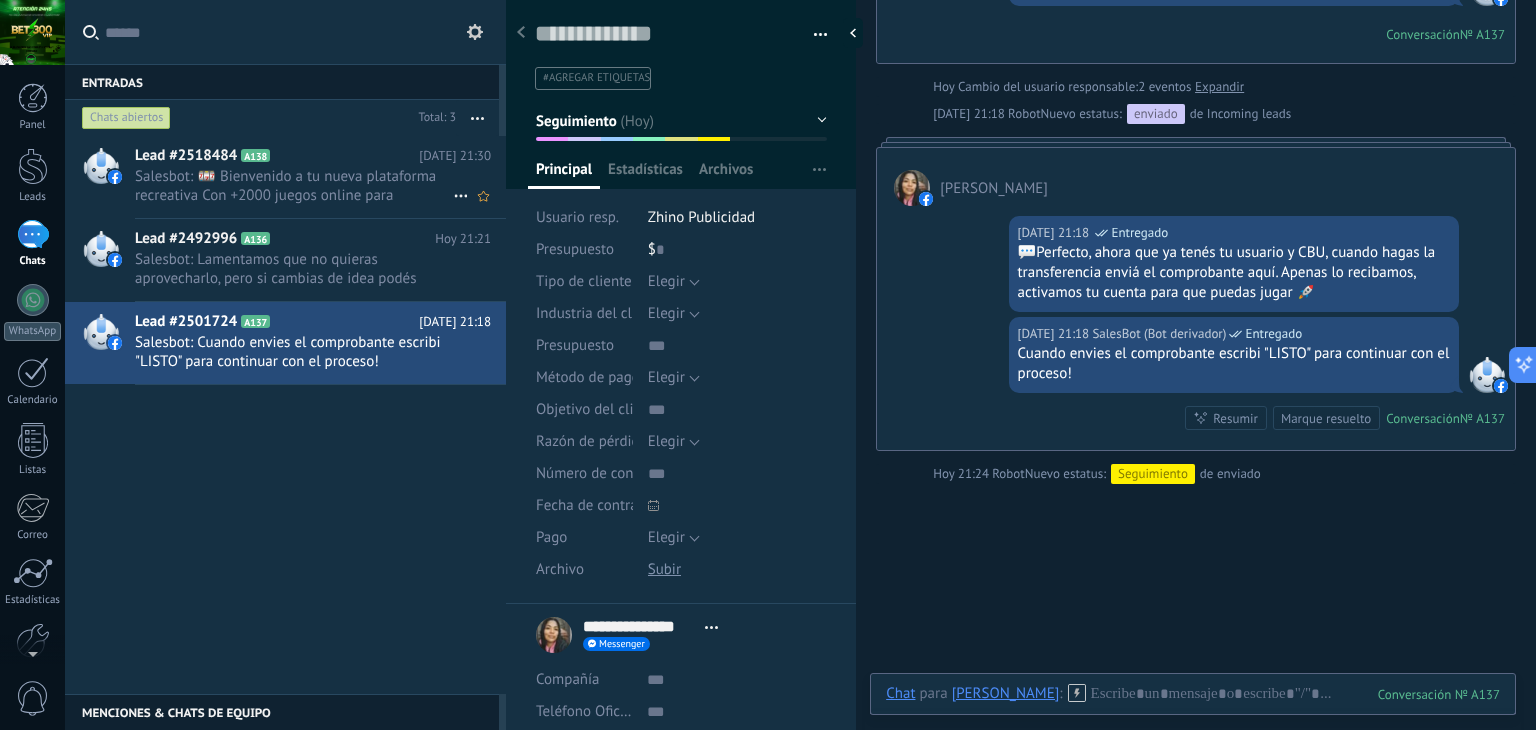 click on "Salesbot: 🎰 Bienvenido a tu nueva plataforma recreativa
Con +2000 juegos online para disfrutar!🎮  📲 📌 Para empezar, necesito tu nombre o apodo.
Te creo la cuenta GRATIS en 1 minuto.
🚀  Para añadir saldo, Conaulta CBU. 🧾
‼️ RECORDAR SIEMPRE CONSULTARLO ANTES DE ENVIAR, YA QUE VAMOS CAMBIANDO LAS CUENTAS, POR SEGURIDAD. ‼️
📩 Envianos el comprobante y empezá ahora. 🚀
📍MÍNIMA: $2000
📍 RET1R0 MÍNIMO: $5000, Sin Monto Maximo!!
Uno cada 24hs exactas!
🕐 Atención personalizada las 24hs los 365 dias del año!!!!" at bounding box center (294, 186) 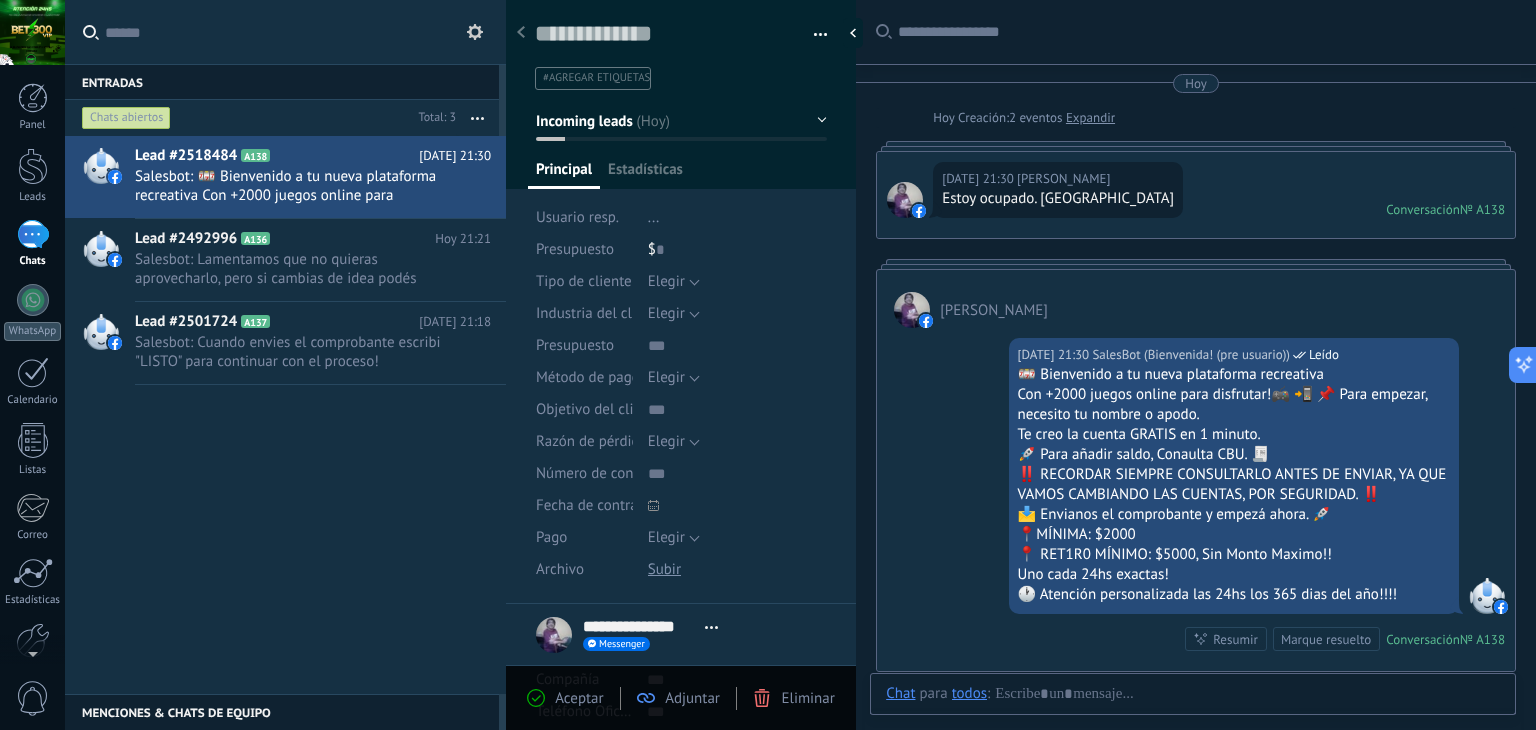 scroll, scrollTop: 0, scrollLeft: 0, axis: both 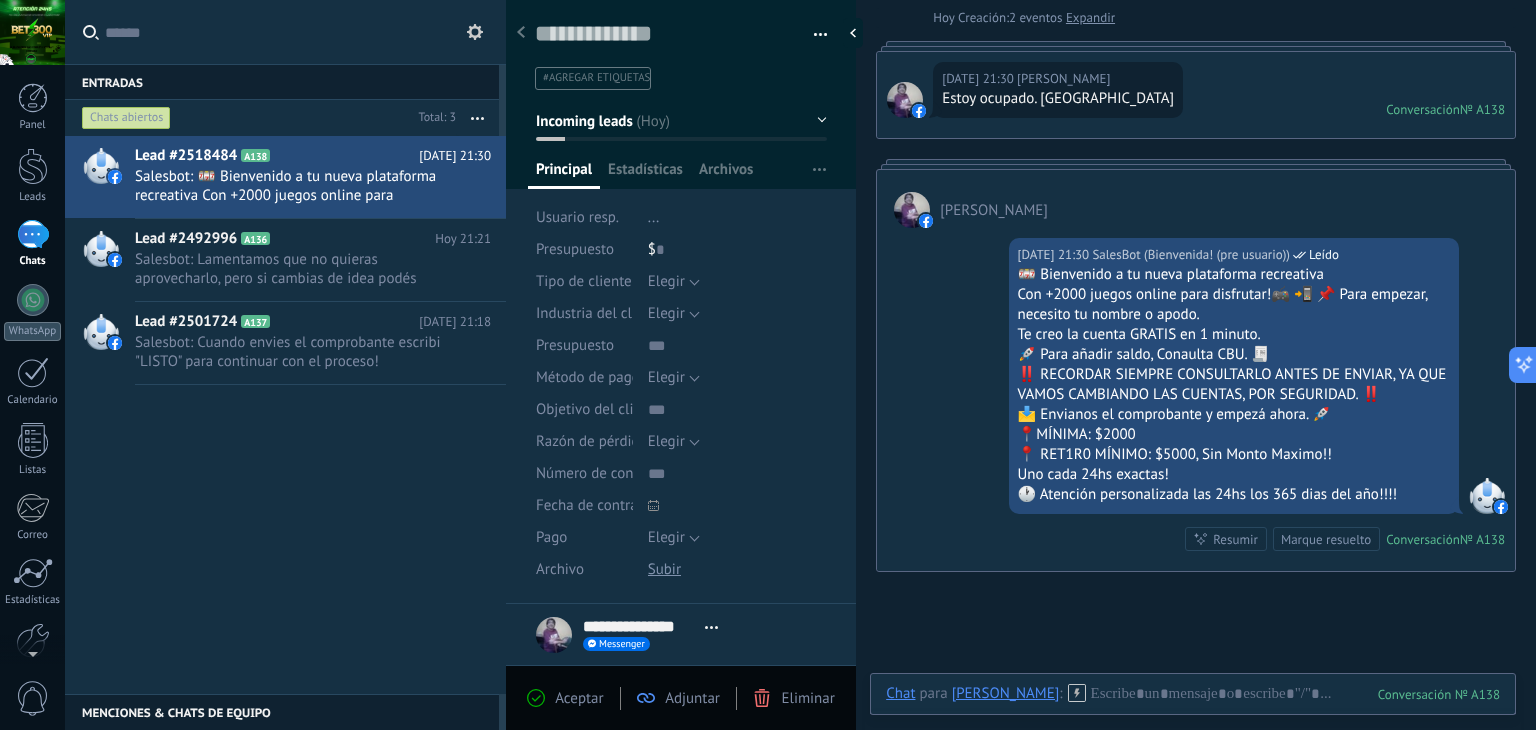 click on "[DATE] 21:30 SalesBot (Bienvenida! (pre usuario))  Leído 🎰 Bienvenido a tu nueva plataforma recreativa Con +2000 juegos online para disfrutar!🎮  📲 📌 Para empezar, necesito tu nombre o apodo. Te creo la cuenta GRATIS en 1 minuto. 🚀  Para añadir saldo, Conaulta CBU. 🧾  ‼️ RECORDAR SIEMPRE CONSULTARLO ANTES DE ENVIAR, YA QUE VAMOS CAMBIANDO LAS CUENTAS, POR SEGURIDAD. ‼️ 📩 Envianos el comprobante y empezá ahora. 🚀  📍MÍNIMA: $2000 📍 RET1R0 MÍNIMO: $5000, Sin Monto Maximo!! Uno cada 24hs exactas!  🕐 Atención personalizada las 24hs los 365 dias del año!!!! Conversación  № A138 Conversación № A138 Resumir Resumir Marque resuelto" at bounding box center [1196, 399] 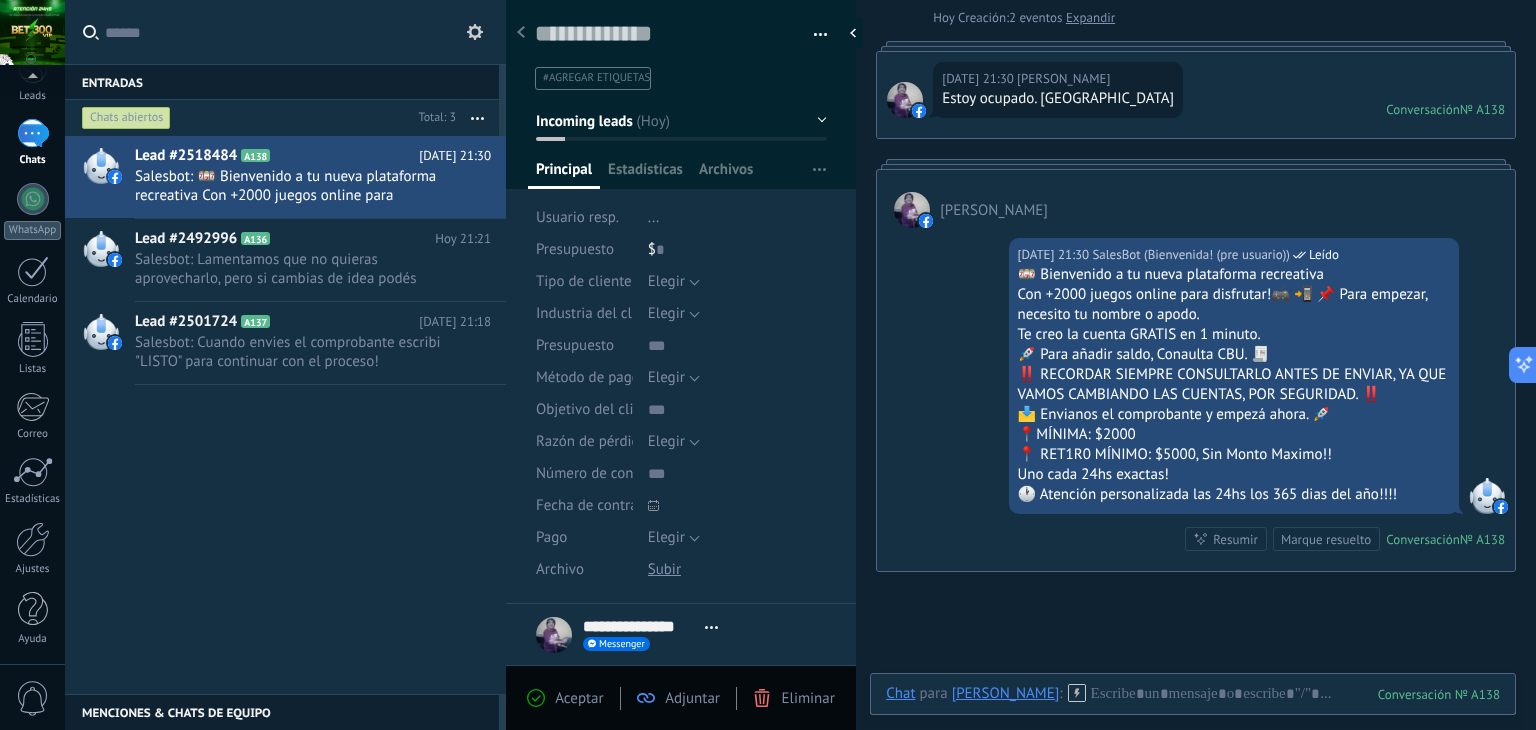 scroll, scrollTop: 0, scrollLeft: 0, axis: both 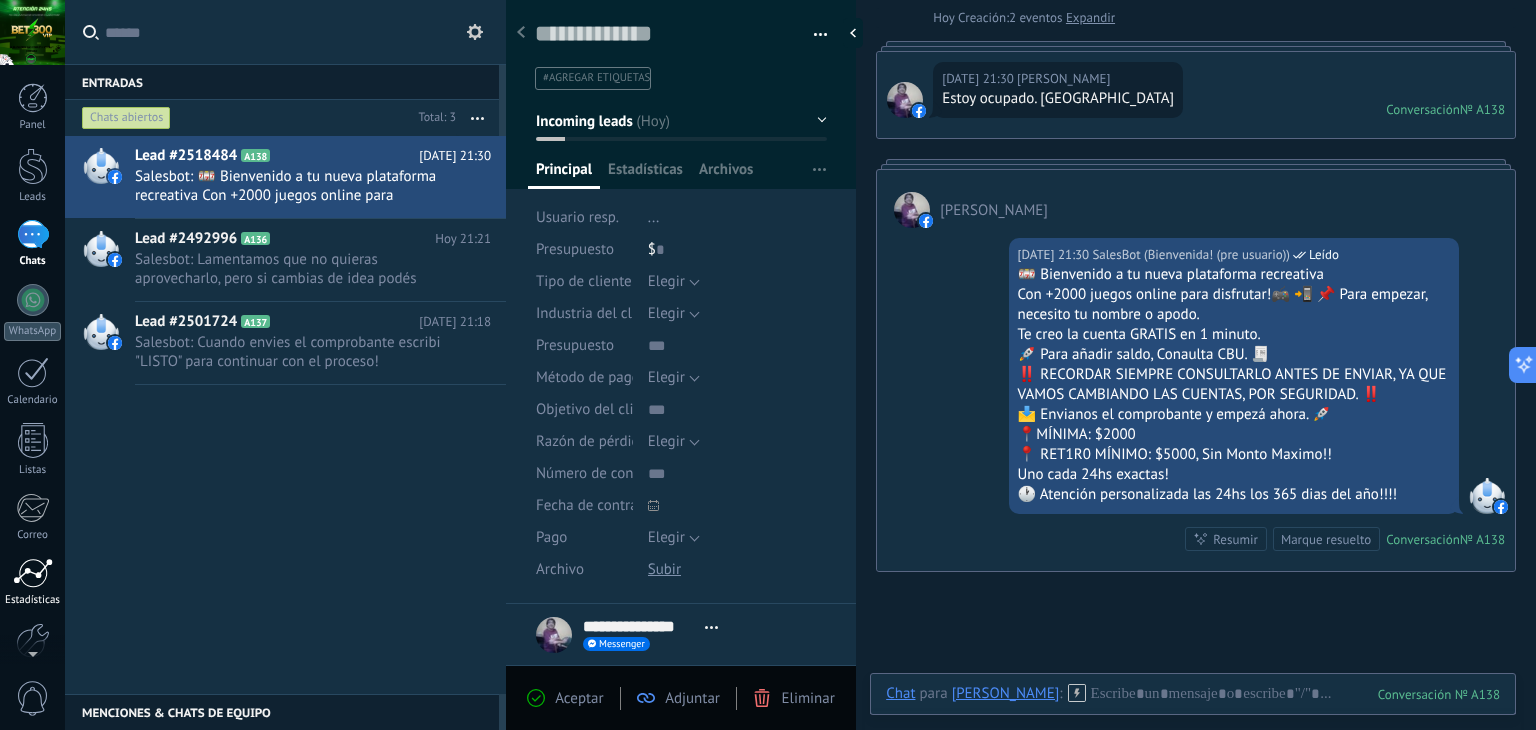 click at bounding box center (33, 573) 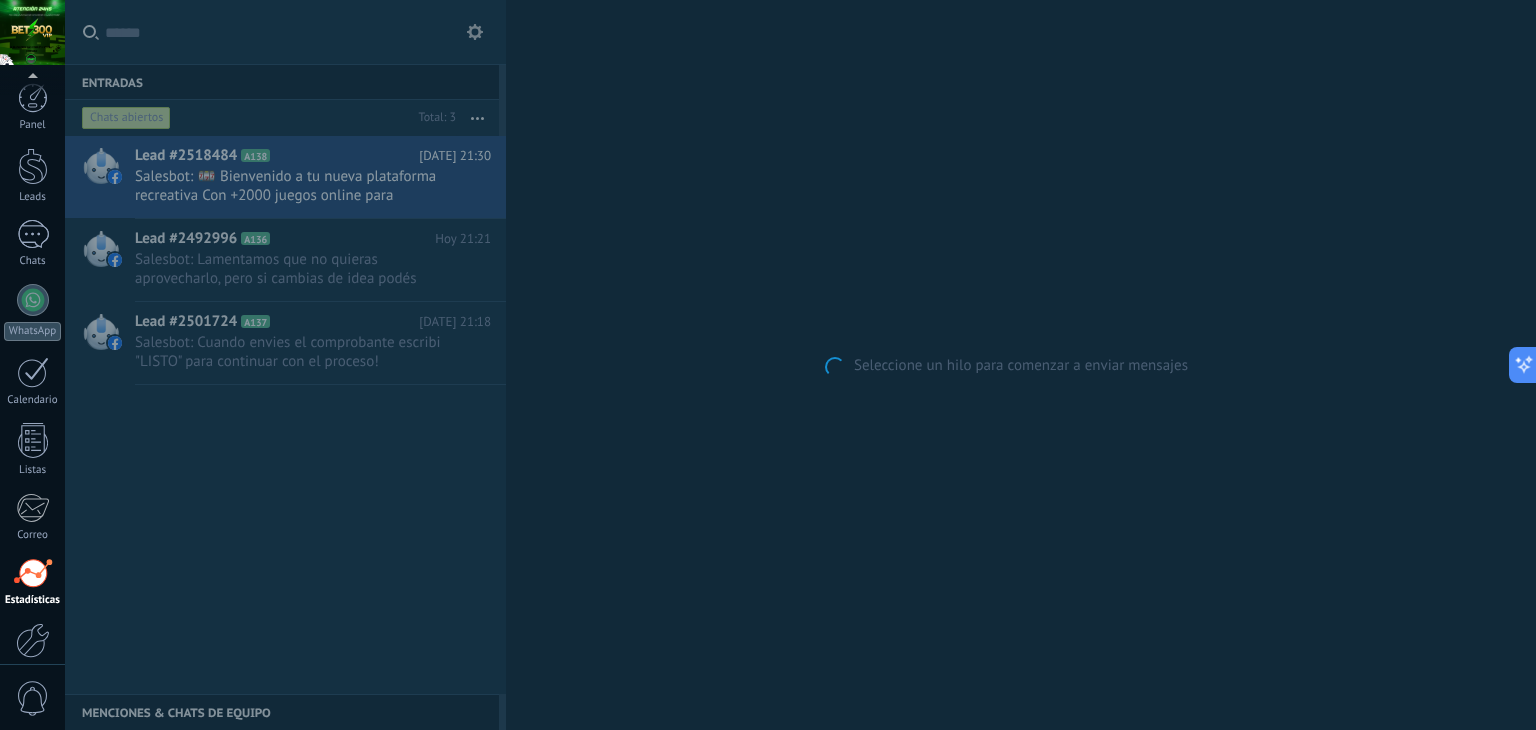 scroll, scrollTop: 101, scrollLeft: 0, axis: vertical 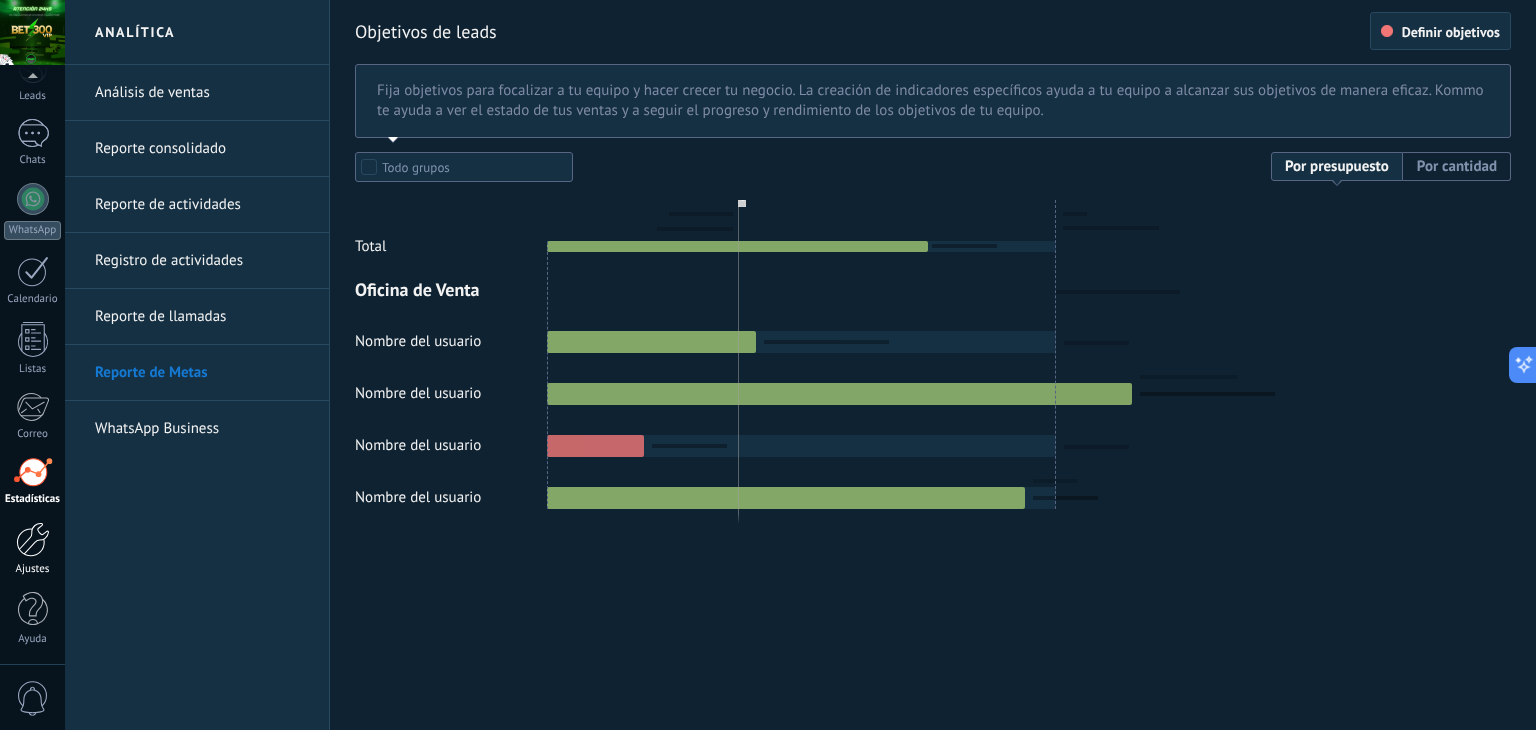 click at bounding box center [33, 539] 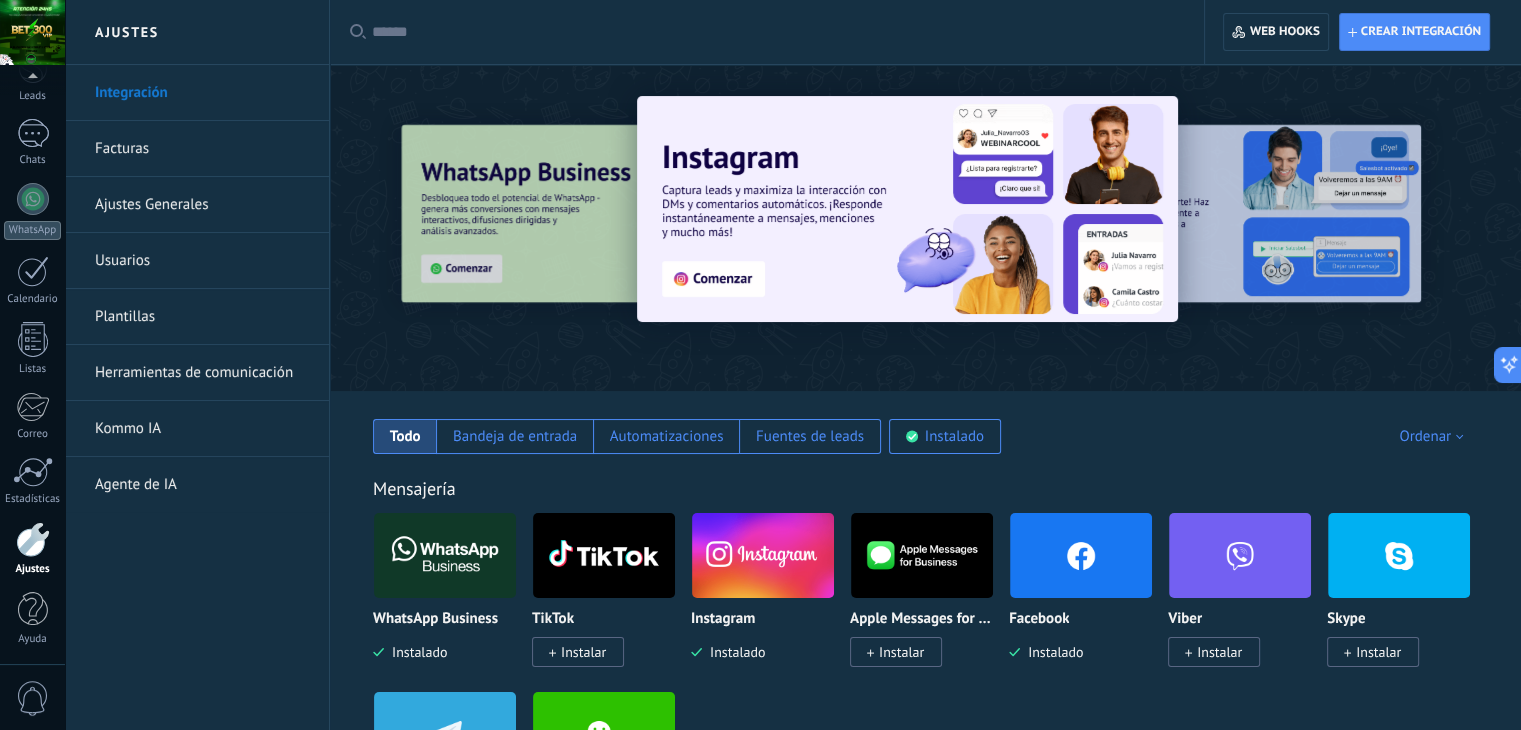 click on "Plantillas" at bounding box center (202, 317) 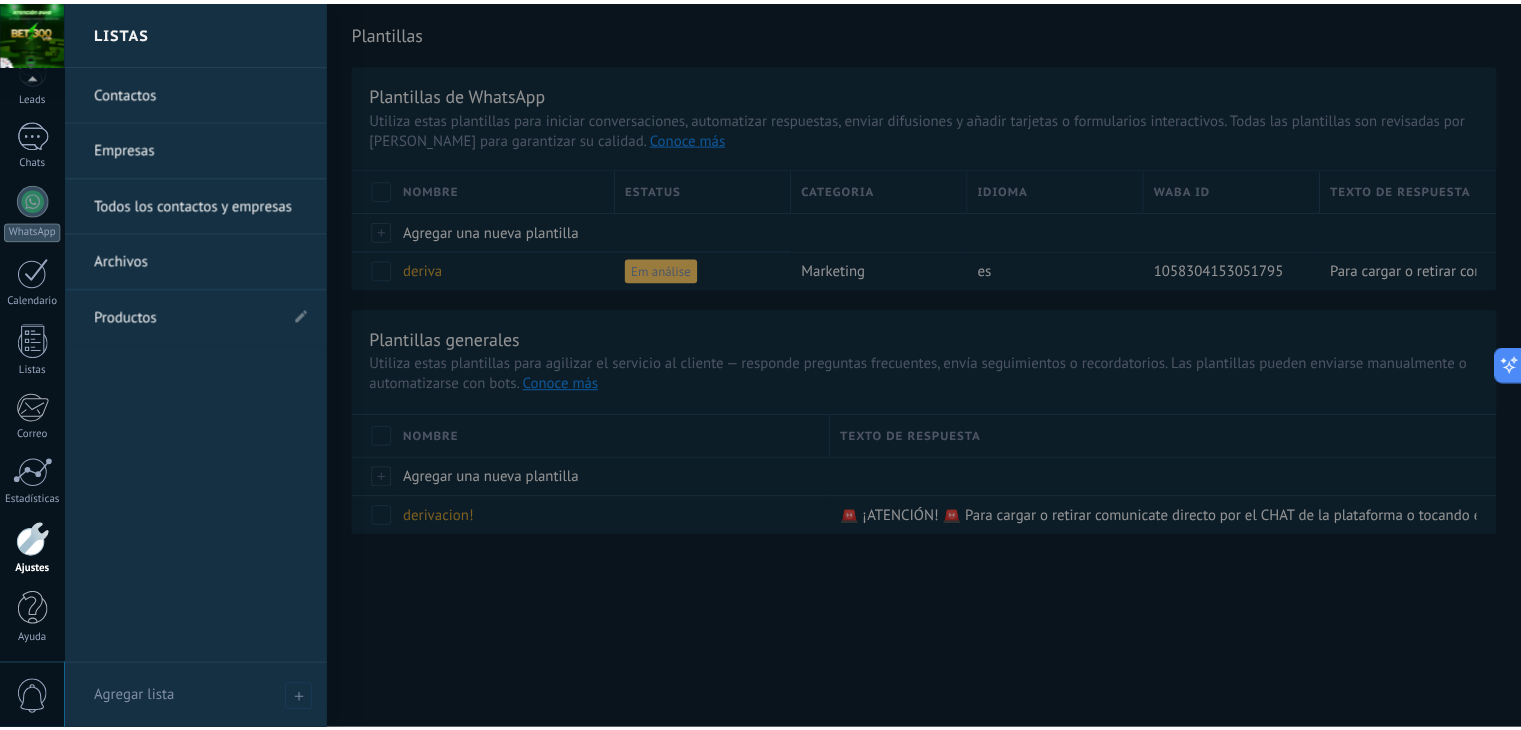 scroll, scrollTop: 0, scrollLeft: 0, axis: both 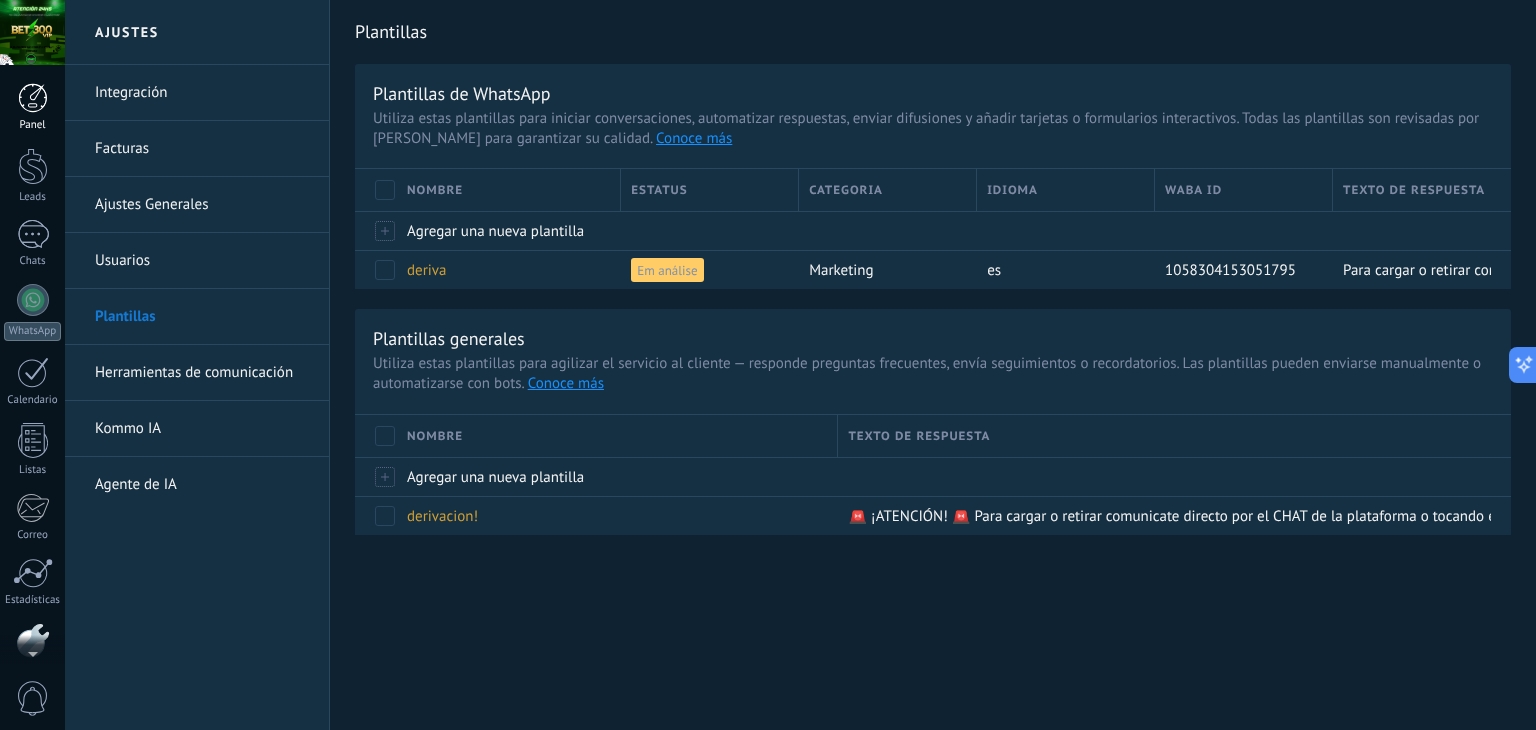 click at bounding box center (33, 98) 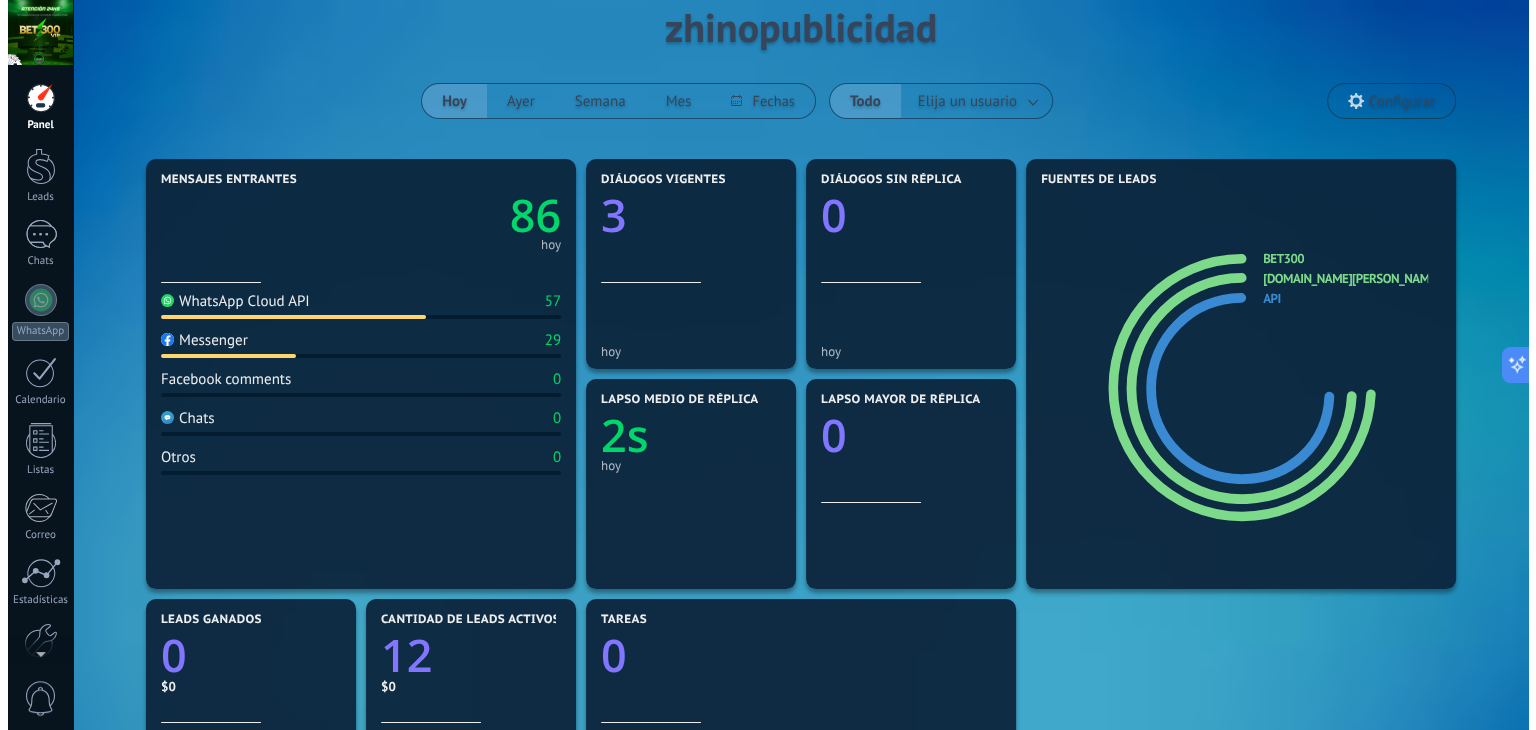 scroll, scrollTop: 0, scrollLeft: 0, axis: both 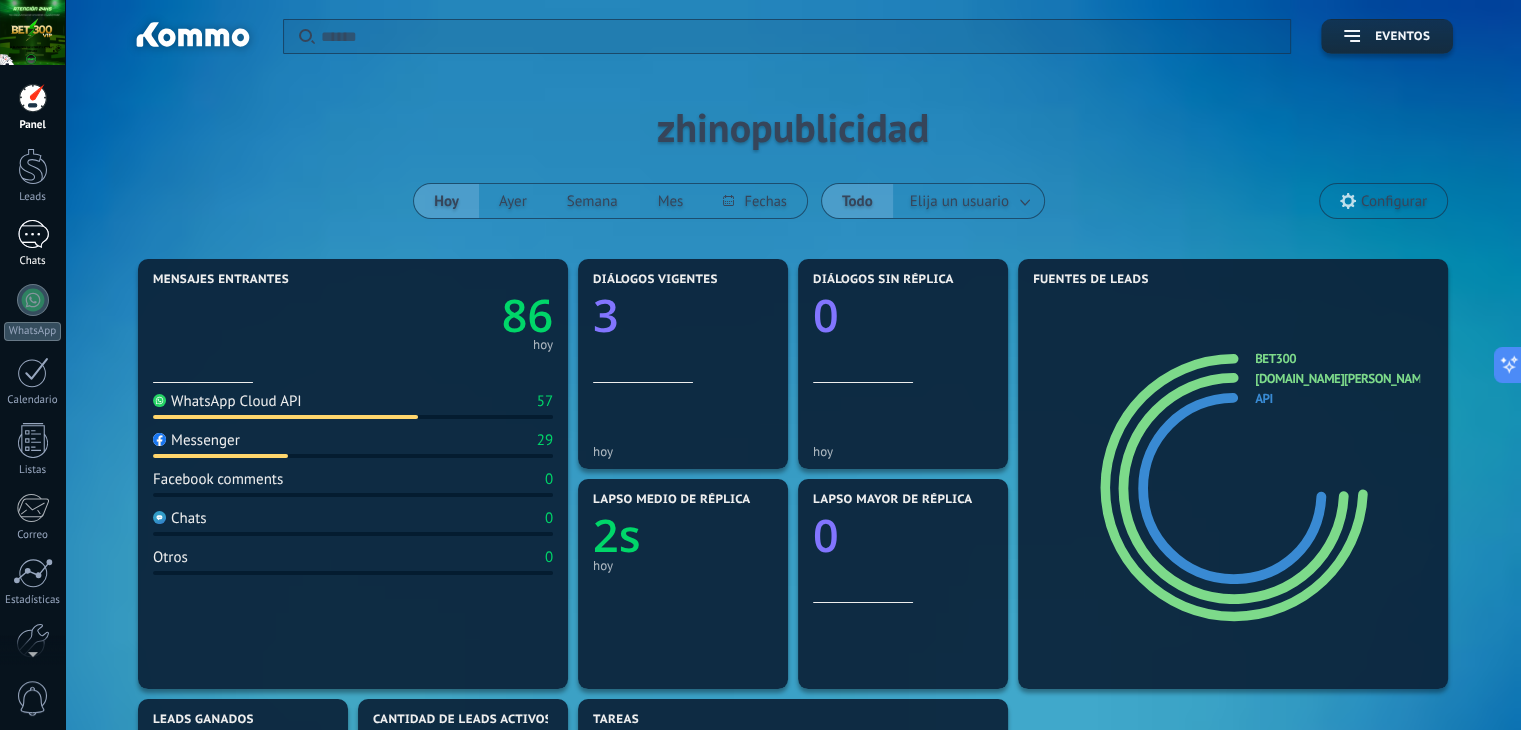 click on "1
Chats" at bounding box center (32, 244) 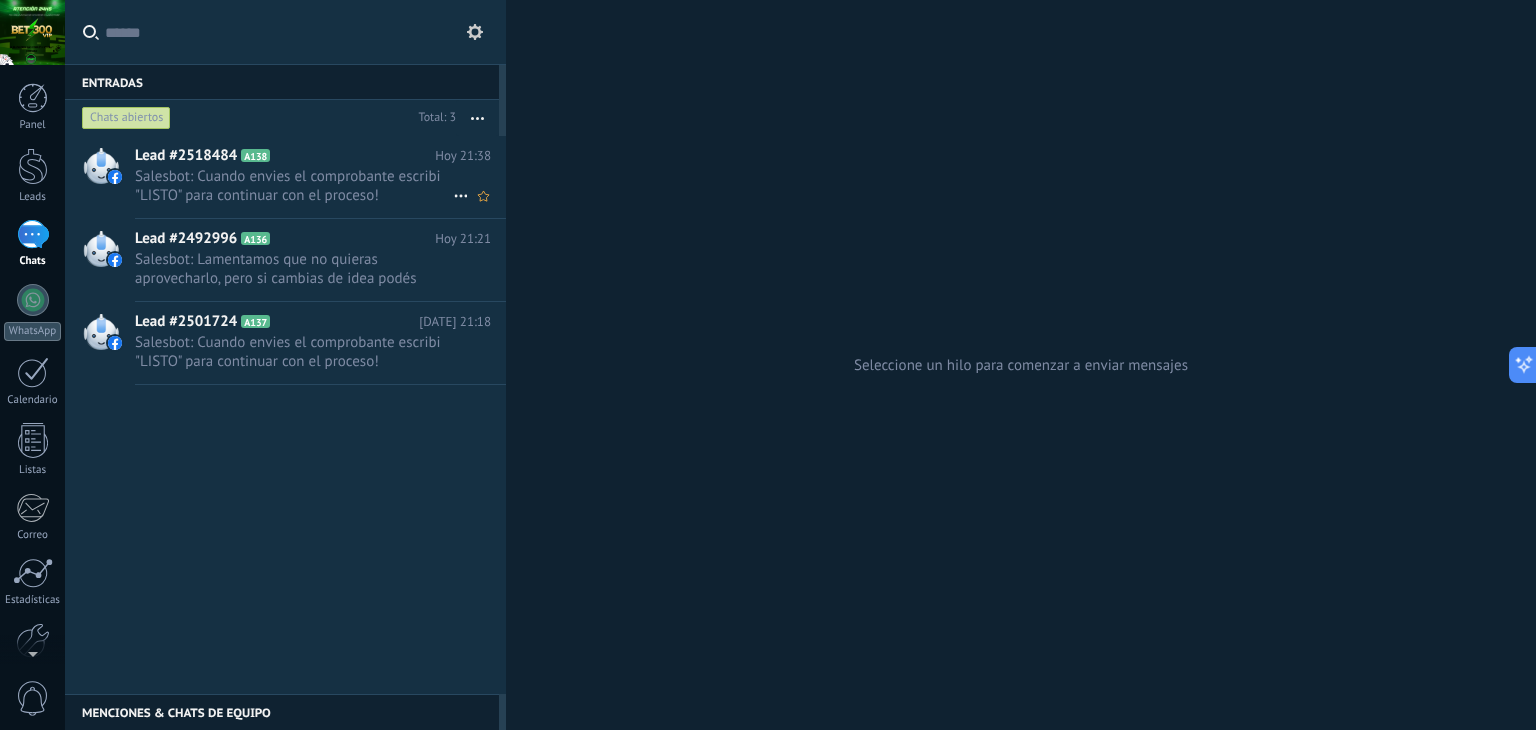 click on "Salesbot: Cuando envies el comprobante escribi "LISTO" para continuar con el proceso!" at bounding box center (294, 186) 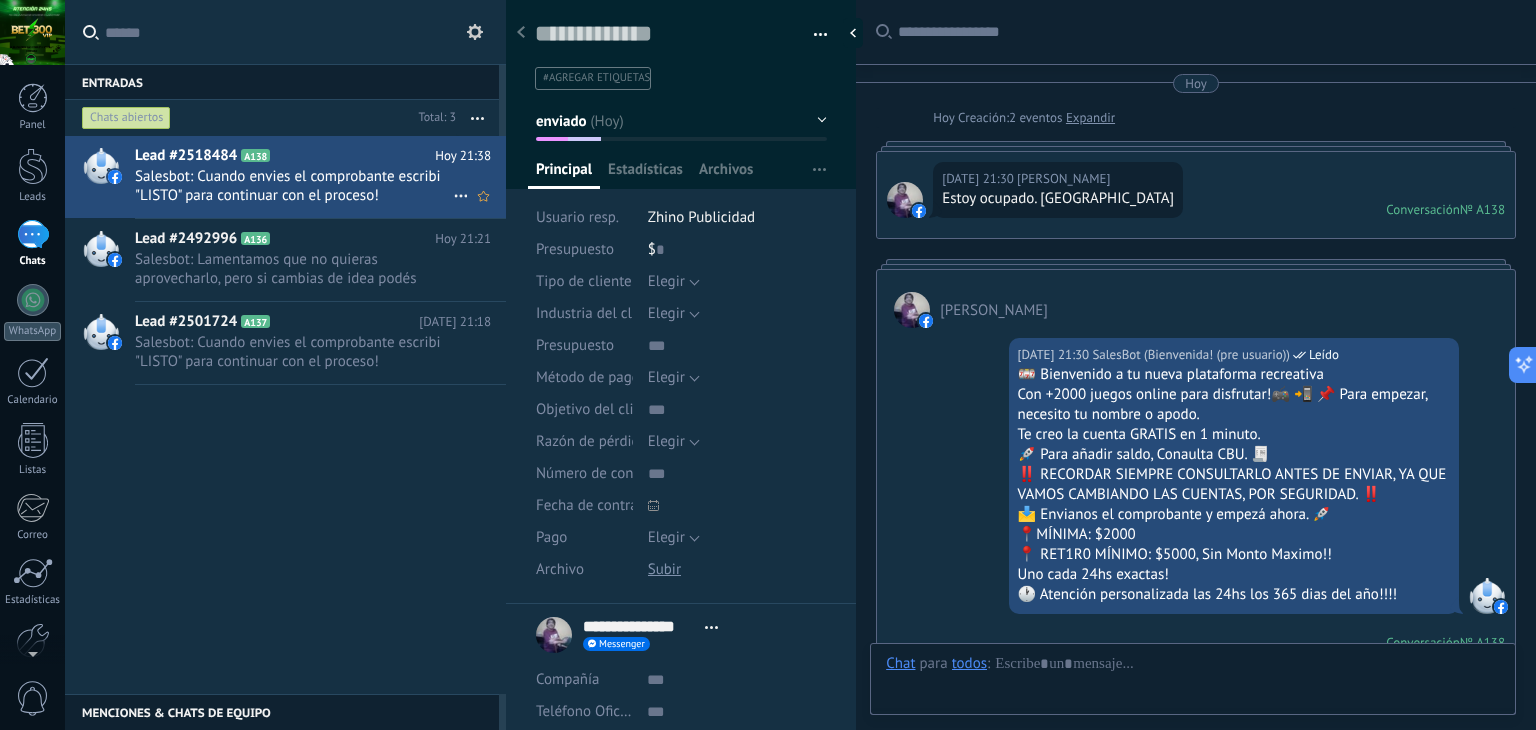 scroll, scrollTop: 29, scrollLeft: 0, axis: vertical 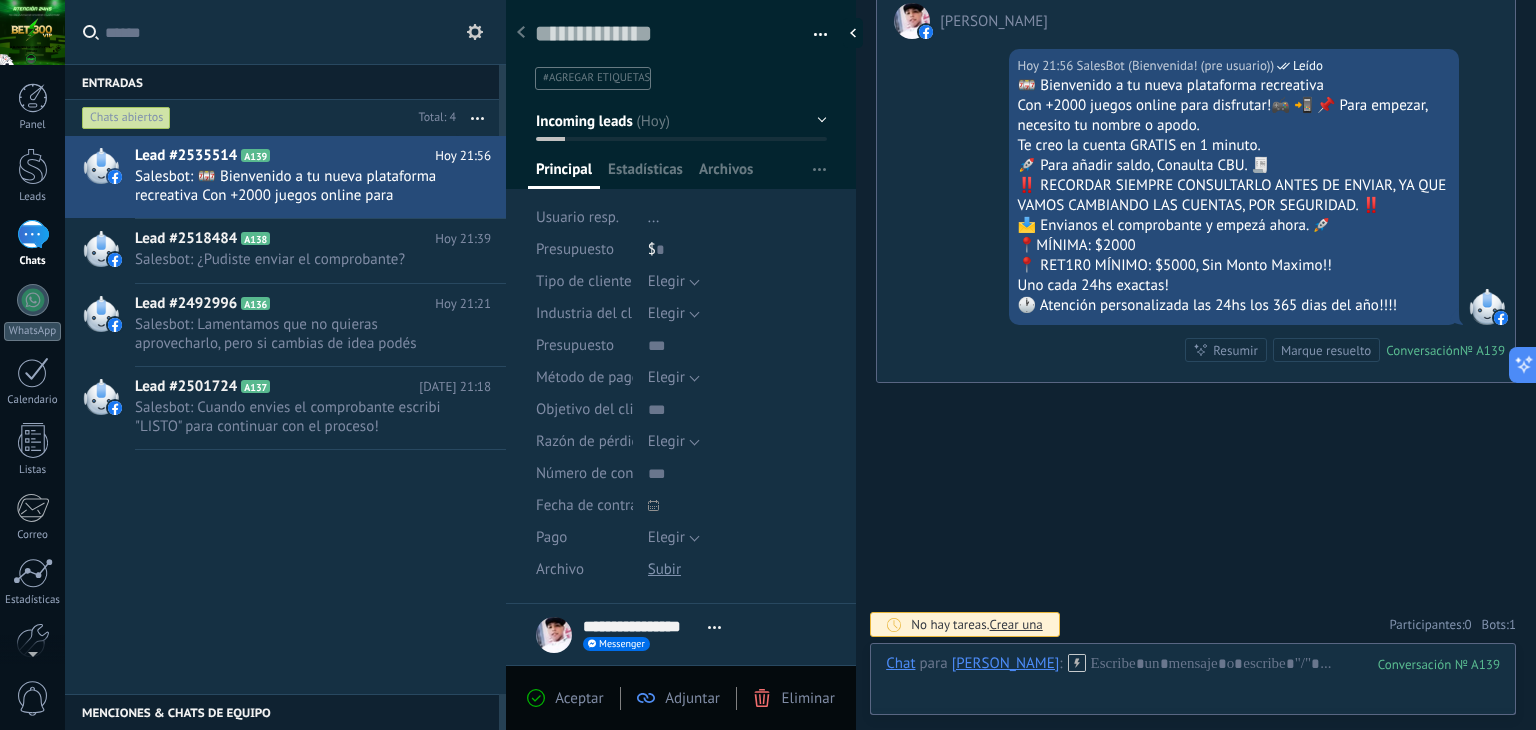 click on "1" at bounding box center [33, 234] 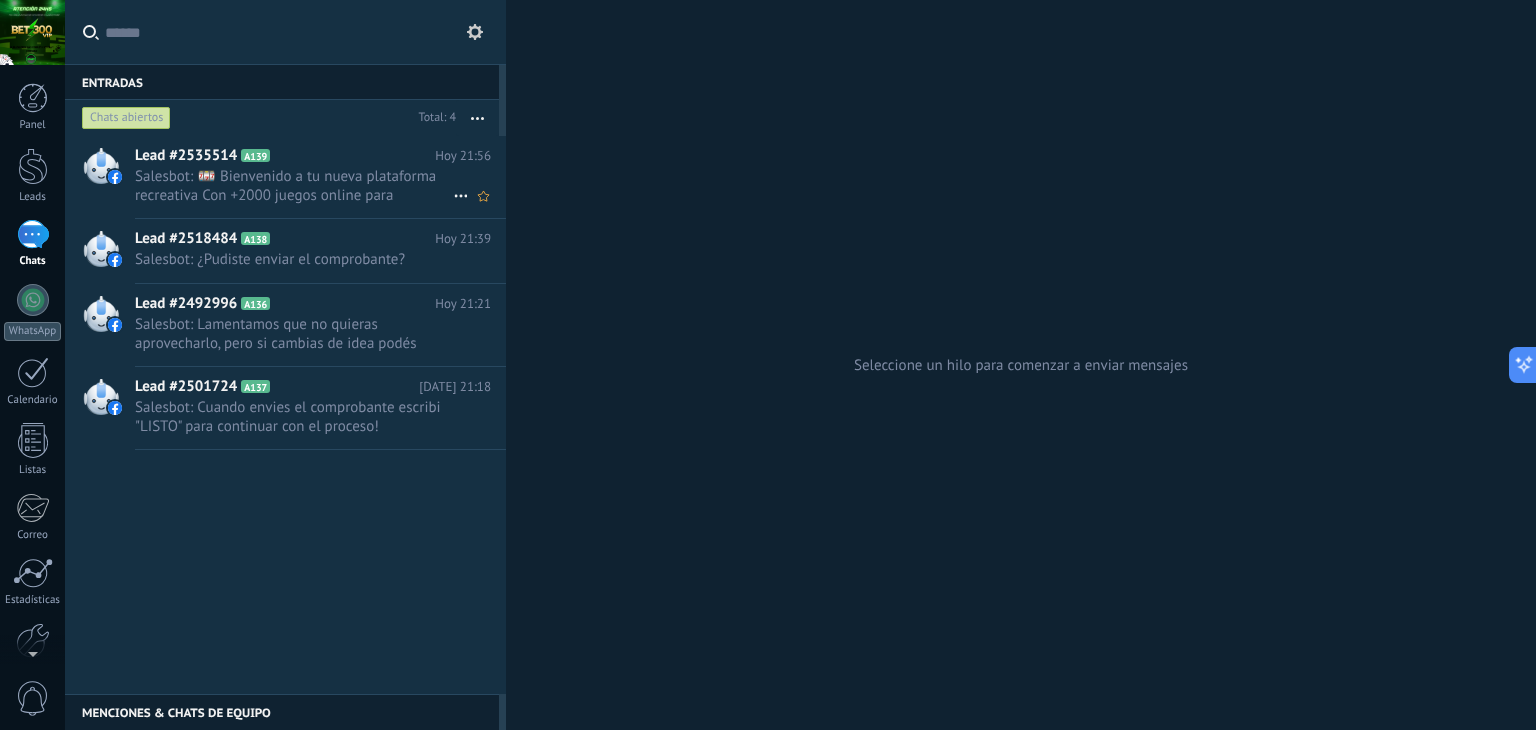 click on "Salesbot: 🎰 Bienvenido a tu nueva plataforma recreativa
Con +2000 juegos online para disfrutar!🎮  📲 📌 Para empezar, necesito tu nombre o apodo.
Te creo la cuenta GRATIS en 1 minuto.
🚀  Para añadir saldo, Conaulta CBU. 🧾
‼️ RECORDAR SIEMPRE CONSULTARLO ANTES DE ENVIAR, YA QUE VAMOS CAMBIANDO LAS CUENTAS, POR SEGURIDAD. ‼️
📩 Envianos el comprobante y empezá ahora. 🚀
📍MÍNIMA: $2000
📍 RET1R0 MÍNIMO: $5000, Sin Monto Maximo!!
Uno cada 24hs exactas!
🕐 Atención personalizada las 24hs los 365 dias del año!!!!" at bounding box center [294, 186] 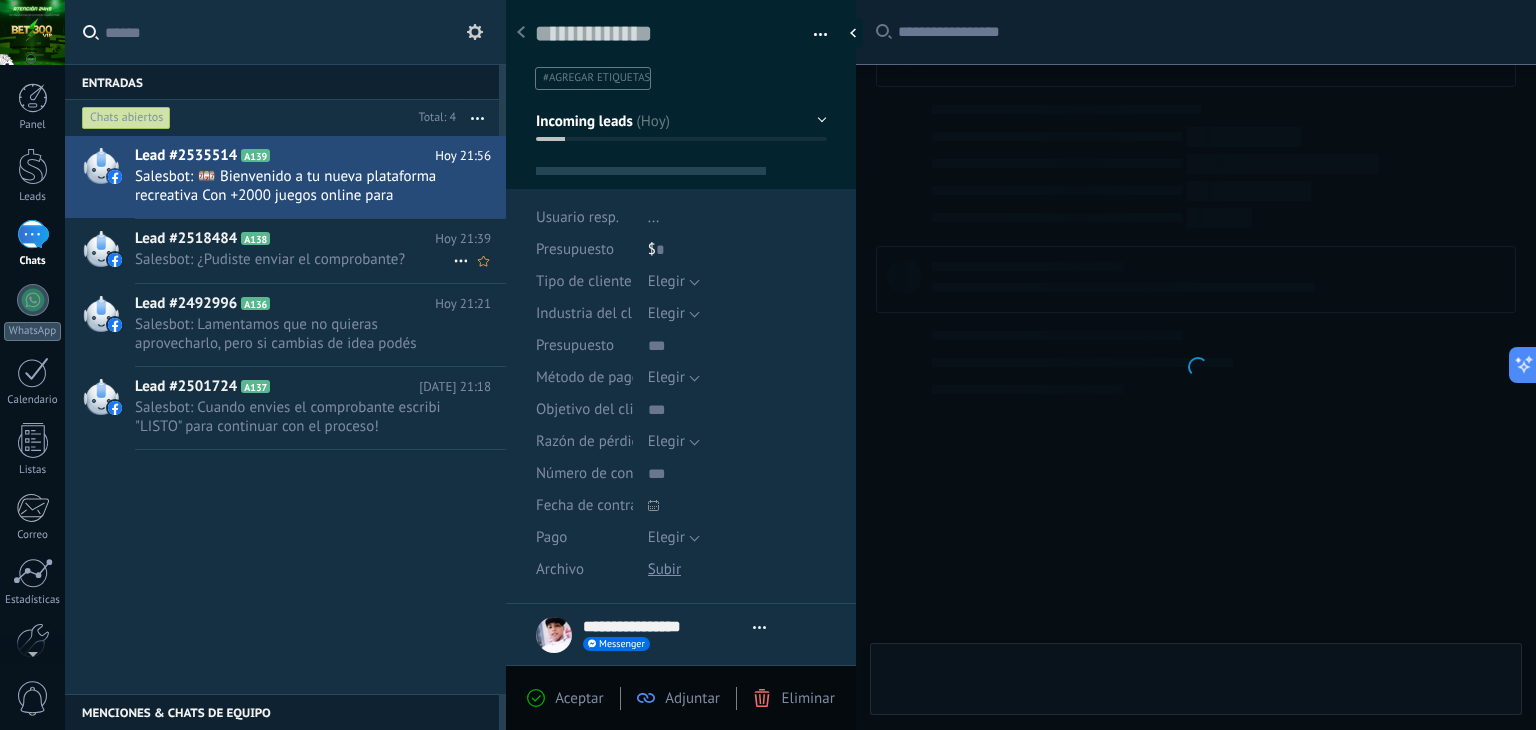 scroll, scrollTop: 99, scrollLeft: 0, axis: vertical 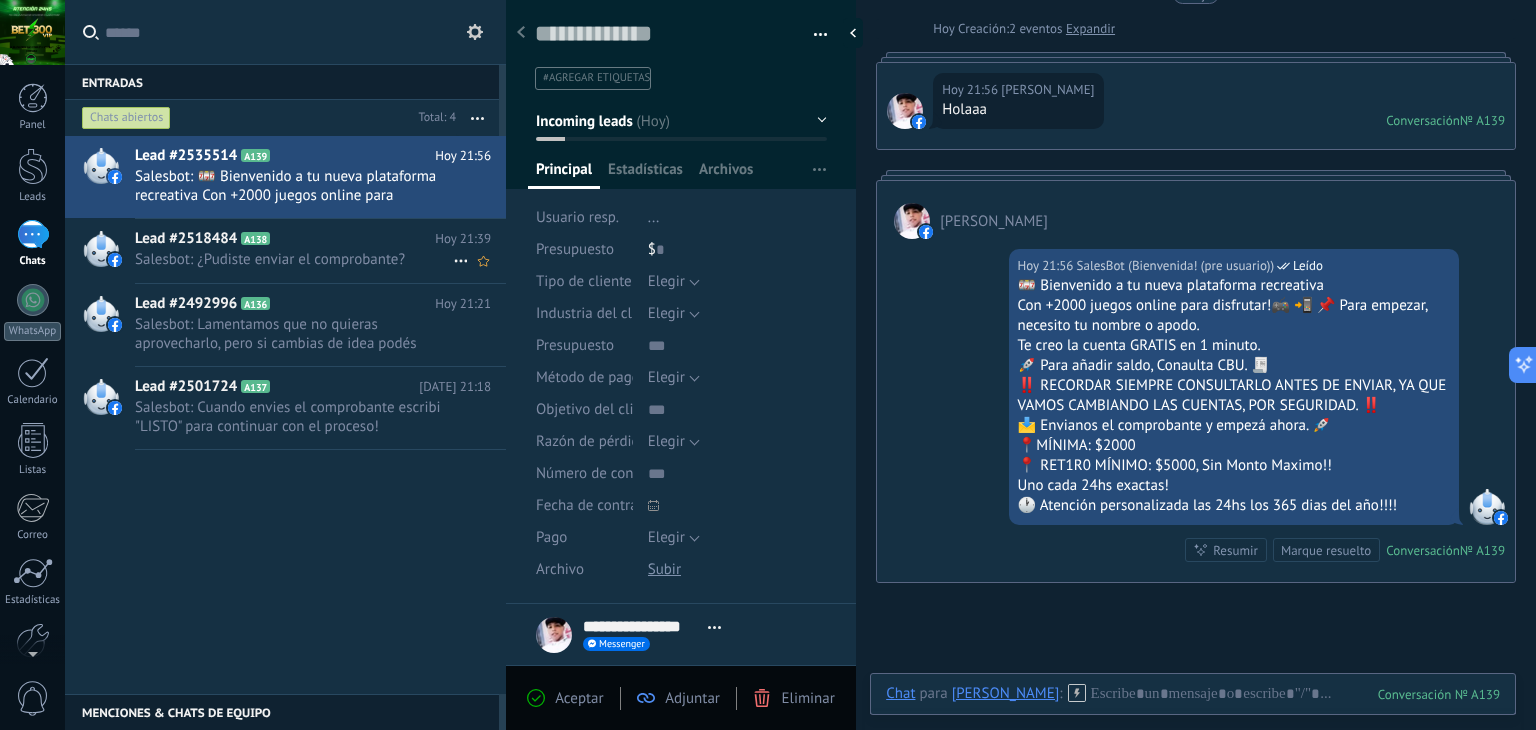 click on "Salesbot: ¿Pudiste enviar el comprobante?" at bounding box center (294, 259) 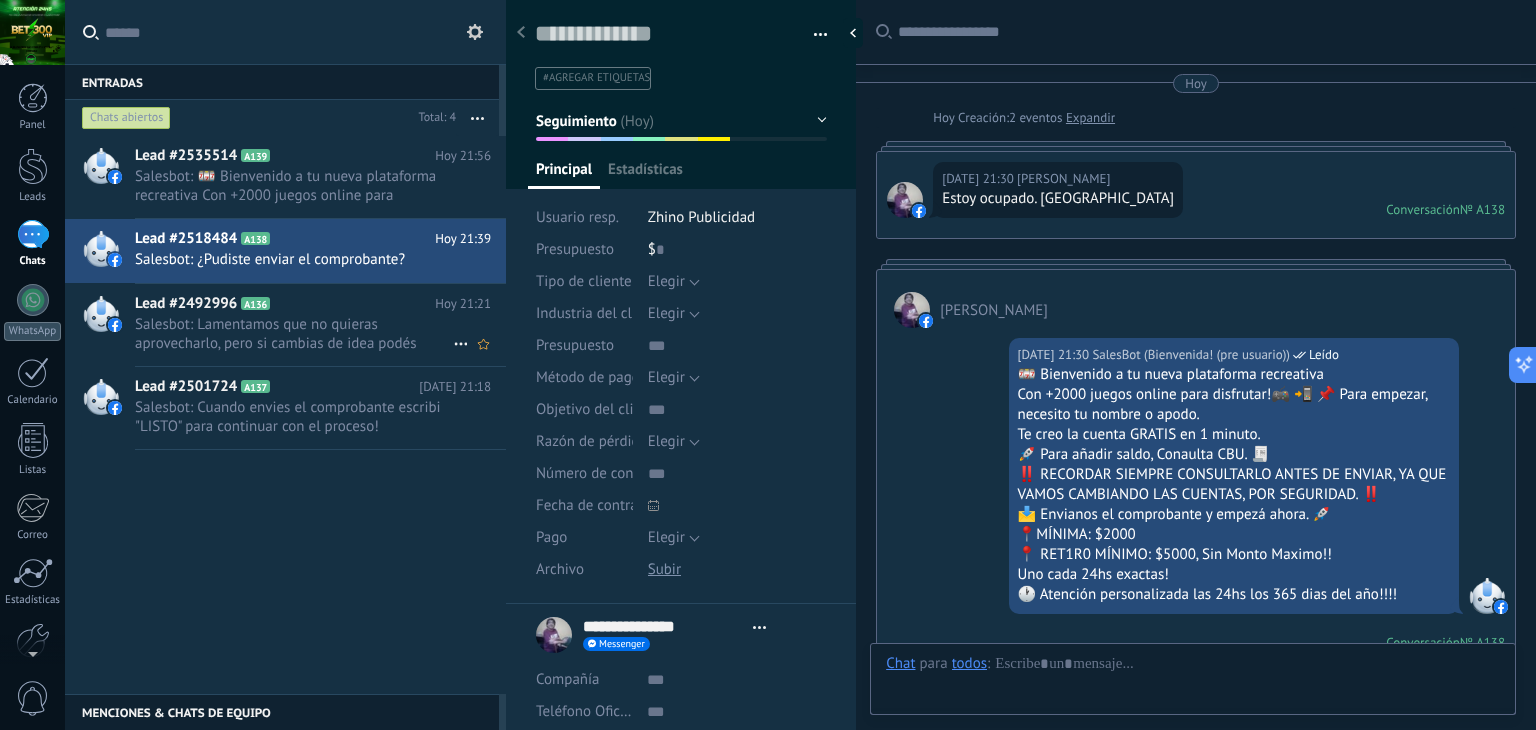 scroll, scrollTop: 29, scrollLeft: 0, axis: vertical 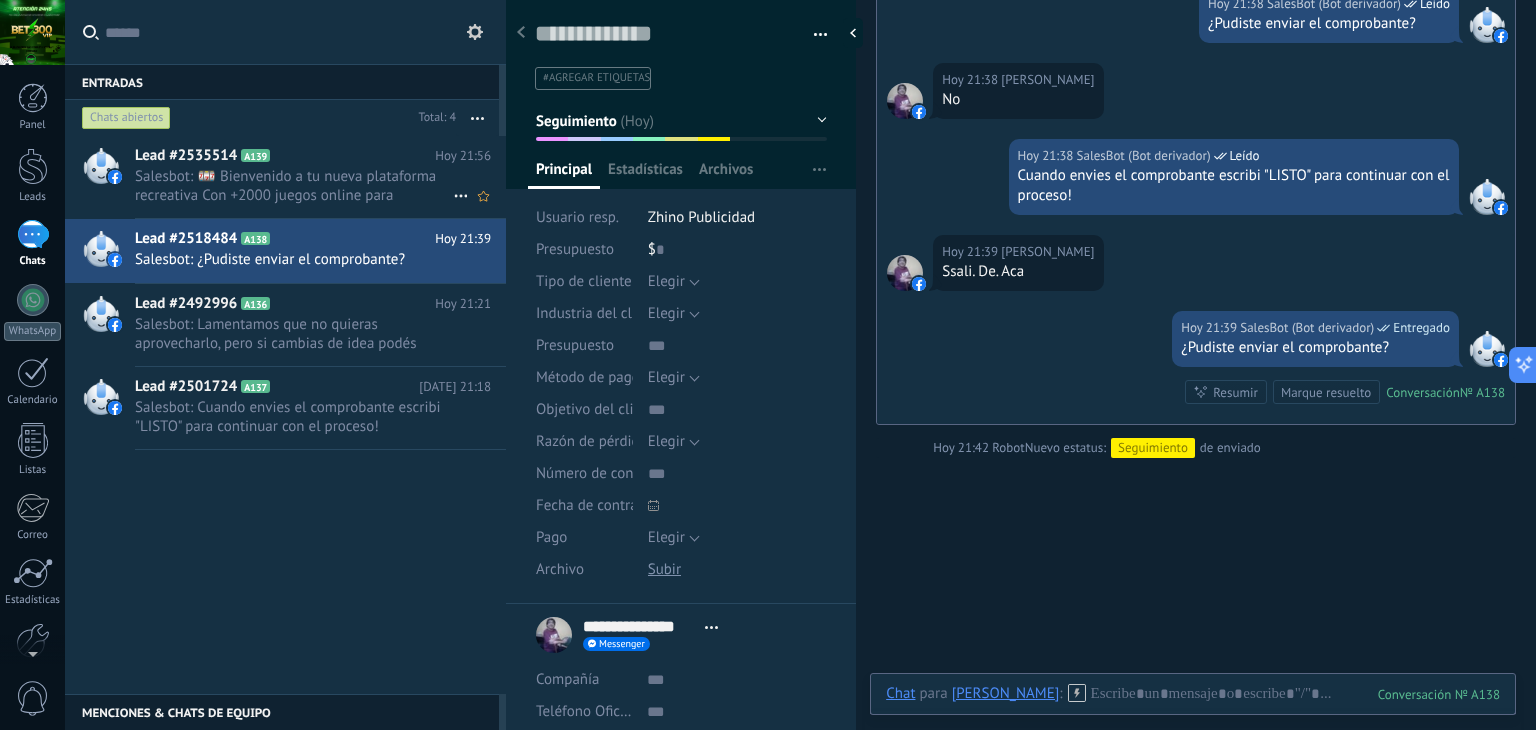 click on "Salesbot: 🎰 Bienvenido a tu nueva plataforma recreativa
Con +2000 juegos online para disfrutar!🎮  📲 📌 Para empezar, necesito tu nombre o apodo.
Te creo la cuenta GRATIS en 1 minuto.
🚀  Para añadir saldo, Conaulta CBU. 🧾
‼️ RECORDAR SIEMPRE CONSULTARLO ANTES DE ENVIAR, YA QUE VAMOS CAMBIANDO LAS CUENTAS, POR SEGURIDAD. ‼️
📩 Envianos el comprobante y empezá ahora. 🚀
📍MÍNIMA: $2000
📍 RET1R0 MÍNIMO: $5000, Sin Monto Maximo!!
Uno cada 24hs exactas!
🕐 Atención personalizada las 24hs los 365 dias del año!!!!" at bounding box center (294, 186) 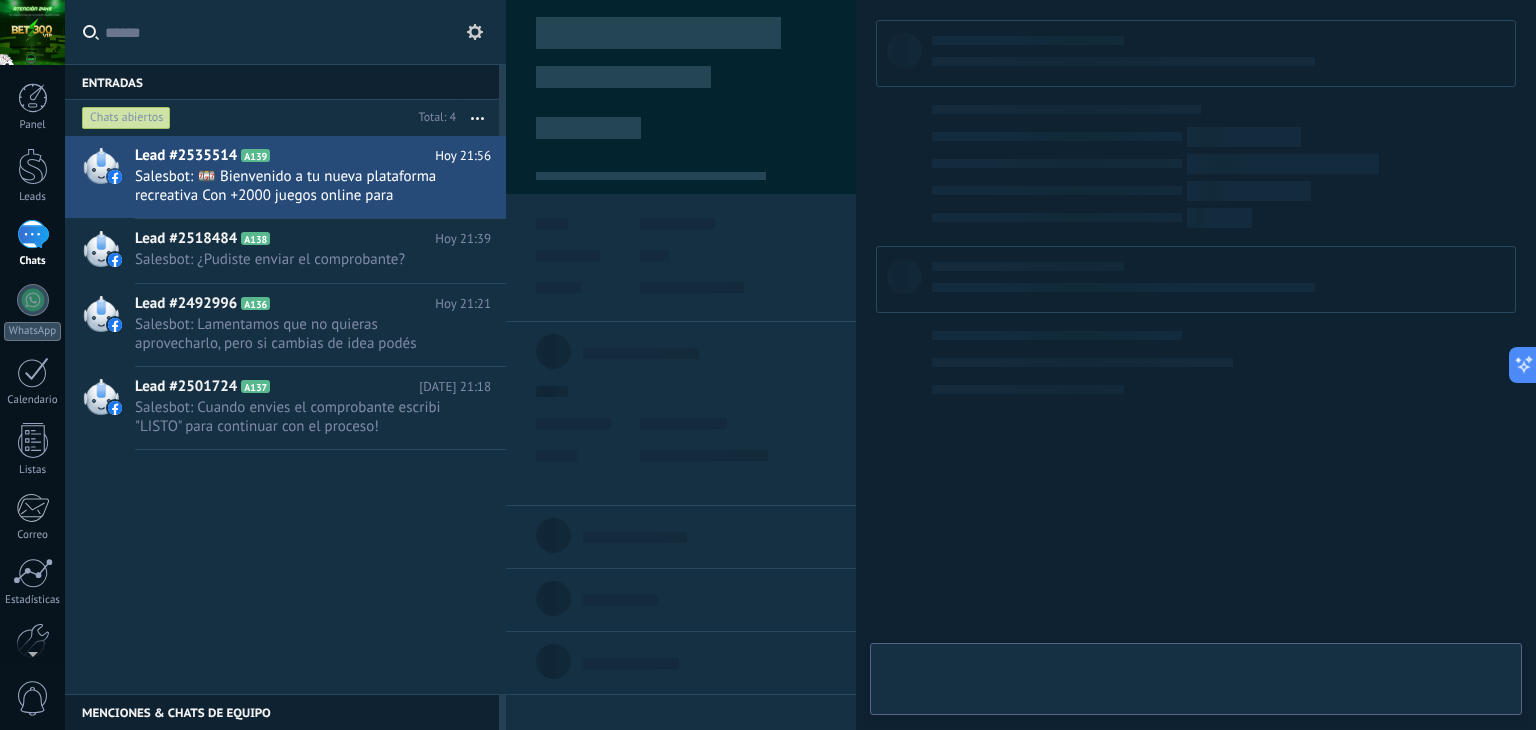 type on "**********" 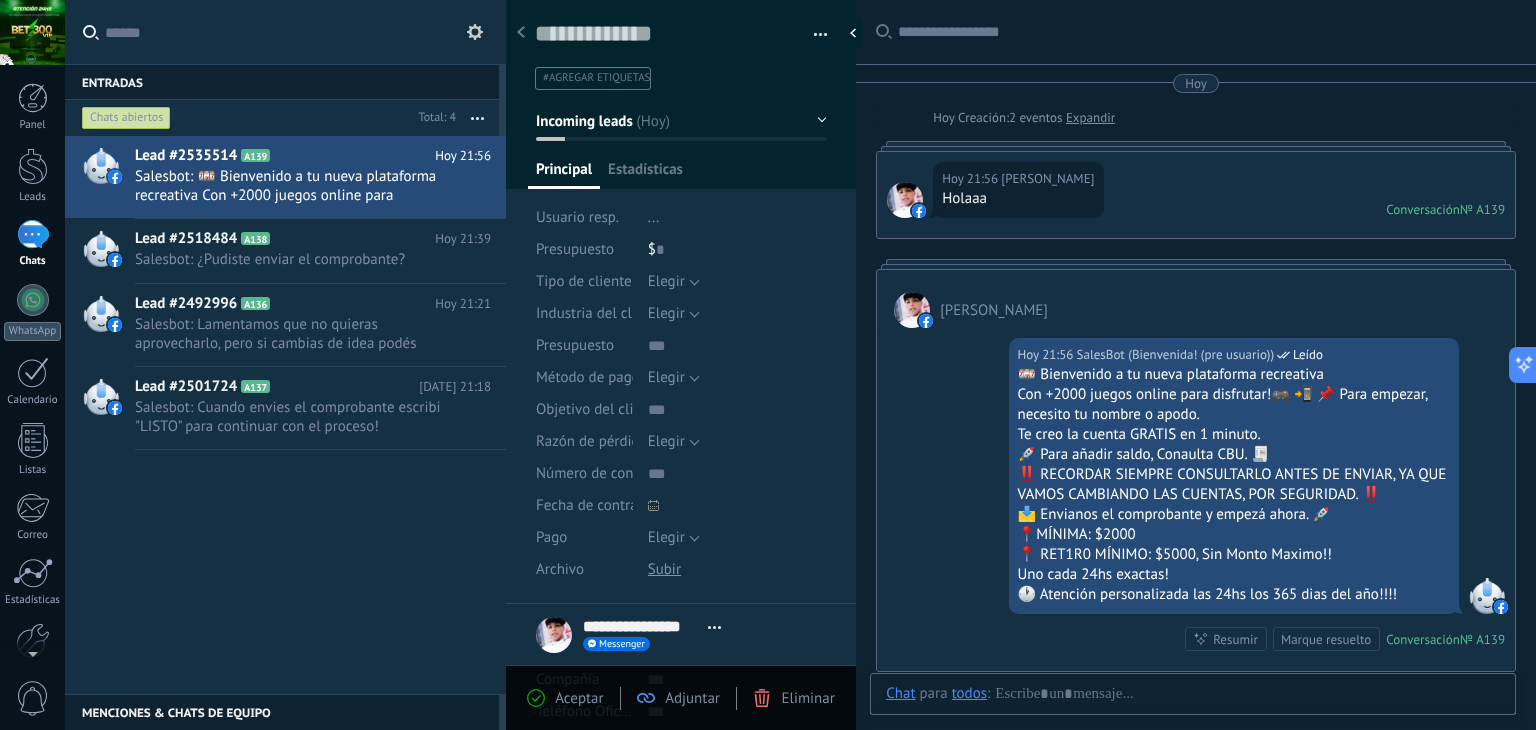 scroll, scrollTop: 29, scrollLeft: 0, axis: vertical 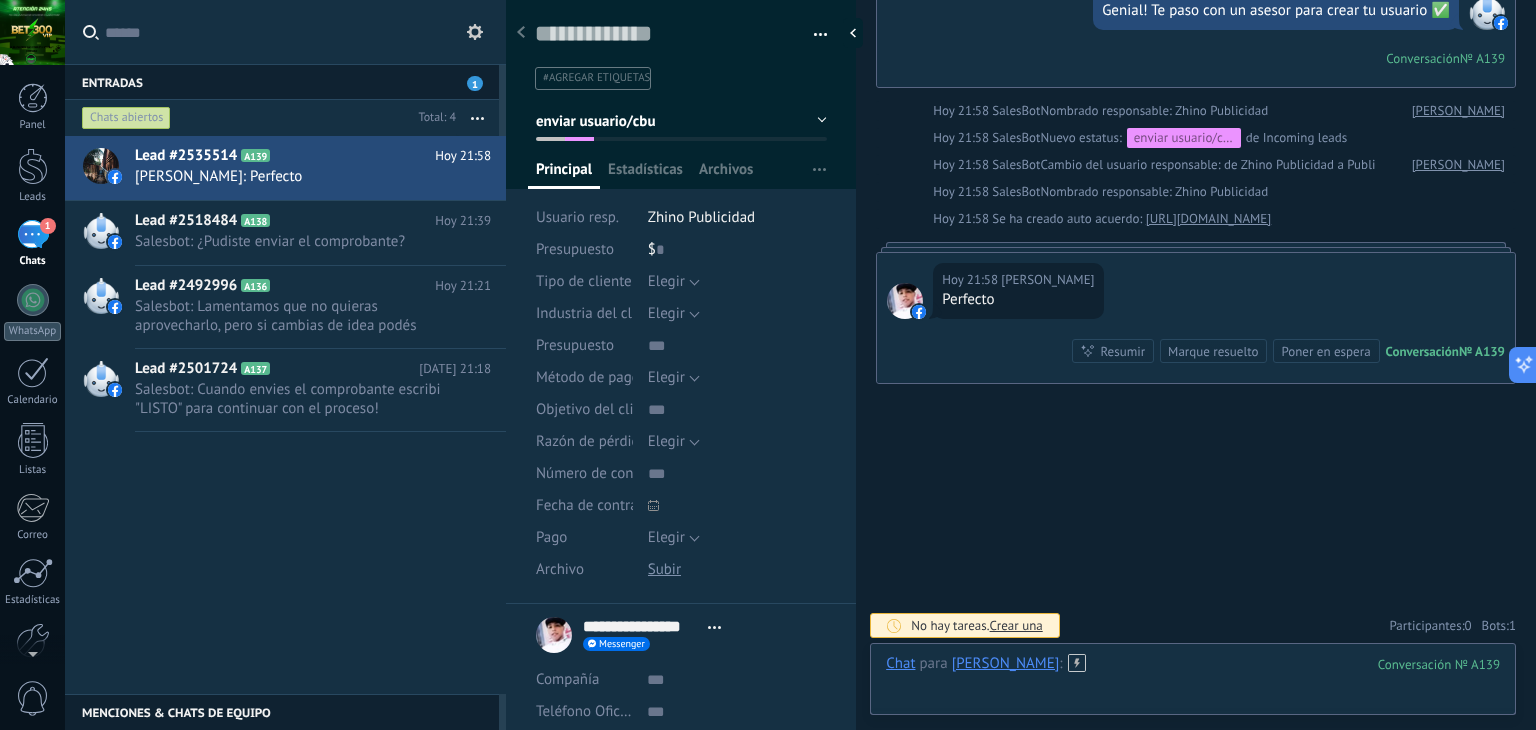 click at bounding box center [1193, 684] 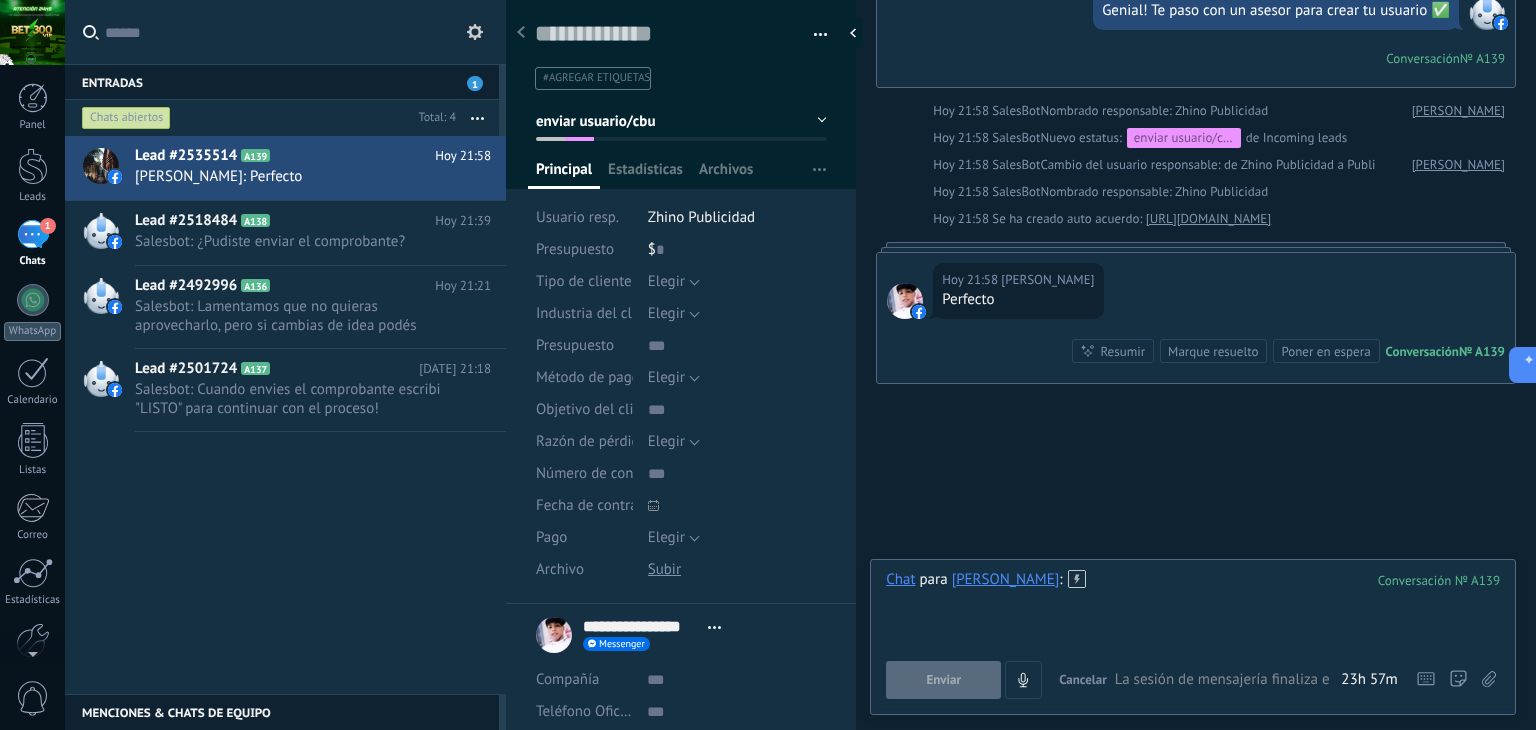 click at bounding box center (1193, 608) 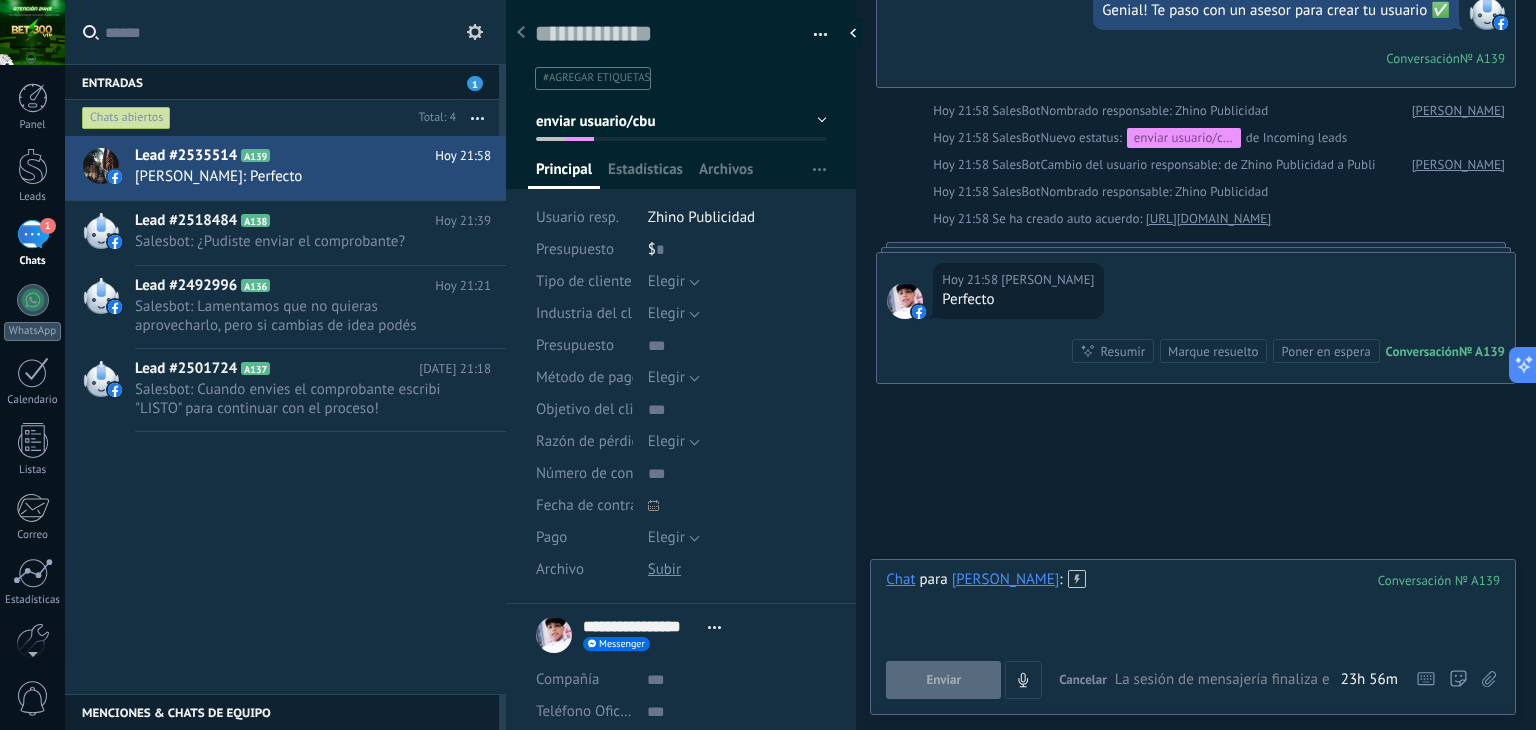 paste 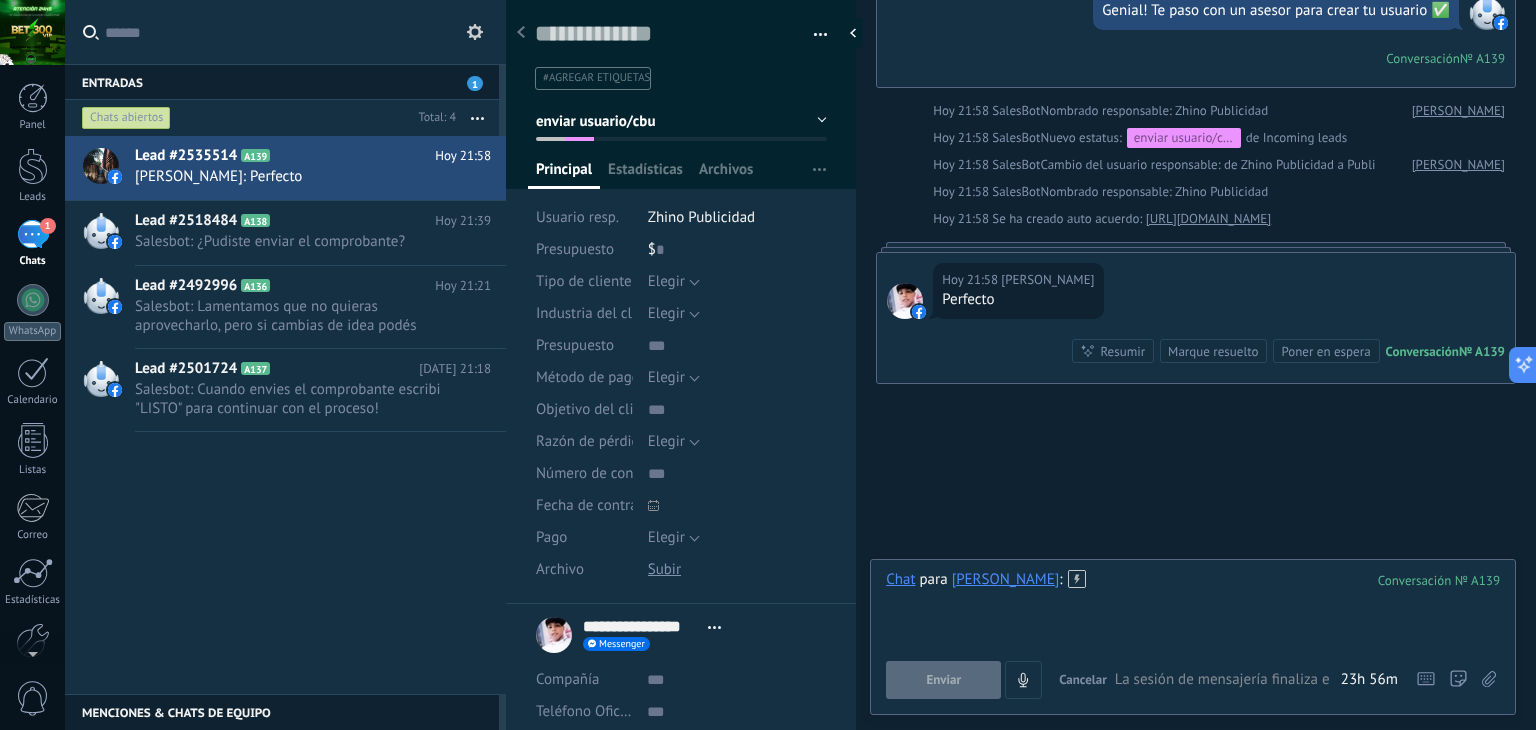 type 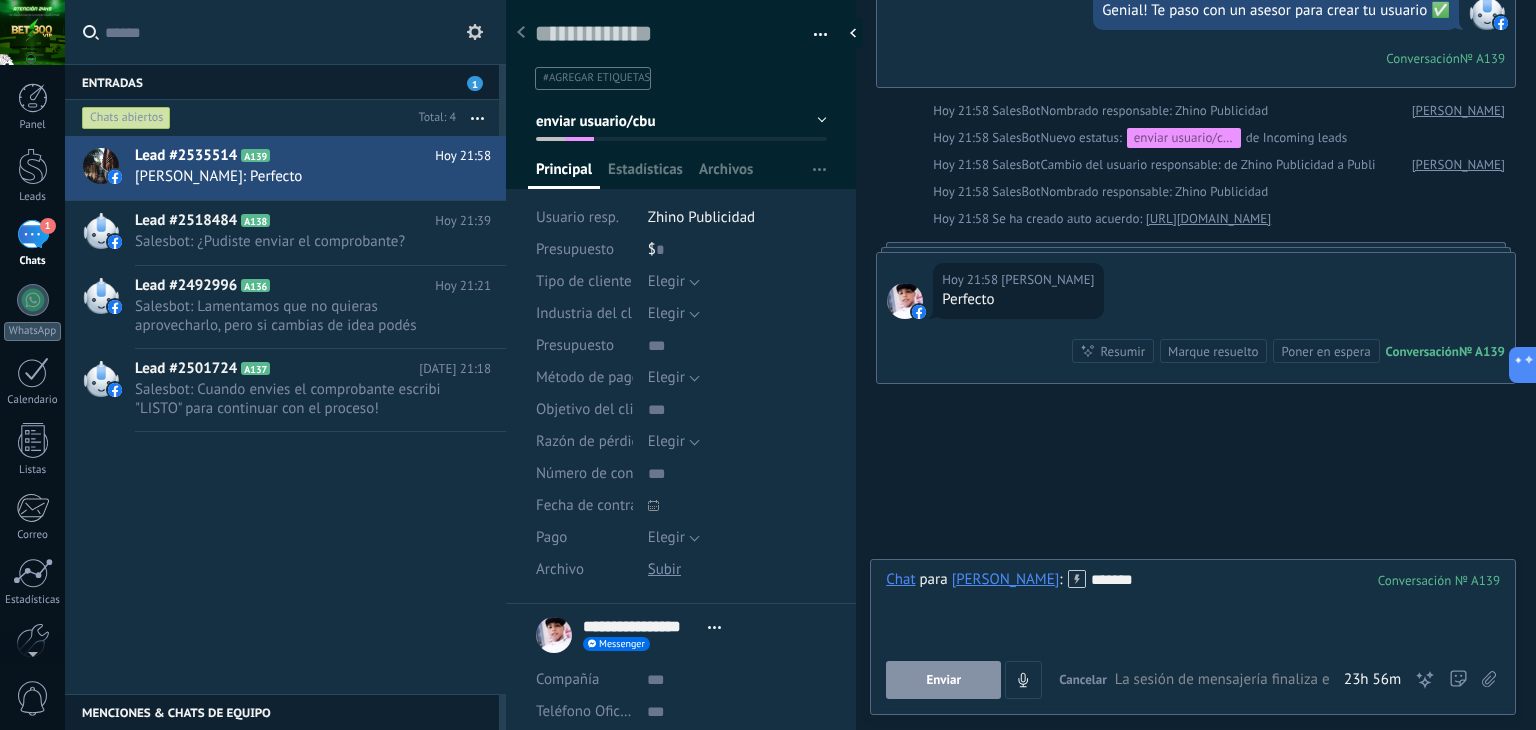 click on "Enviar" at bounding box center (943, 680) 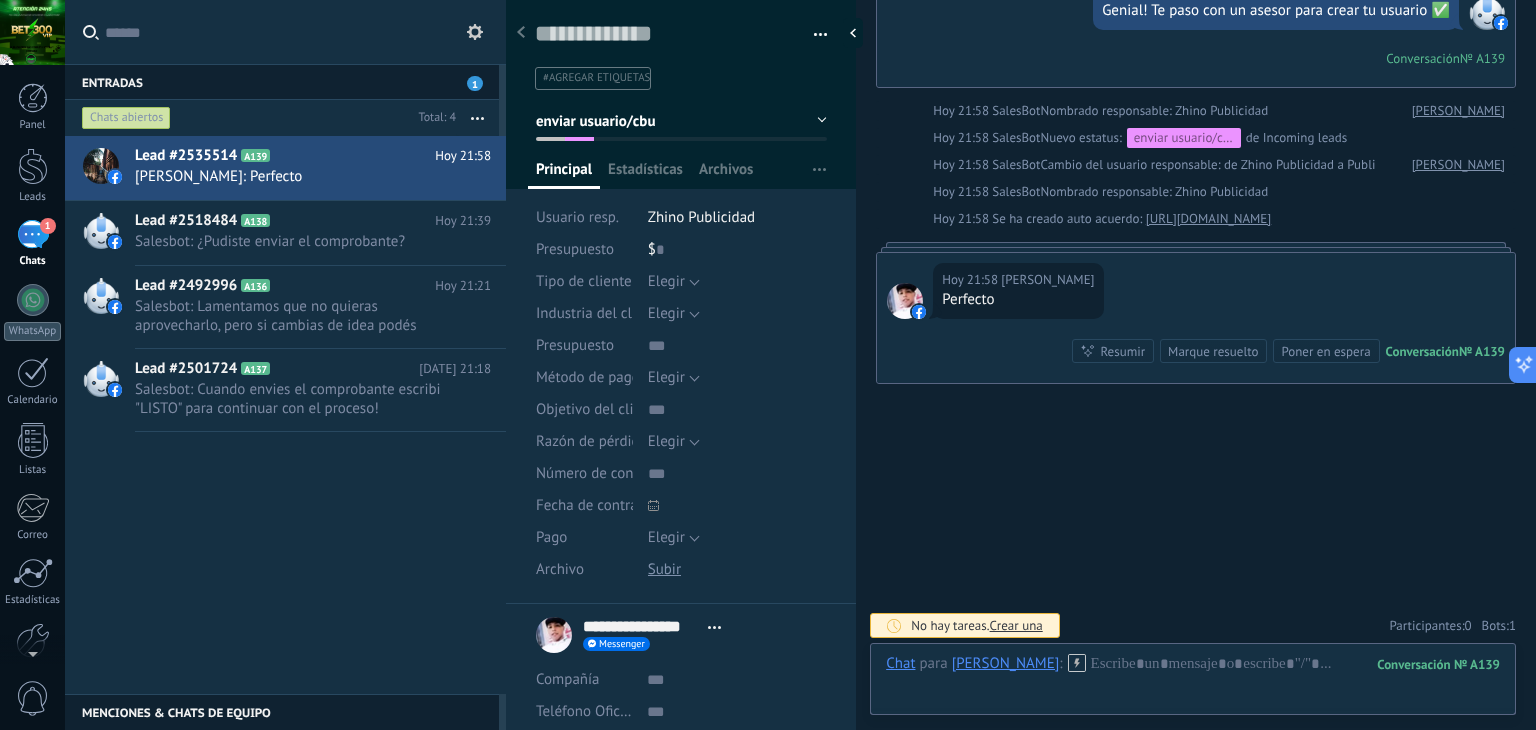 scroll, scrollTop: 977, scrollLeft: 0, axis: vertical 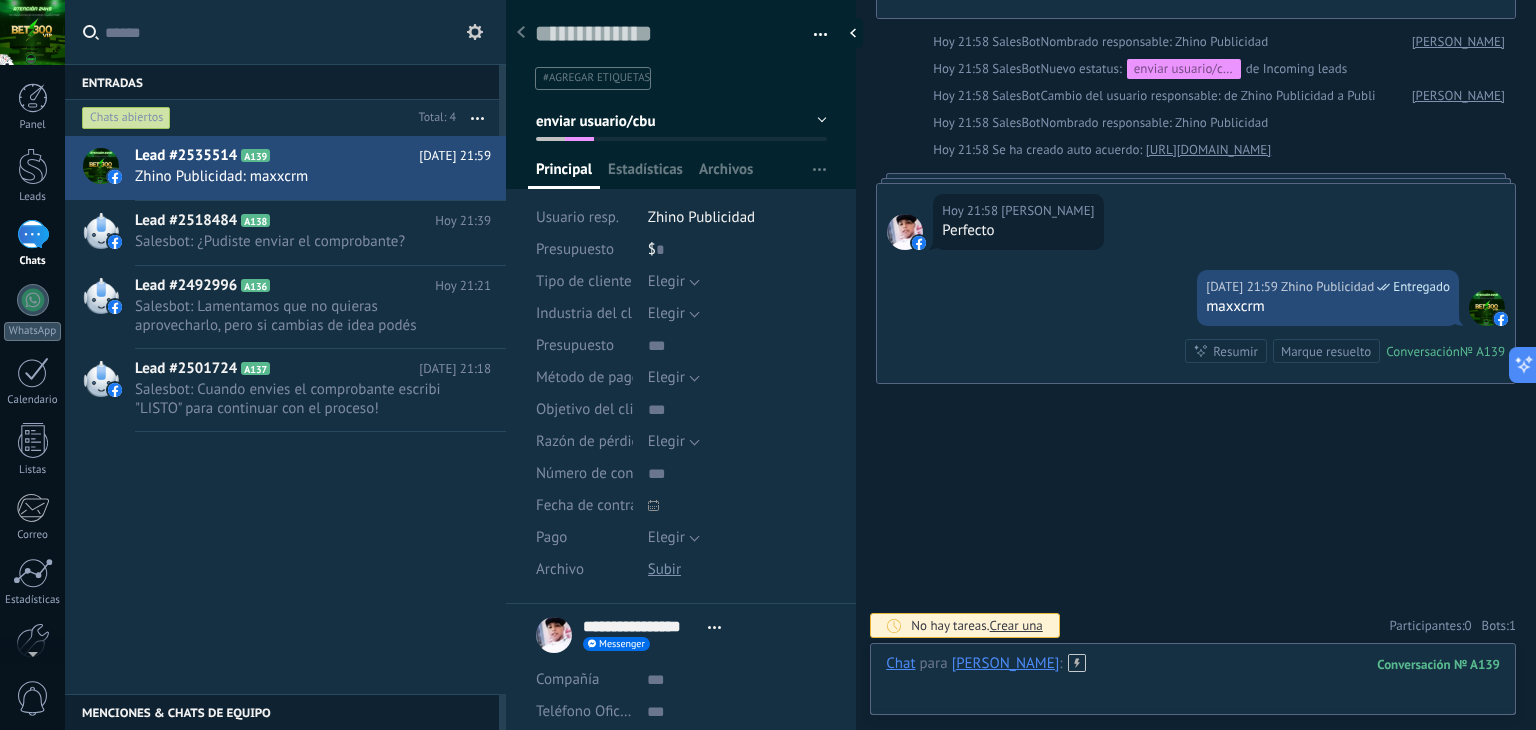 click at bounding box center [1193, 684] 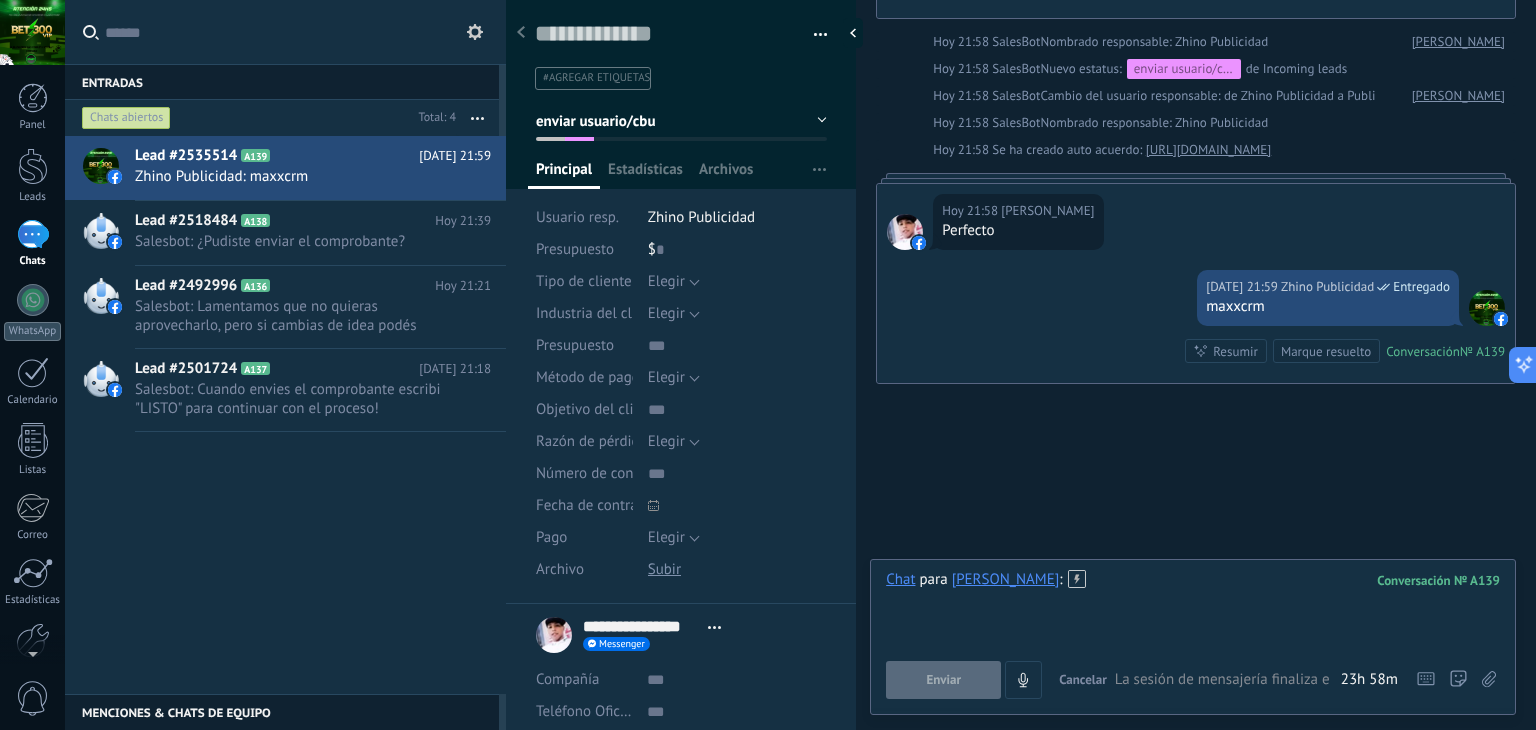type 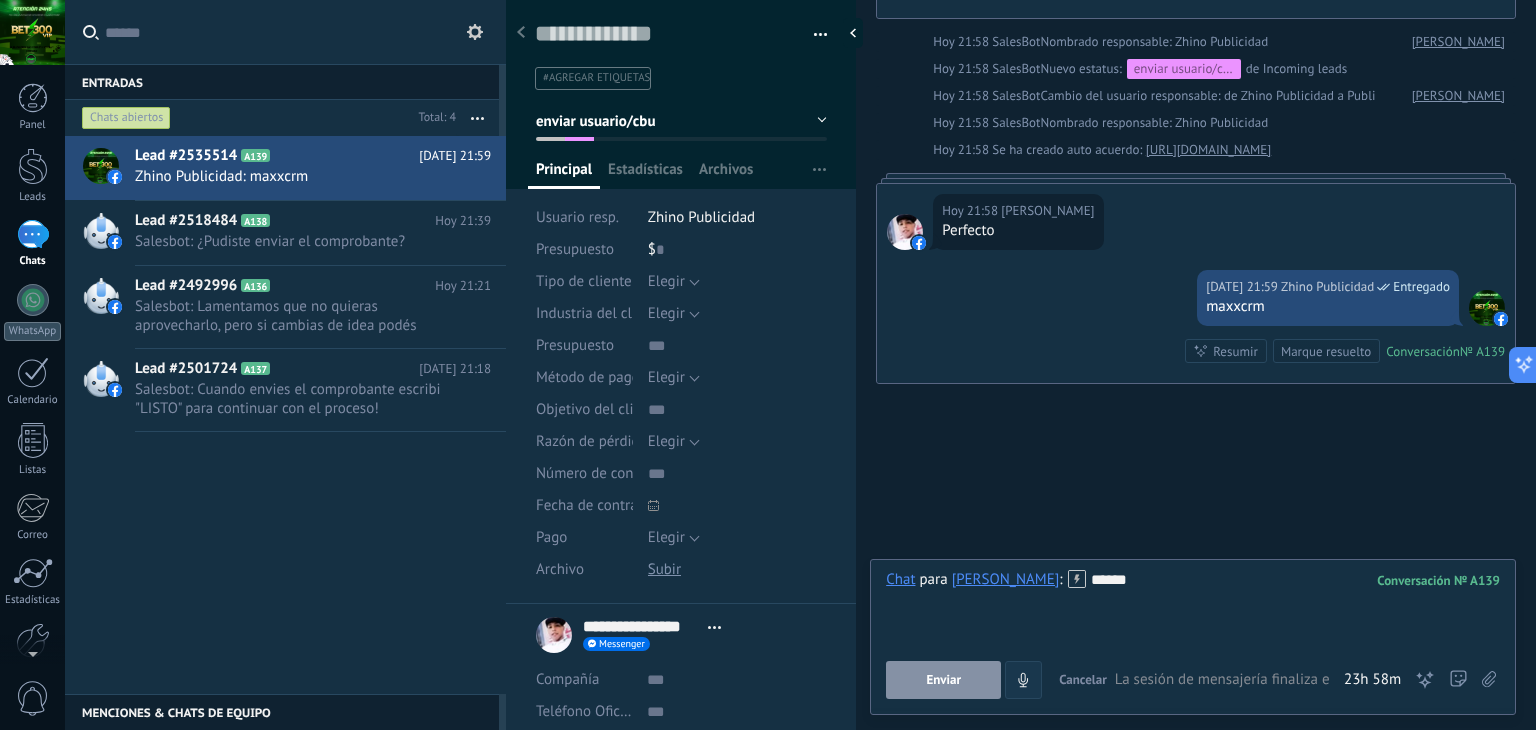 click on "Enviar" at bounding box center [943, 680] 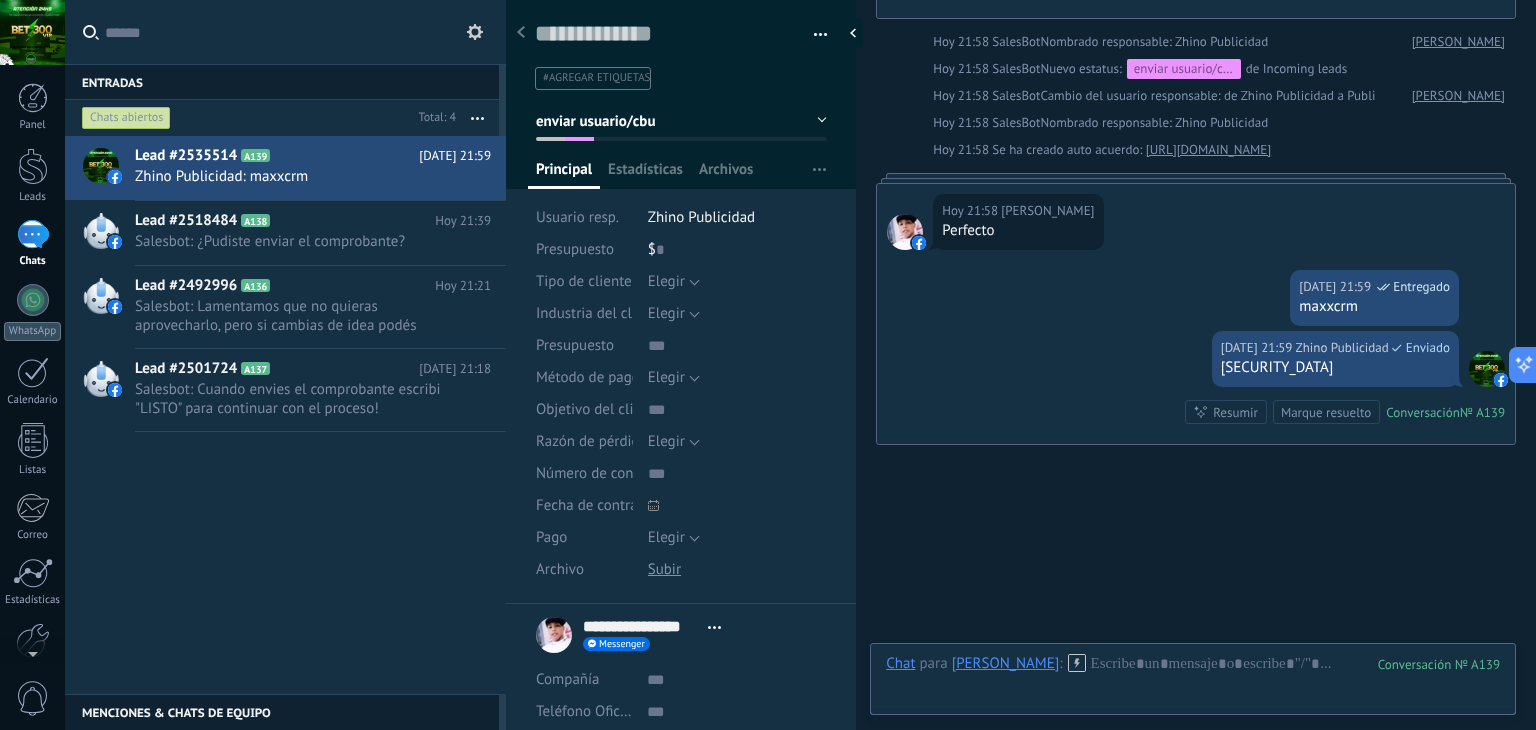 scroll, scrollTop: 1039, scrollLeft: 0, axis: vertical 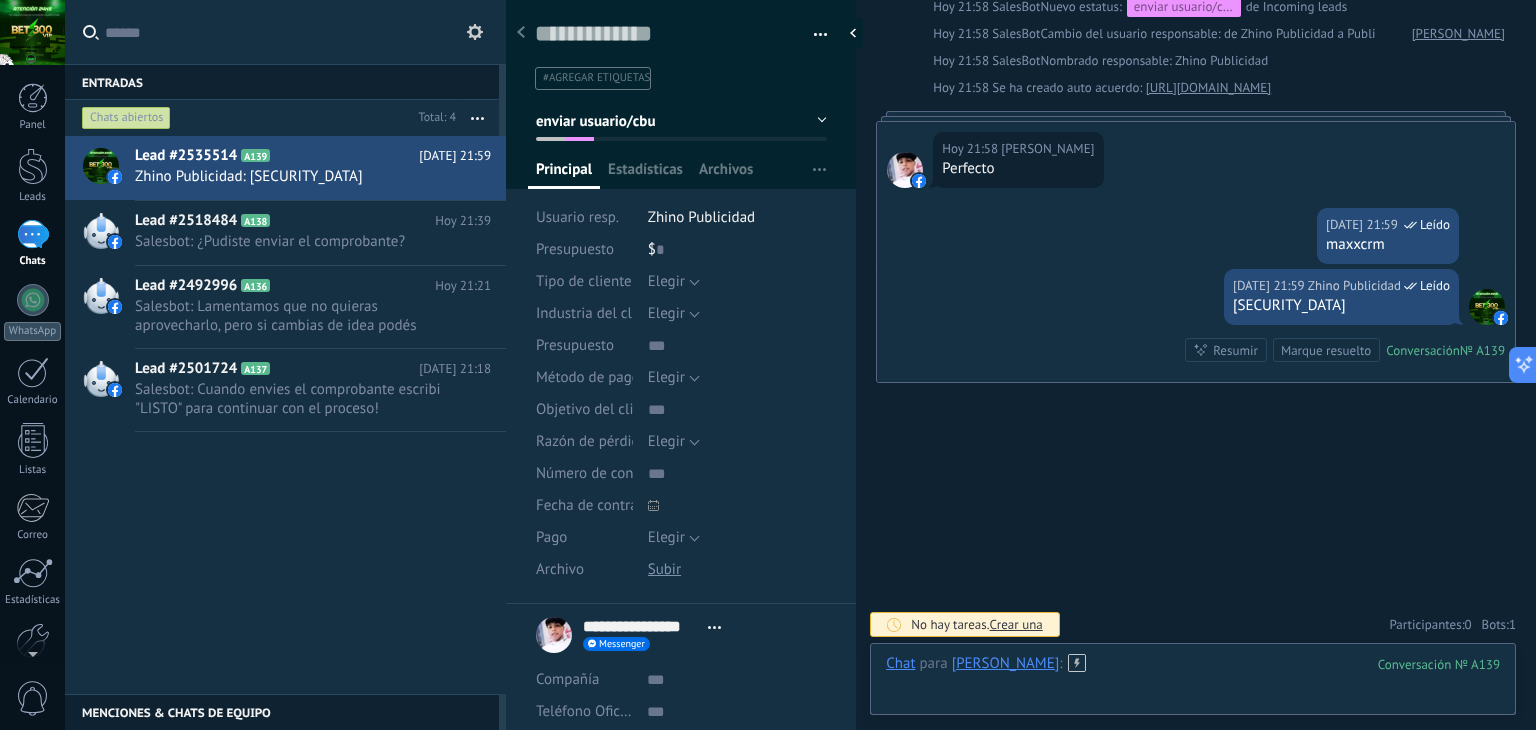click at bounding box center [1193, 684] 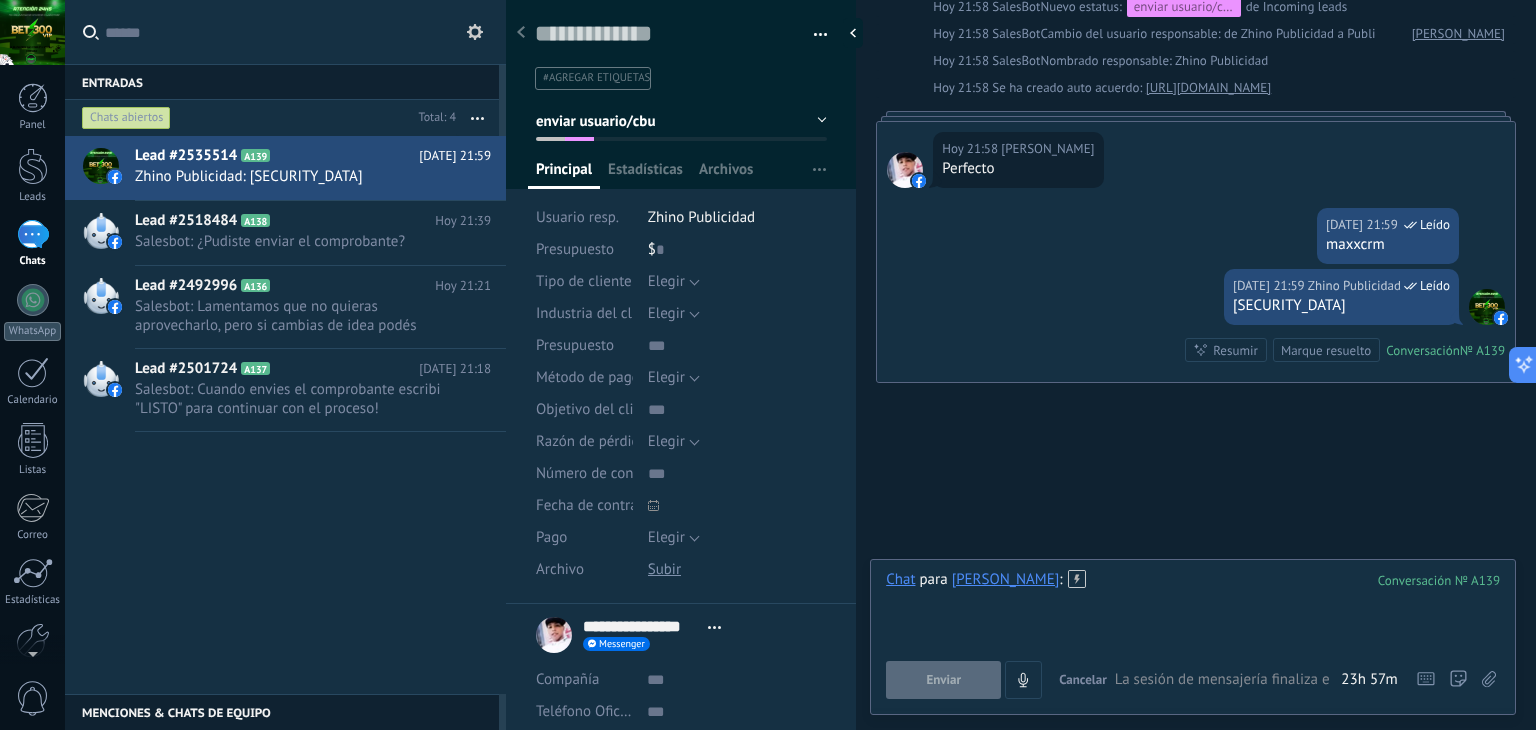 paste 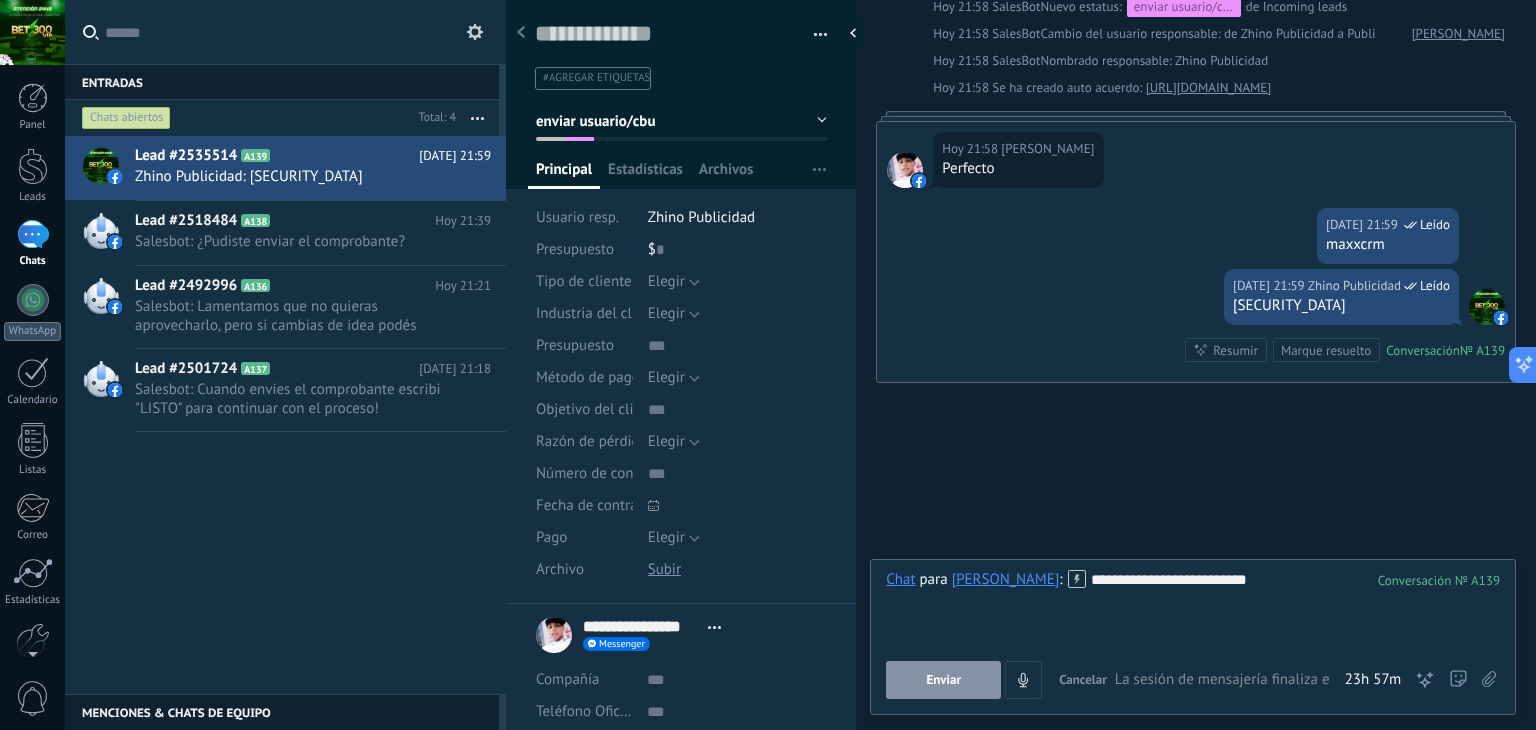 click on "Enviar" at bounding box center (943, 680) 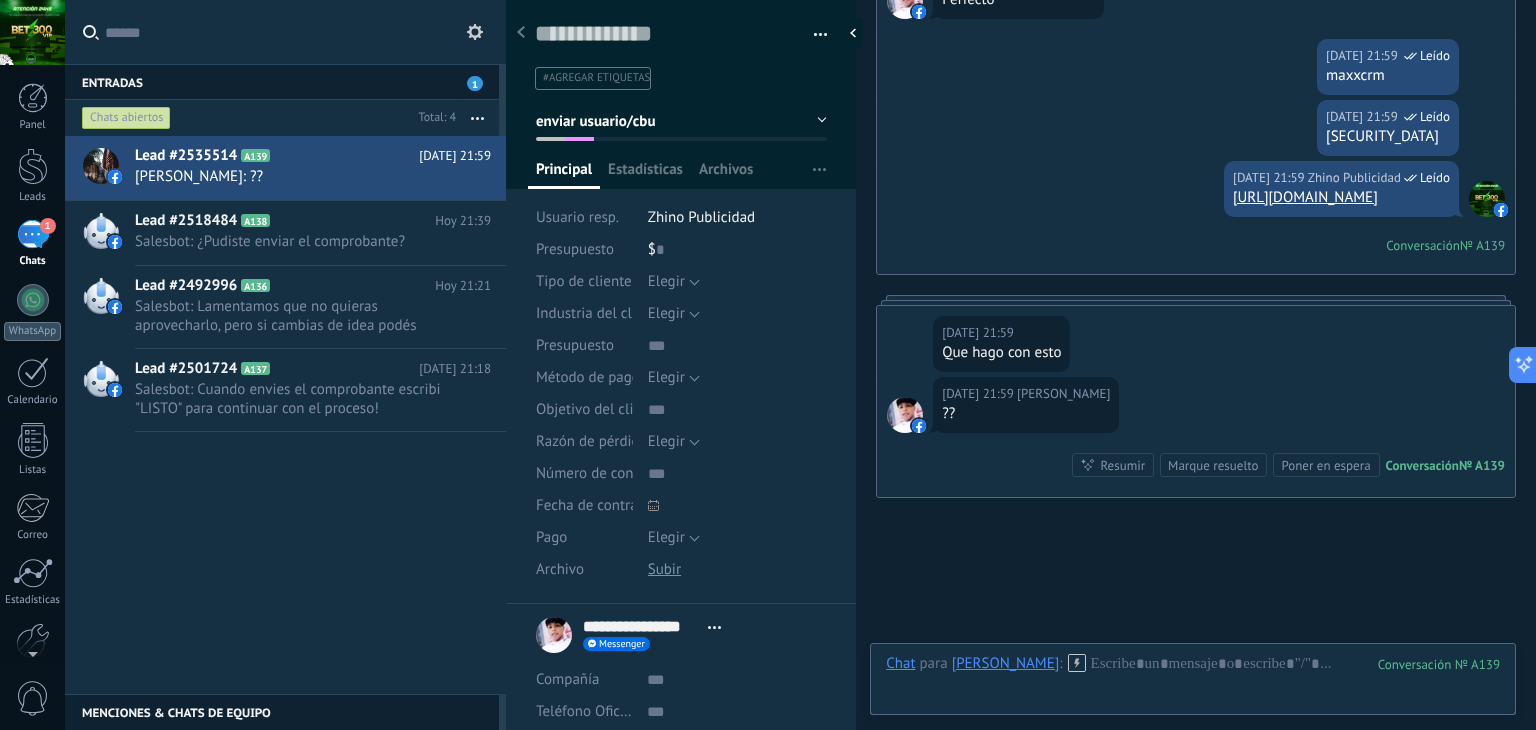 scroll, scrollTop: 1322, scrollLeft: 0, axis: vertical 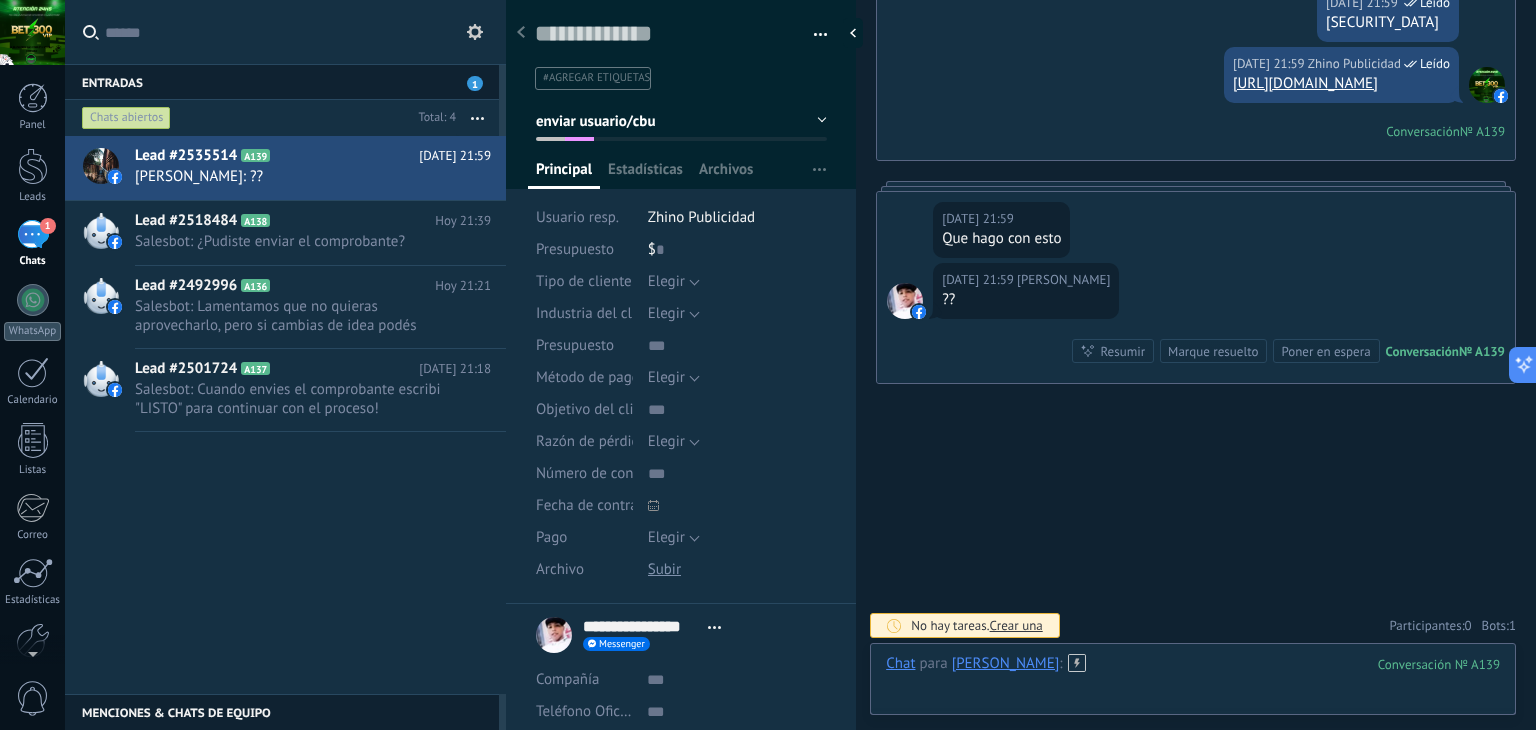 click at bounding box center [1193, 684] 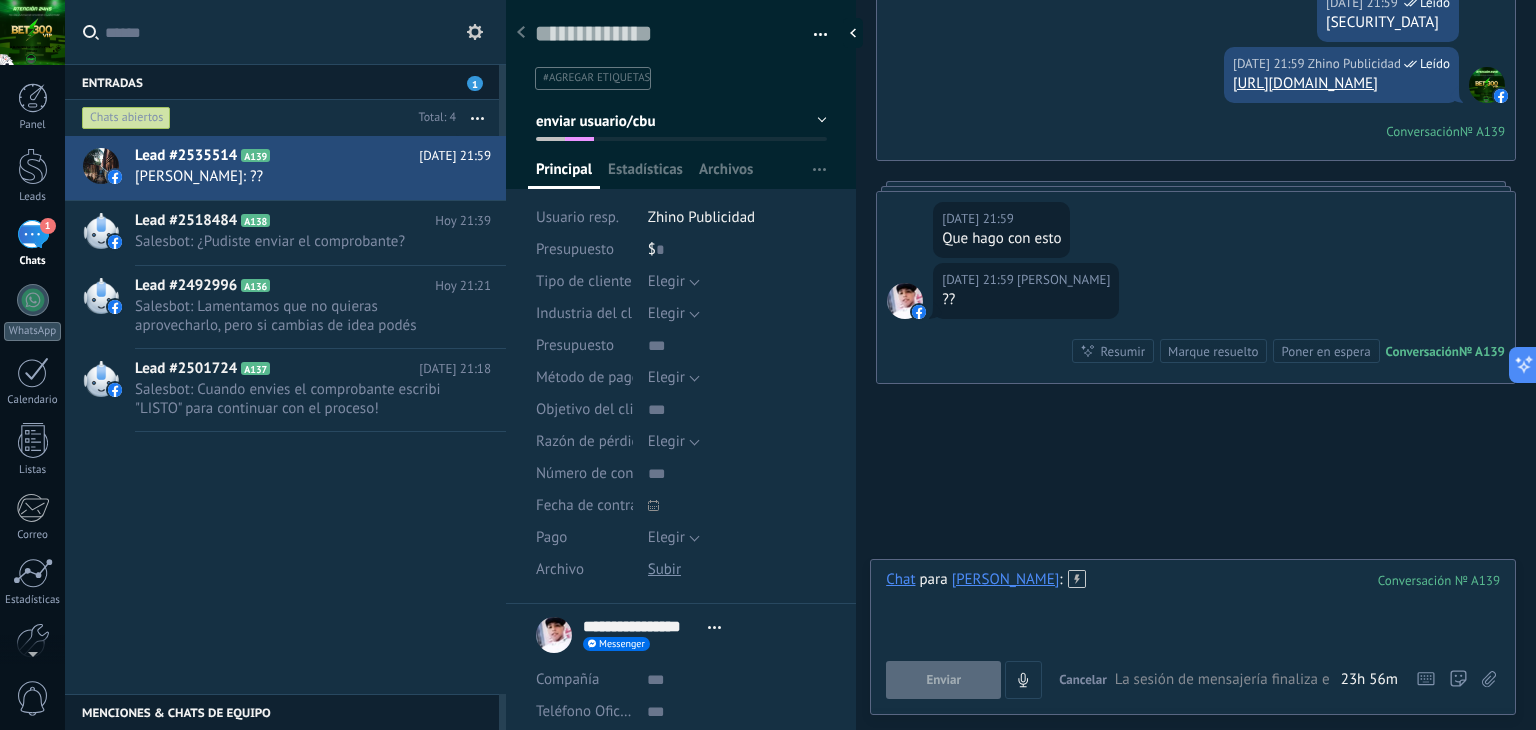 type 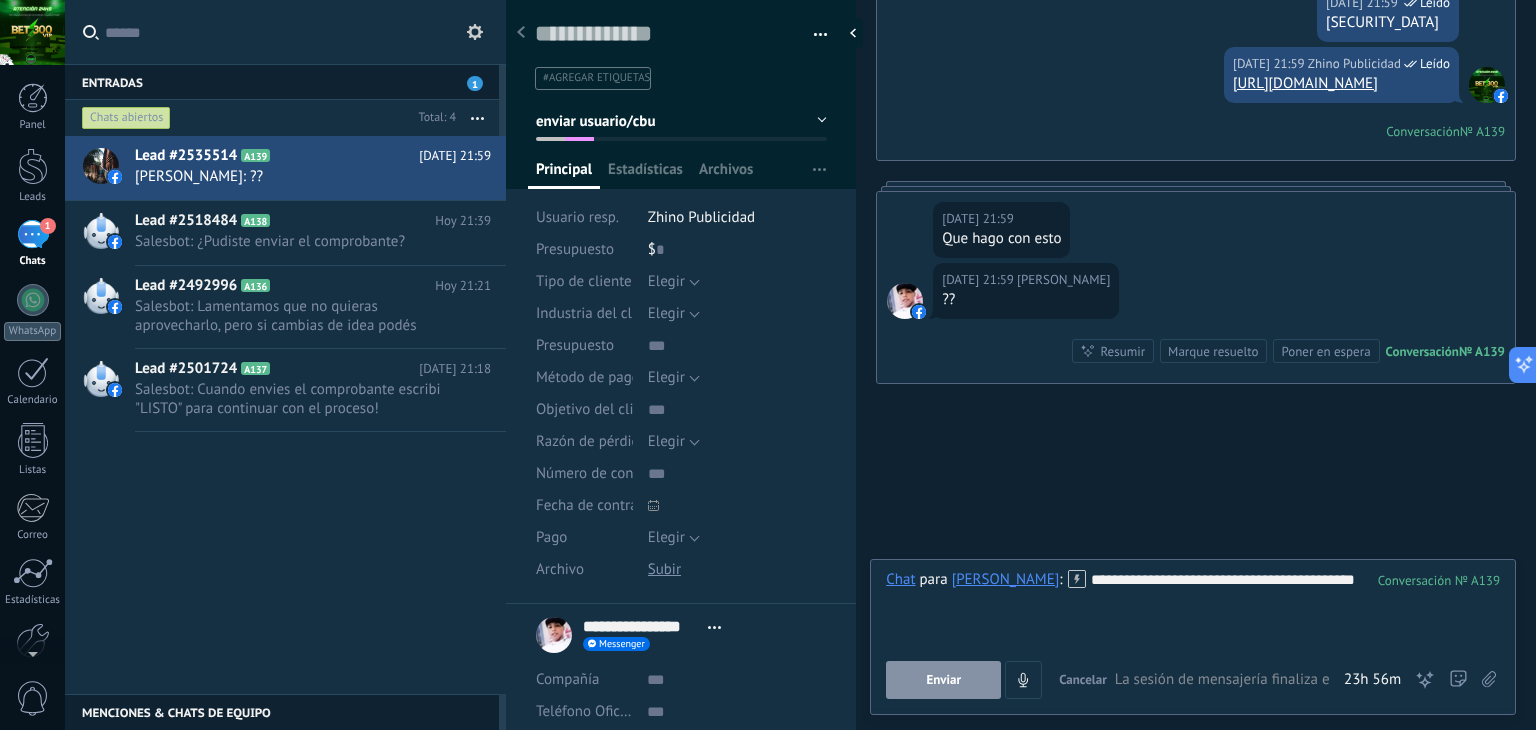 scroll, scrollTop: 1222, scrollLeft: 0, axis: vertical 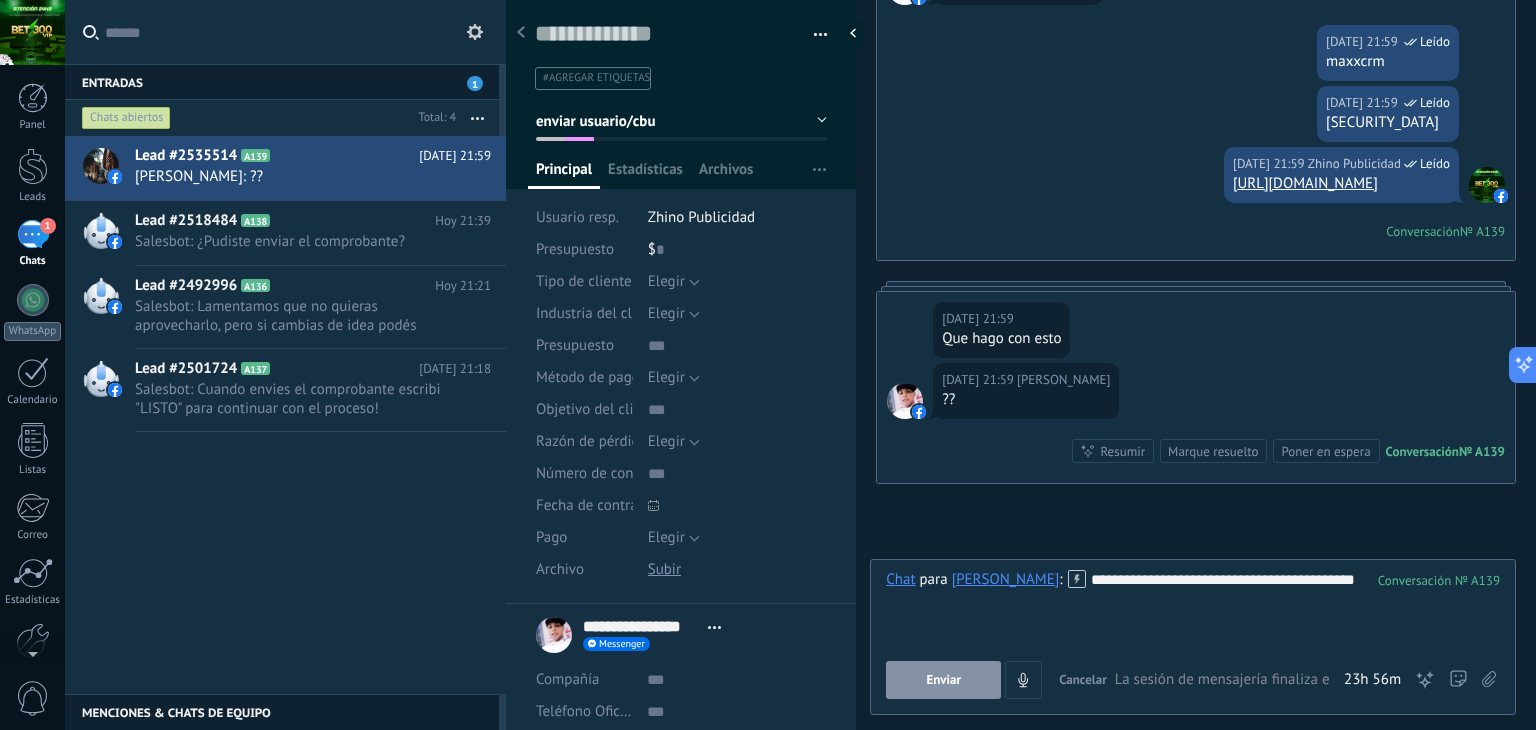 click on "Enviar" at bounding box center (943, 680) 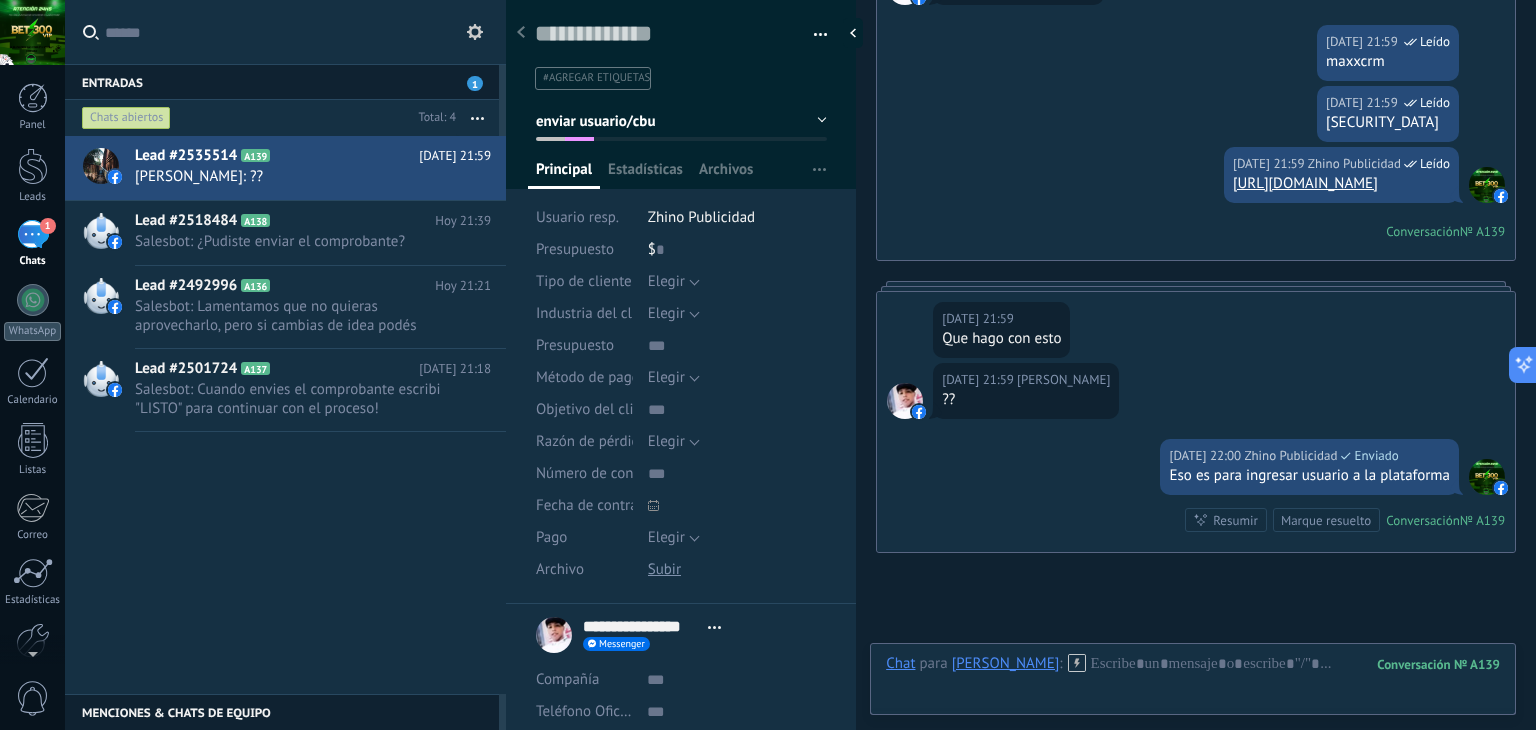 scroll, scrollTop: 1391, scrollLeft: 0, axis: vertical 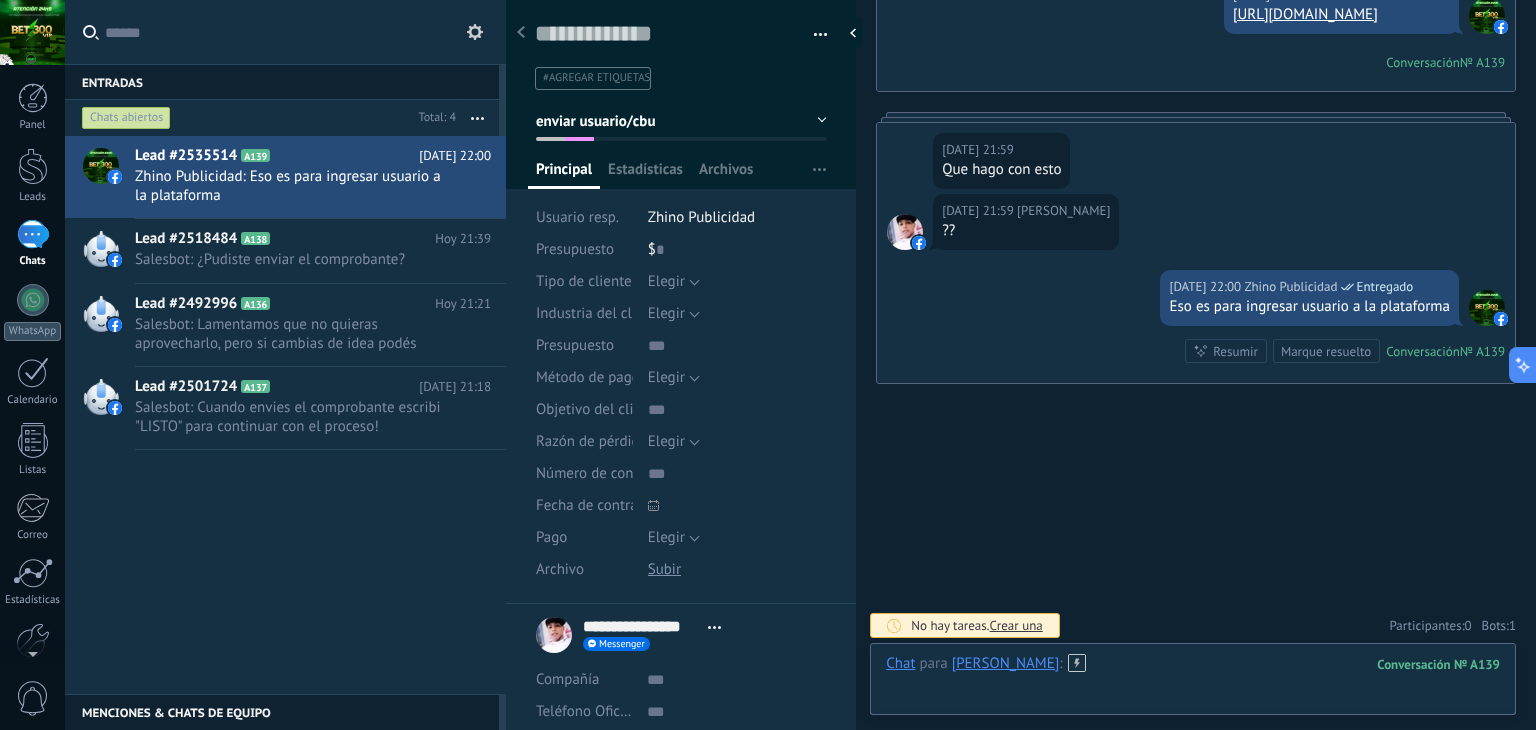 click at bounding box center [1193, 684] 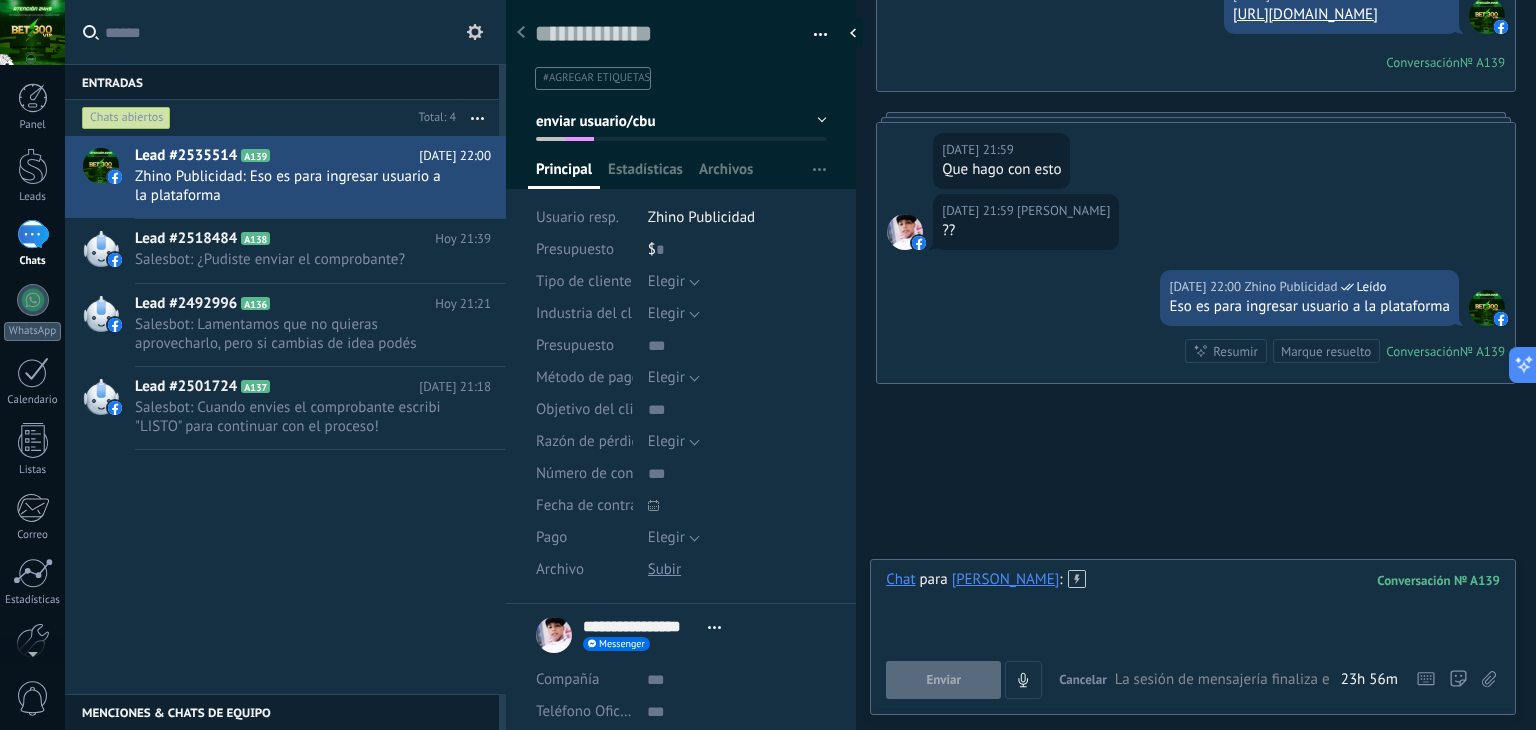 type 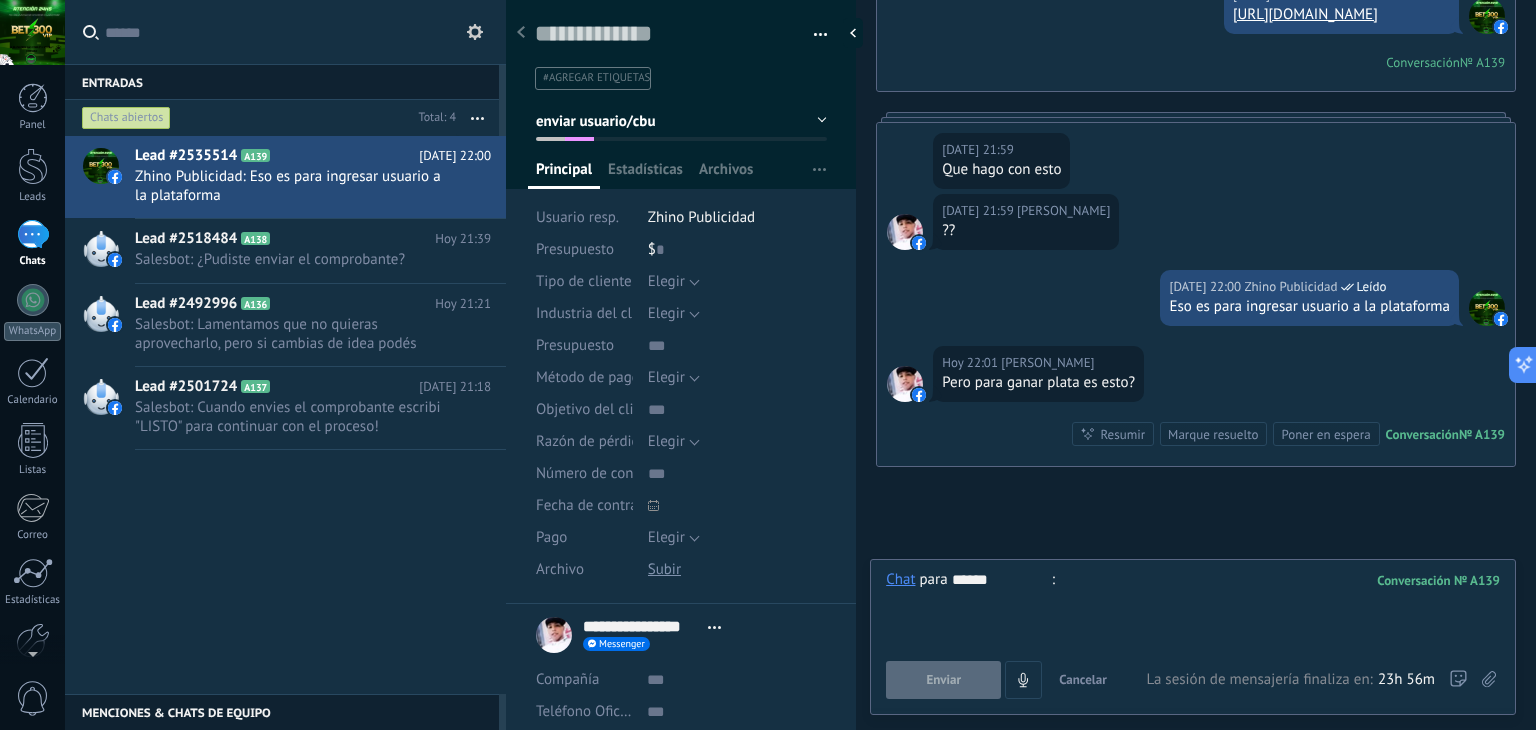 scroll, scrollTop: 1474, scrollLeft: 0, axis: vertical 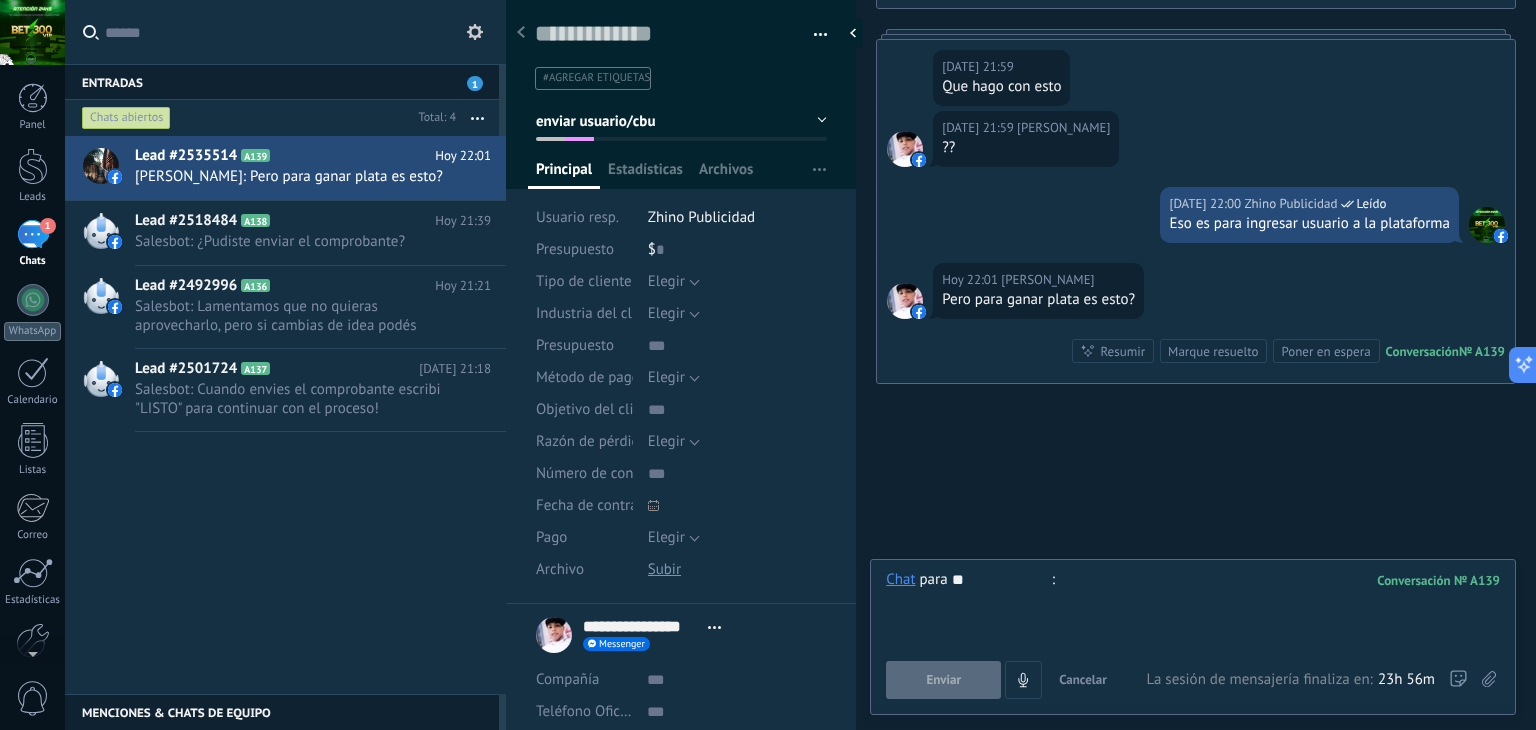 type on "*" 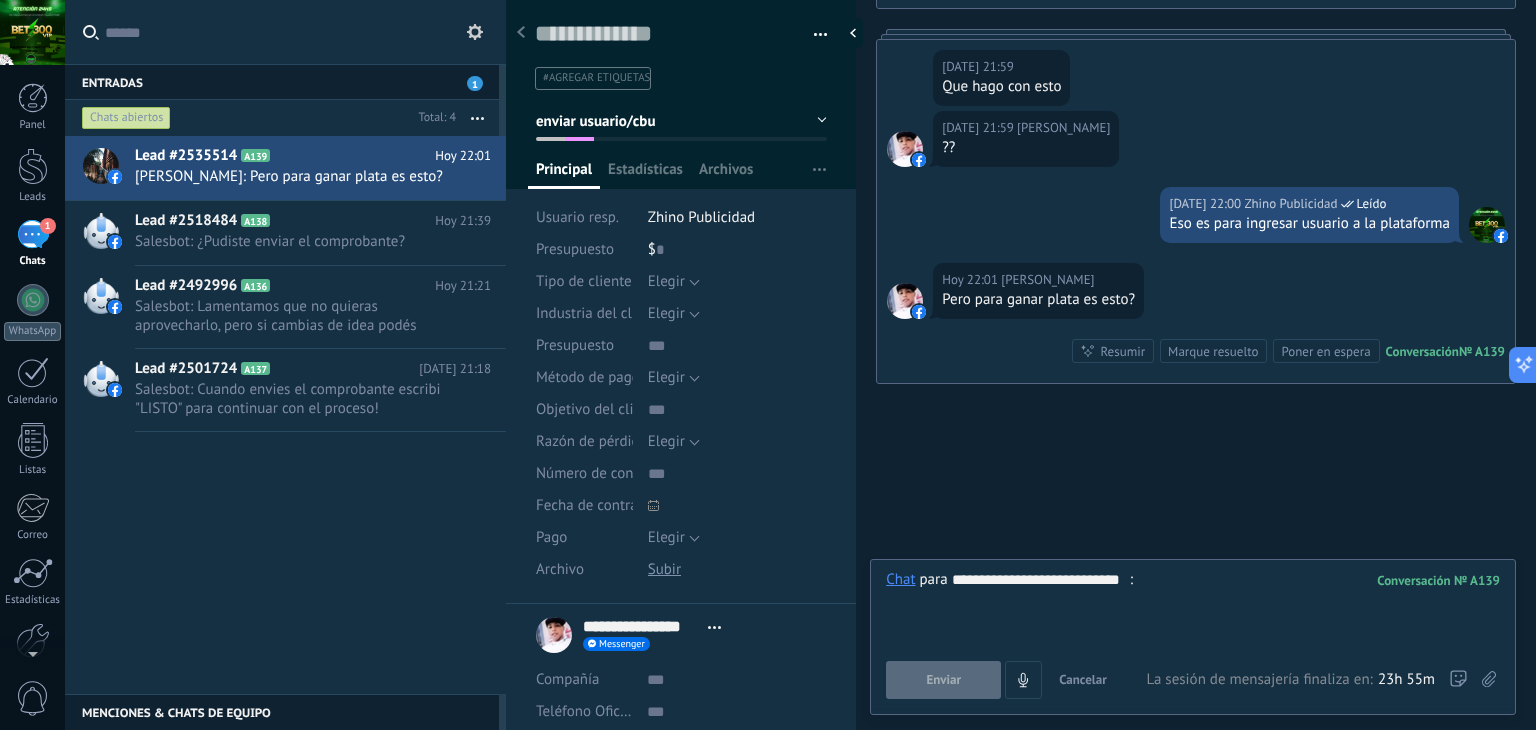 type on "**********" 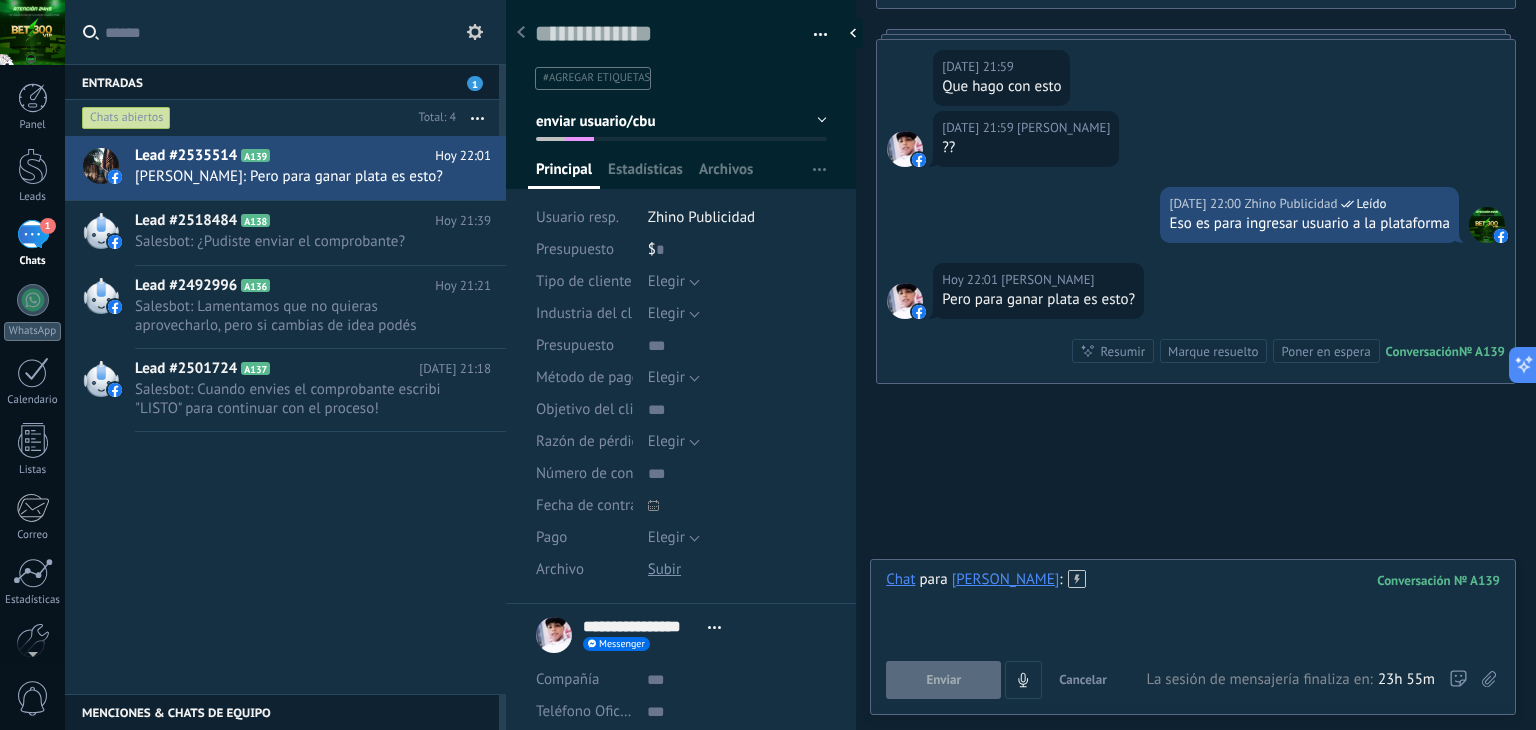 click at bounding box center (1193, 608) 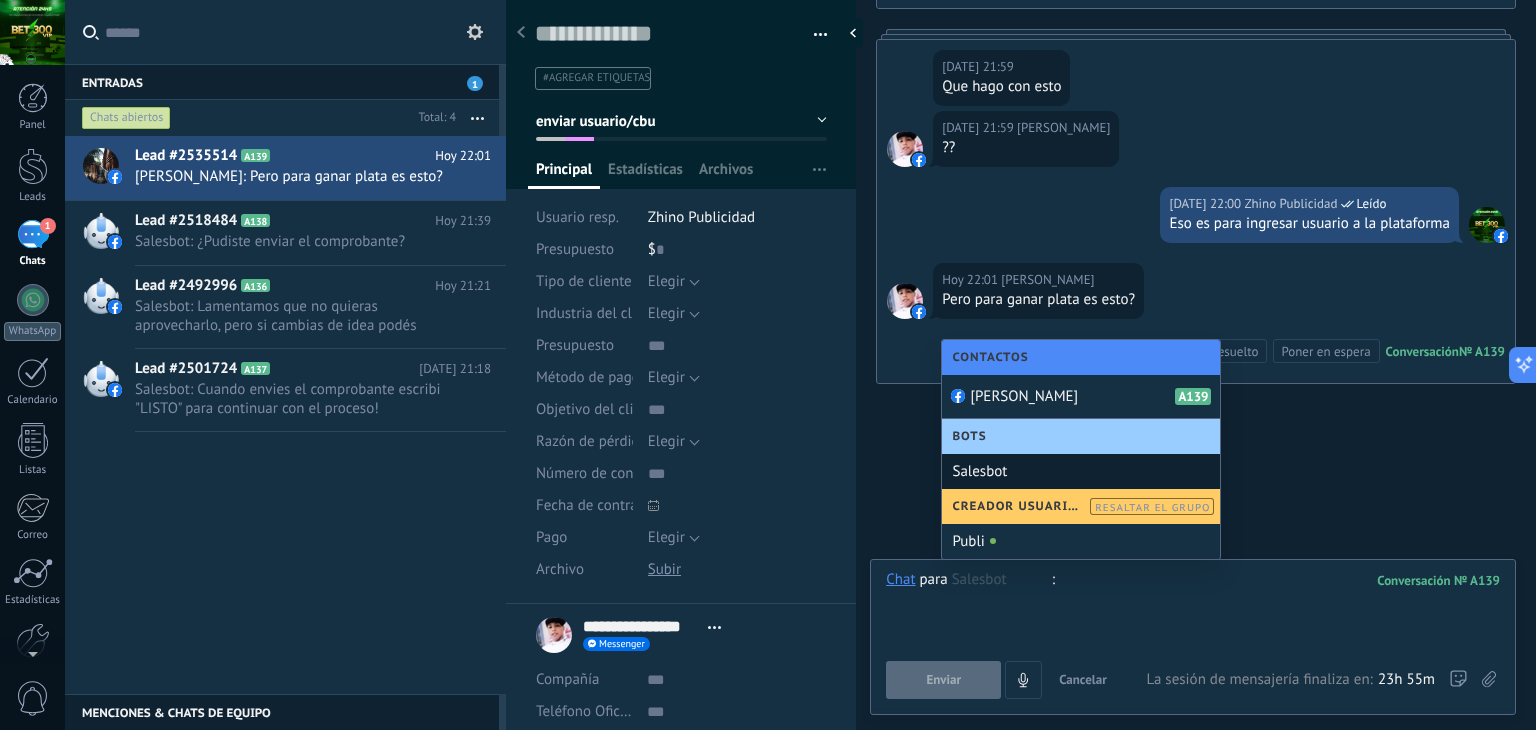 click on "Bots" at bounding box center [974, 436] 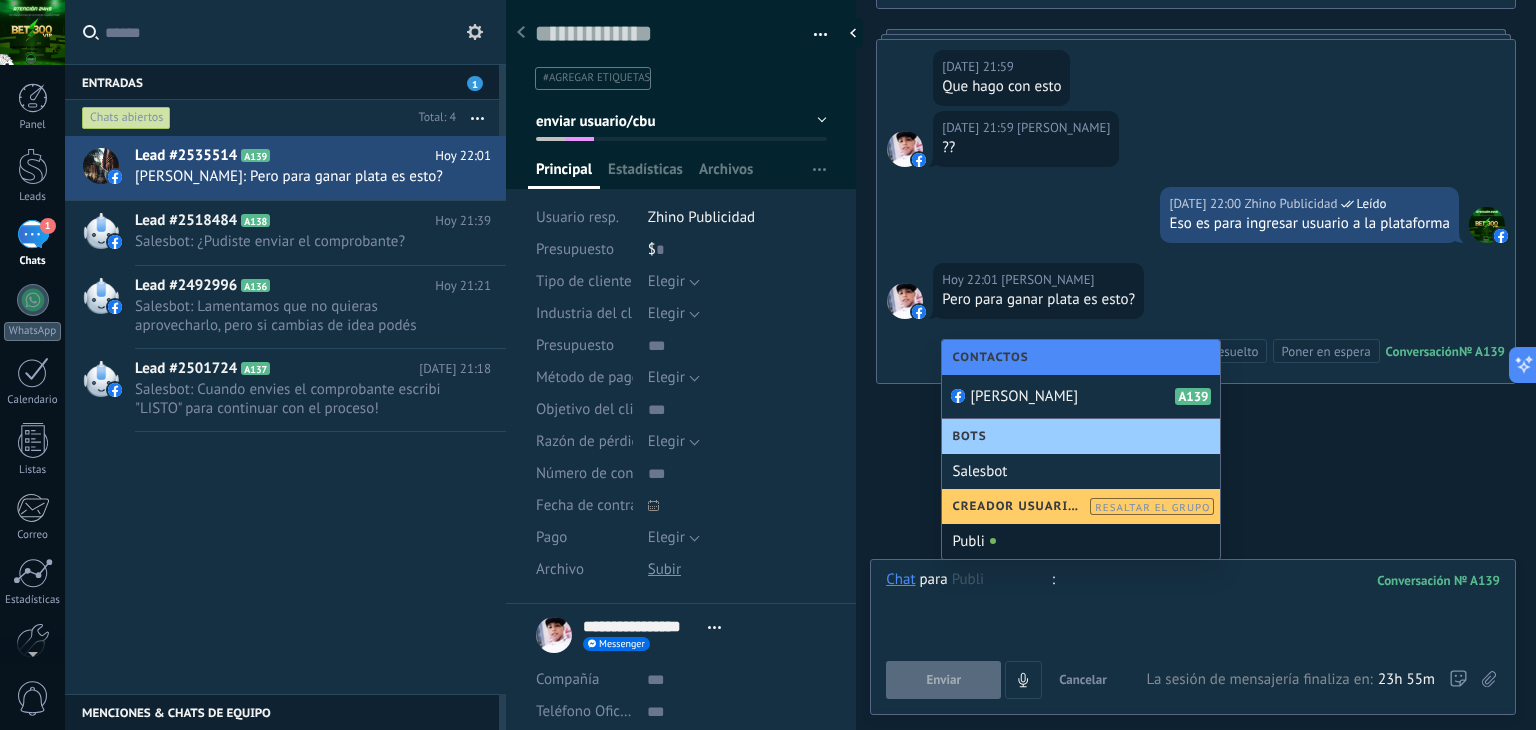 click at bounding box center [993, 541] 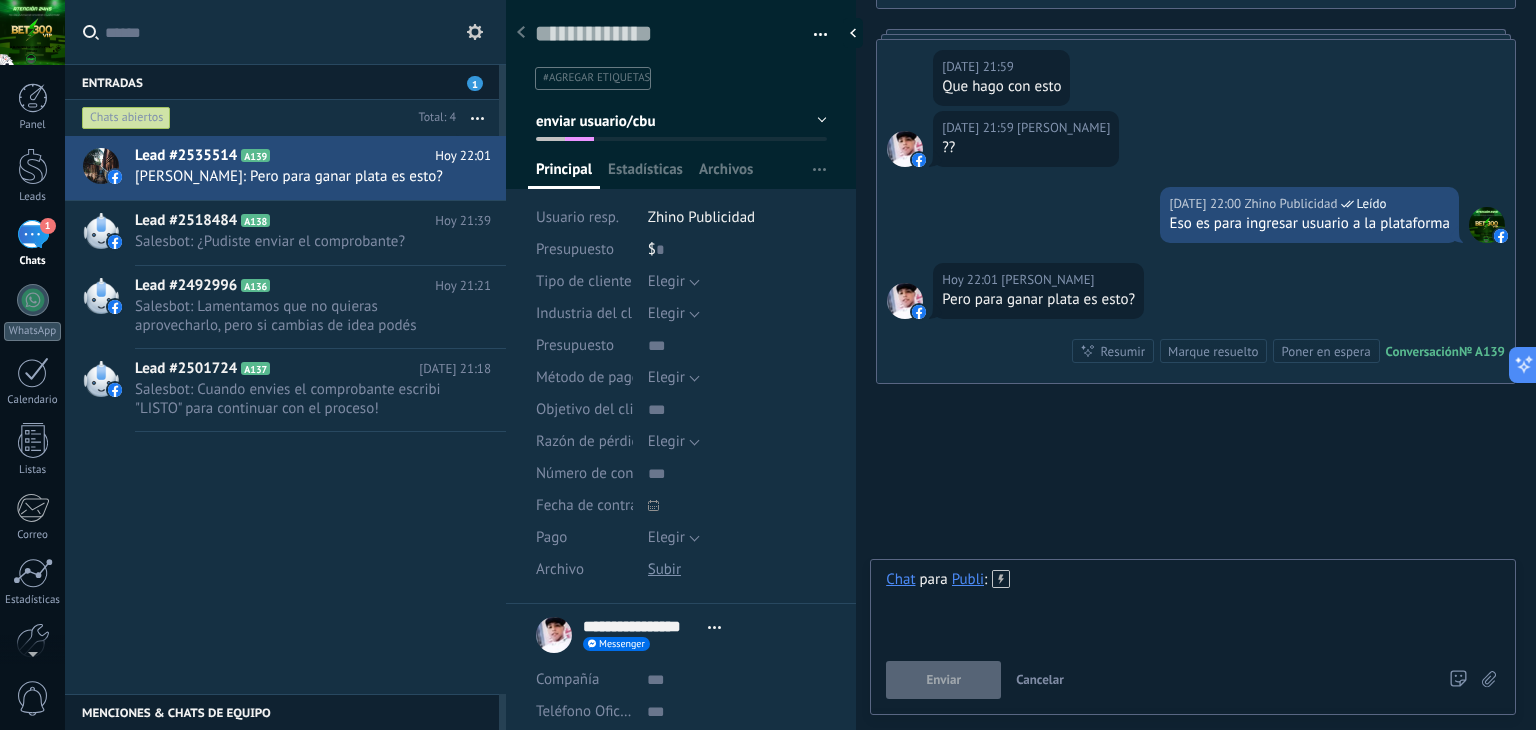click at bounding box center (1193, 608) 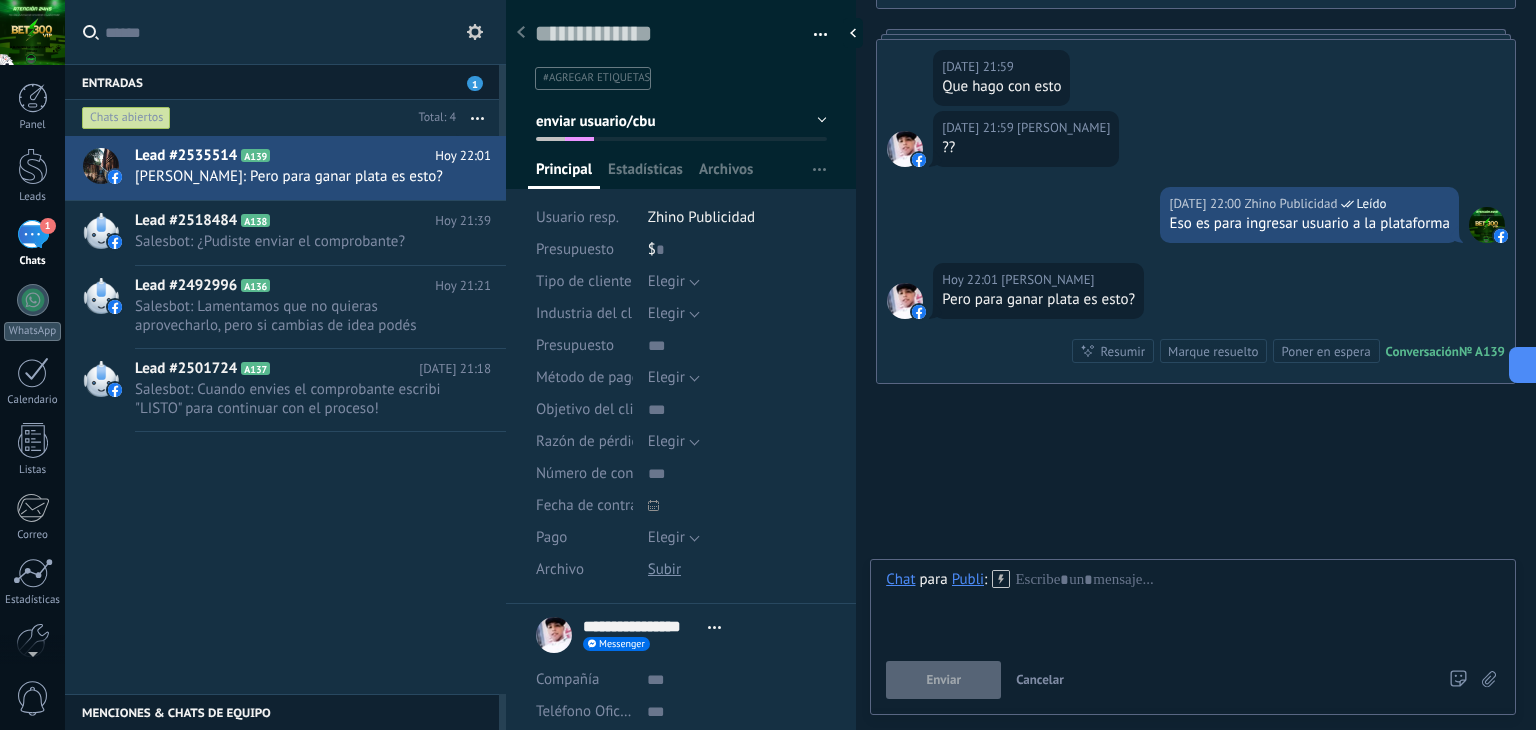 click on "Publi" at bounding box center [968, 579] 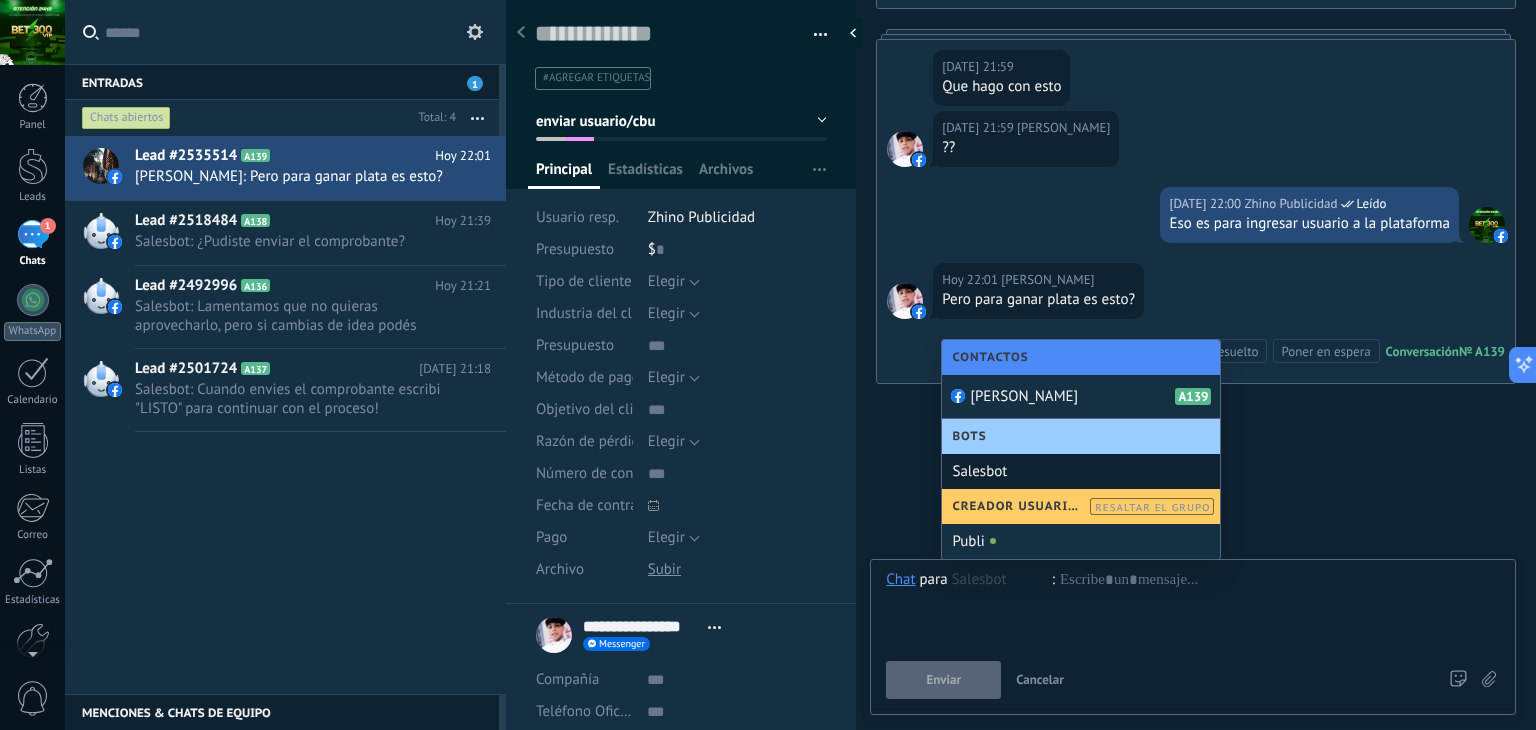 click on "Salesbot" at bounding box center [1081, 471] 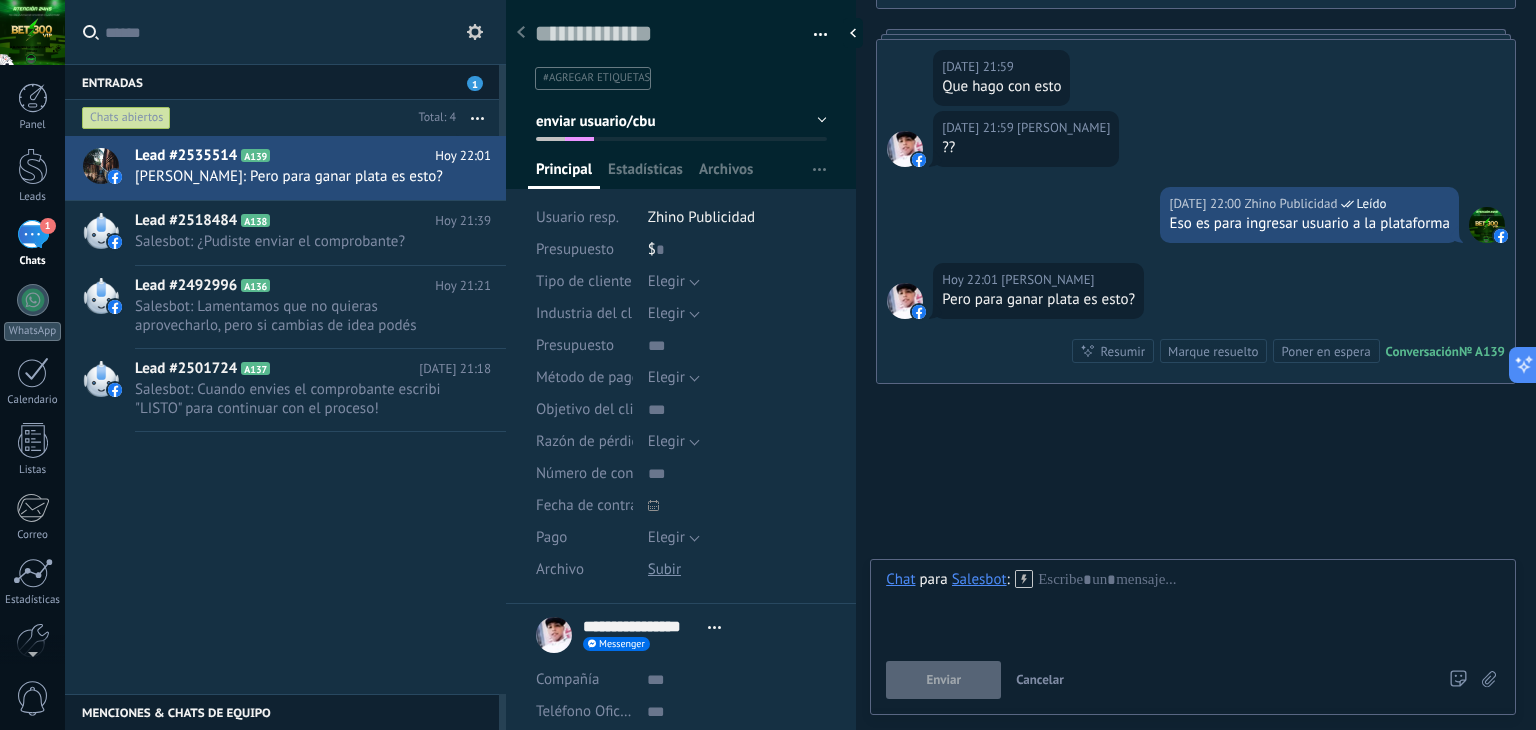 click on "Enviar" at bounding box center (943, 680) 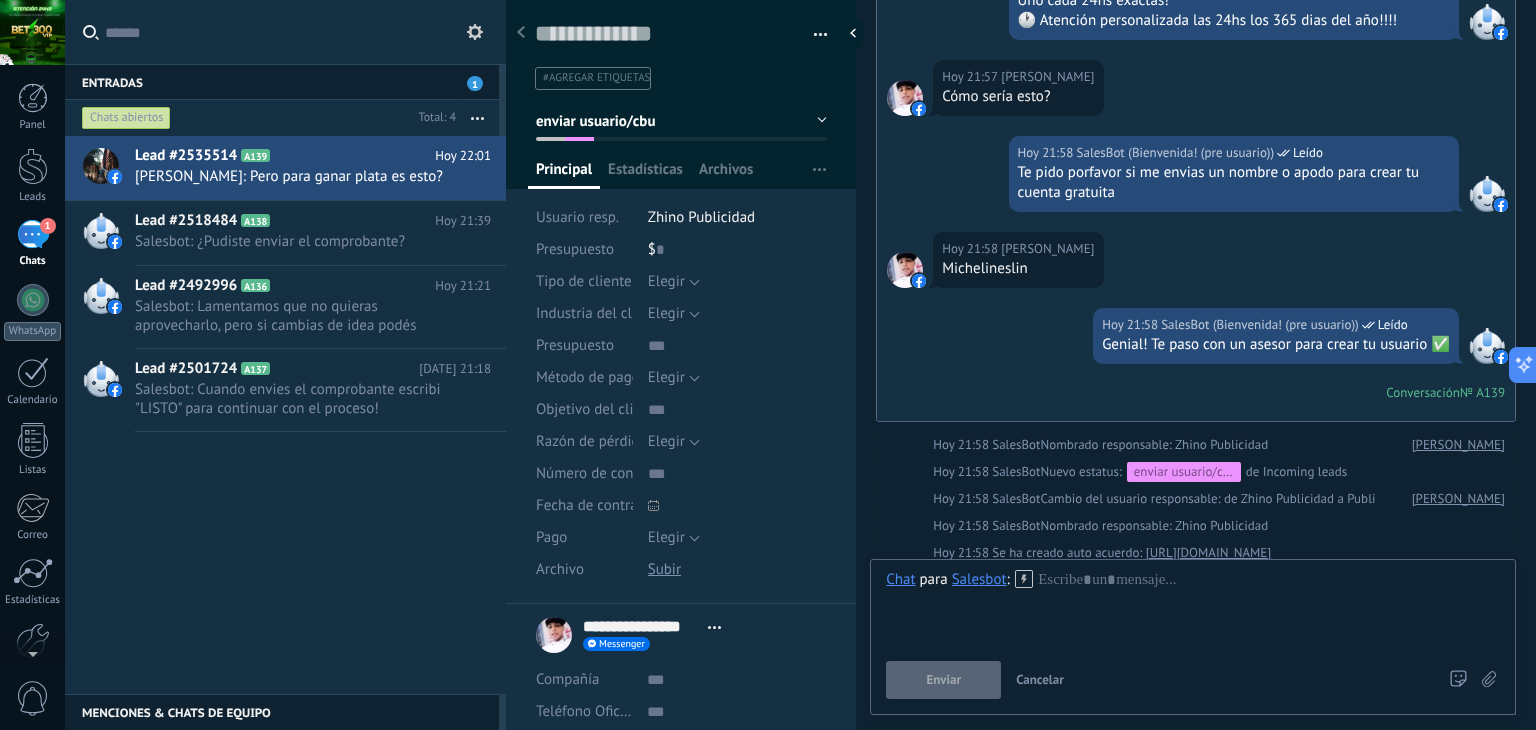 scroll, scrollTop: 1374, scrollLeft: 0, axis: vertical 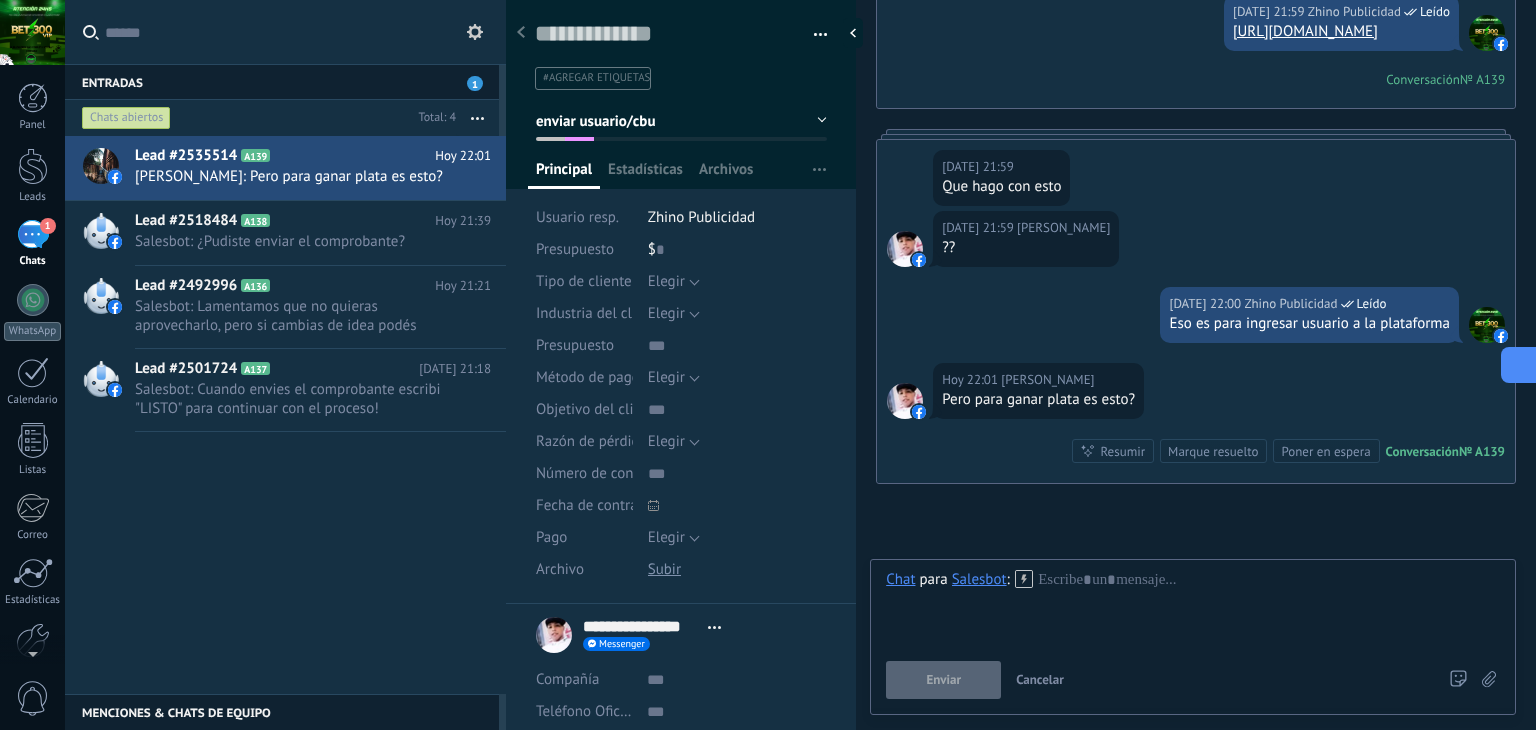 click 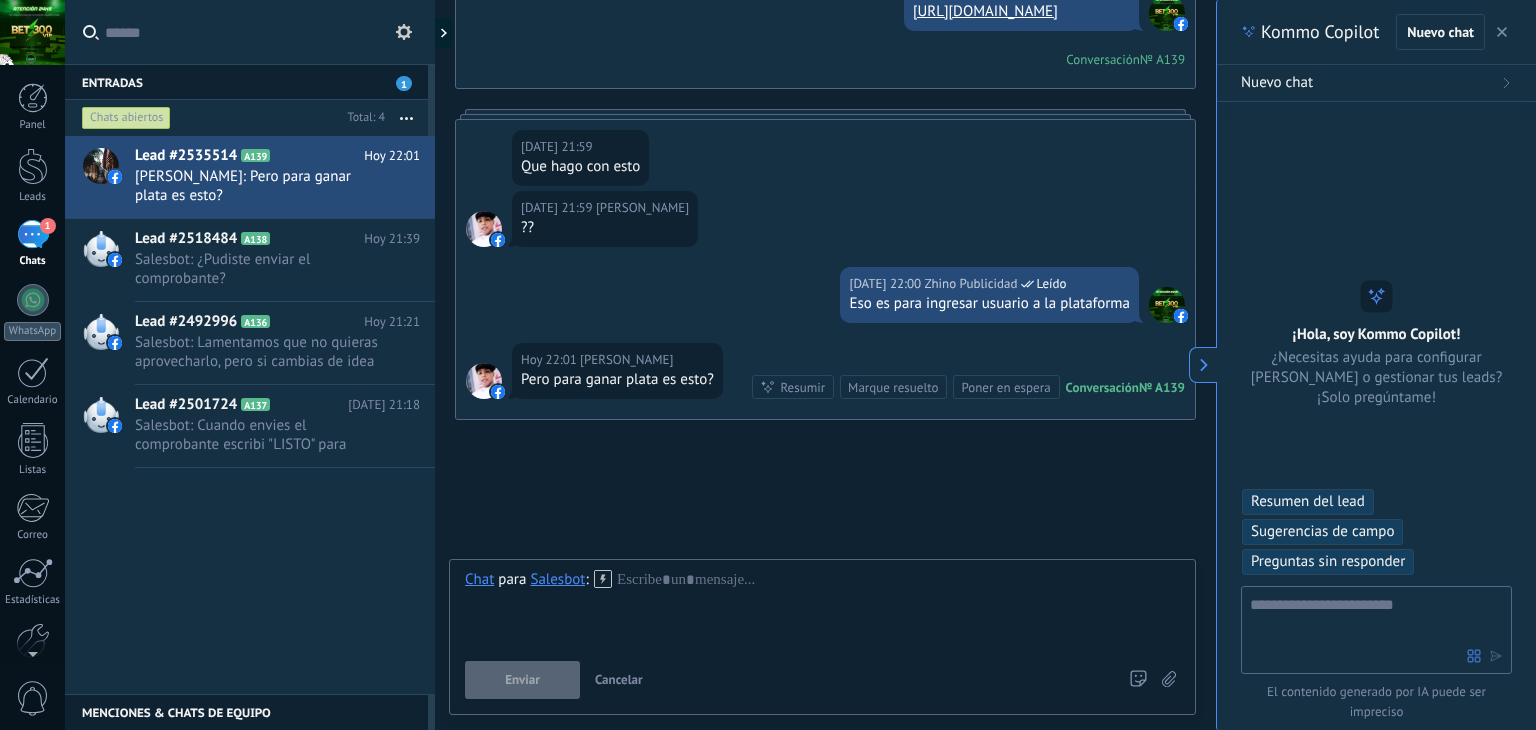 type on "**********" 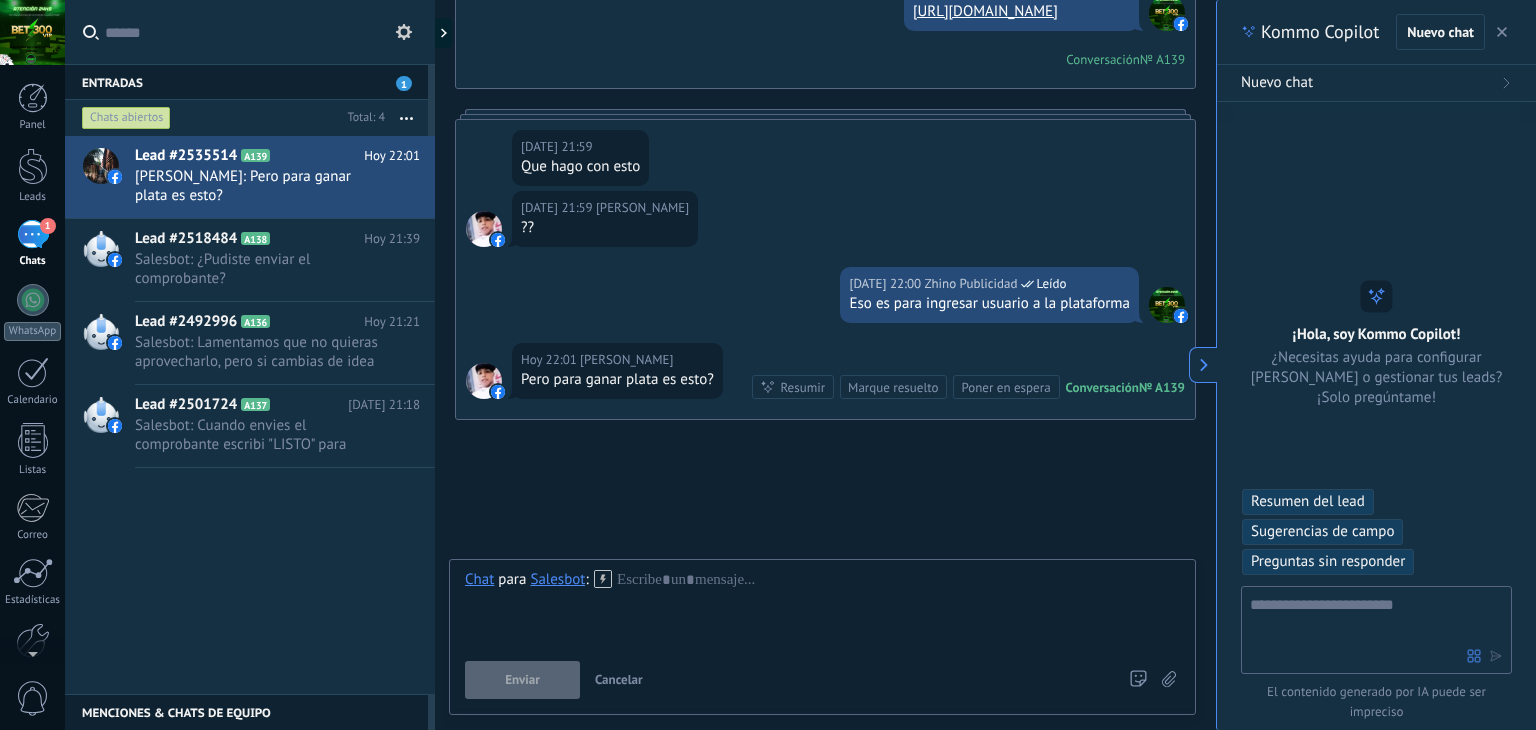 scroll, scrollTop: 60, scrollLeft: 0, axis: vertical 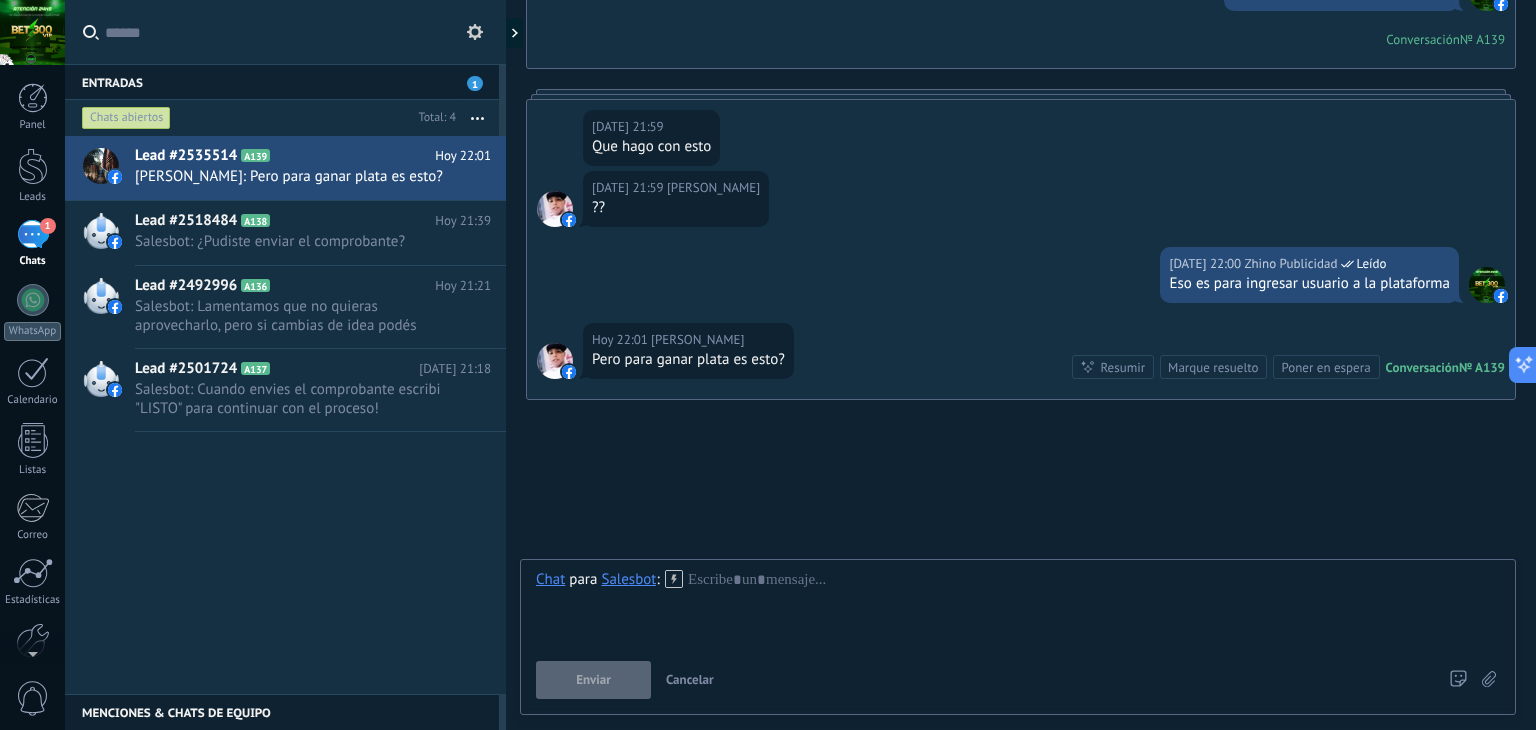 click on "1" at bounding box center (33, 234) 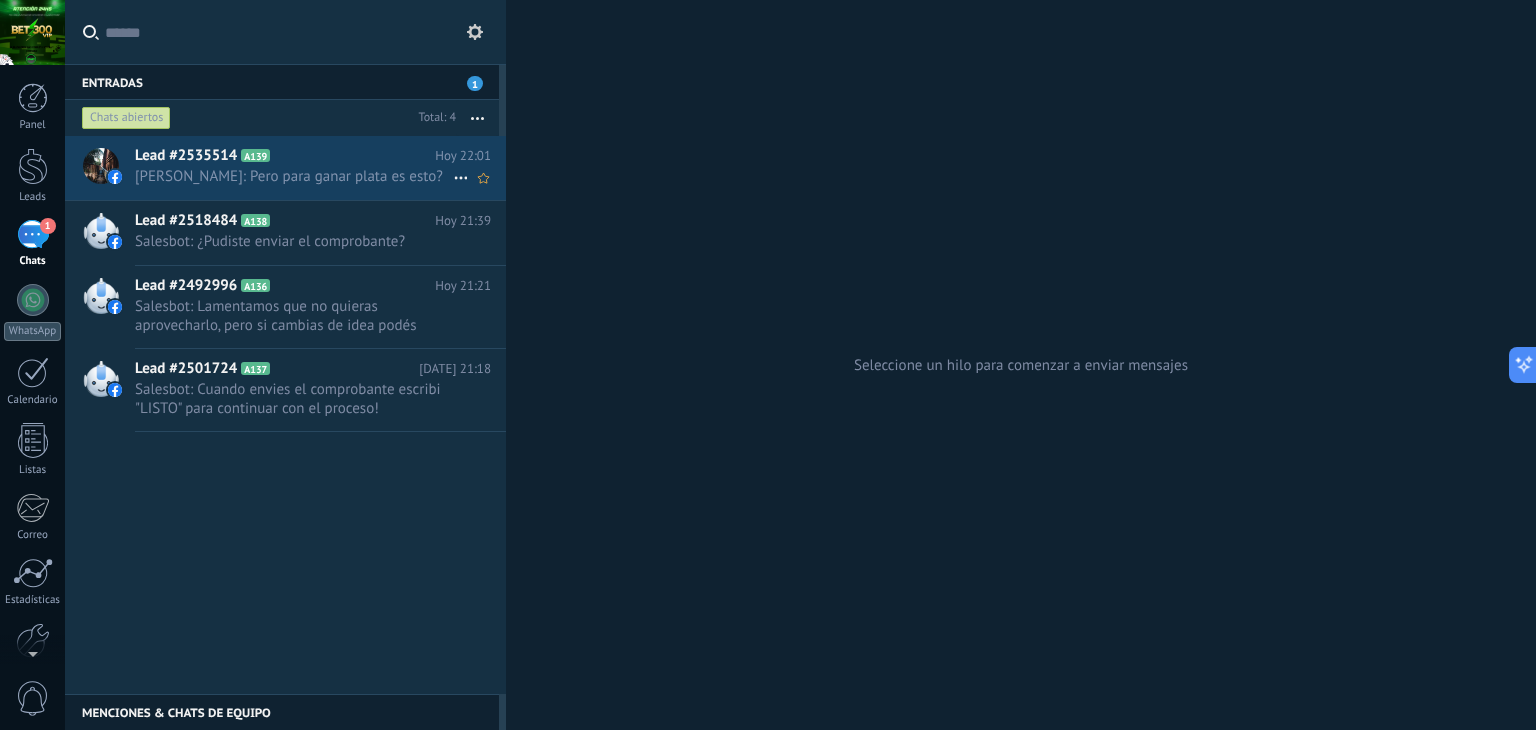 click on "[PERSON_NAME]: Pero para ganar plata es esto?" at bounding box center (294, 176) 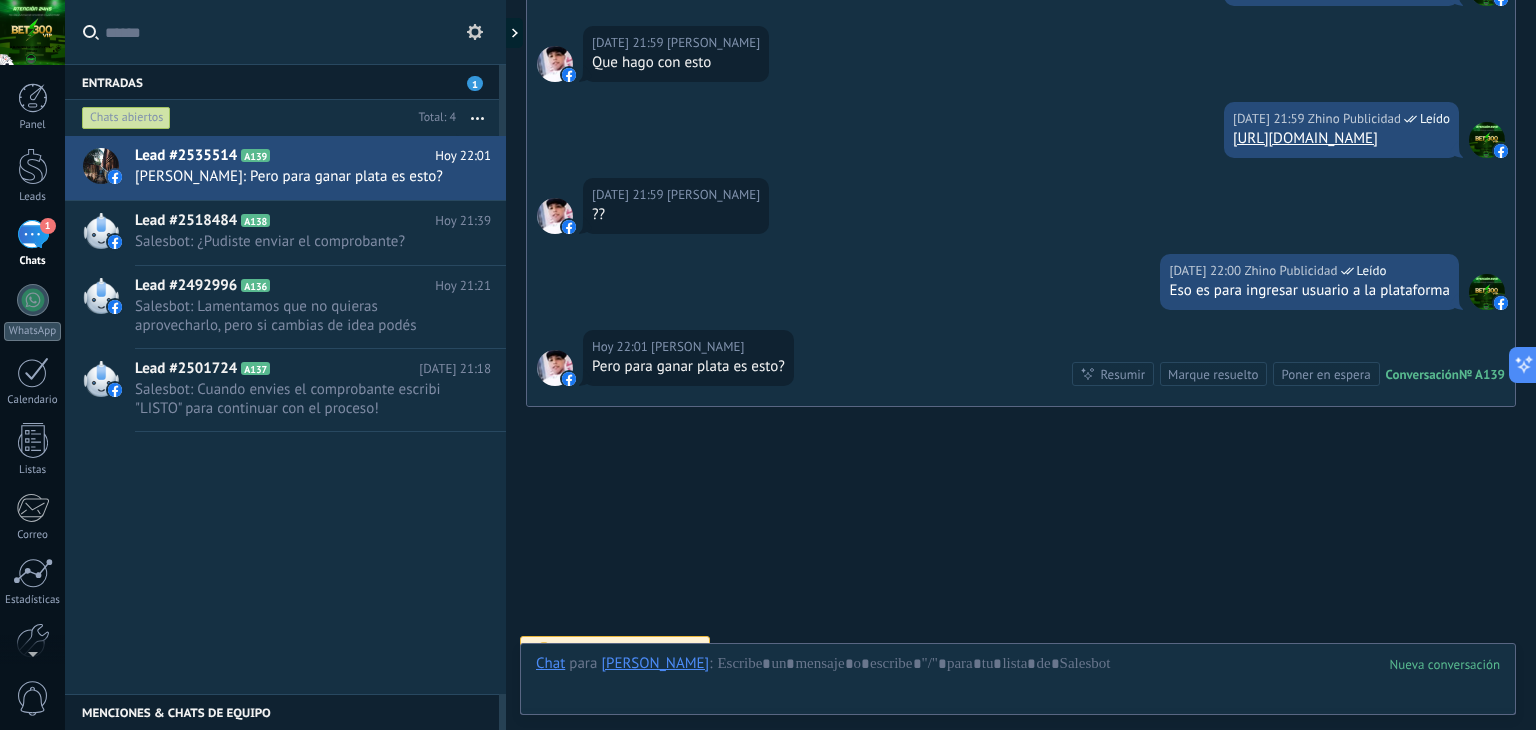 scroll, scrollTop: 1368, scrollLeft: 0, axis: vertical 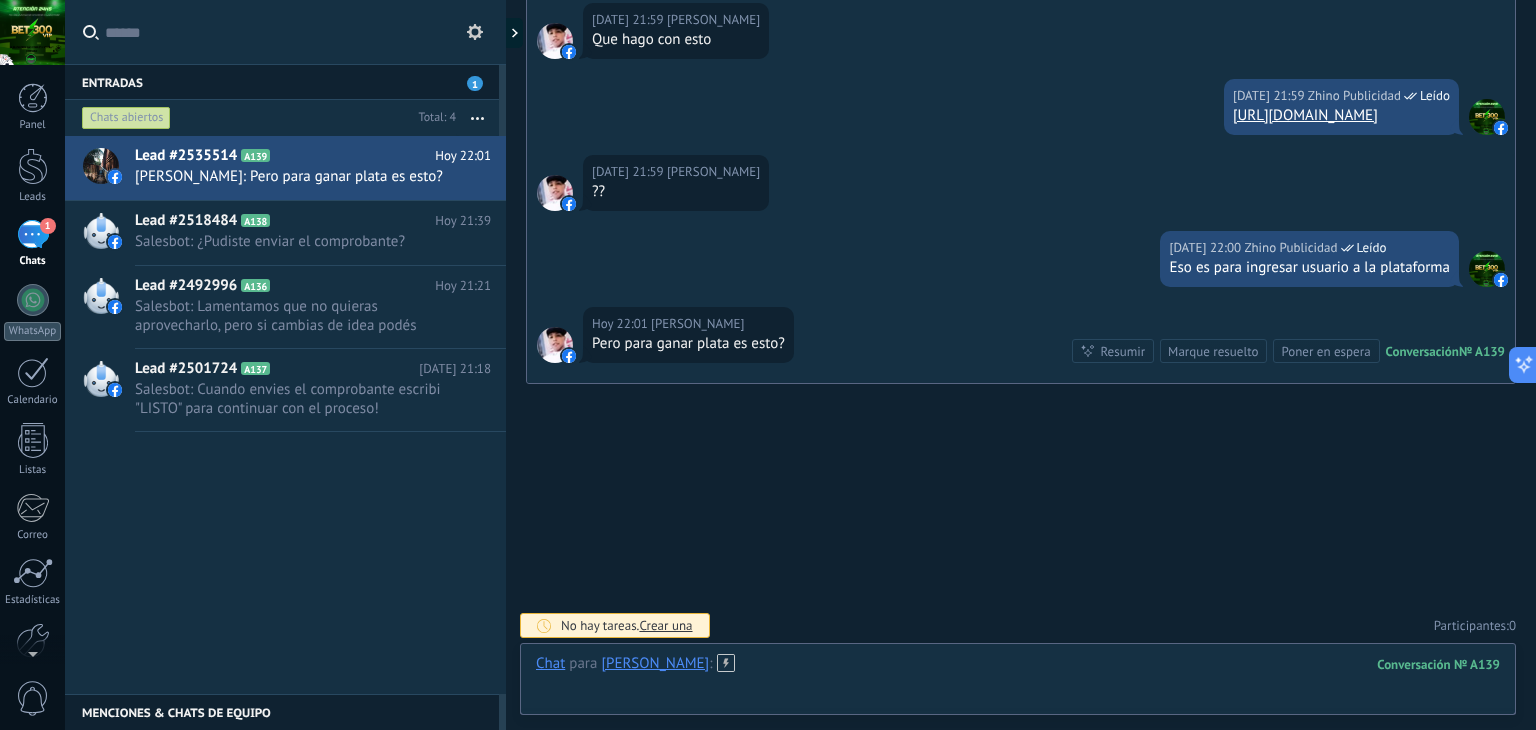 click at bounding box center [1018, 684] 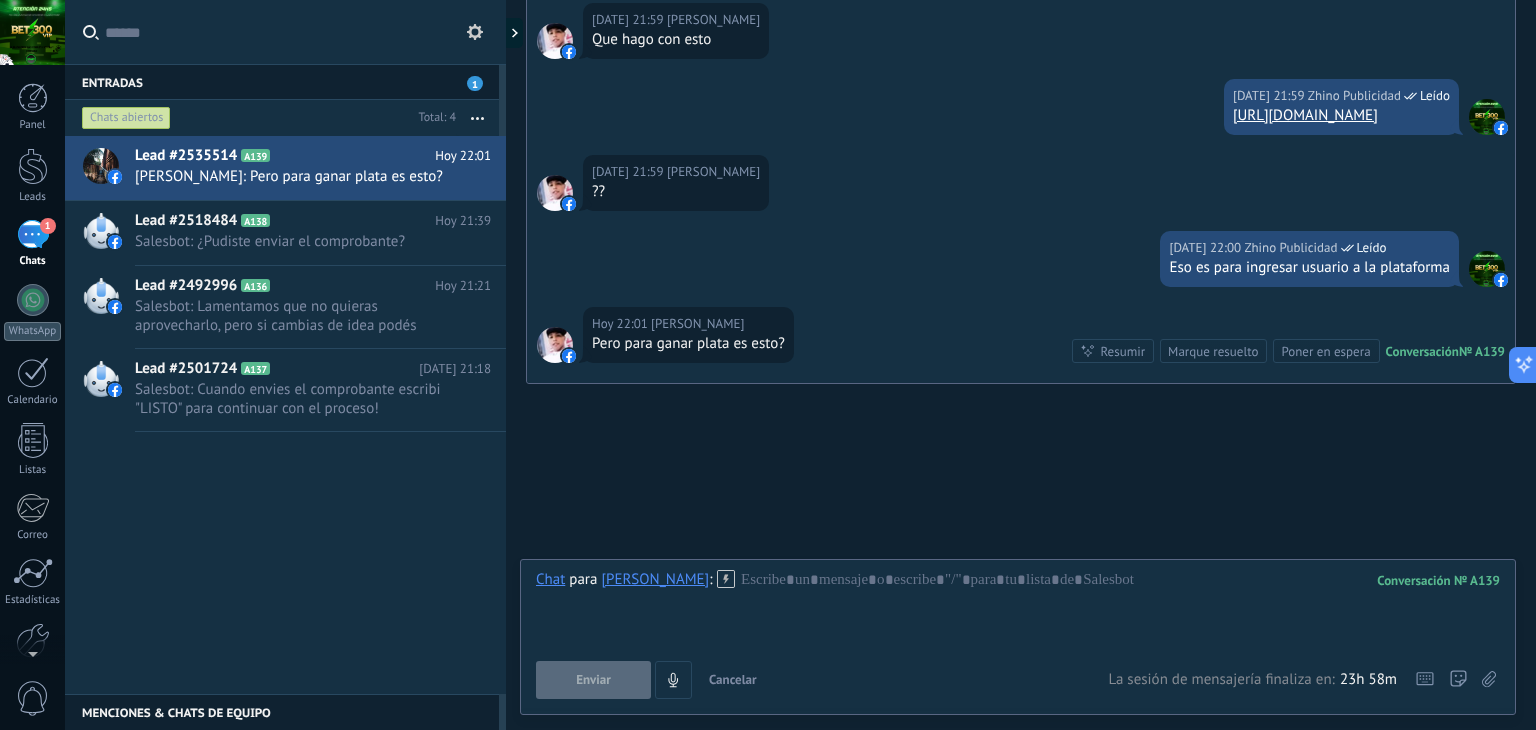 click on "Buscar Carga más [DATE] [DATE] Creación:  2  eventos   Expandir [DATE] 21:56 [PERSON_NAME]  Holaaa Conversación  № A139 Conversación № A139 [PERSON_NAME][DATE] 21:56 SalesBot (Bienvenida! (pre usuario))  Leído 🎰 Bienvenido a tu nueva plataforma recreativa Con +2000 juegos online para disfrutar!🎮  📲 📌 Para empezar, necesito tu nombre o apodo. Te creo la cuenta GRATIS en 1 minuto. 🚀  Para añadir saldo, Conaulta CBU. 🧾  ‼️ RECORDAR SIEMPRE CONSULTARLO ANTES DE ENVIAR, YA QUE VAMOS CAMBIANDO LAS CUENTAS, POR SEGURIDAD. ‼️ 📩 Envianos el comprobante y empezá ahora. 🚀  📍MÍNIMA: $2000 📍 RET1R0 MÍNIMO: $5000, Sin Monto Maximo!! Uno cada 24hs exactas!  🕐 Atención personalizada las 24hs los 365 dias del año!!!! [DATE] 21:57 [PERSON_NAME]  Cómo sería esto? [DATE] 21:58 SalesBot (Bienvenida! (pre usuario))  Leído Te pido porfavor si me envias un nombre o apodo para crear tu cuenta gratuita [DATE] 21:58 [PERSON_NAME]  Michelineslin [DATE] 21:58 Leído № A139" at bounding box center [1021, -318] 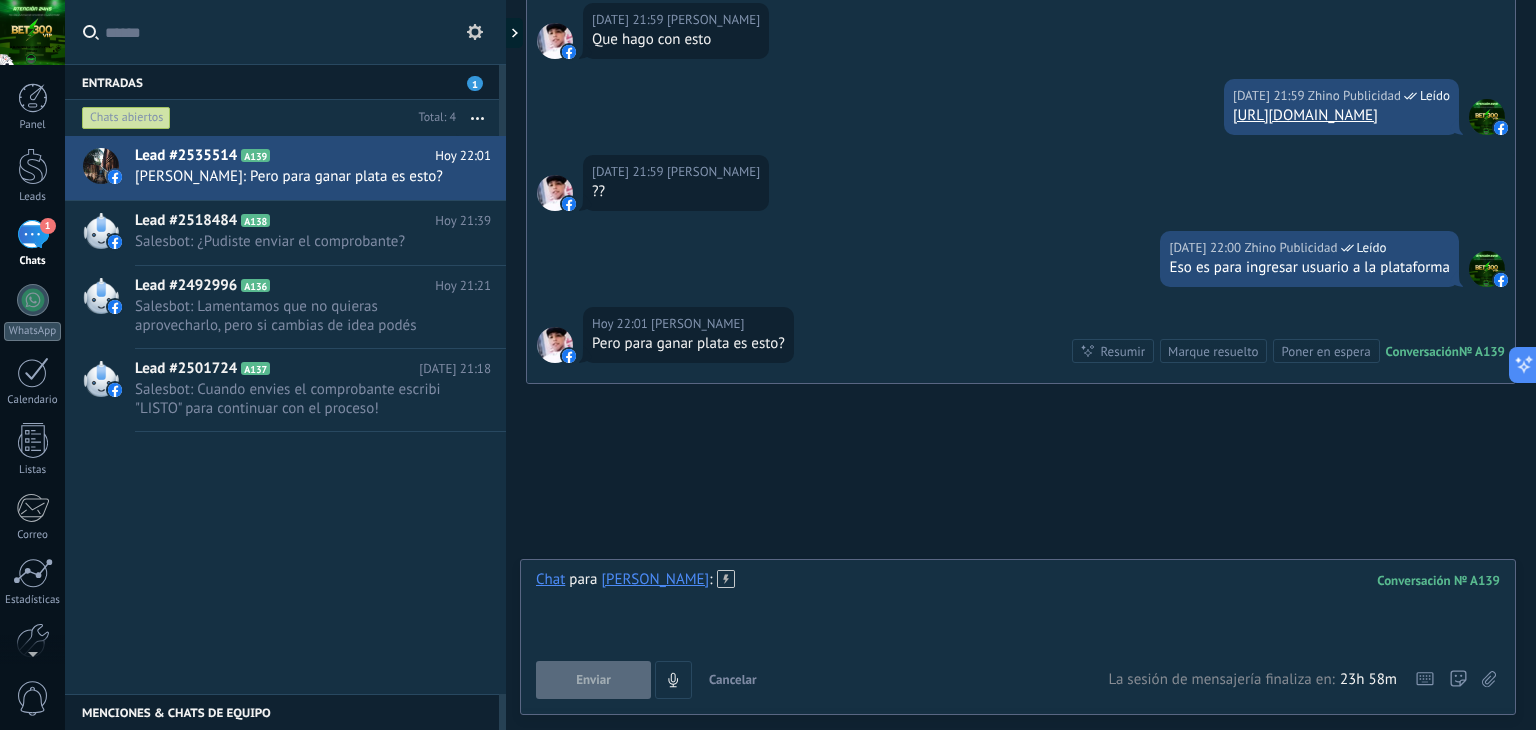 click at bounding box center (1018, 608) 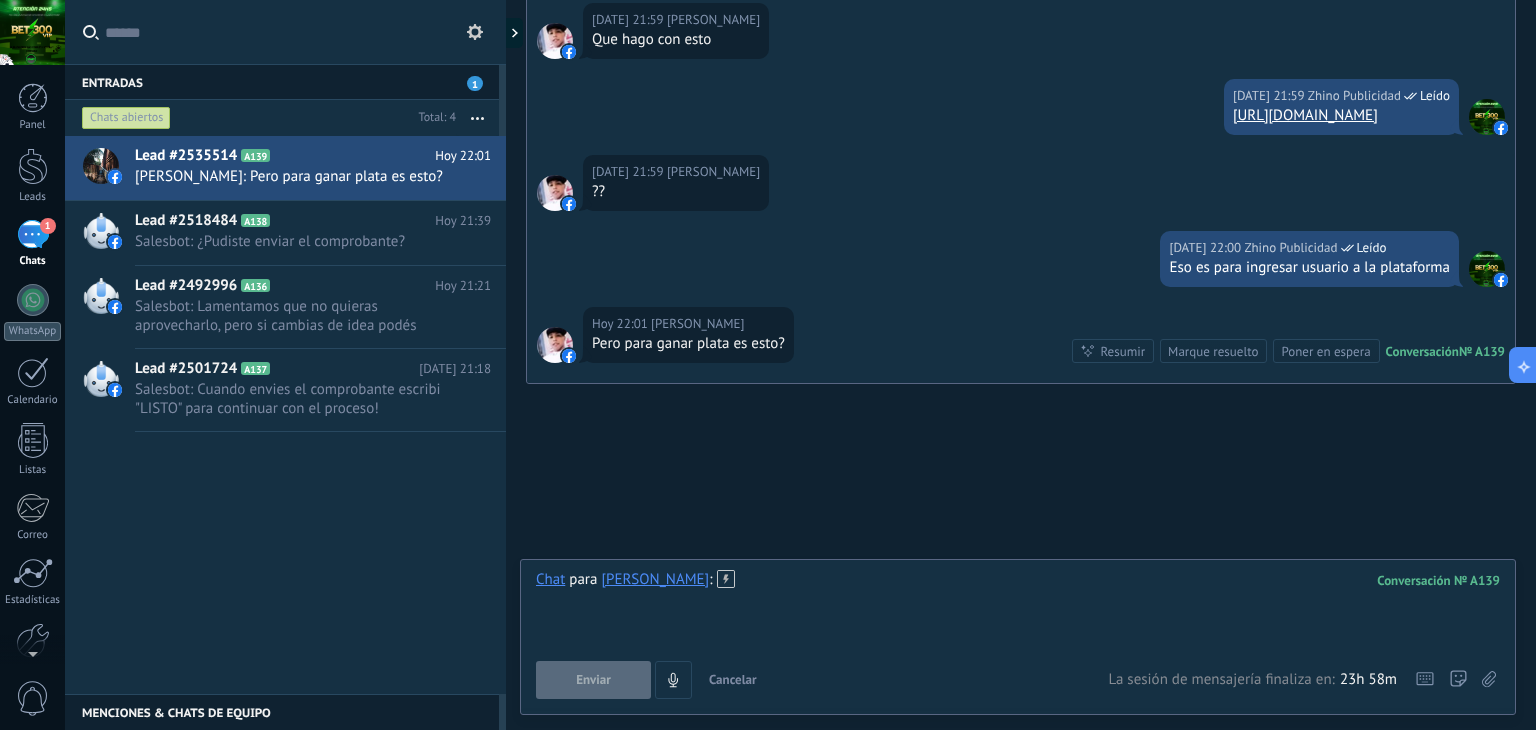 type 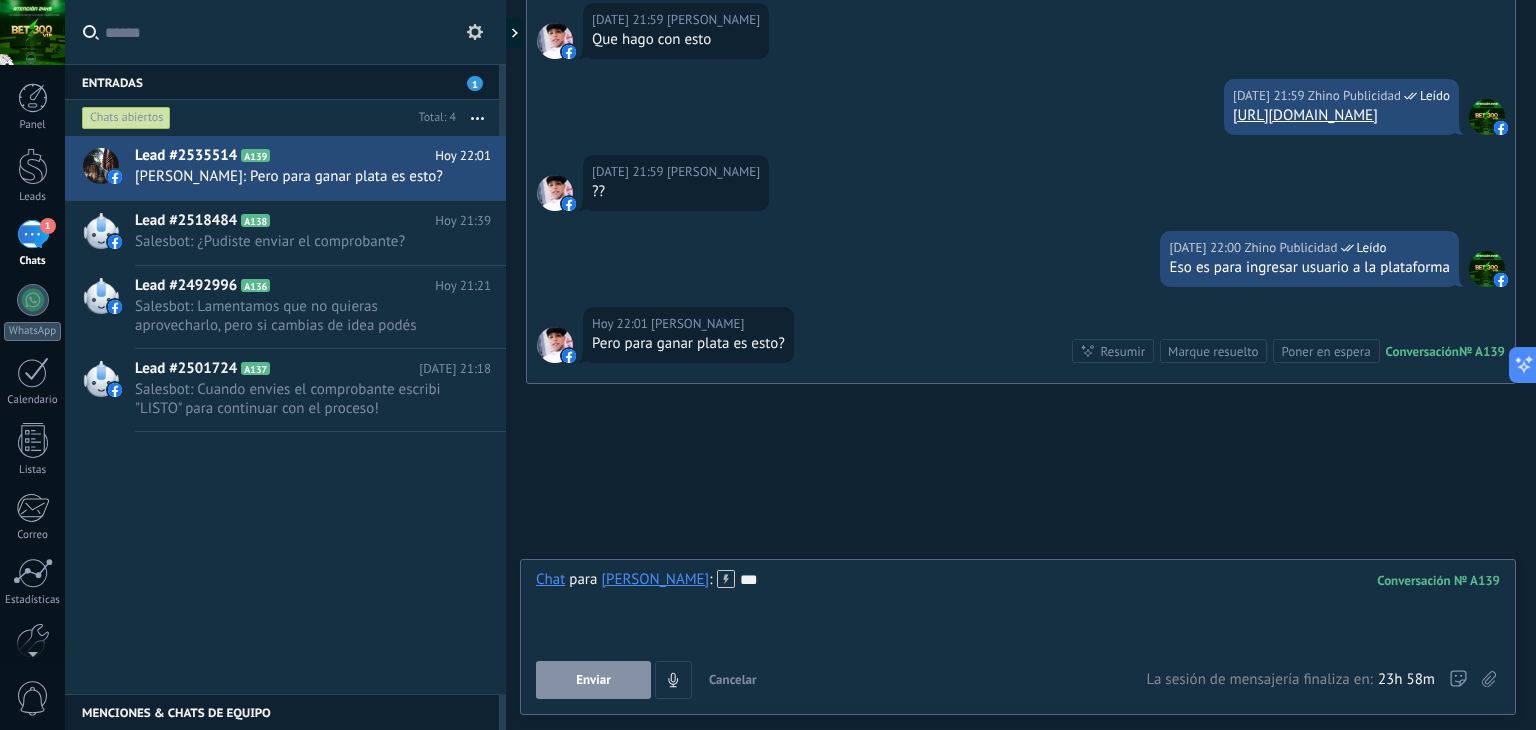 click on "Enviar" at bounding box center (593, 680) 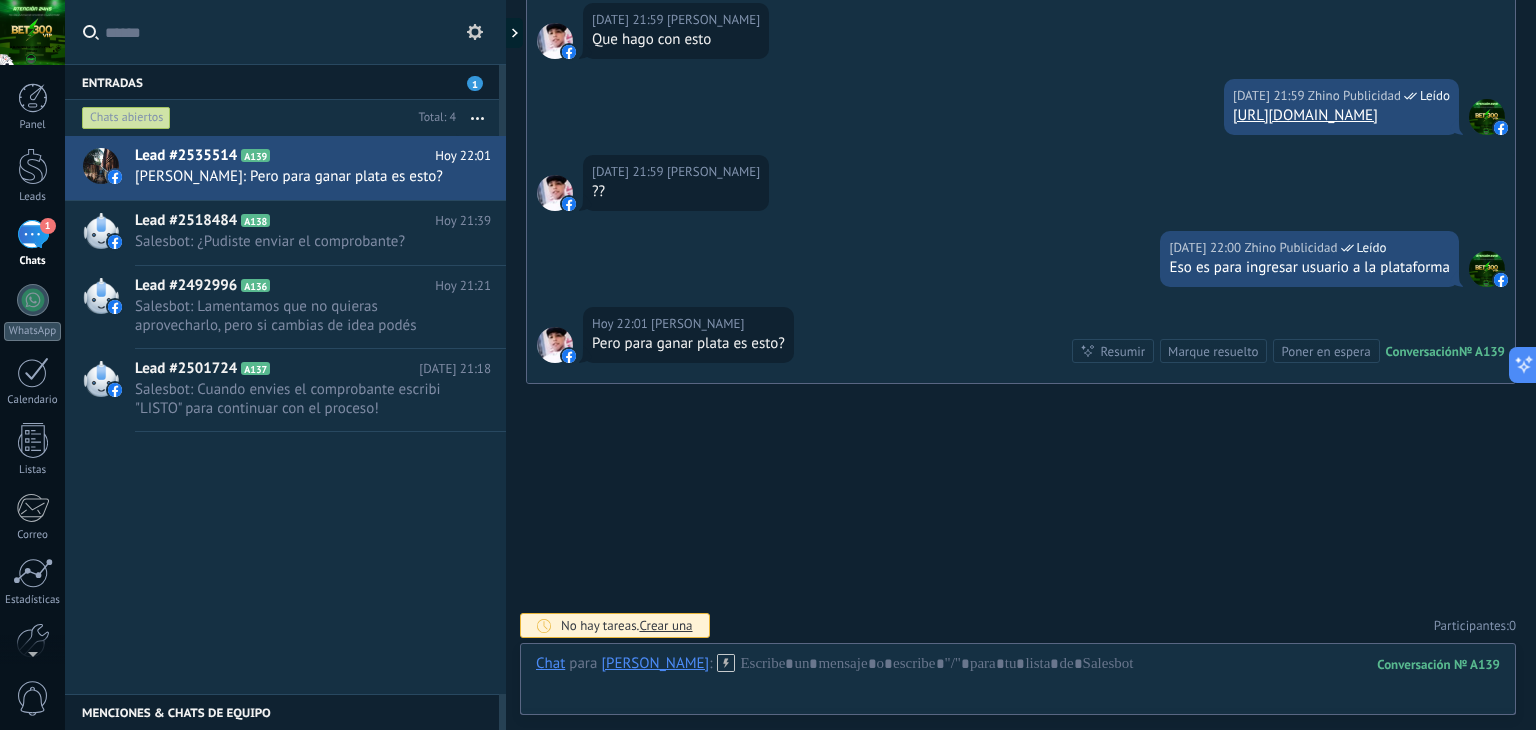 scroll, scrollTop: 1481, scrollLeft: 0, axis: vertical 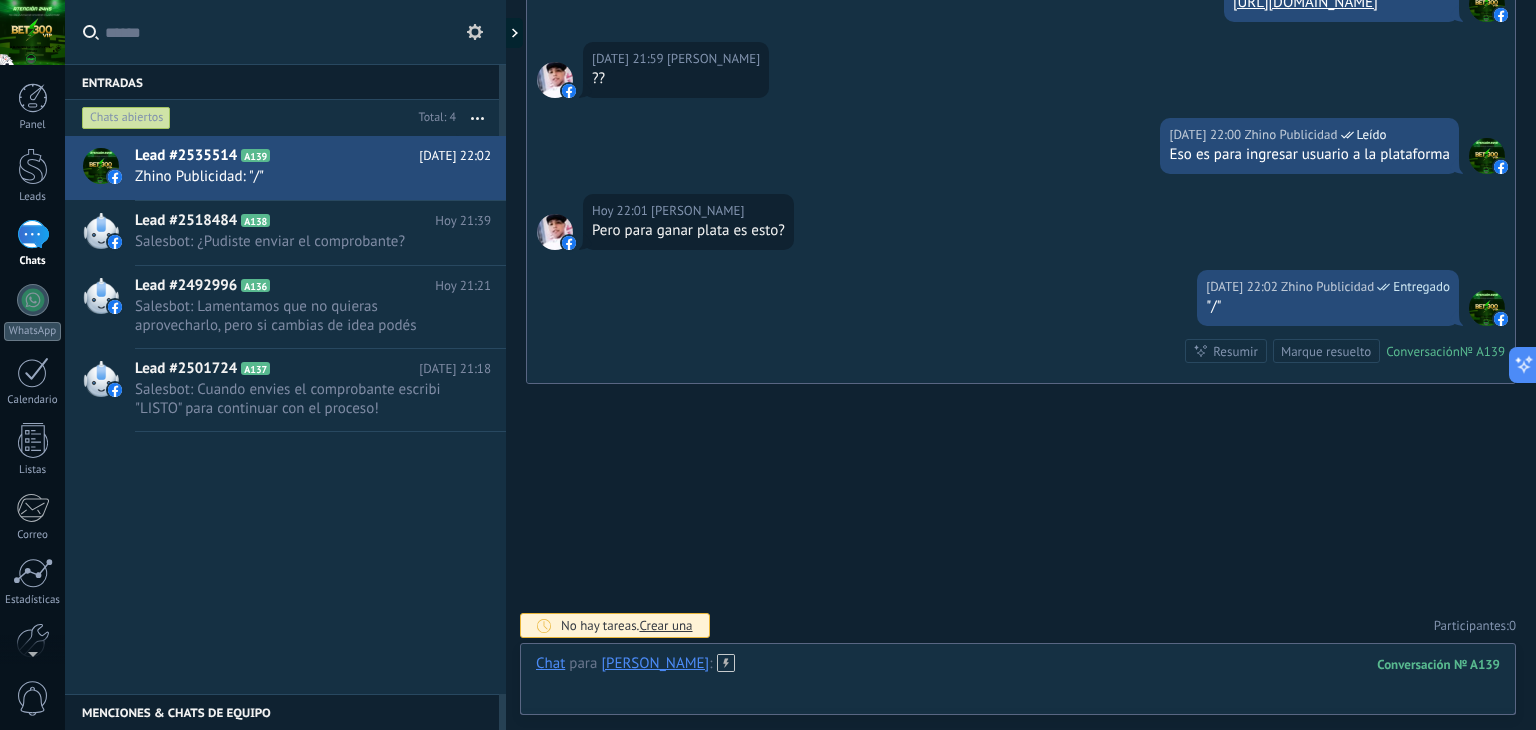 click at bounding box center (1018, 684) 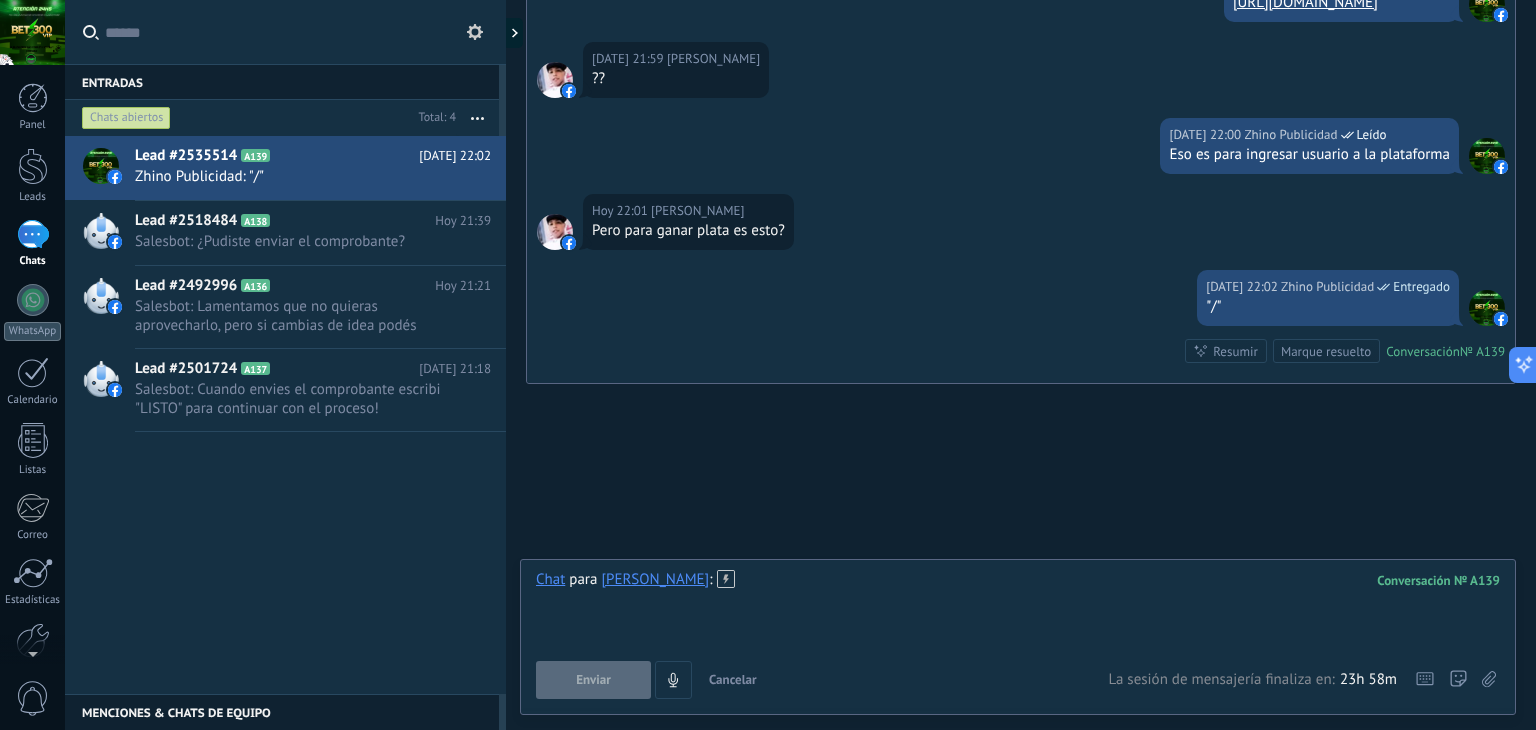 type 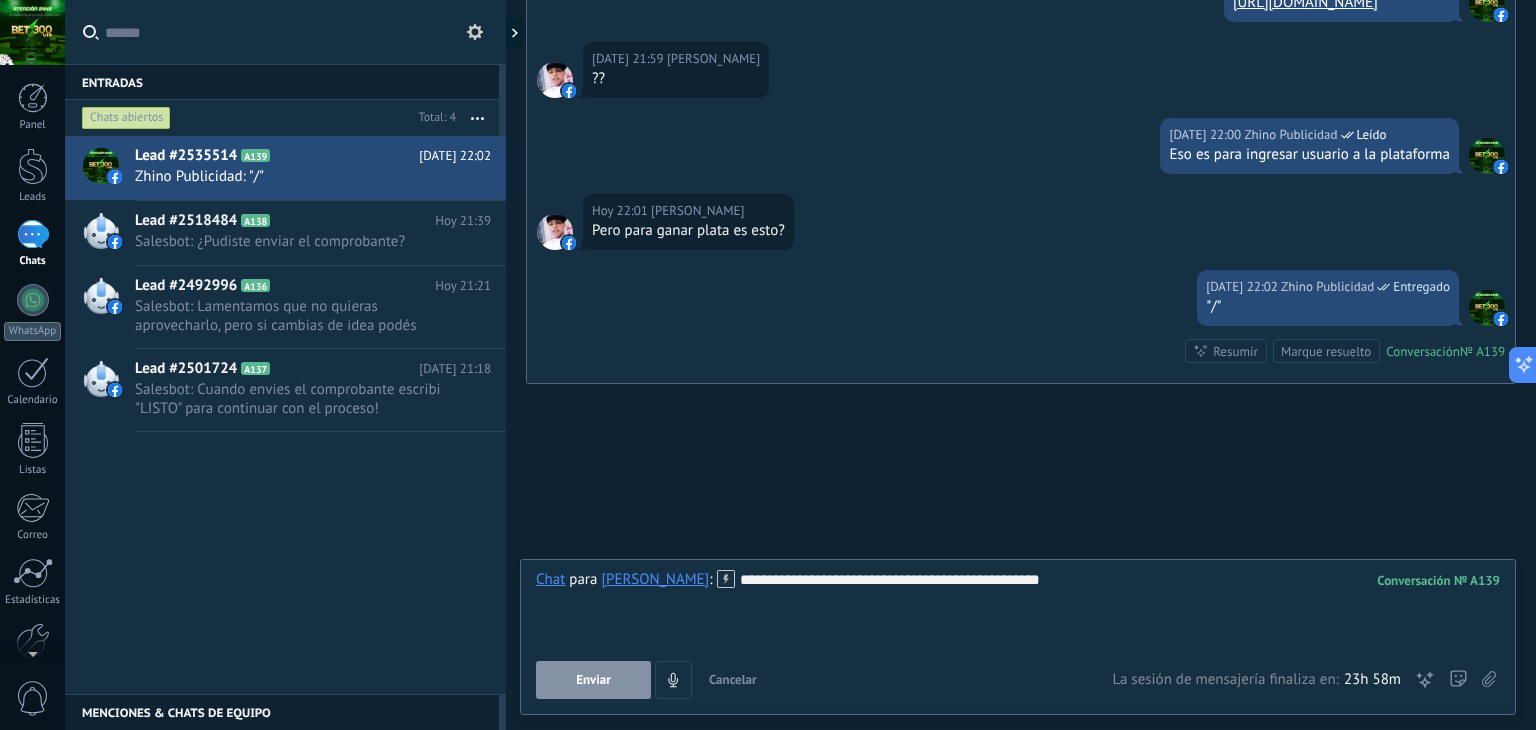 click on "Enviar" at bounding box center (593, 680) 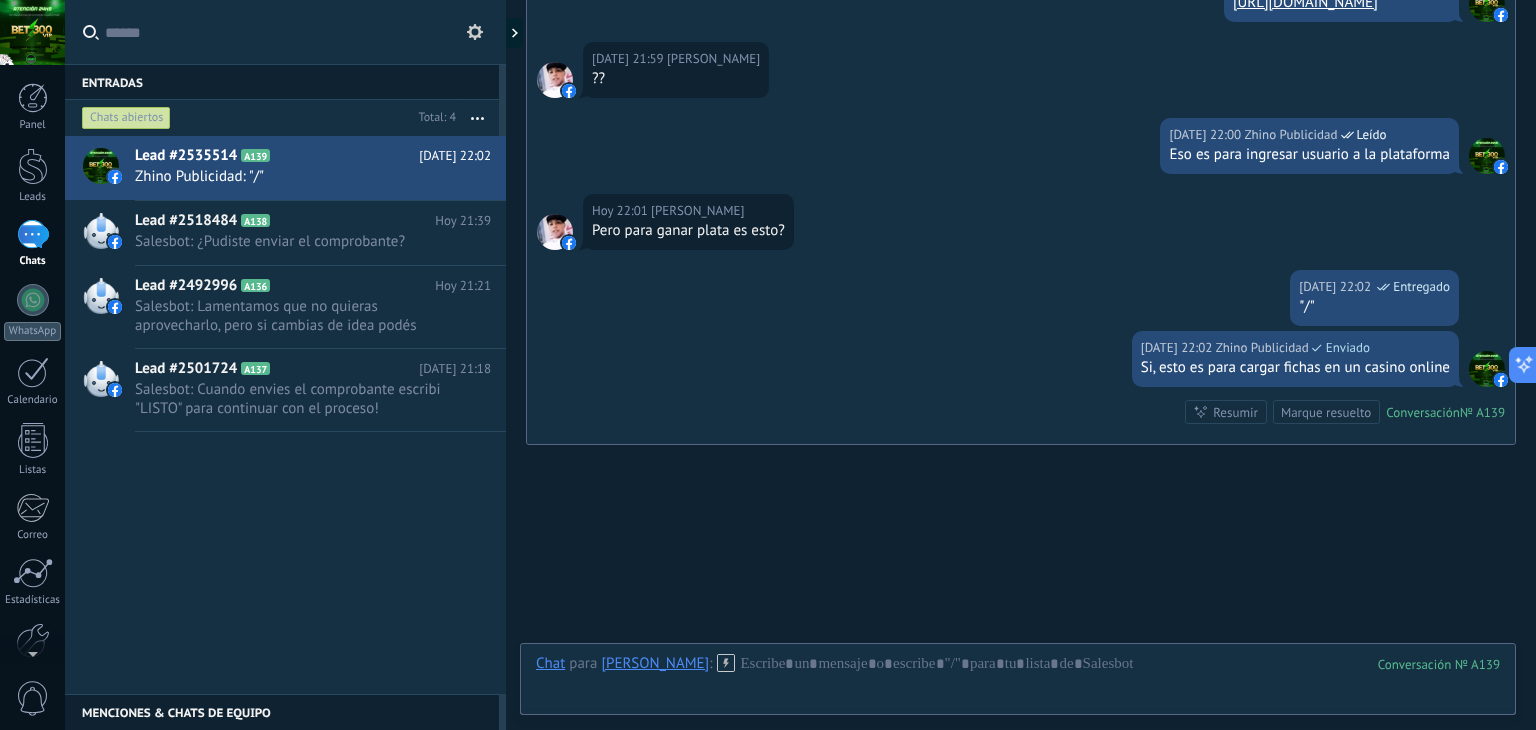 scroll, scrollTop: 1543, scrollLeft: 0, axis: vertical 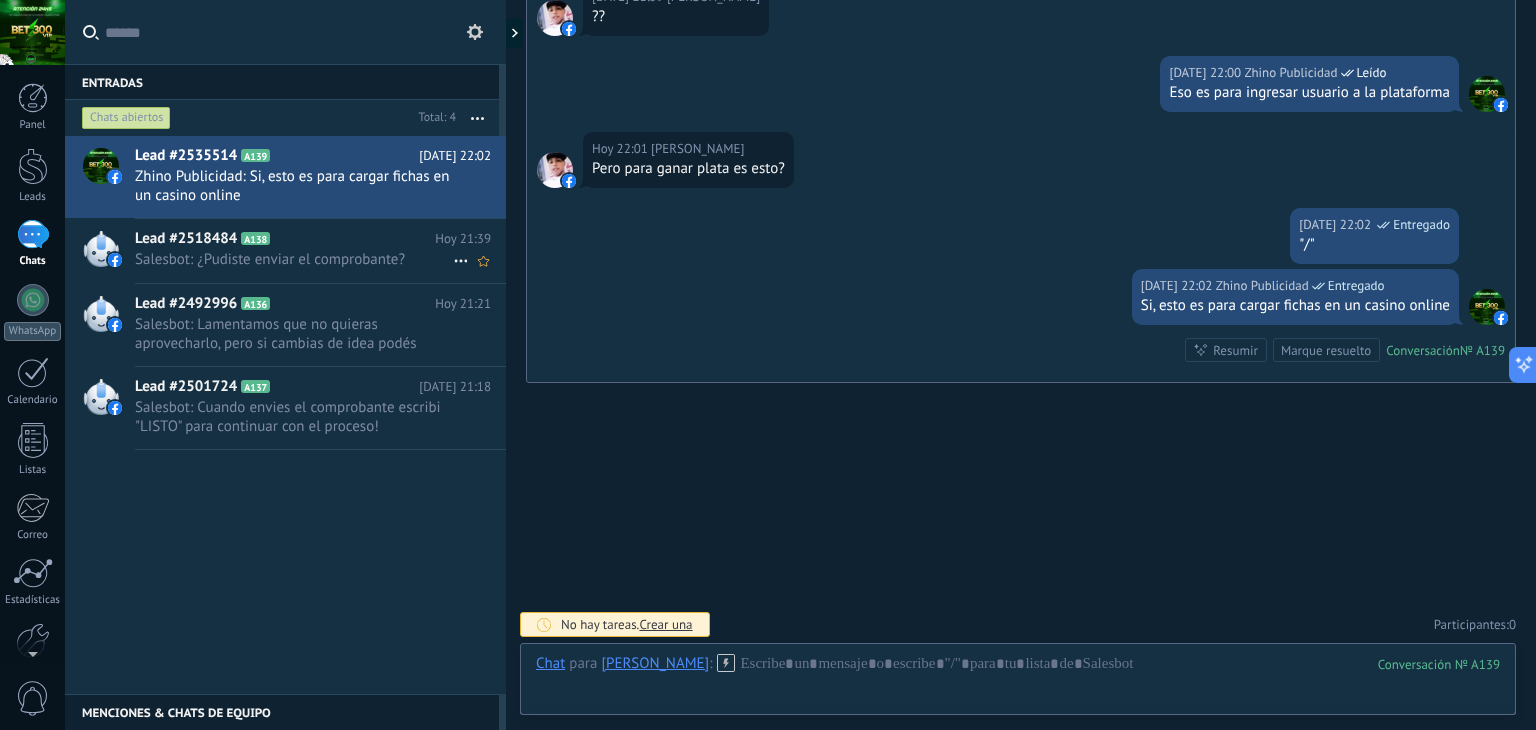 click on "Salesbot: ¿Pudiste enviar el comprobante?" at bounding box center [294, 259] 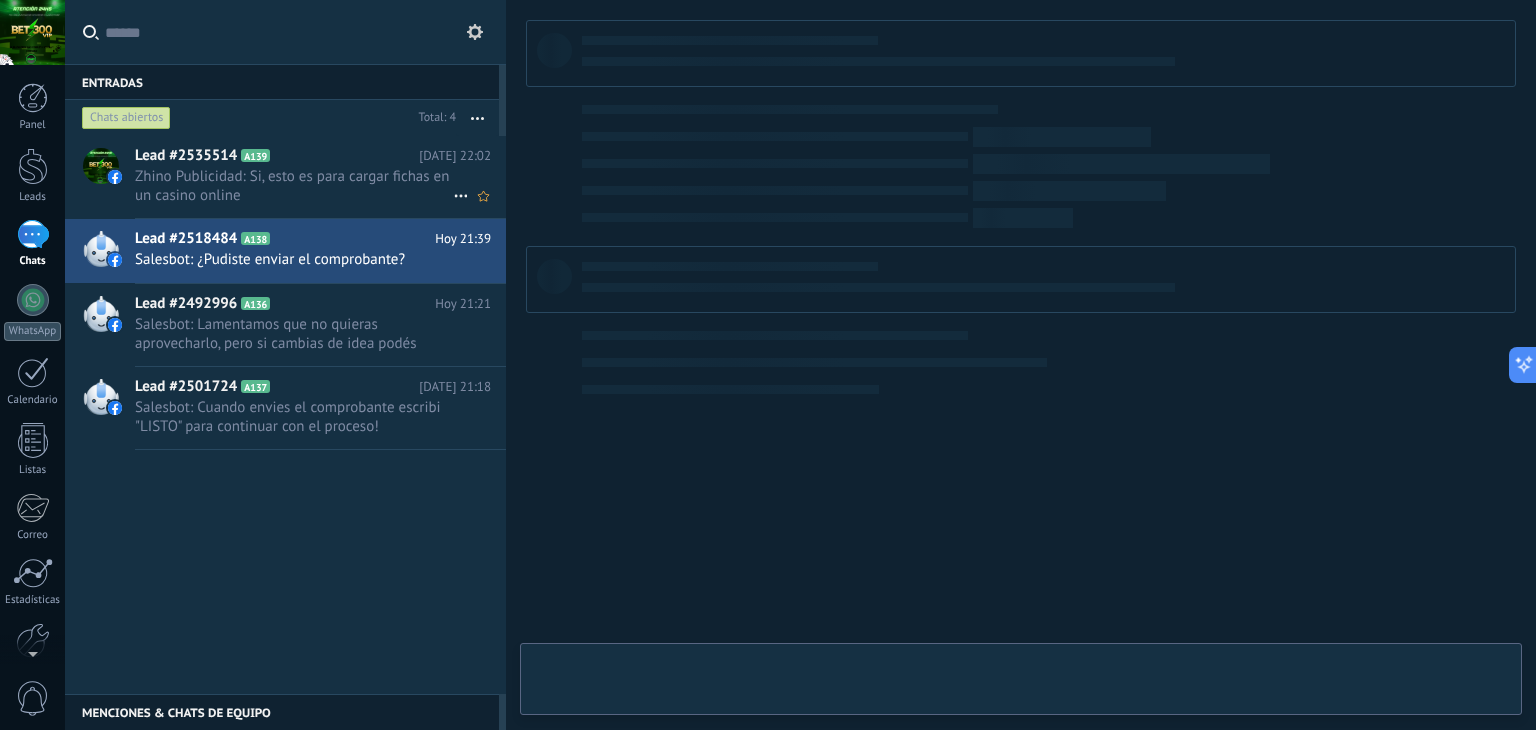 click on "Zhino Publicidad: Si, esto es para cargar fichas en un casino online" at bounding box center [294, 186] 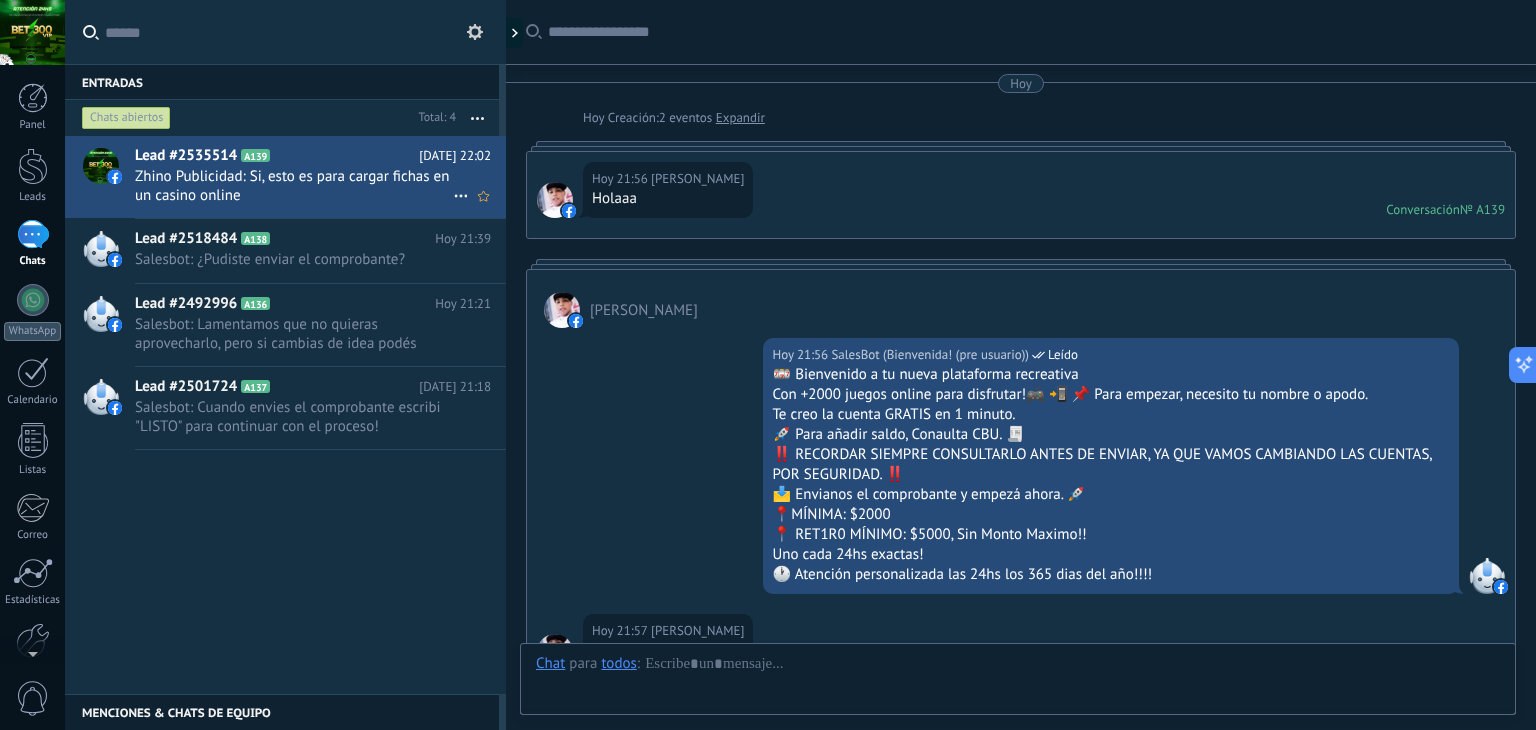 scroll, scrollTop: 1542, scrollLeft: 0, axis: vertical 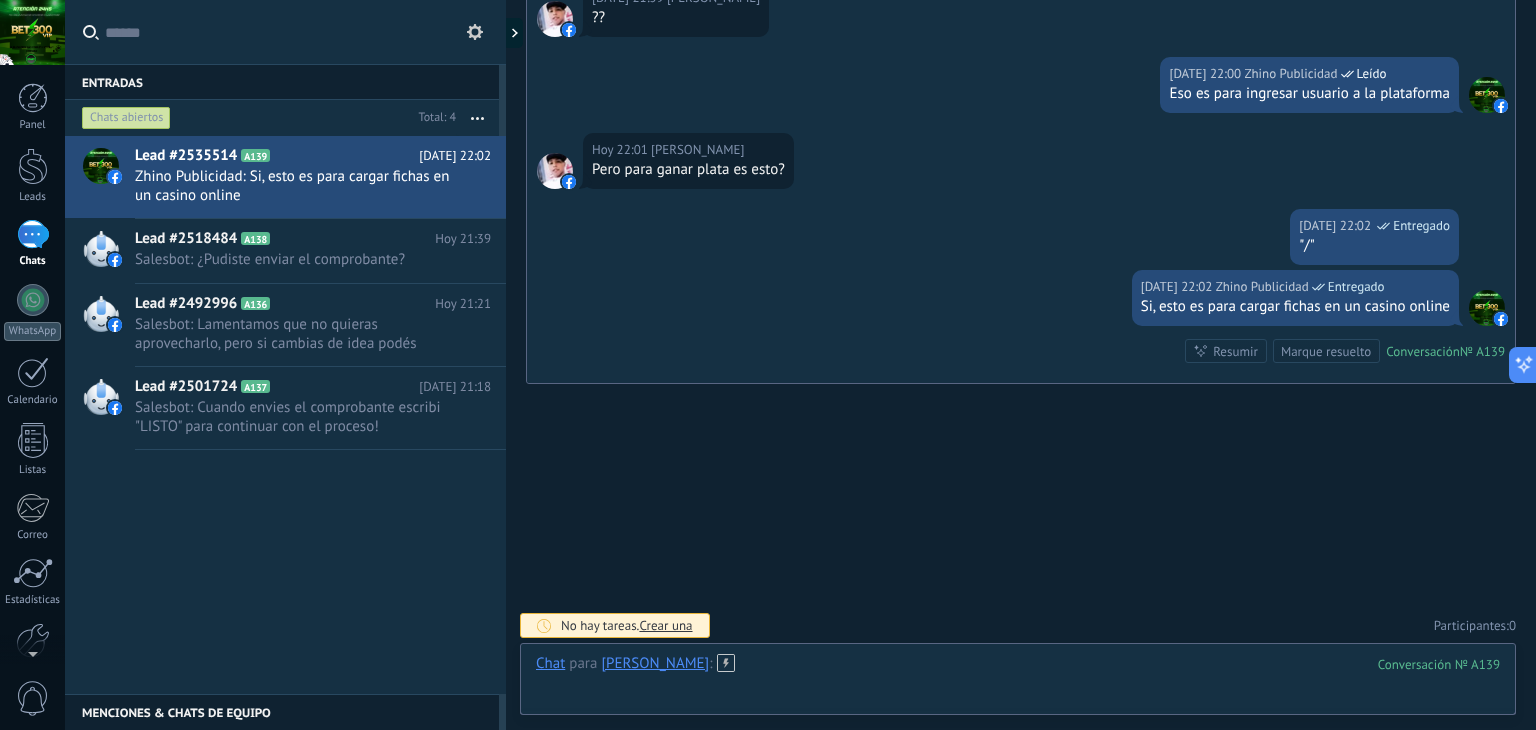 click at bounding box center [1018, 684] 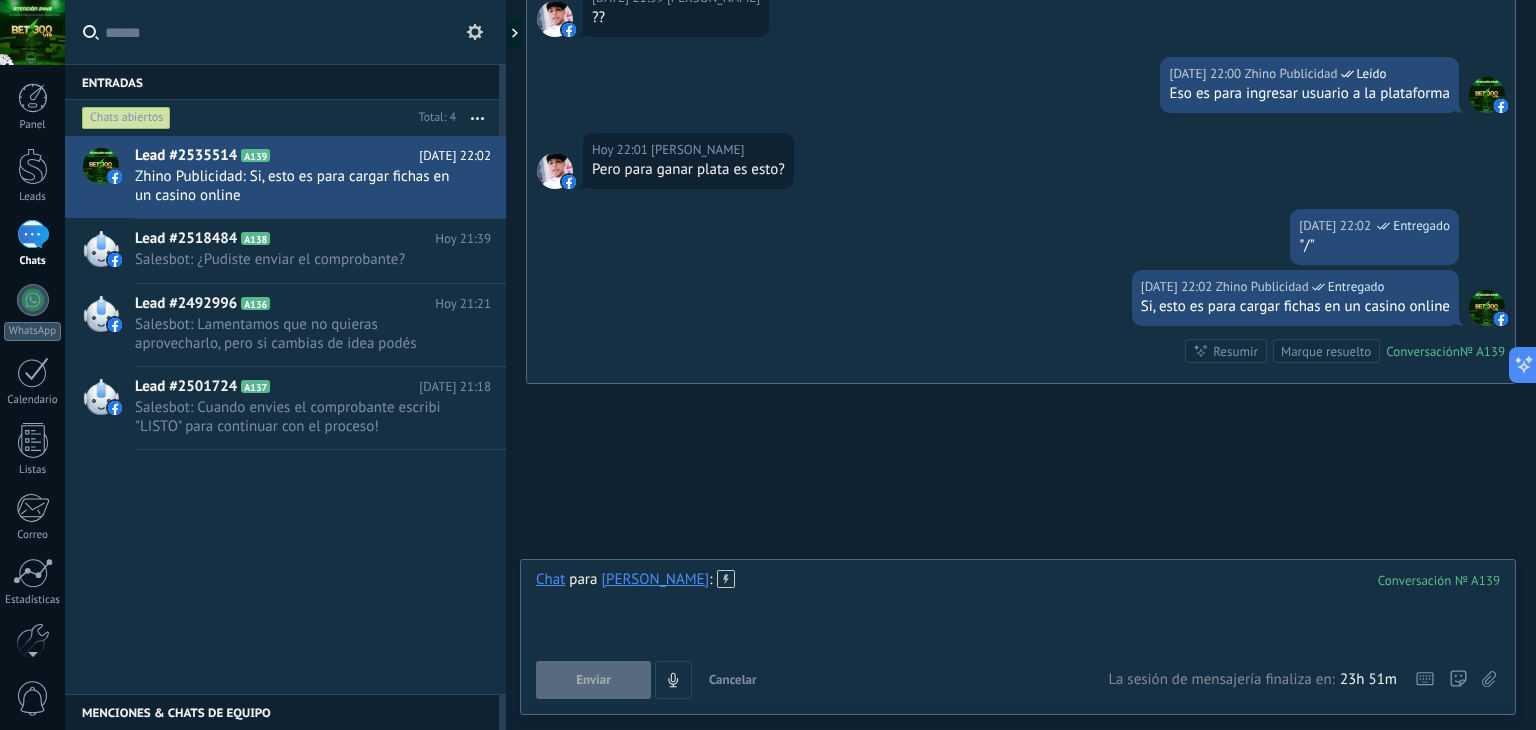 type 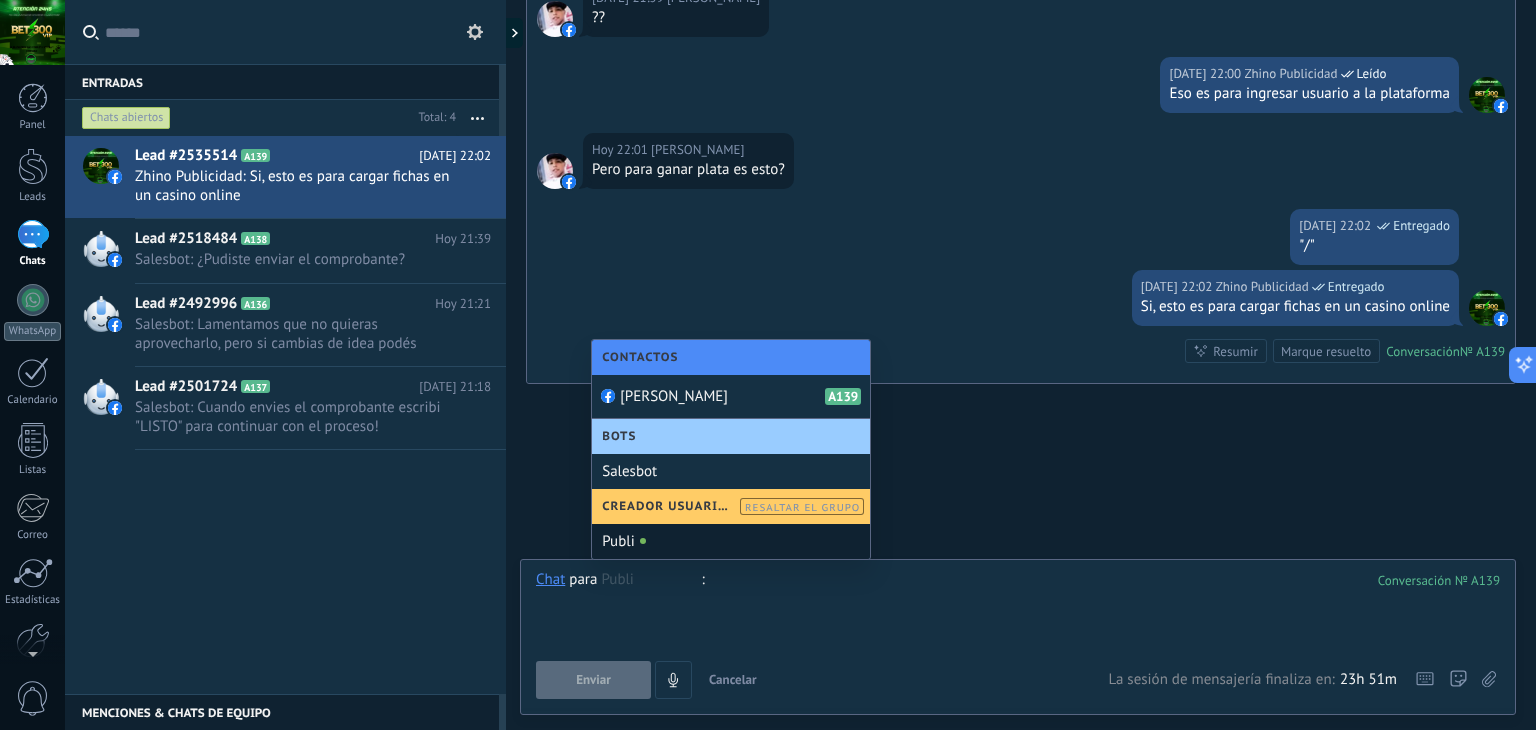 click on "[DATE] 22:01 [PERSON_NAME]  Pero para ganar plata es esto?" at bounding box center [1021, 171] 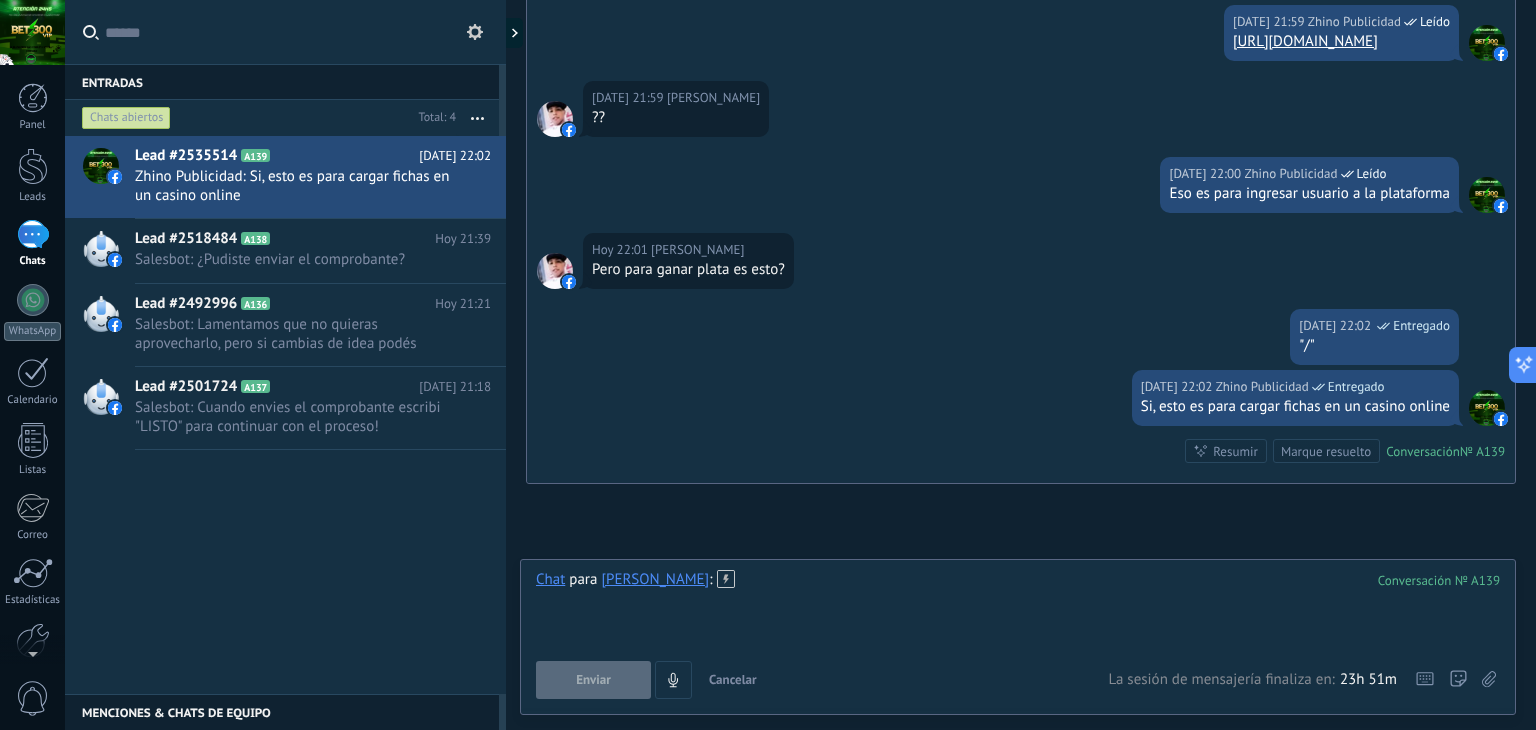 scroll, scrollTop: 1542, scrollLeft: 0, axis: vertical 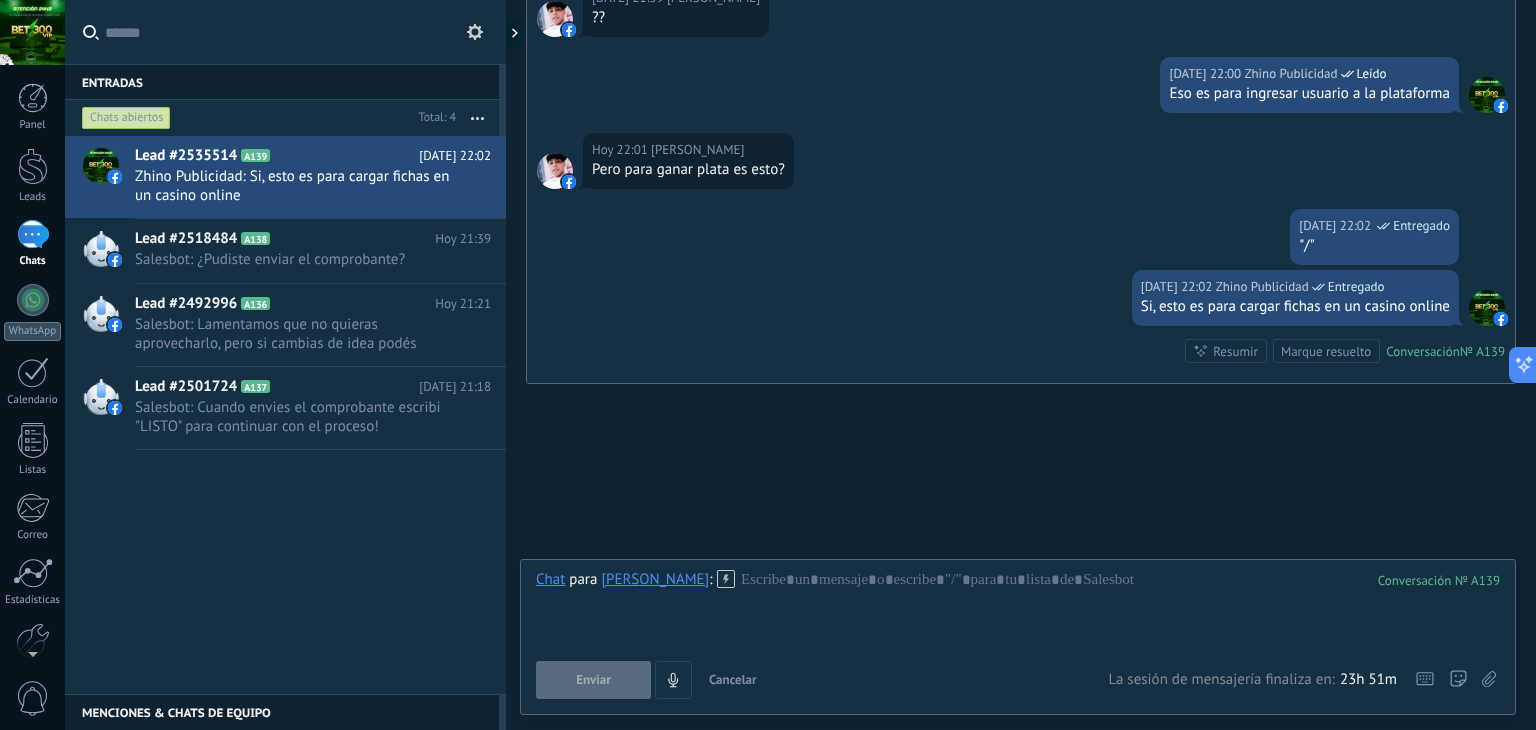click on "[PERSON_NAME]" at bounding box center (655, 579) 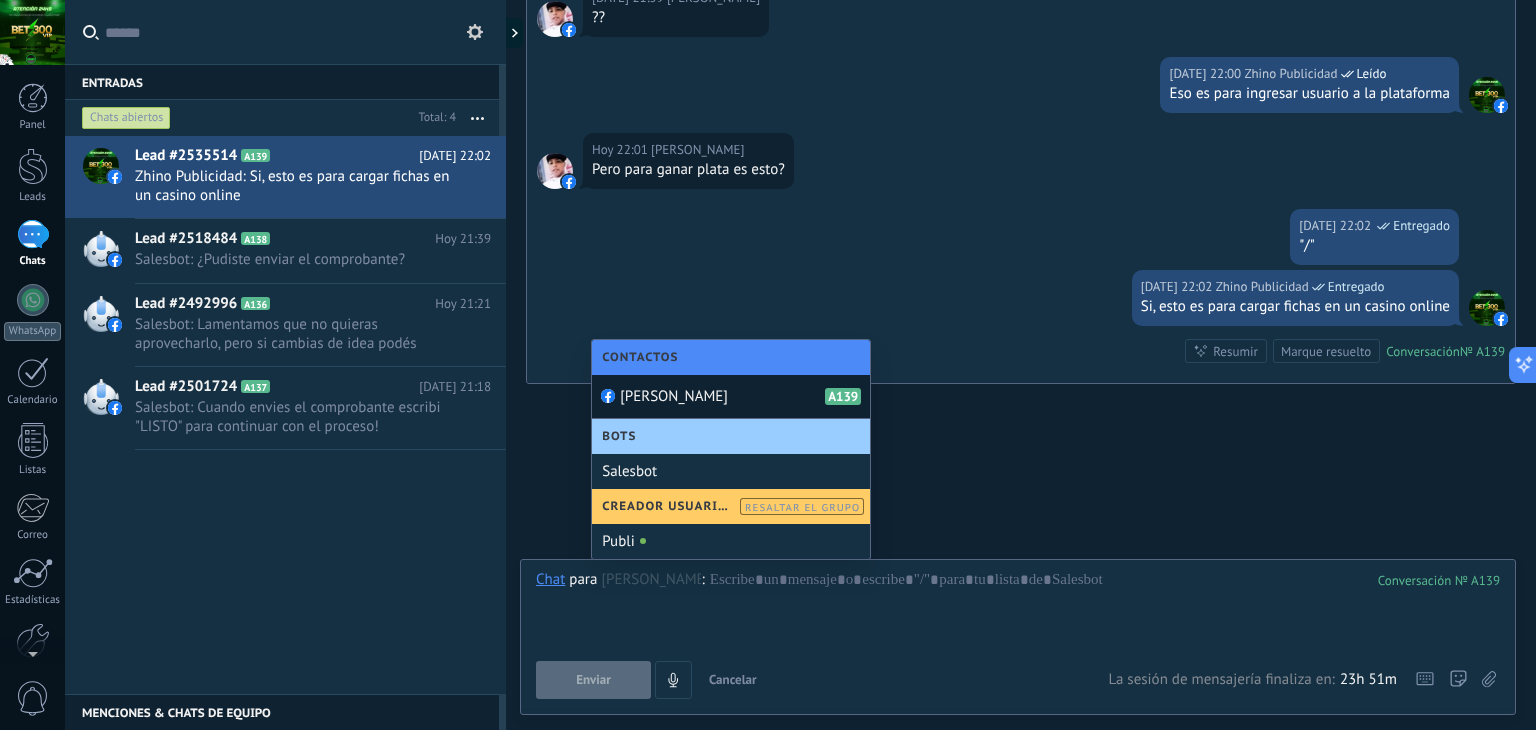 click on "[PERSON_NAME]" at bounding box center (674, 396) 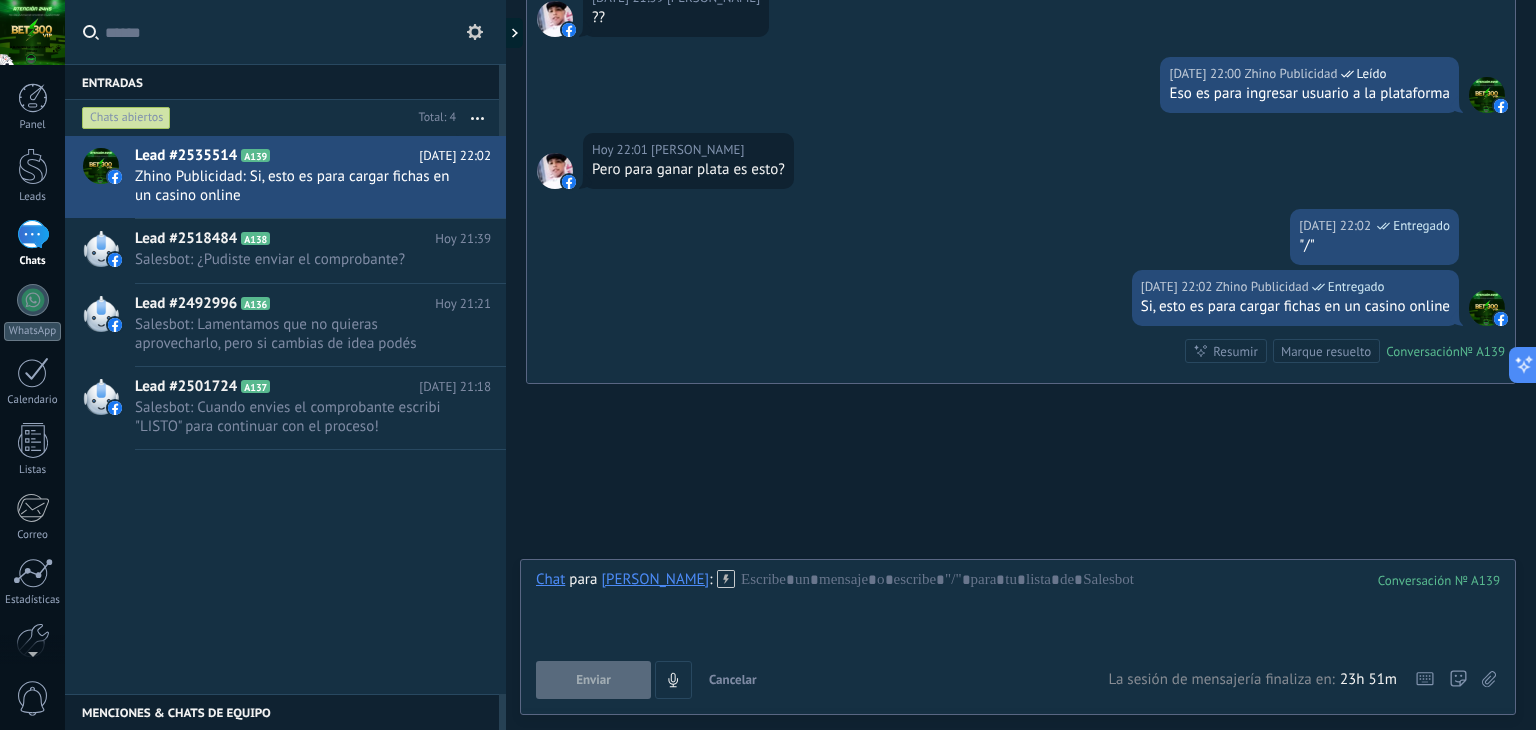 click on "Buscar Carga más [DATE] [DATE] Creación:  2  eventos   Expandir [DATE] 21:56 [PERSON_NAME]  Holaaa Conversación  № A139 Conversación № A139 [PERSON_NAME][DATE] 21:56 SalesBot (Bienvenida! (pre usuario))  Leído 🎰 Bienvenido a tu nueva plataforma recreativa Con +2000 juegos online para disfrutar!🎮  📲 📌 Para empezar, necesito tu nombre o apodo. Te creo la cuenta GRATIS en 1 minuto. 🚀  Para añadir saldo, Conaulta CBU. 🧾  ‼️ RECORDAR SIEMPRE CONSULTARLO ANTES DE ENVIAR, YA QUE VAMOS CAMBIANDO LAS CUENTAS, POR SEGURIDAD. ‼️ 📩 Envianos el comprobante y empezá ahora. 🚀  📍MÍNIMA: $2000 📍 RET1R0 MÍNIMO: $5000, Sin Monto Maximo!! Uno cada 24hs exactas!  🕐 Atención personalizada las 24hs los 365 dias del año!!!! [DATE] 21:57 [PERSON_NAME]  Cómo sería esto? [DATE] 21:58 SalesBot (Bienvenida! (pre usuario))  Leído Te pido porfavor si me envias un nombre o apodo para crear tu cuenta gratuita [DATE] 21:58 [PERSON_NAME]  Michelineslin [DATE] 21:58 Leído № A139" at bounding box center [1021, -405] 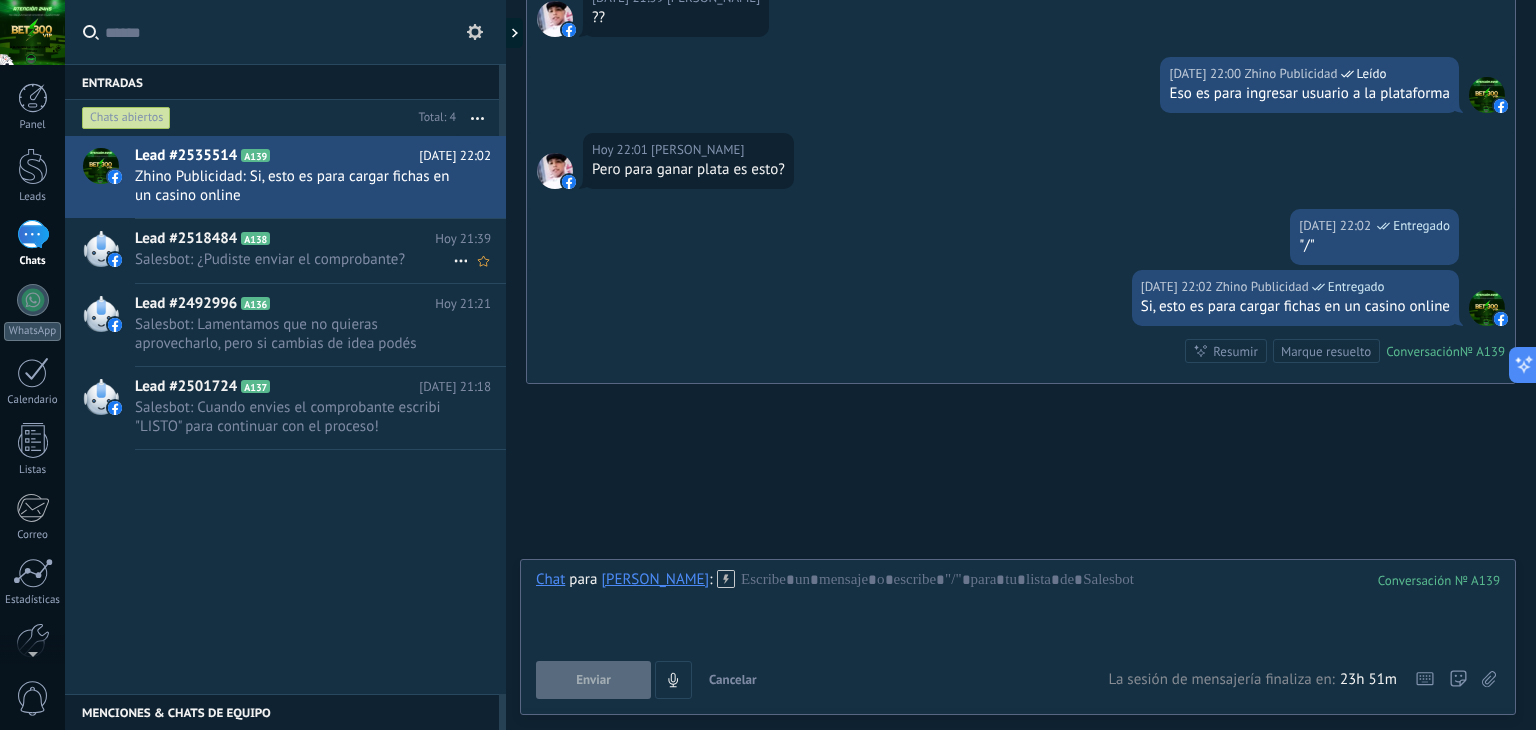 click on "Lead #2518484
A138
[DATE] 21:39
Salesbot: ¿Pudiste enviar el comprobante?" at bounding box center (320, 250) 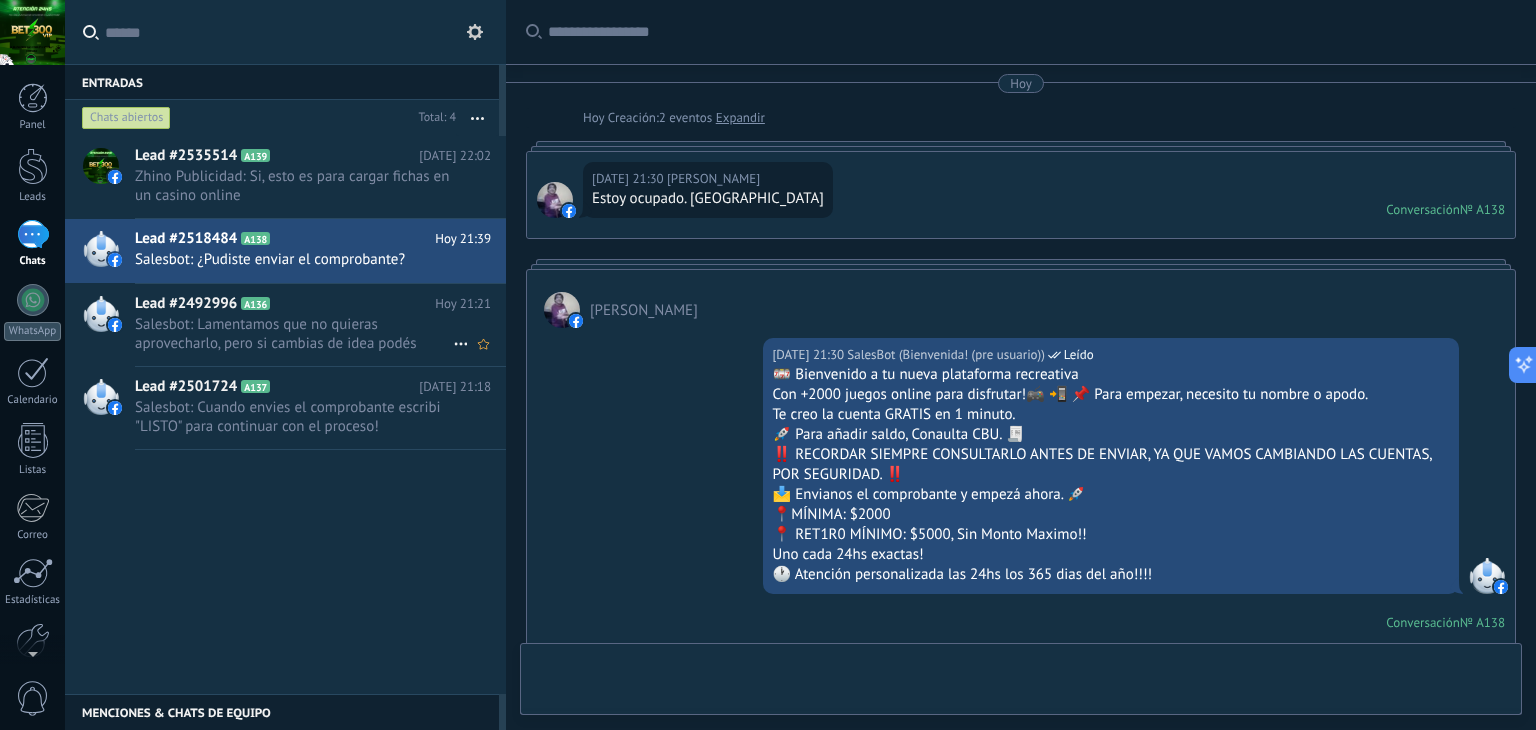 click on "Salesbot: Lamentamos que no quieras aprovecharlo, pero si cambias de idea podés escribirnos cuando quieras 😉
Cualquier c..." at bounding box center (294, 334) 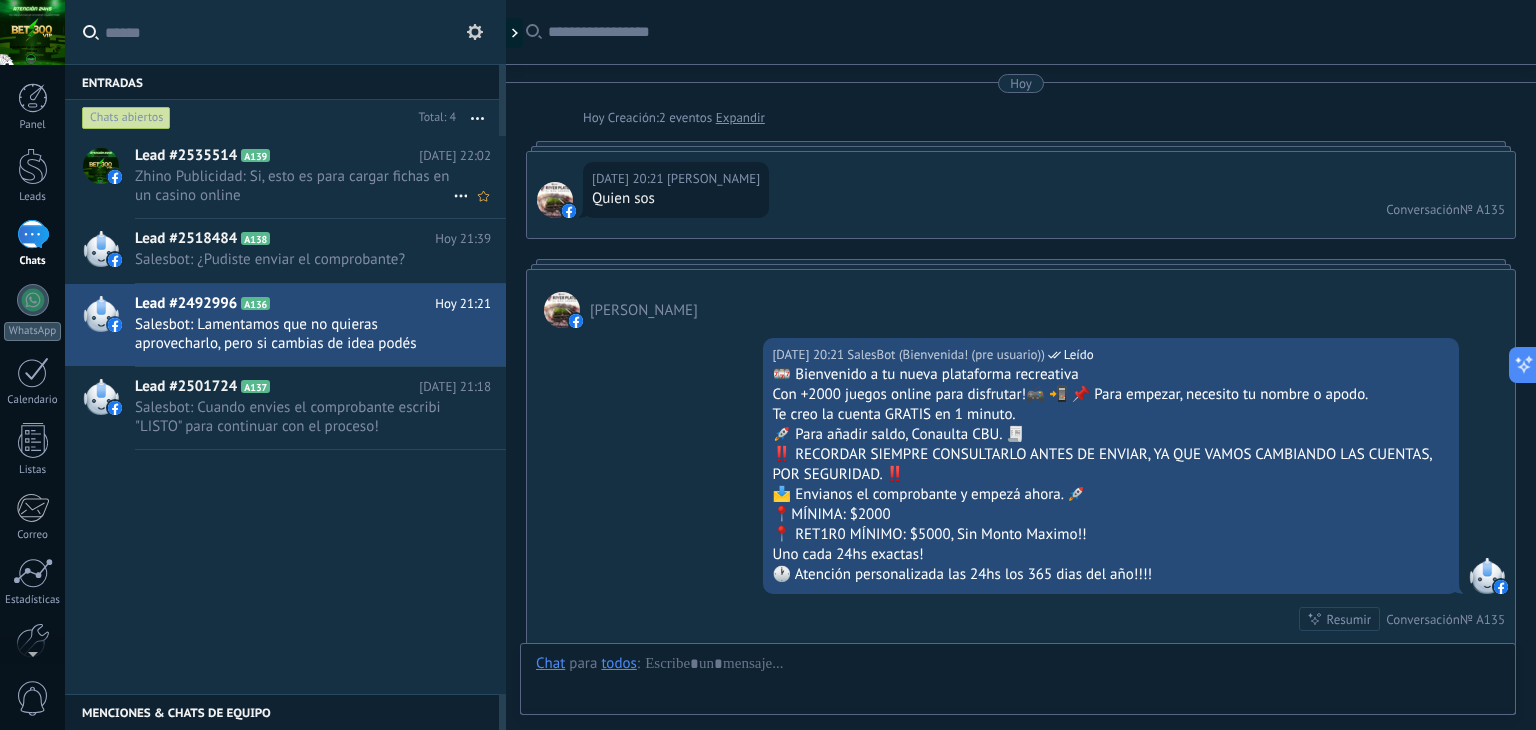 click on "Zhino Publicidad: Si, esto es para cargar fichas en un casino online" at bounding box center (294, 186) 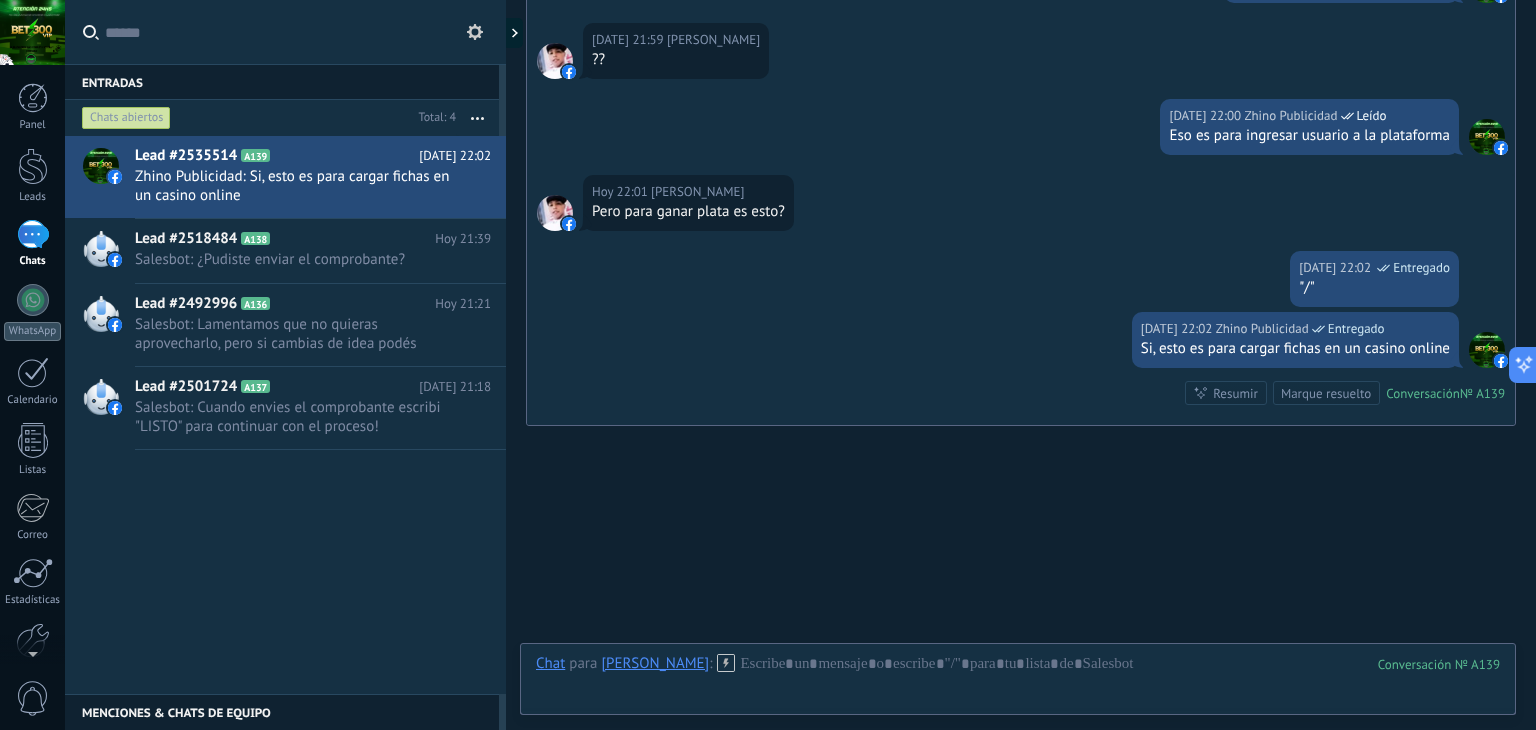 scroll, scrollTop: 1543, scrollLeft: 0, axis: vertical 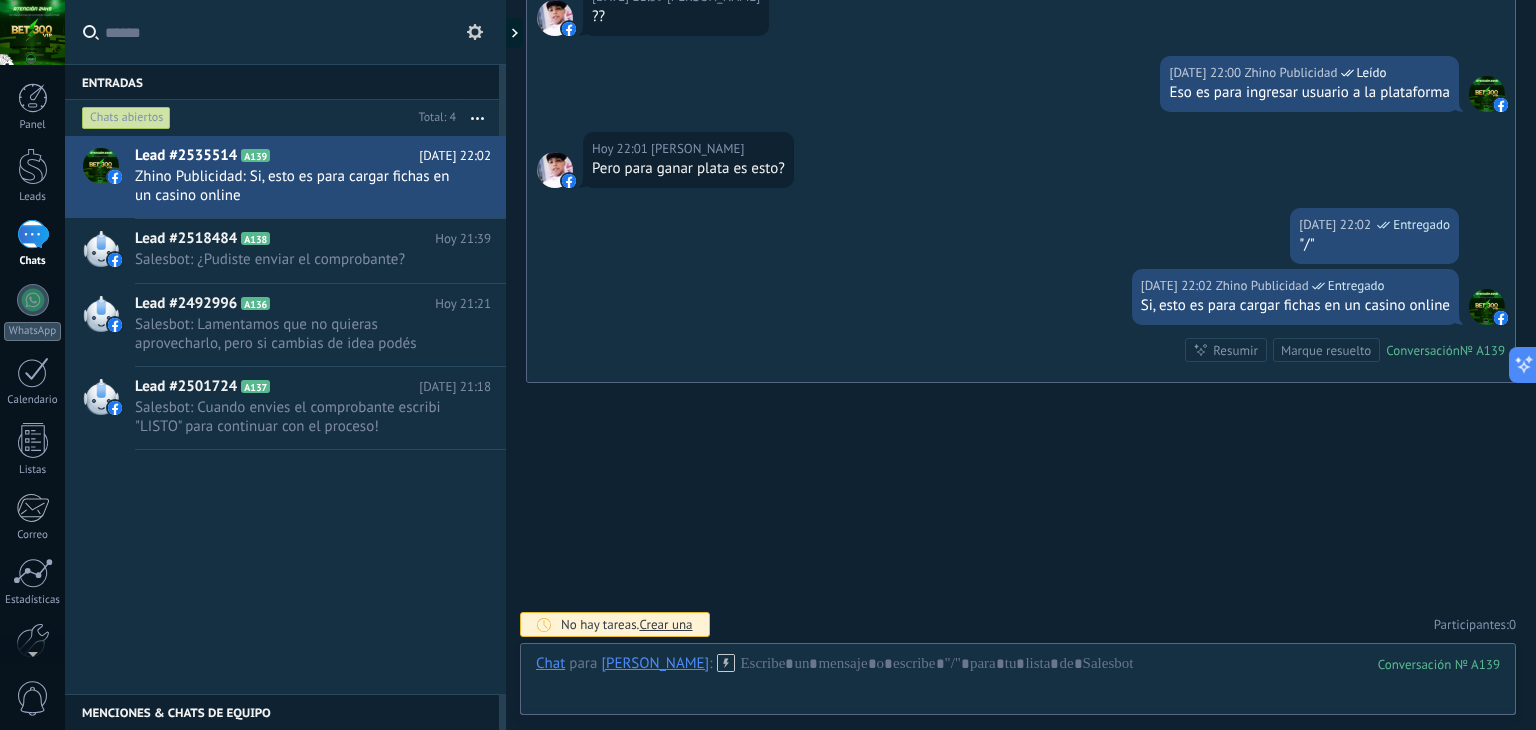click on "Chats abiertos" at bounding box center [126, 118] 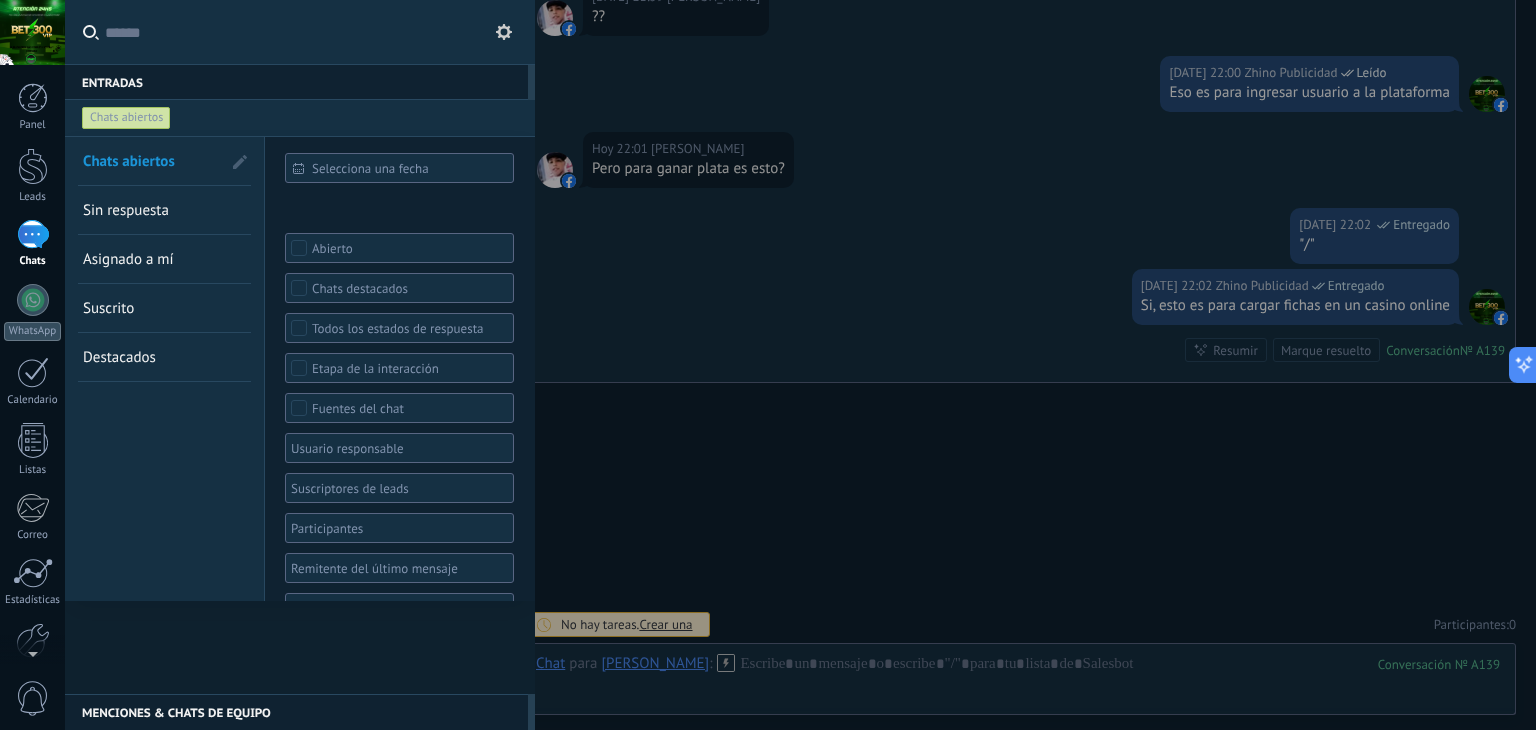 click on "Chats abiertos" at bounding box center (126, 118) 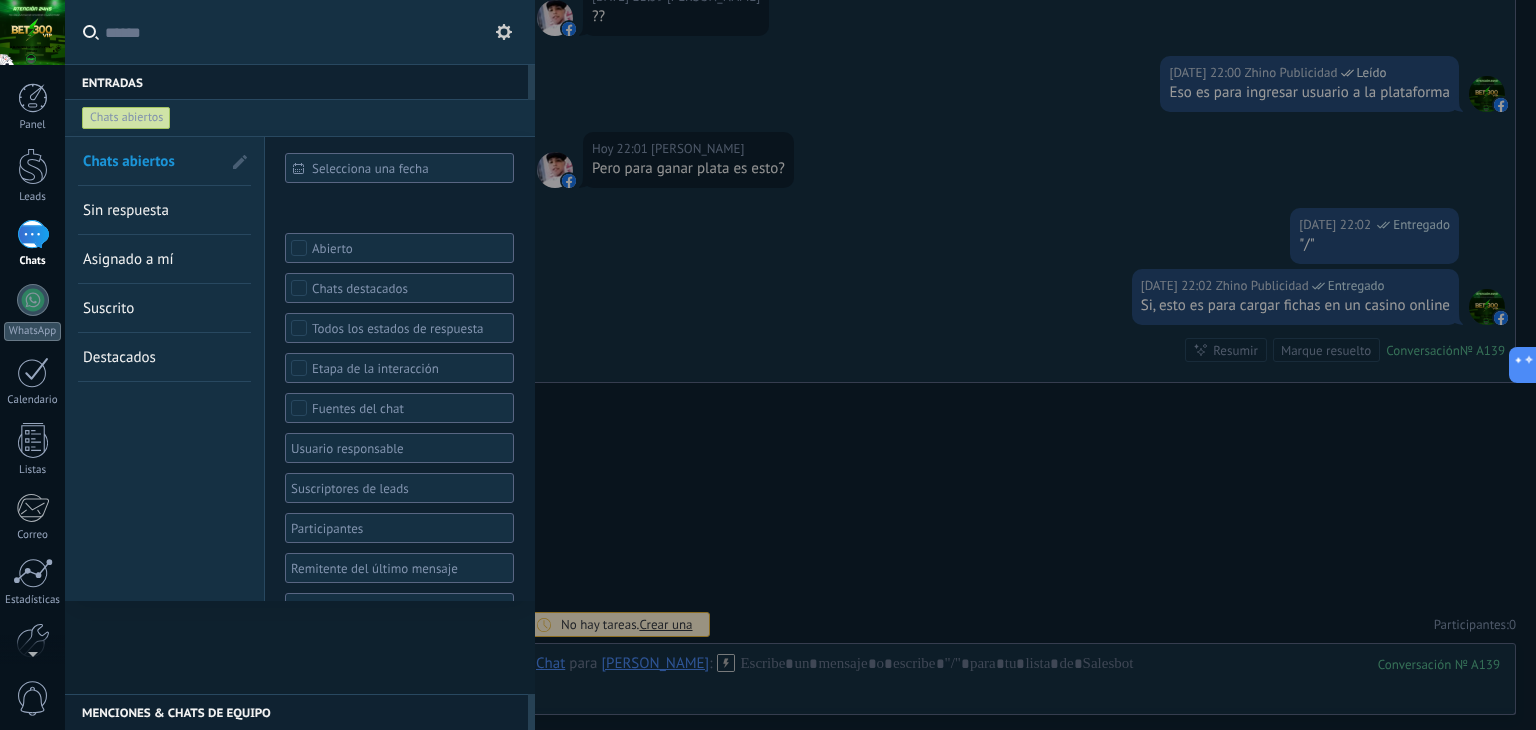 click on "1" at bounding box center [33, 234] 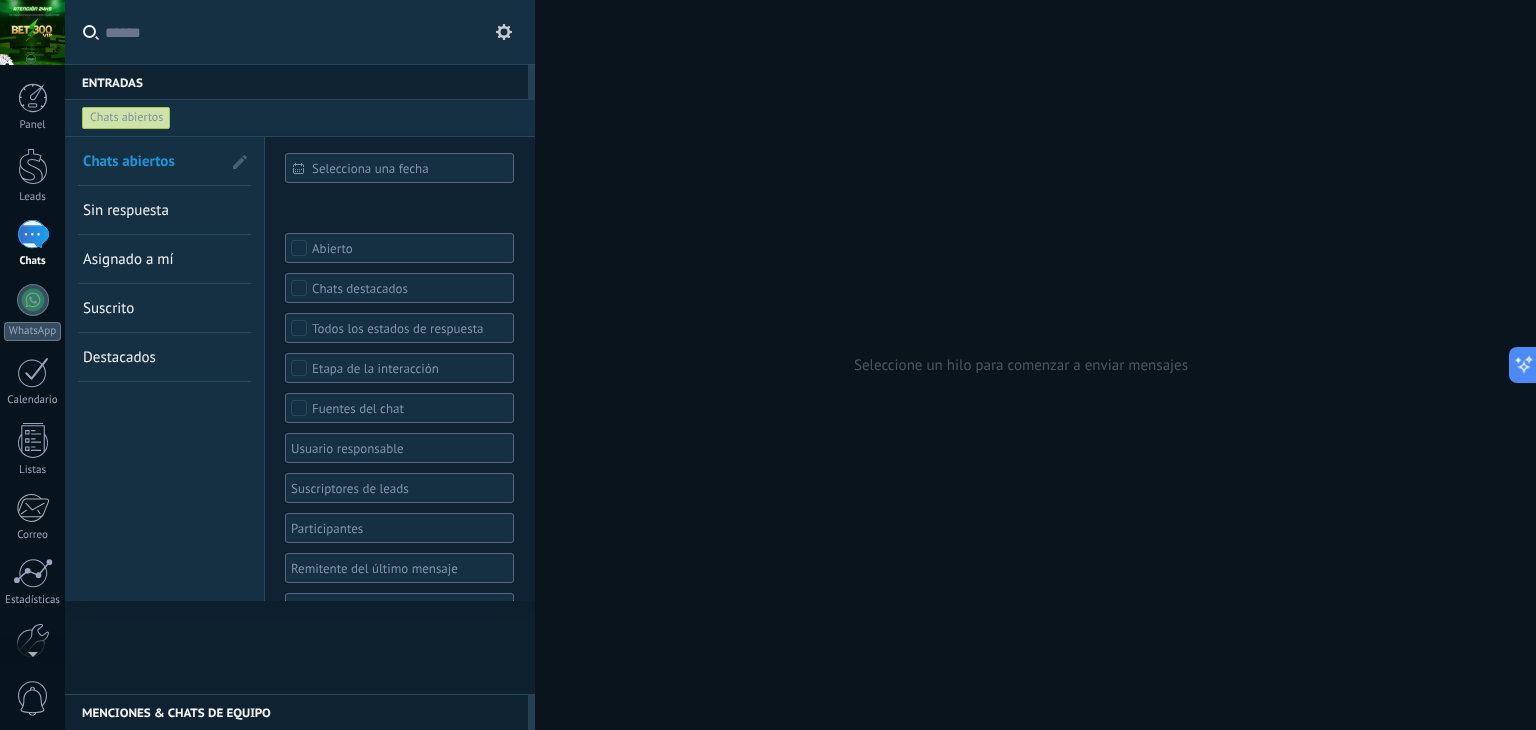 click on "Entradas 0" at bounding box center [296, 82] 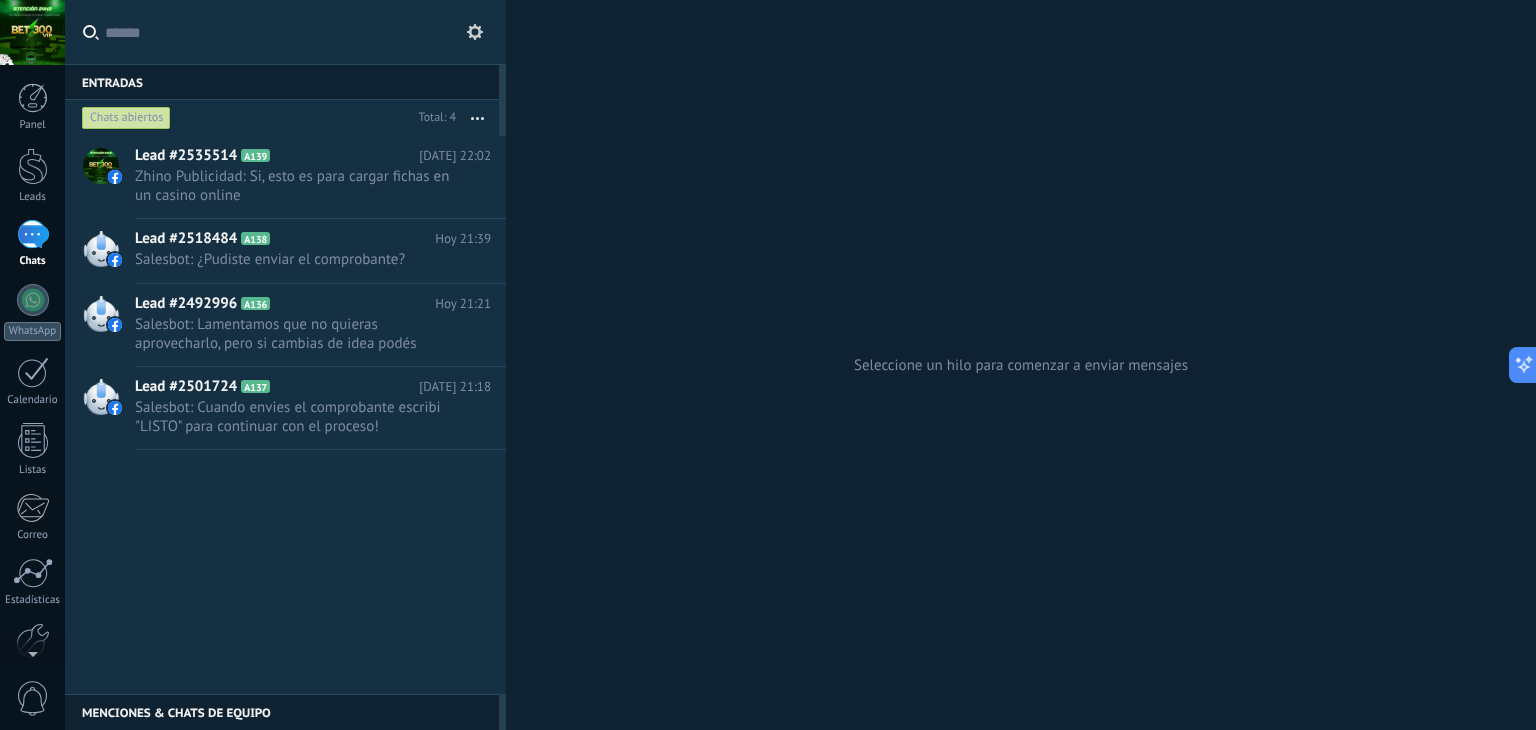 click 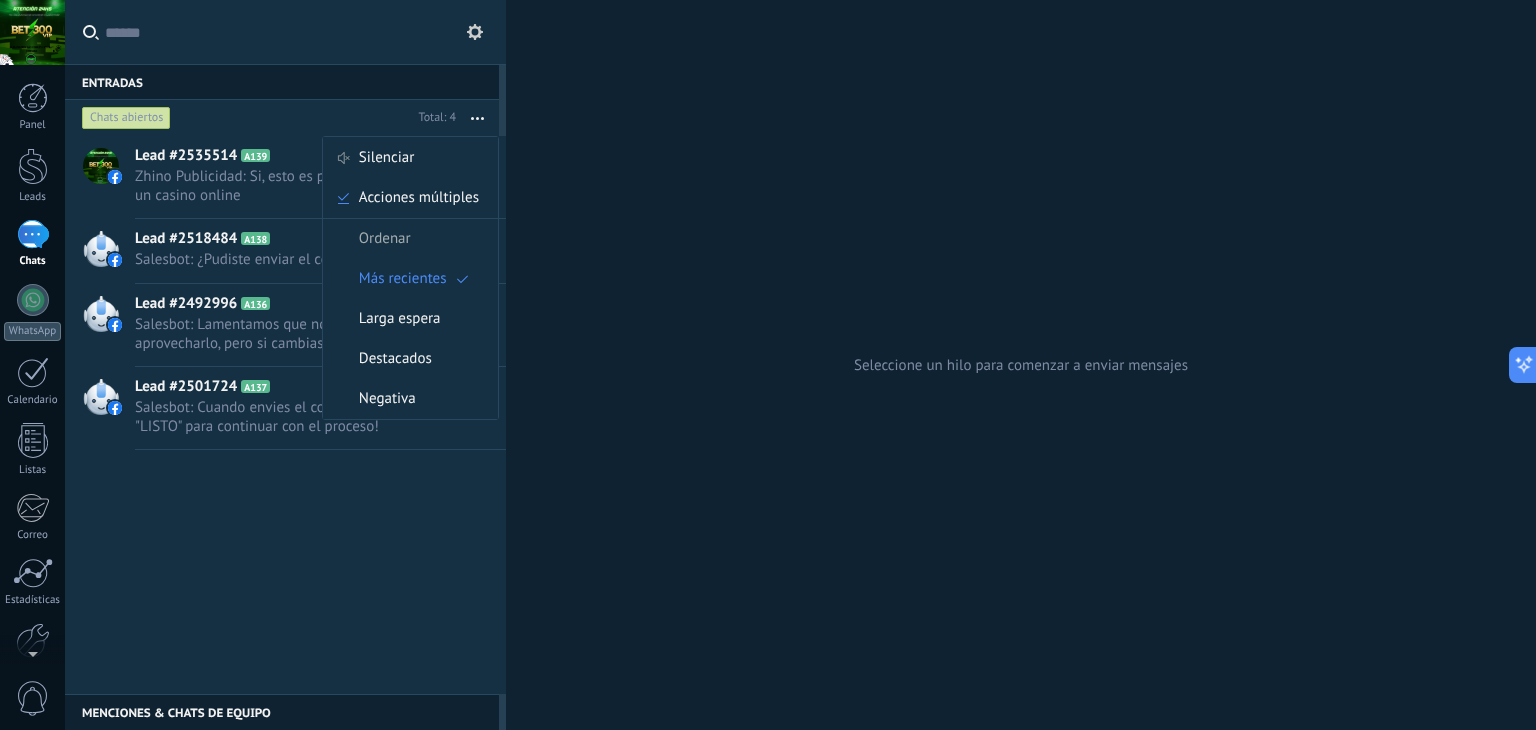 click on "Lead #2535514
A139
[DATE] 22:02
Zhino Publicidad: Si, esto es para cargar fichas en un casino online
Lead #2518484 A138" at bounding box center (285, 415) 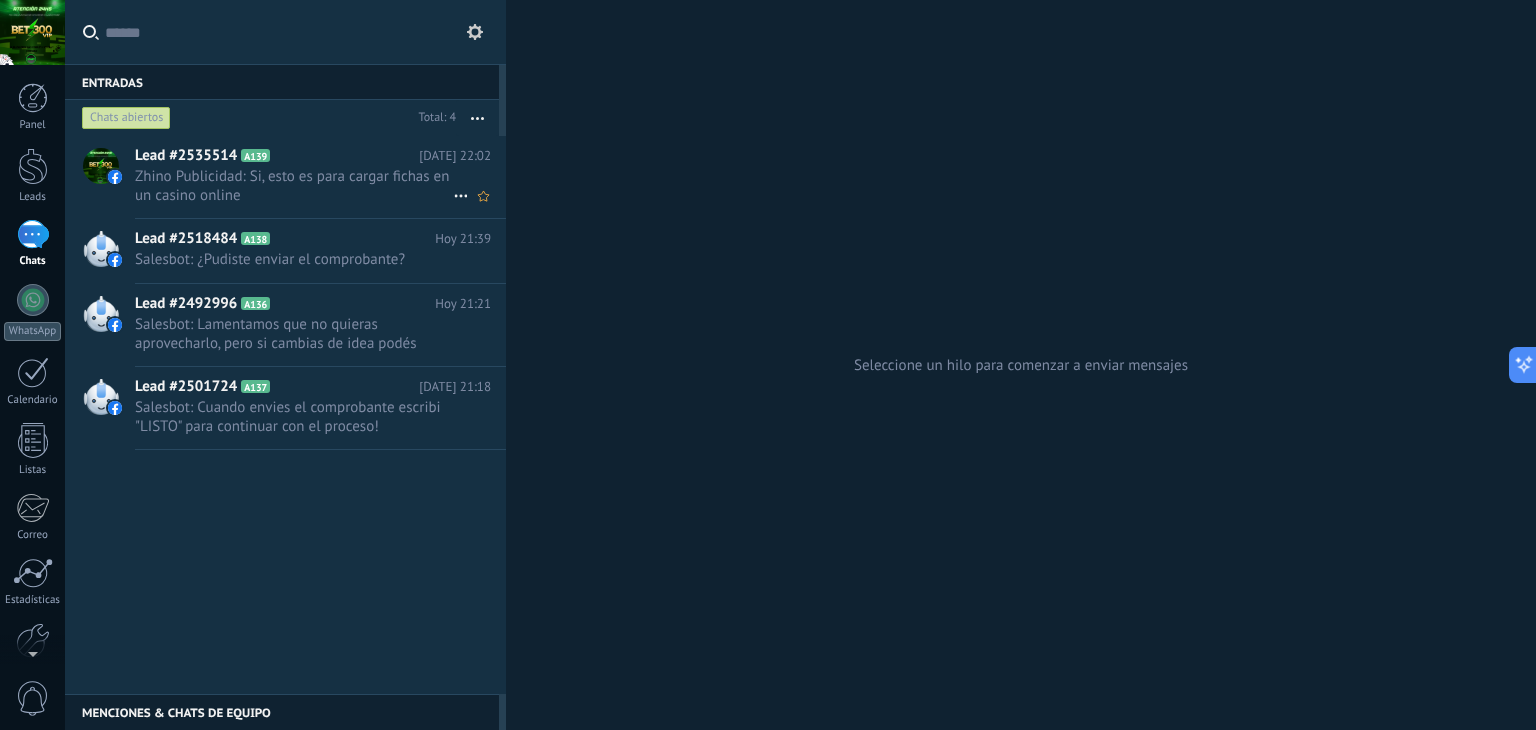 click 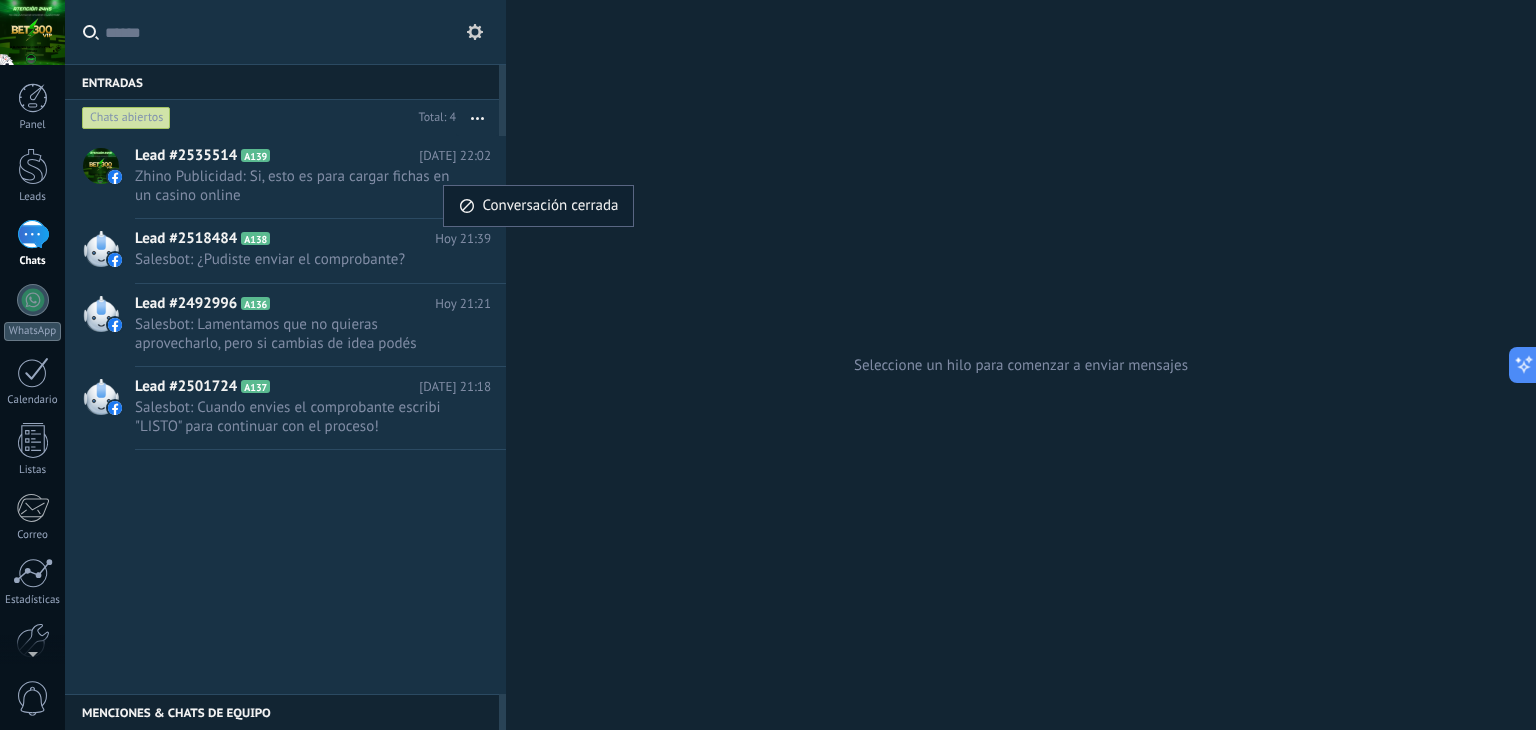 click on "Conversación cerrada" at bounding box center (550, 206) 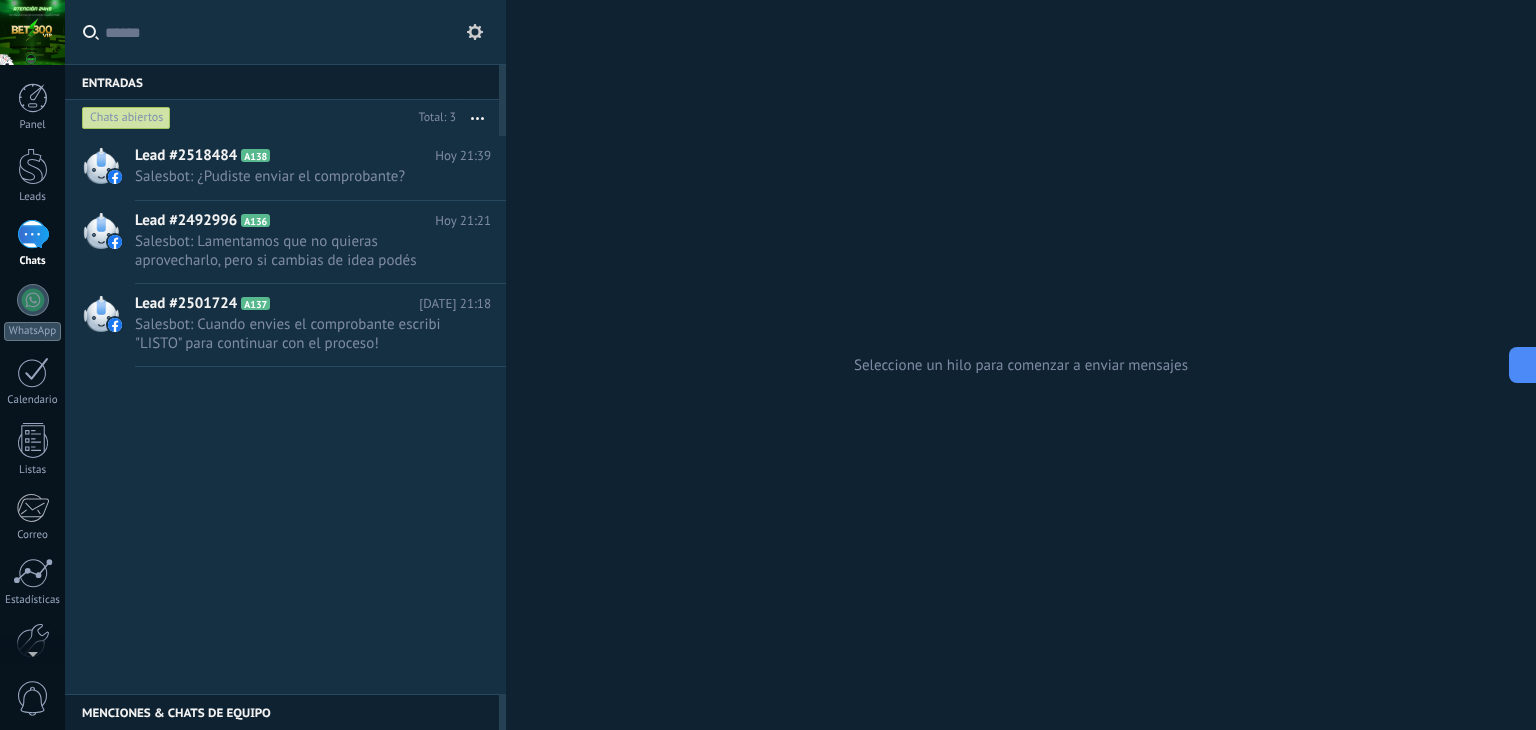 click on "Lead #2518484
A138
[DATE] 21:39
Salesbot: ¿Pudiste enviar el comprobante?
Lead #2492996
A136
A137" at bounding box center (285, 415) 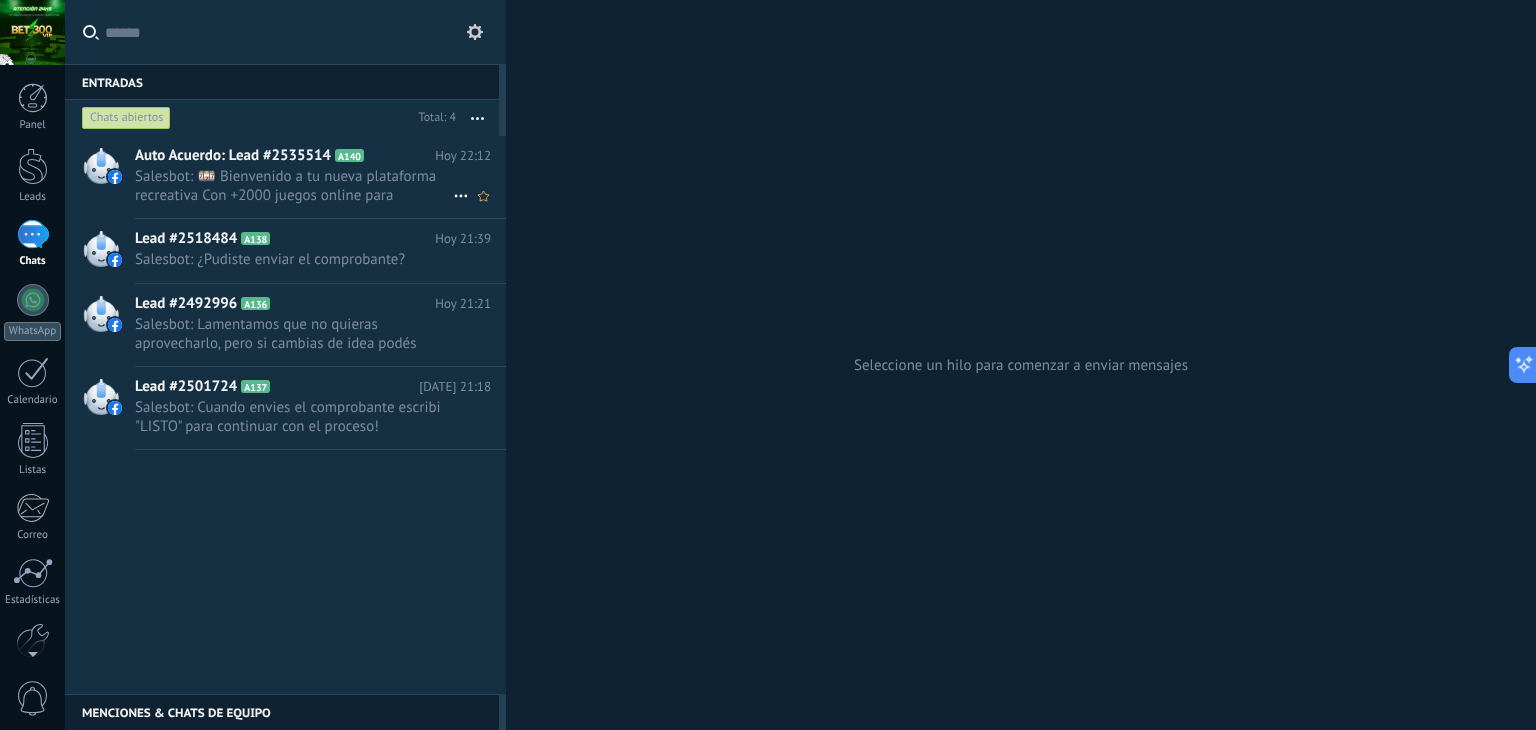 click on "Salesbot: 🎰 Bienvenido a tu nueva plataforma recreativa
Con +2000 juegos online para disfrutar!🎮  📲 📌 Para empezar, necesito tu nombre o apodo.
Te creo la cuenta GRATIS en 1 minuto.
🚀  Para añadir saldo, Conaulta CBU. 🧾
‼️ RECORDAR SIEMPRE CONSULTARLO ANTES DE ENVIAR, YA QUE VAMOS CAMBIANDO LAS CUENTAS, POR SEGURIDAD. ‼️
📩 Envianos el comprobante y empezá ahora. 🚀
📍MÍNIMA: $2000
📍 RET1R0 MÍNIMO: $5000, Sin Monto Maximo!!
Uno cada 24hs exactas!
🕐 Atención personalizada las 24hs los 365 dias del año!!!!" at bounding box center (294, 186) 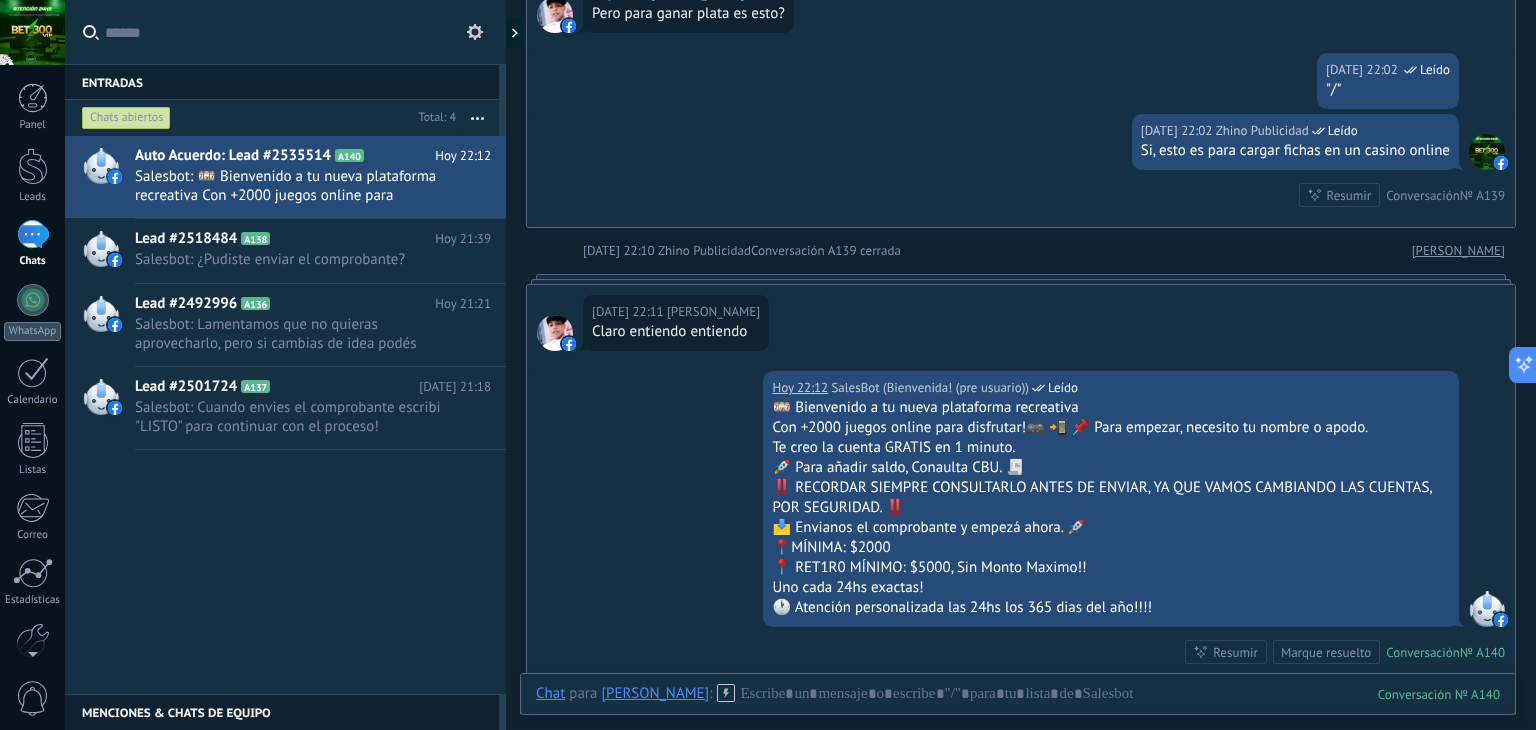 scroll, scrollTop: 1944, scrollLeft: 0, axis: vertical 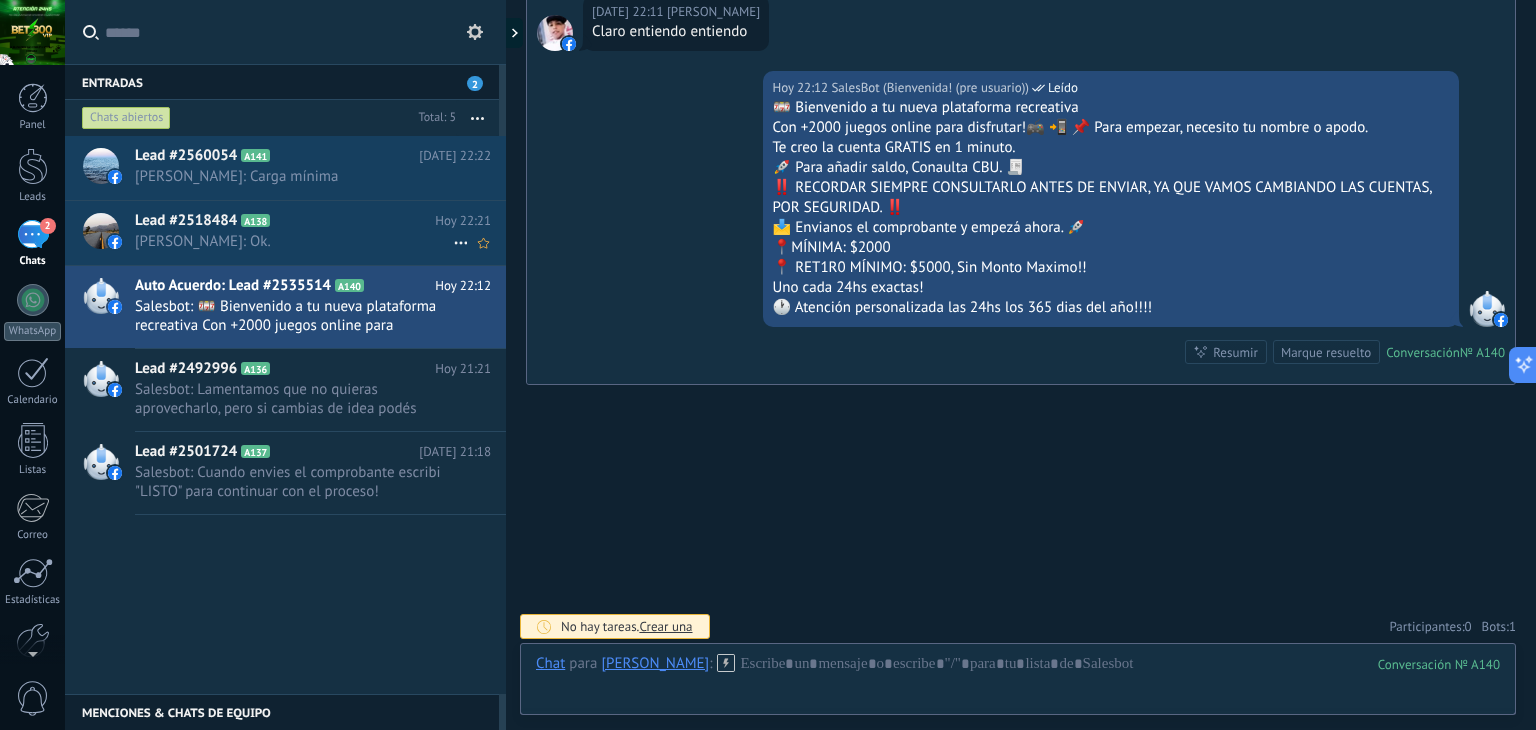 click on "[PERSON_NAME]: Ok." at bounding box center [294, 241] 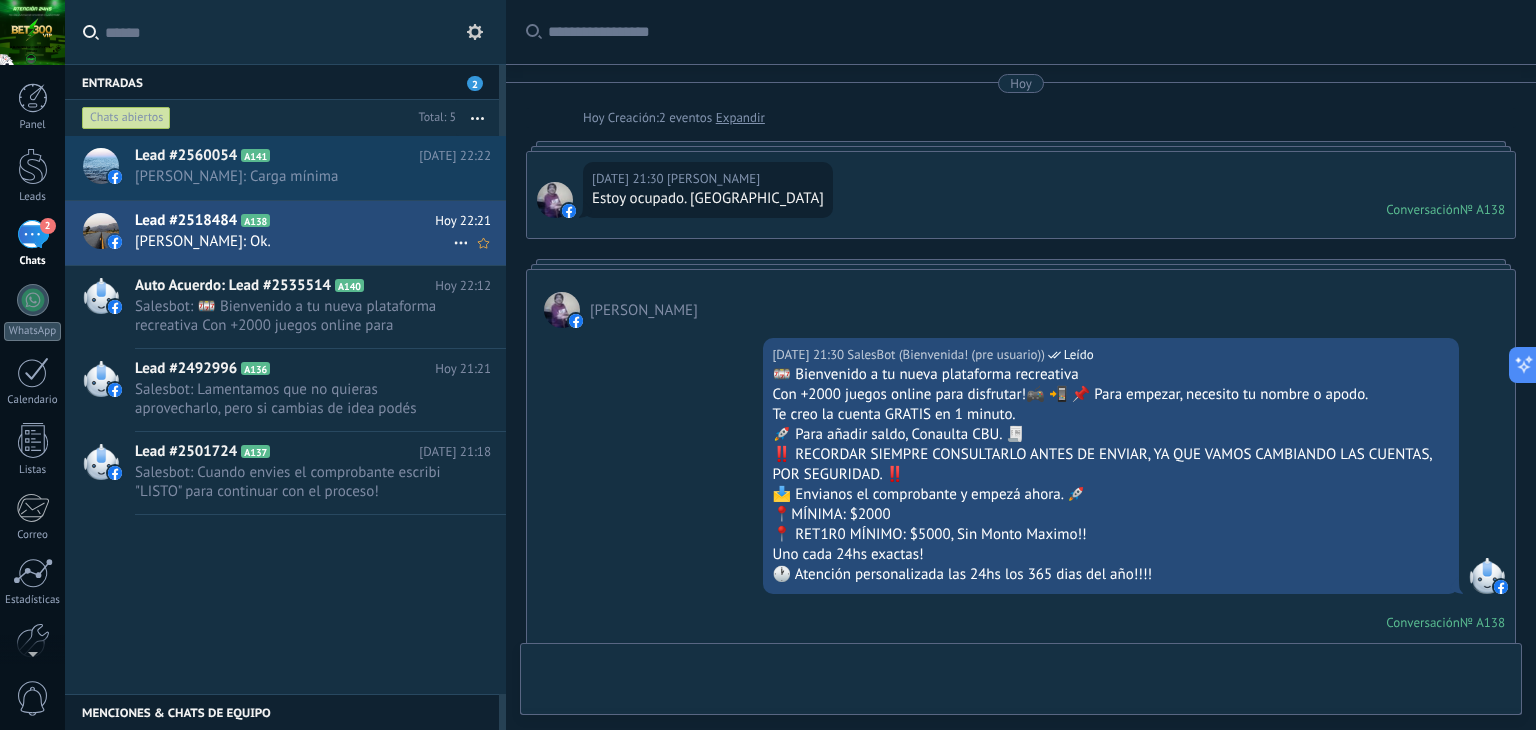 scroll, scrollTop: 1419, scrollLeft: 0, axis: vertical 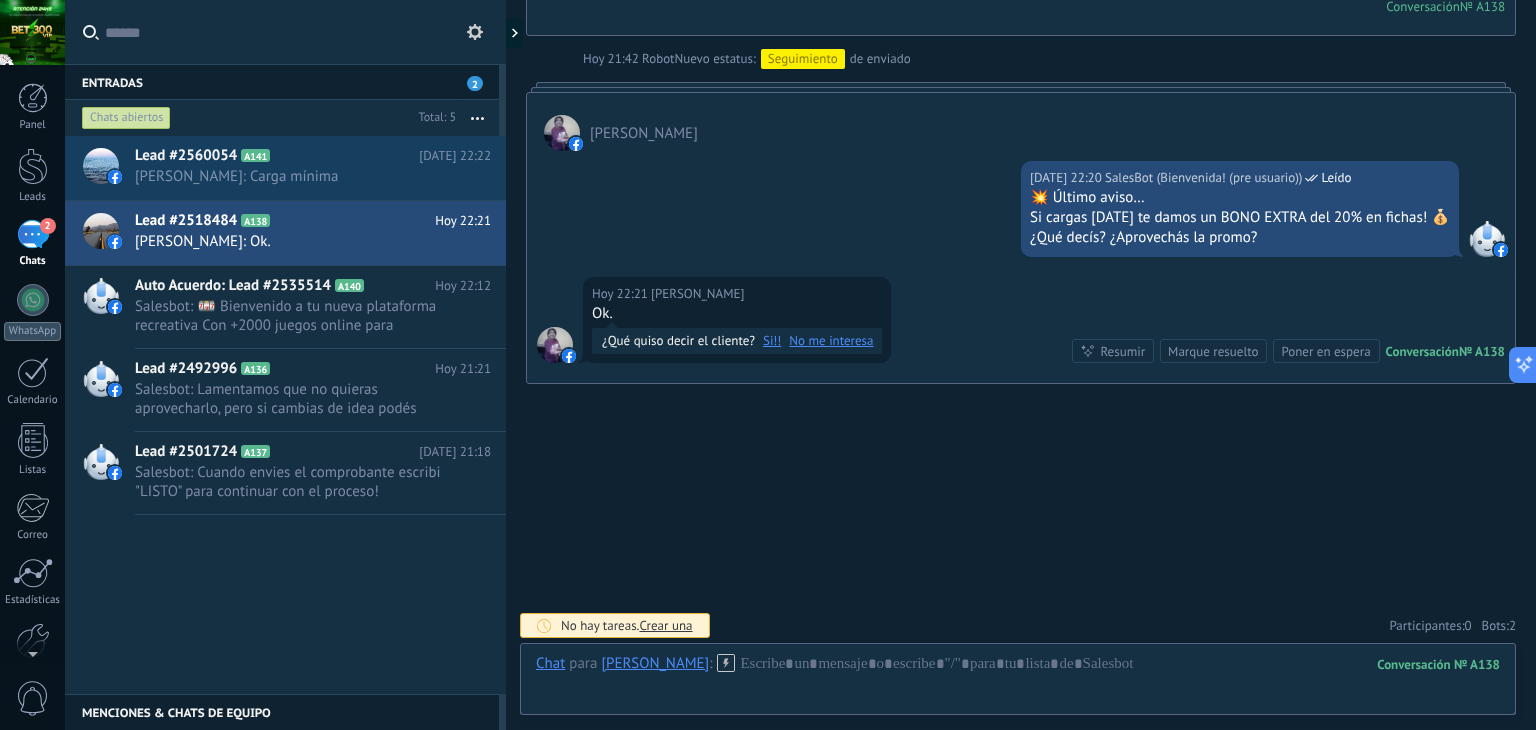 click on "Si!!" at bounding box center [772, 341] 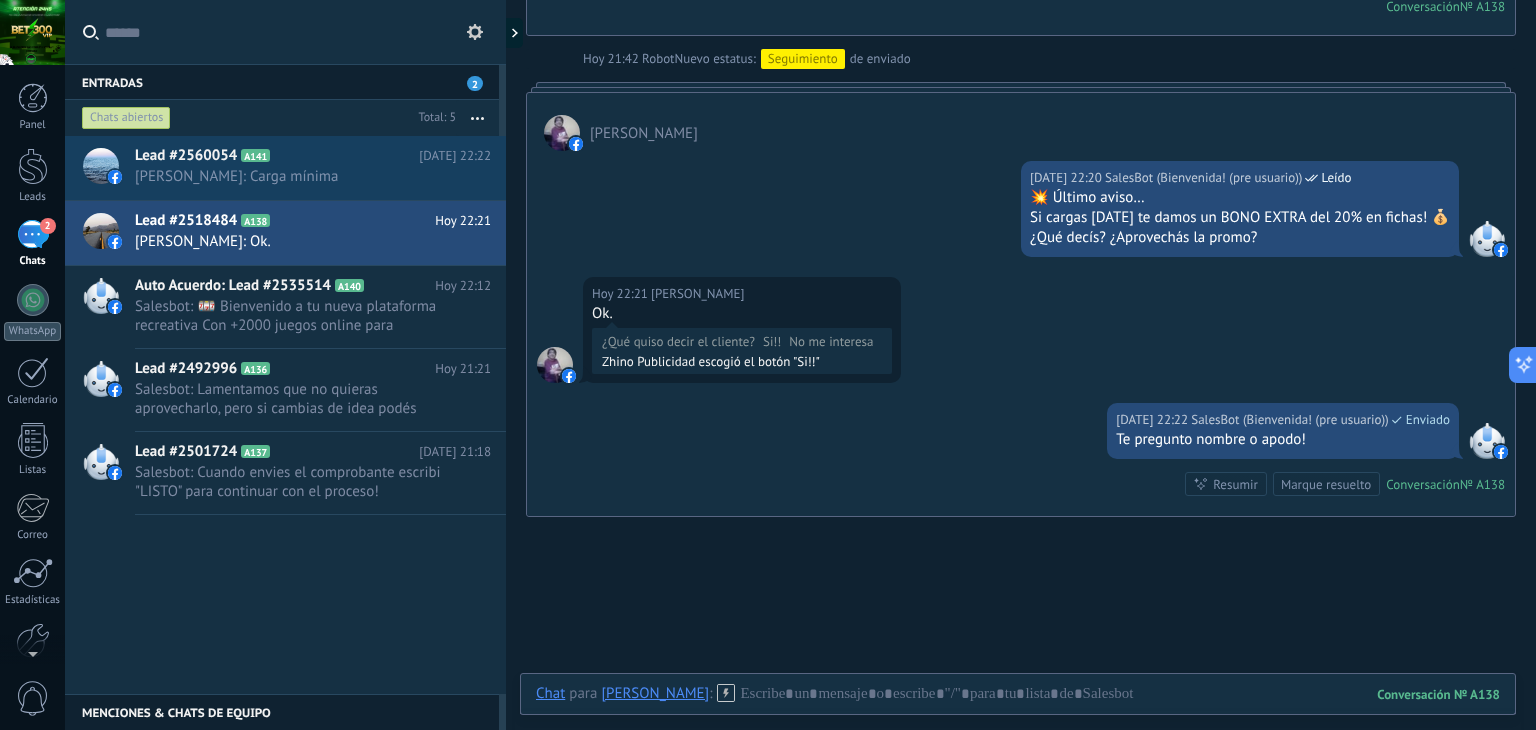 scroll, scrollTop: 1540, scrollLeft: 0, axis: vertical 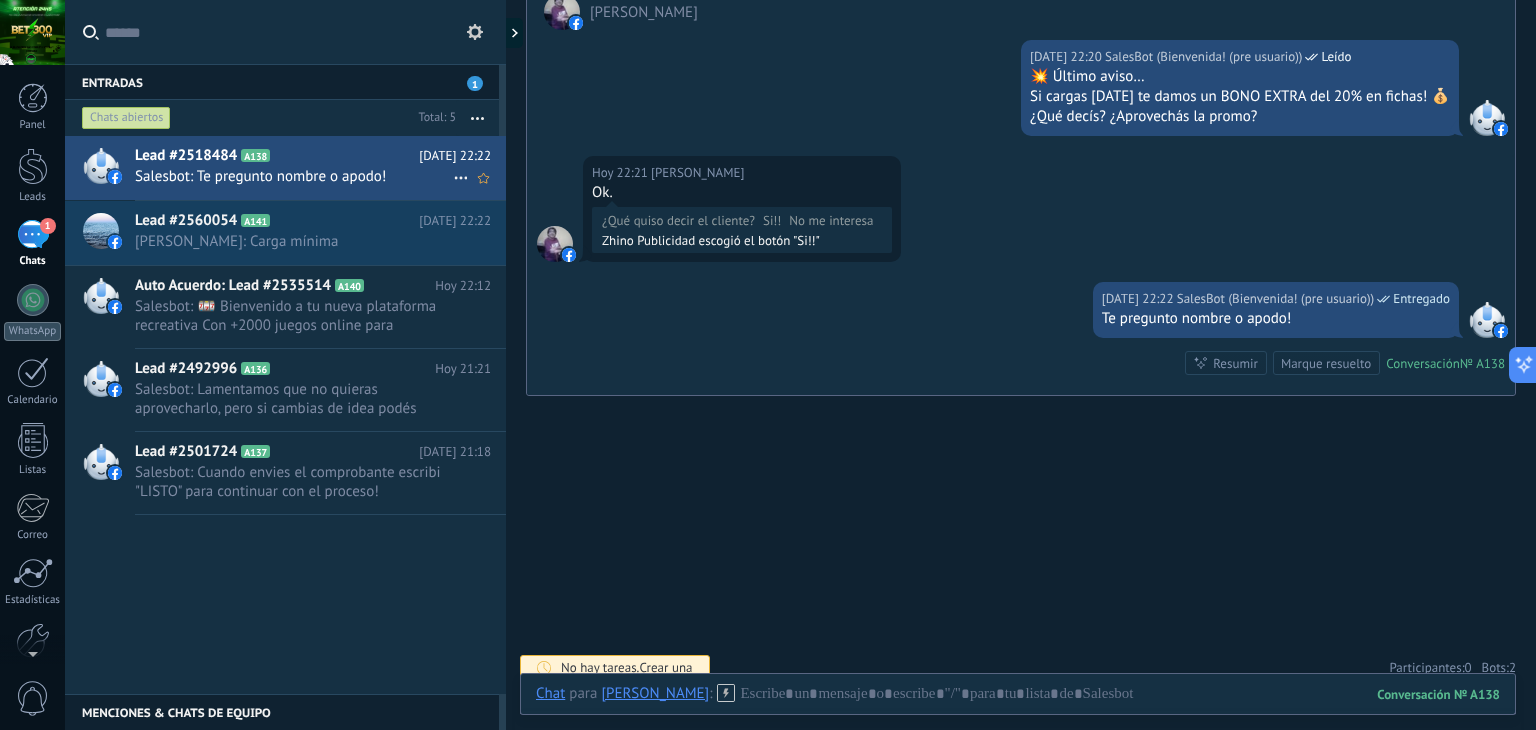 click on "Salesbot: Te pregunto nombre o apodo!" at bounding box center [294, 176] 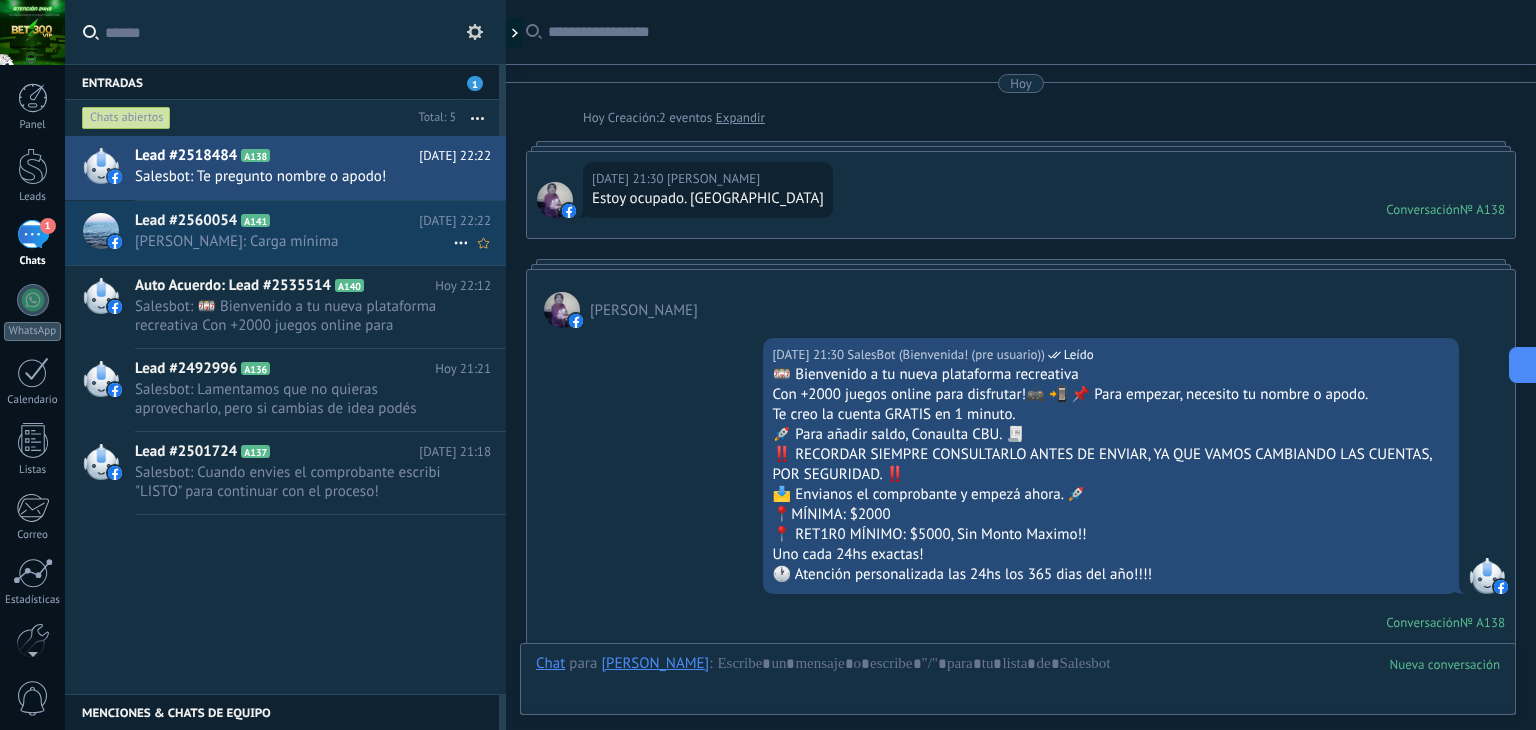 scroll, scrollTop: 1552, scrollLeft: 0, axis: vertical 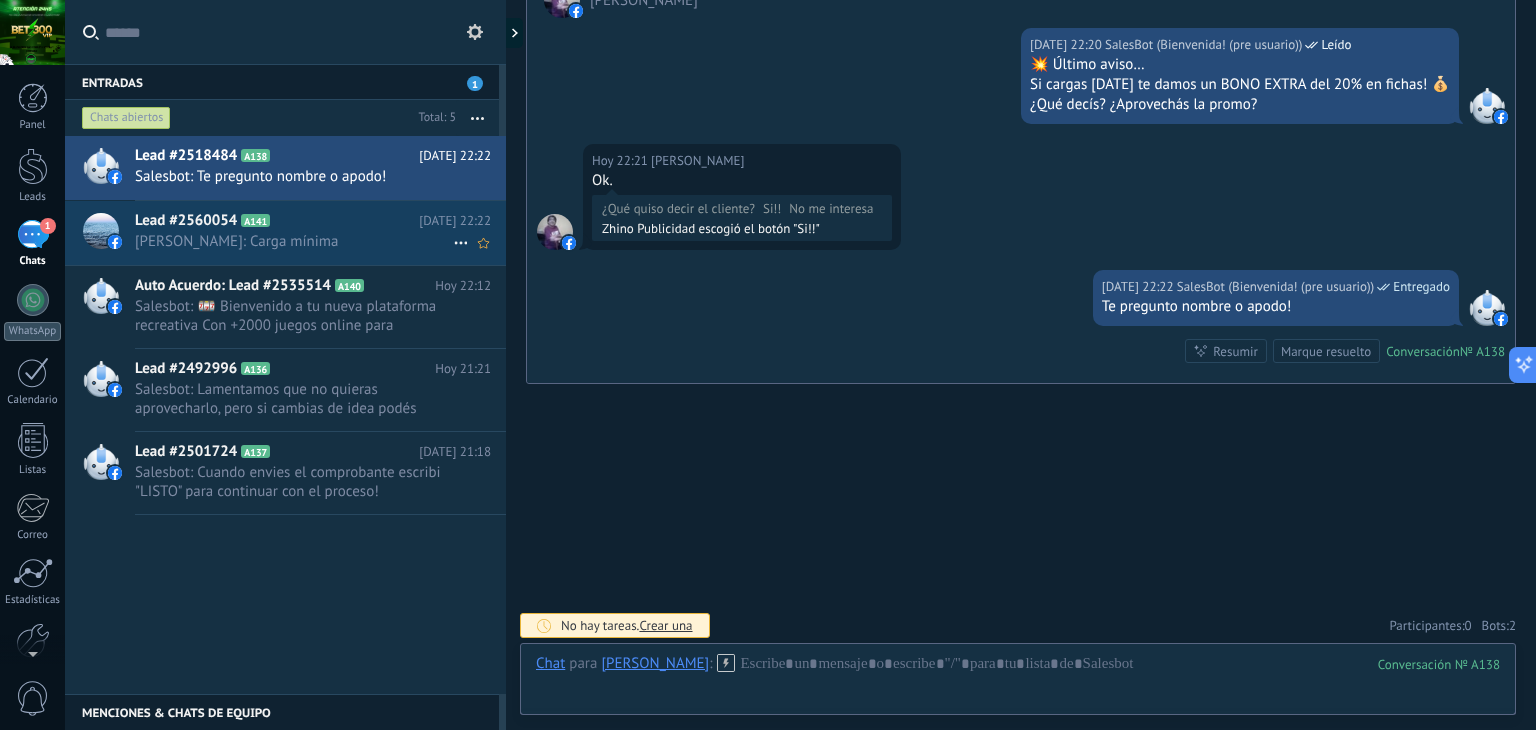 click on "[PERSON_NAME]: Carga mínima" at bounding box center [294, 241] 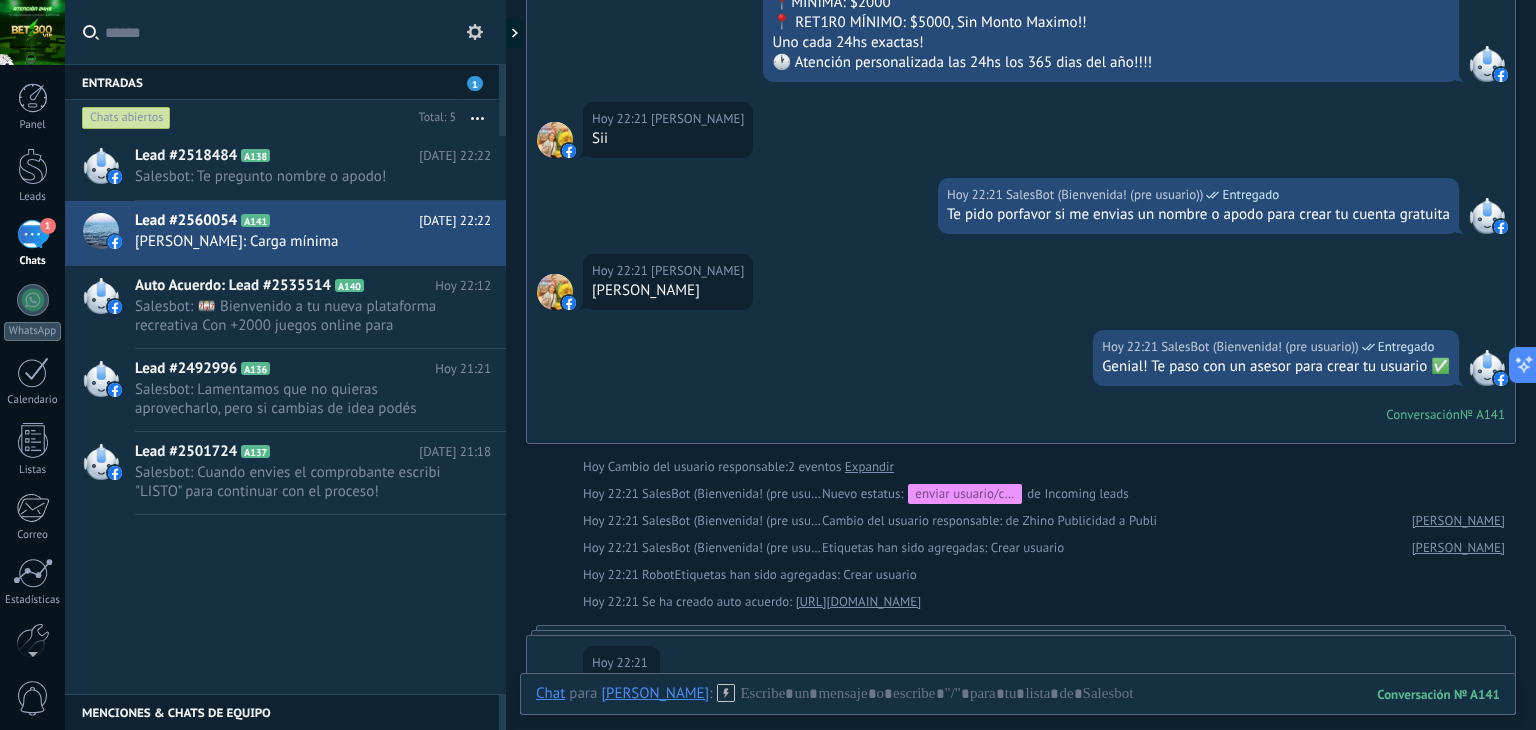 scroll, scrollTop: 912, scrollLeft: 0, axis: vertical 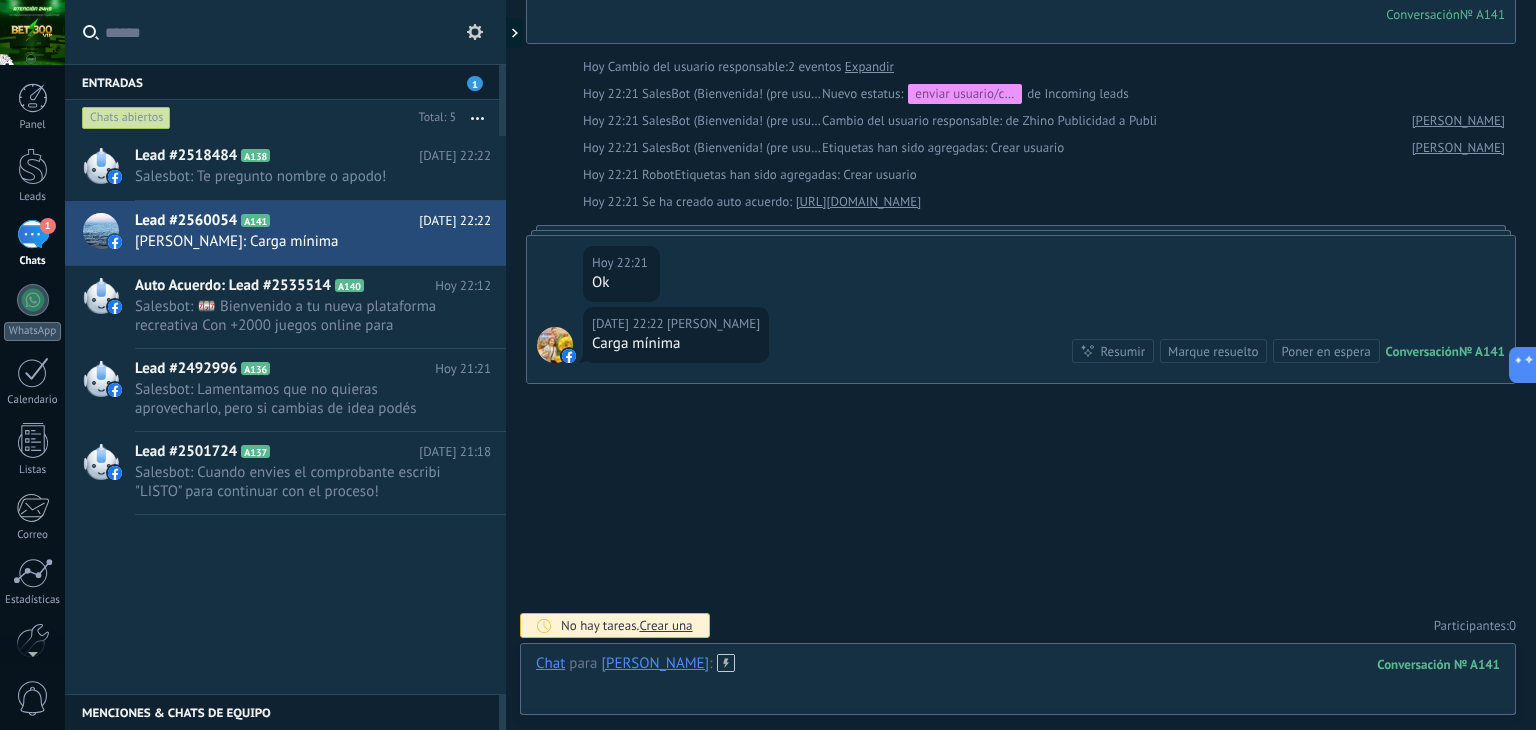click at bounding box center [1018, 684] 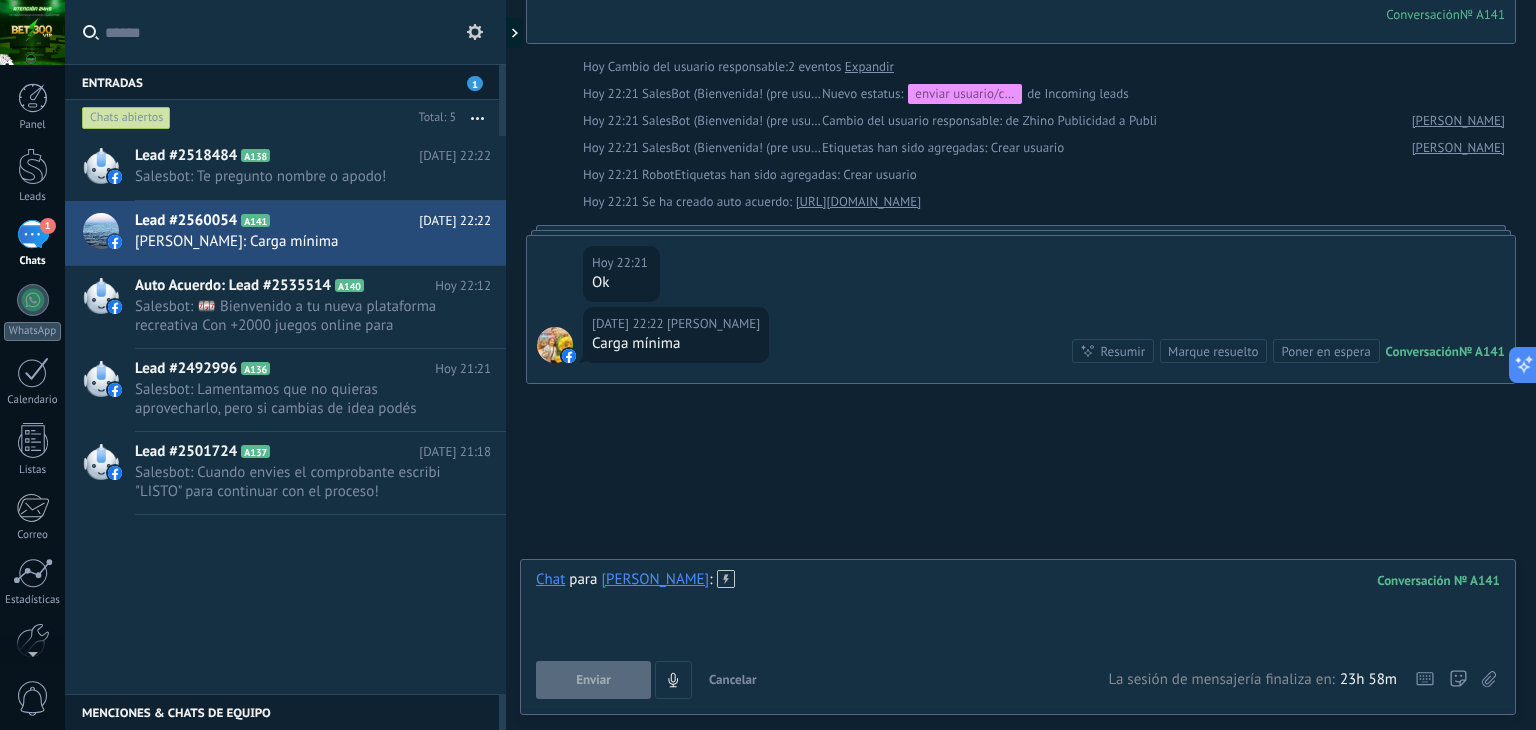 paste 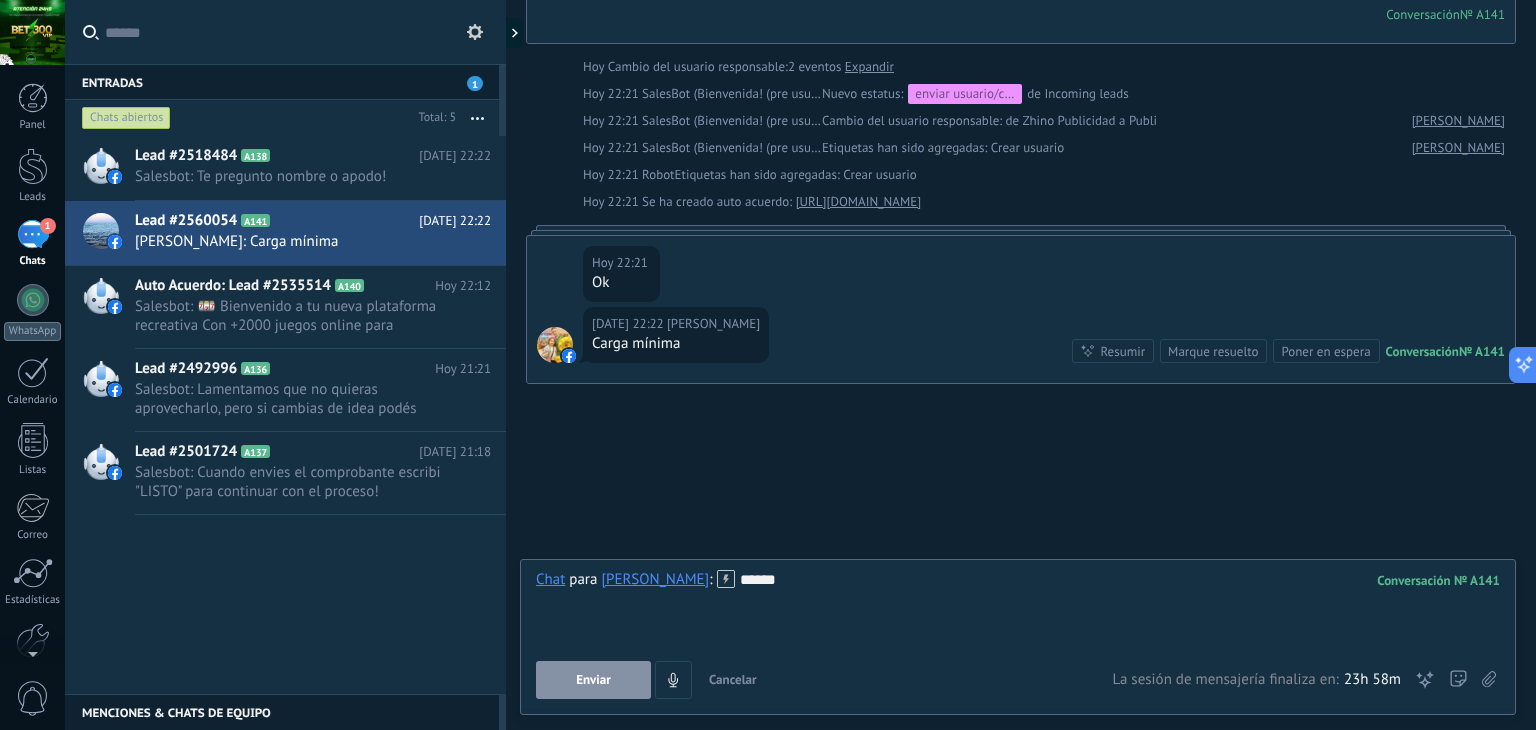 click on "Enviar" at bounding box center [593, 680] 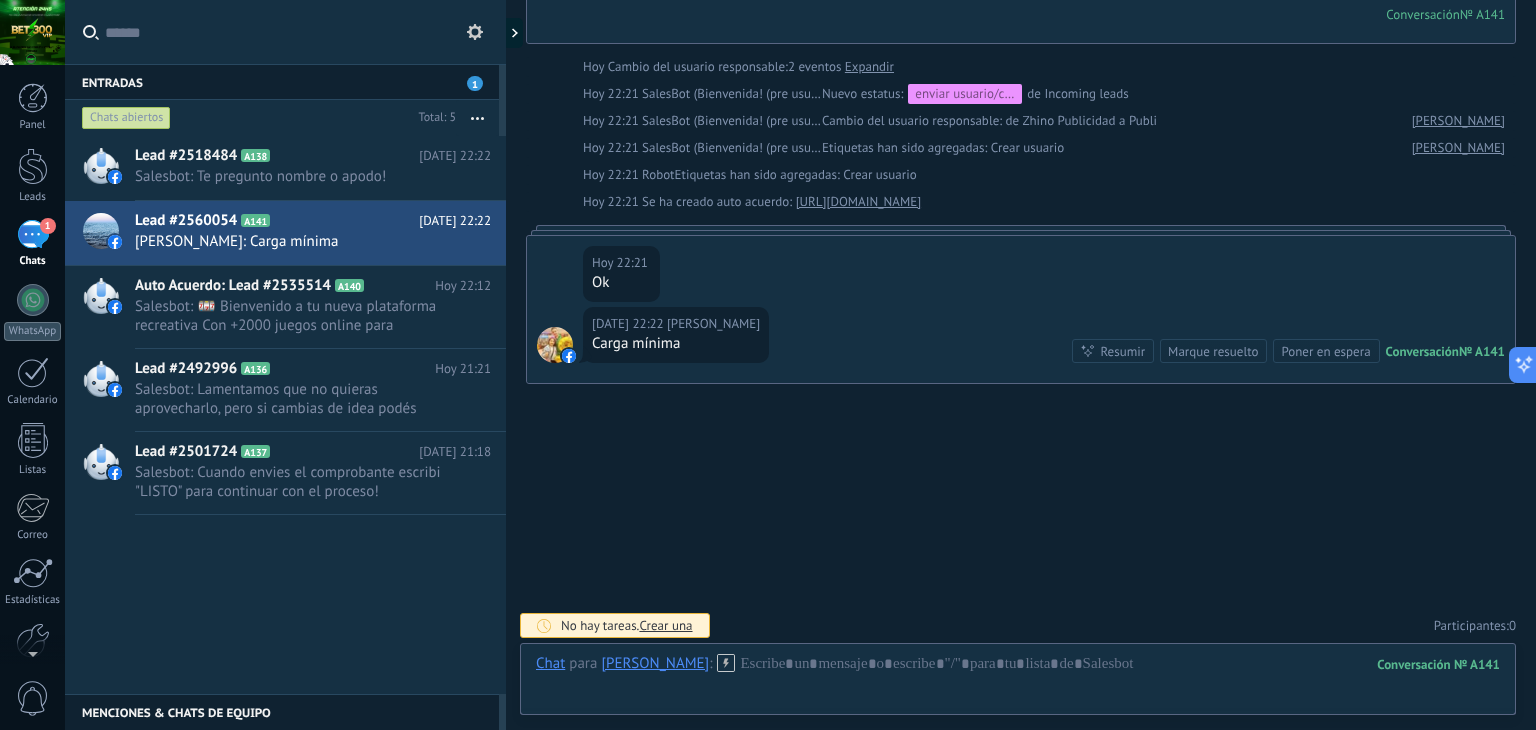 scroll, scrollTop: 1025, scrollLeft: 0, axis: vertical 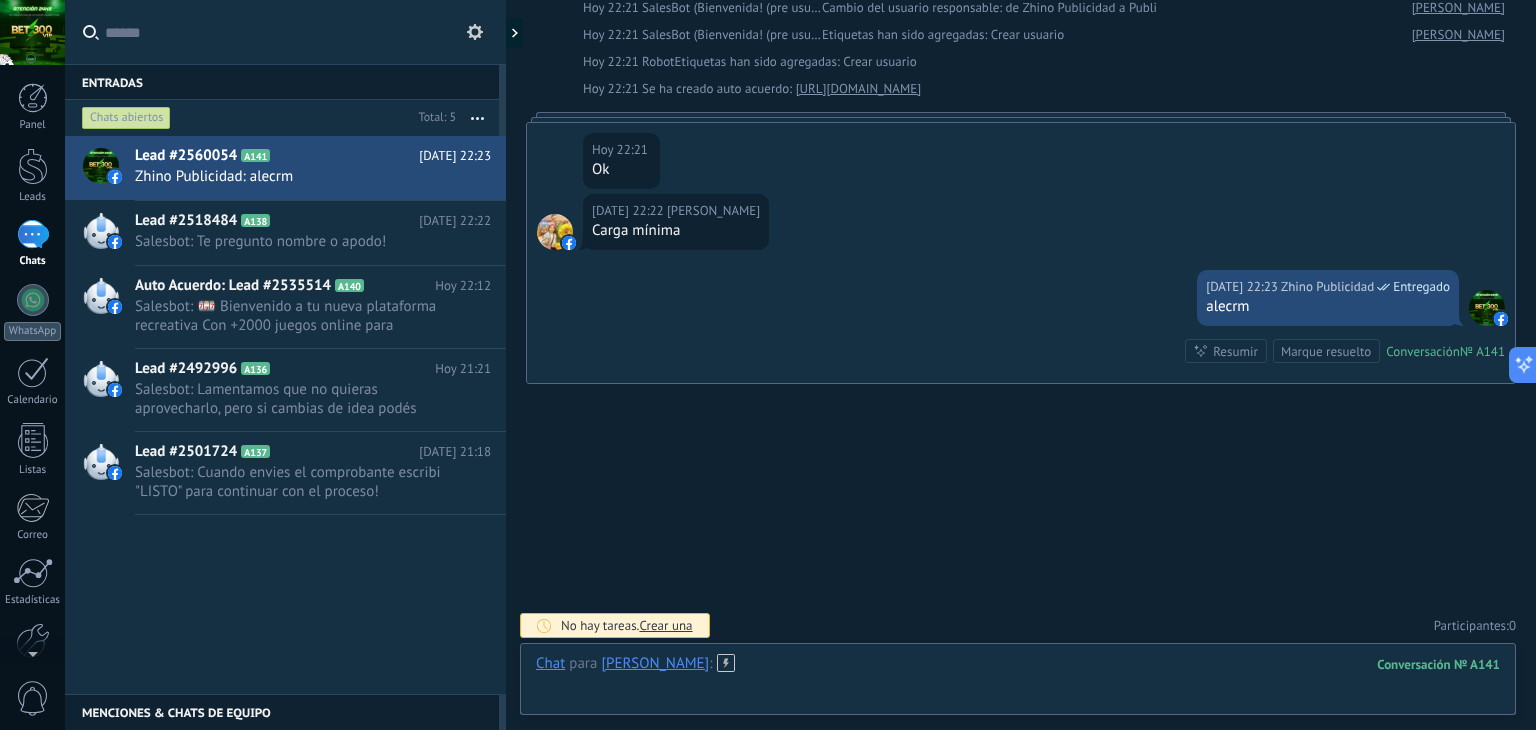 click at bounding box center (1018, 684) 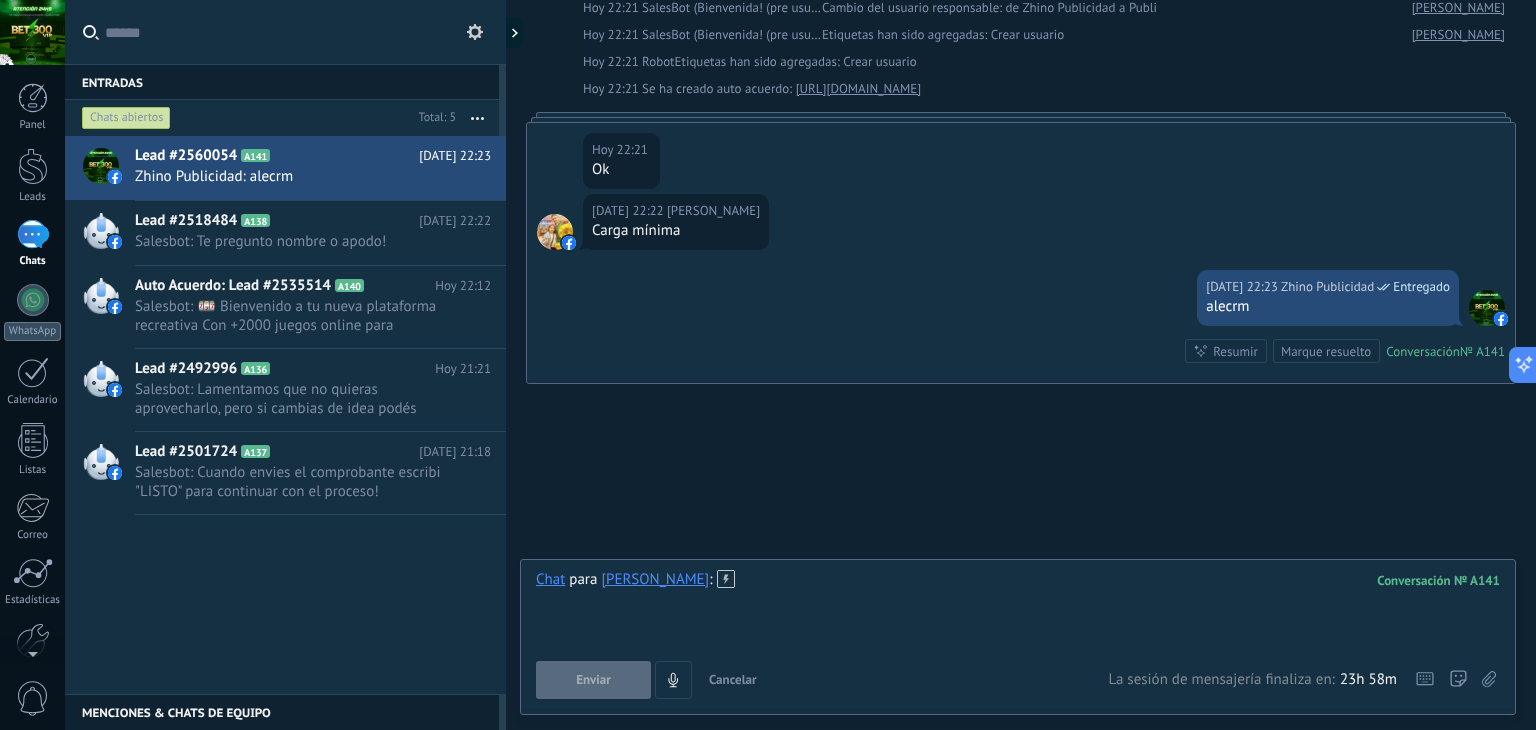type 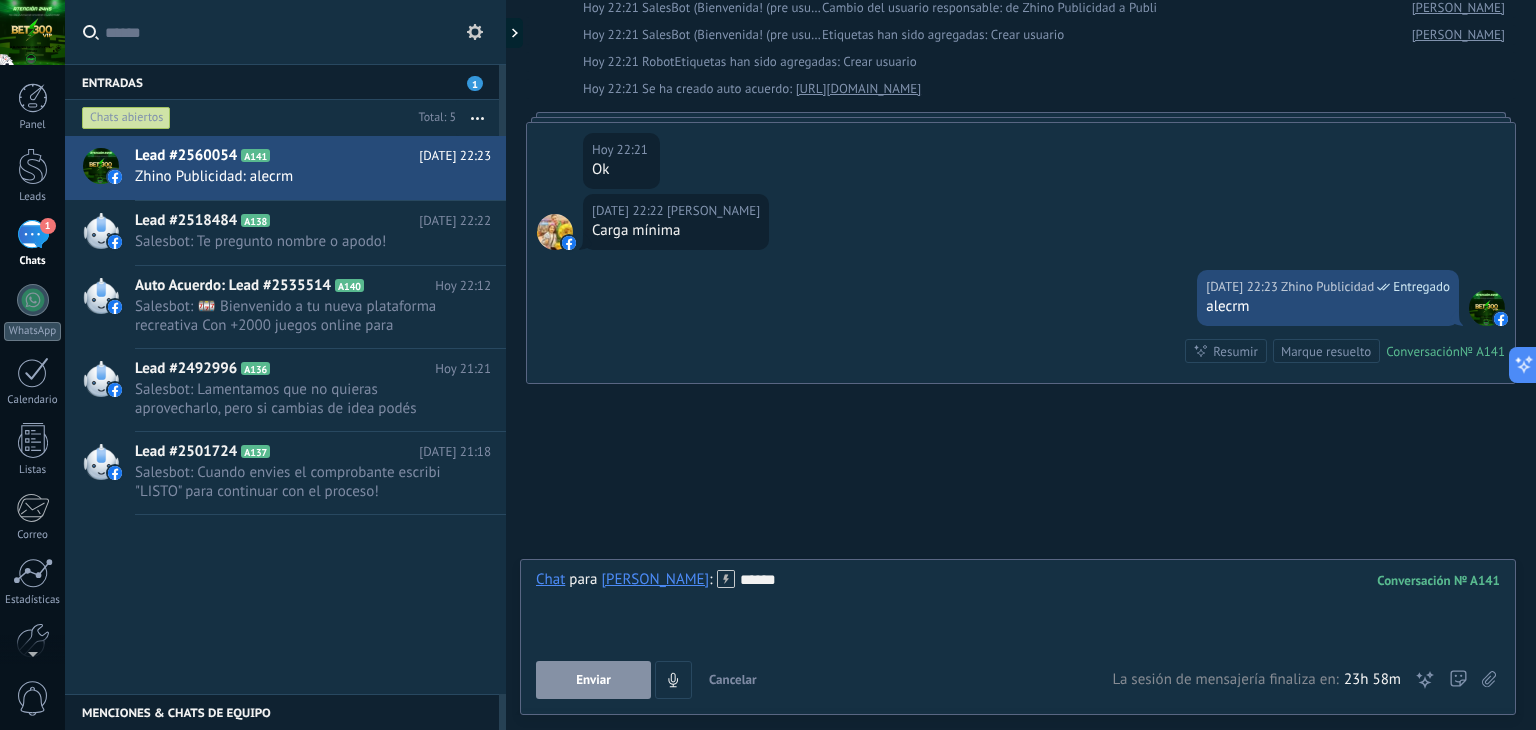 click on "Enviar" at bounding box center (593, 680) 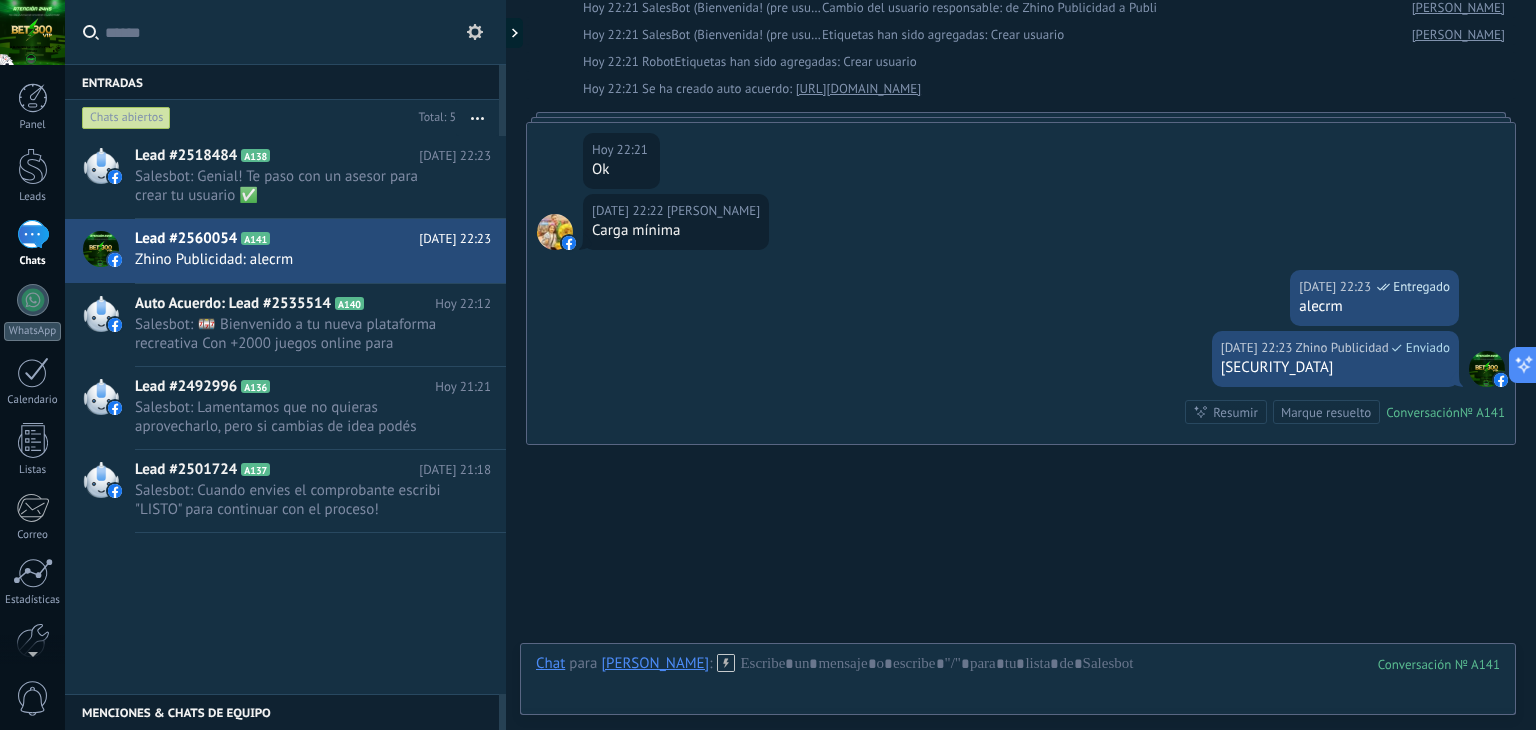 scroll, scrollTop: 1087, scrollLeft: 0, axis: vertical 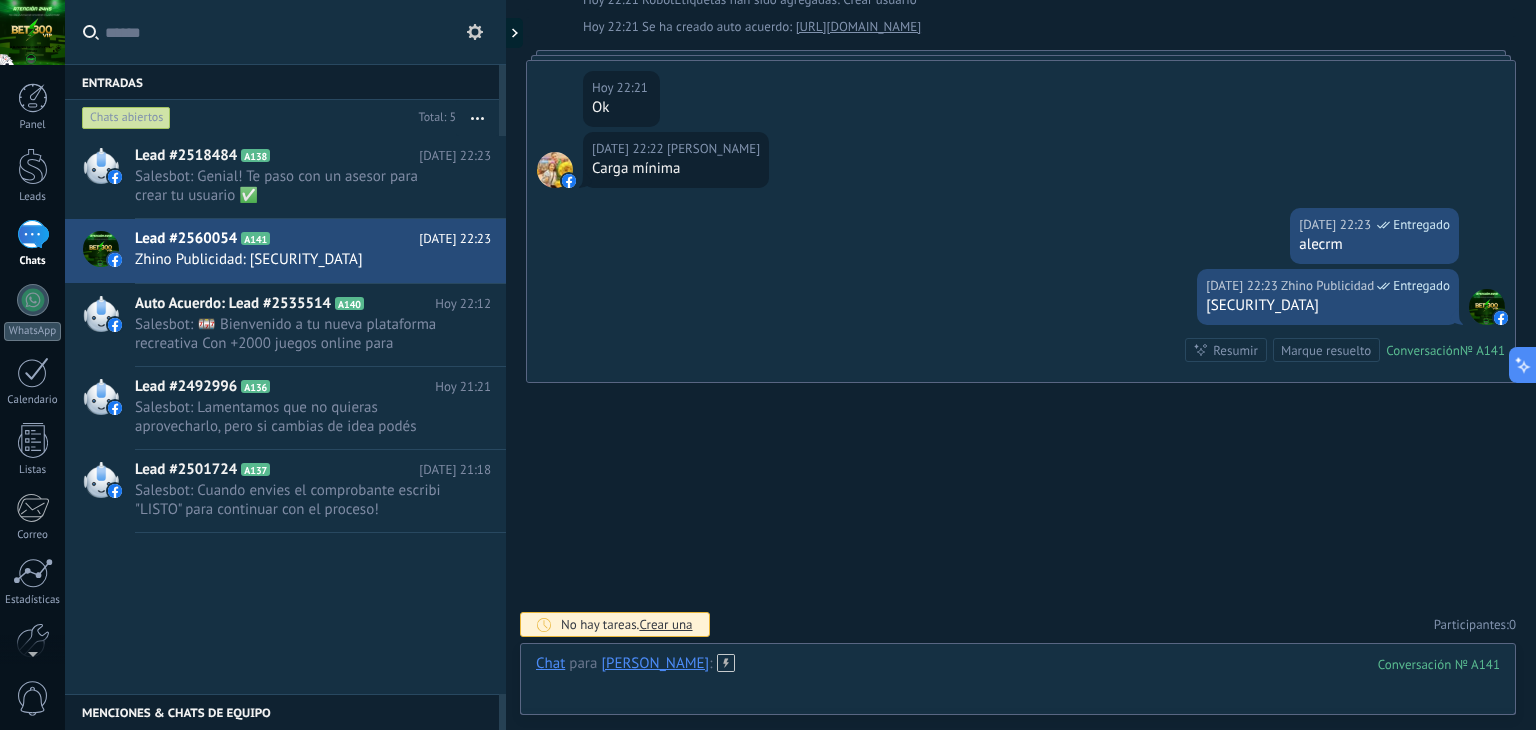 click at bounding box center (1018, 684) 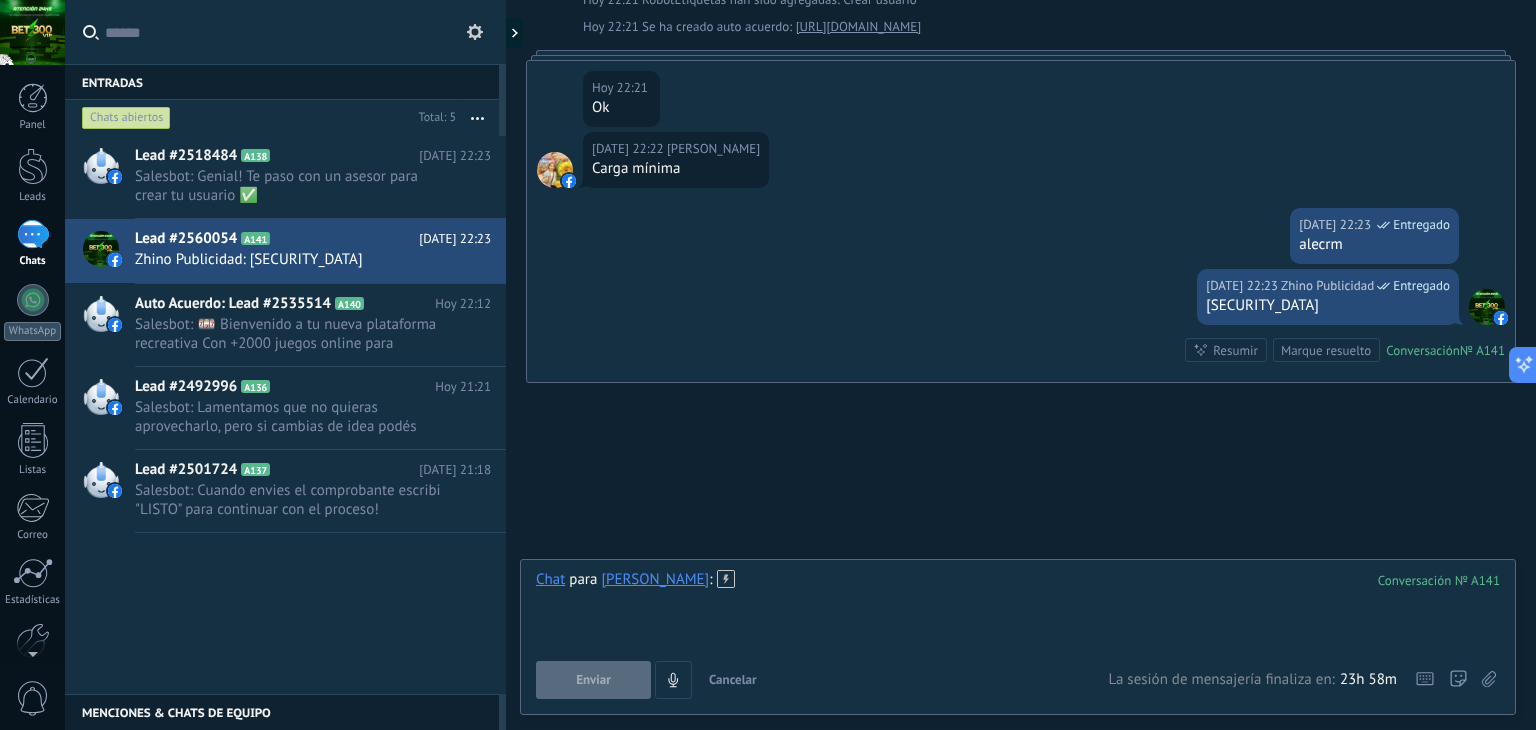 click at bounding box center [1018, 608] 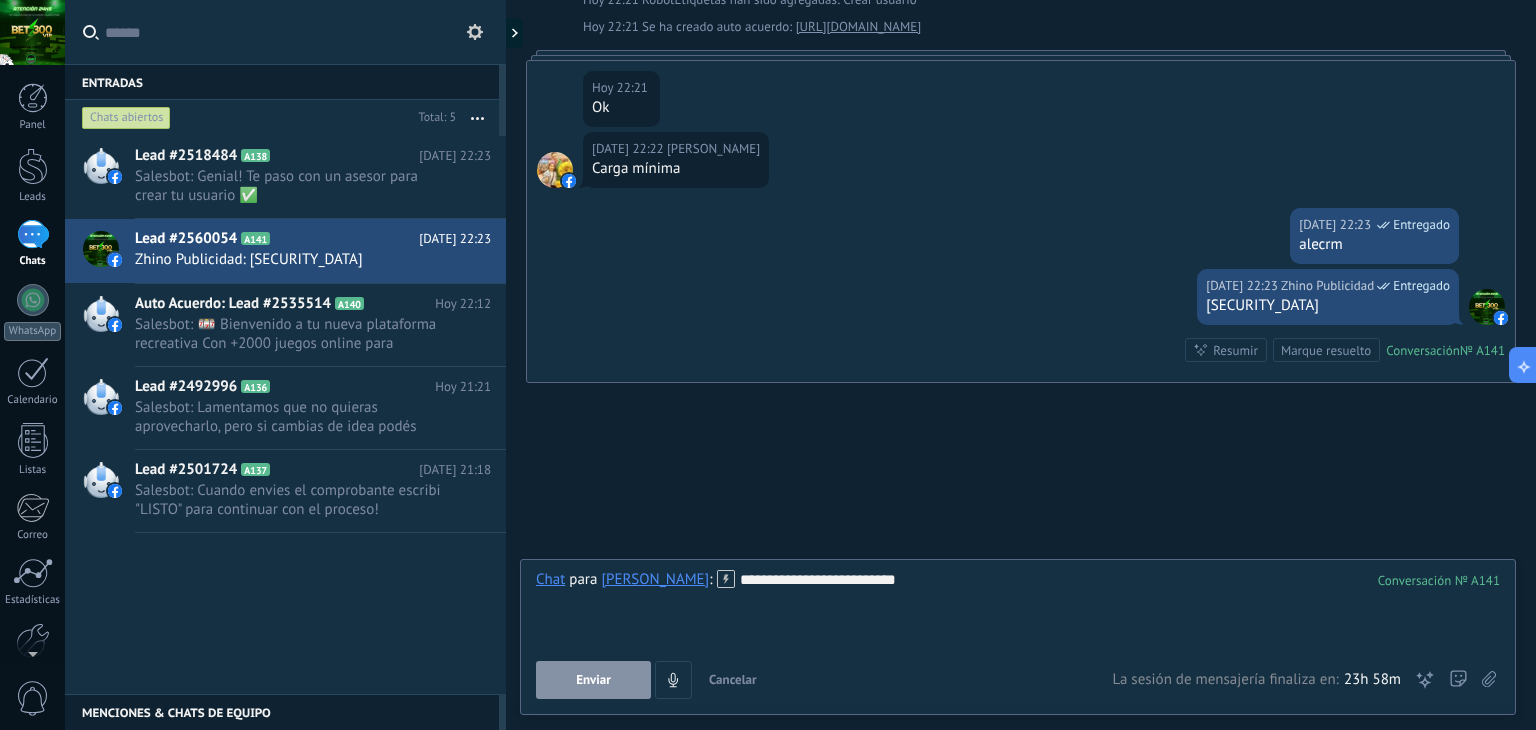 click on "Enviar" at bounding box center [593, 680] 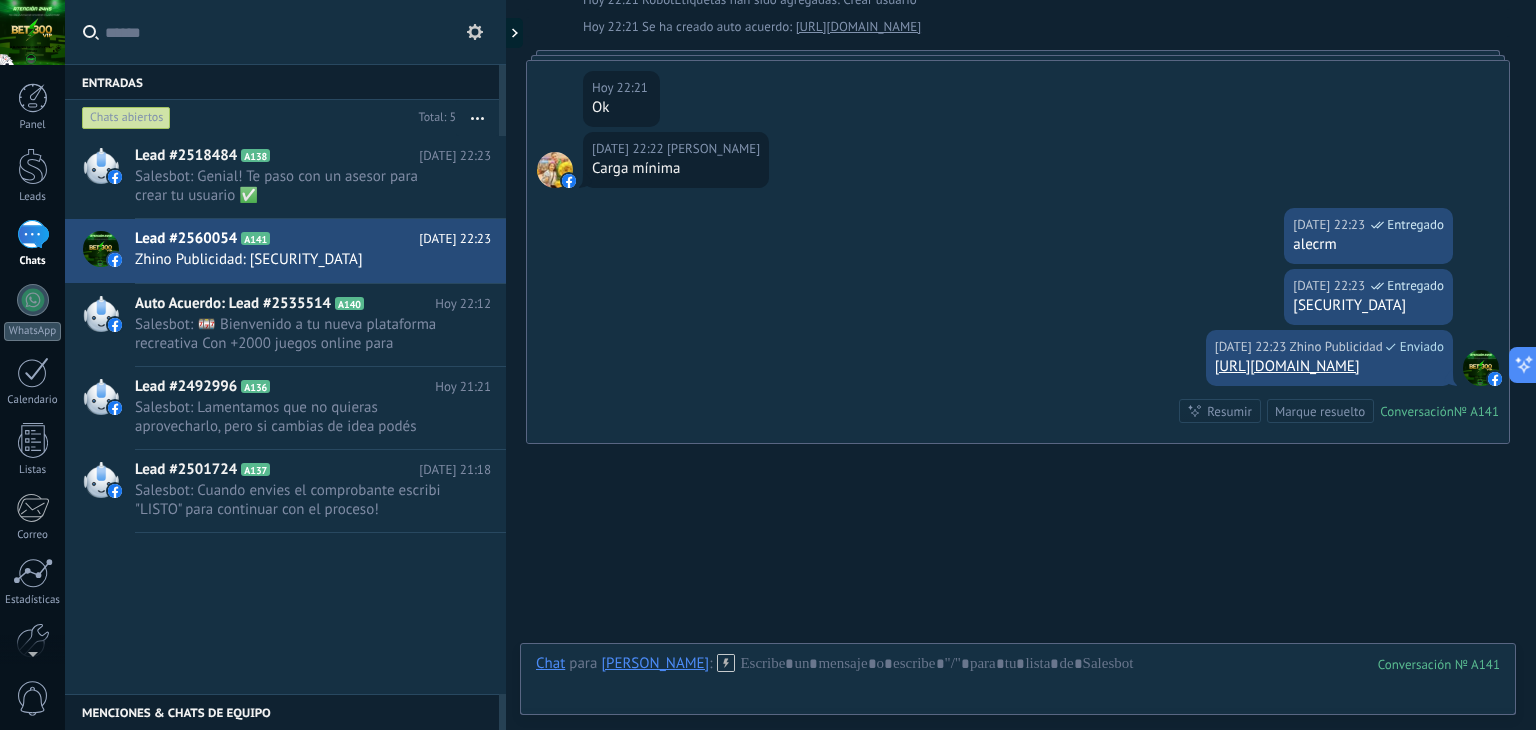 scroll, scrollTop: 1148, scrollLeft: 0, axis: vertical 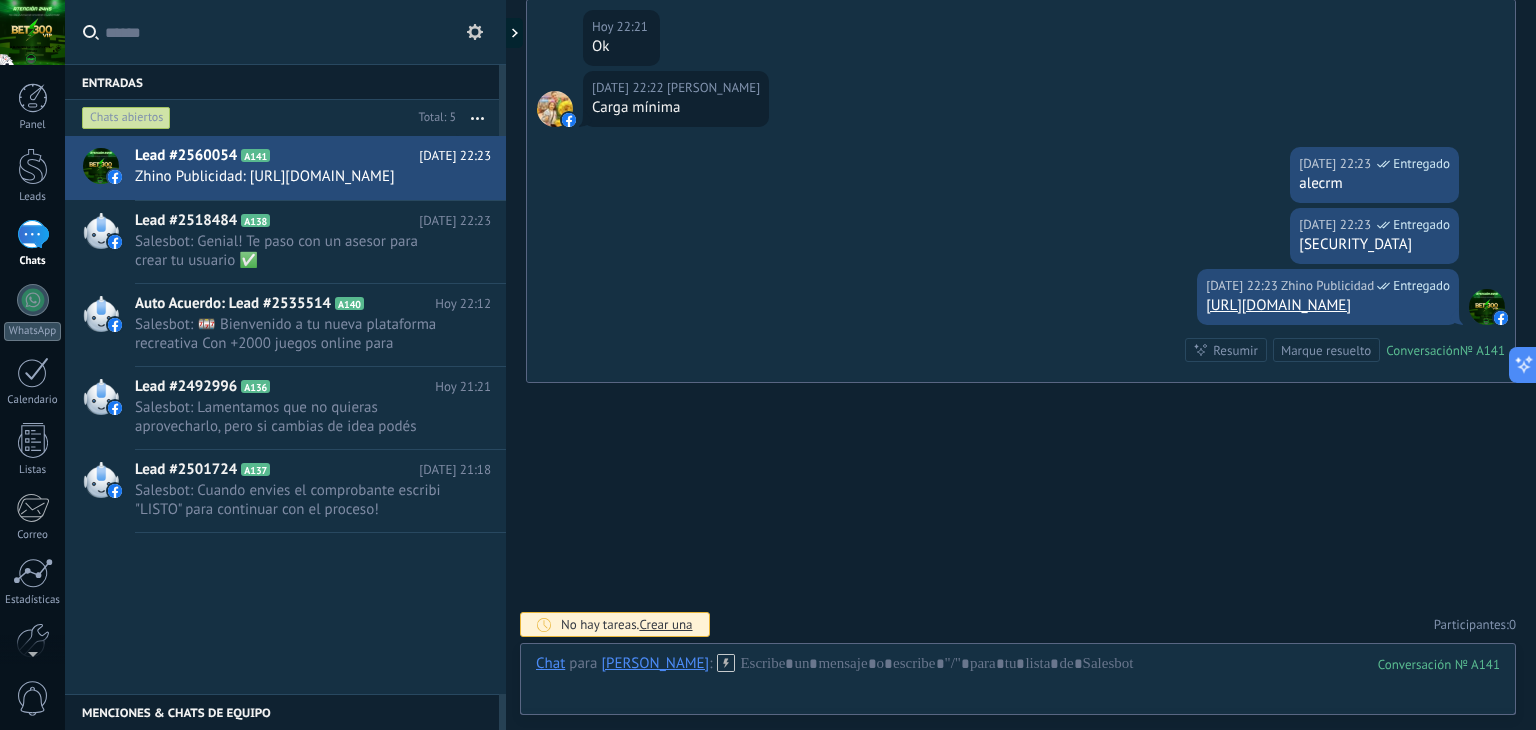 click on "Marque resuelto" at bounding box center [1326, 350] 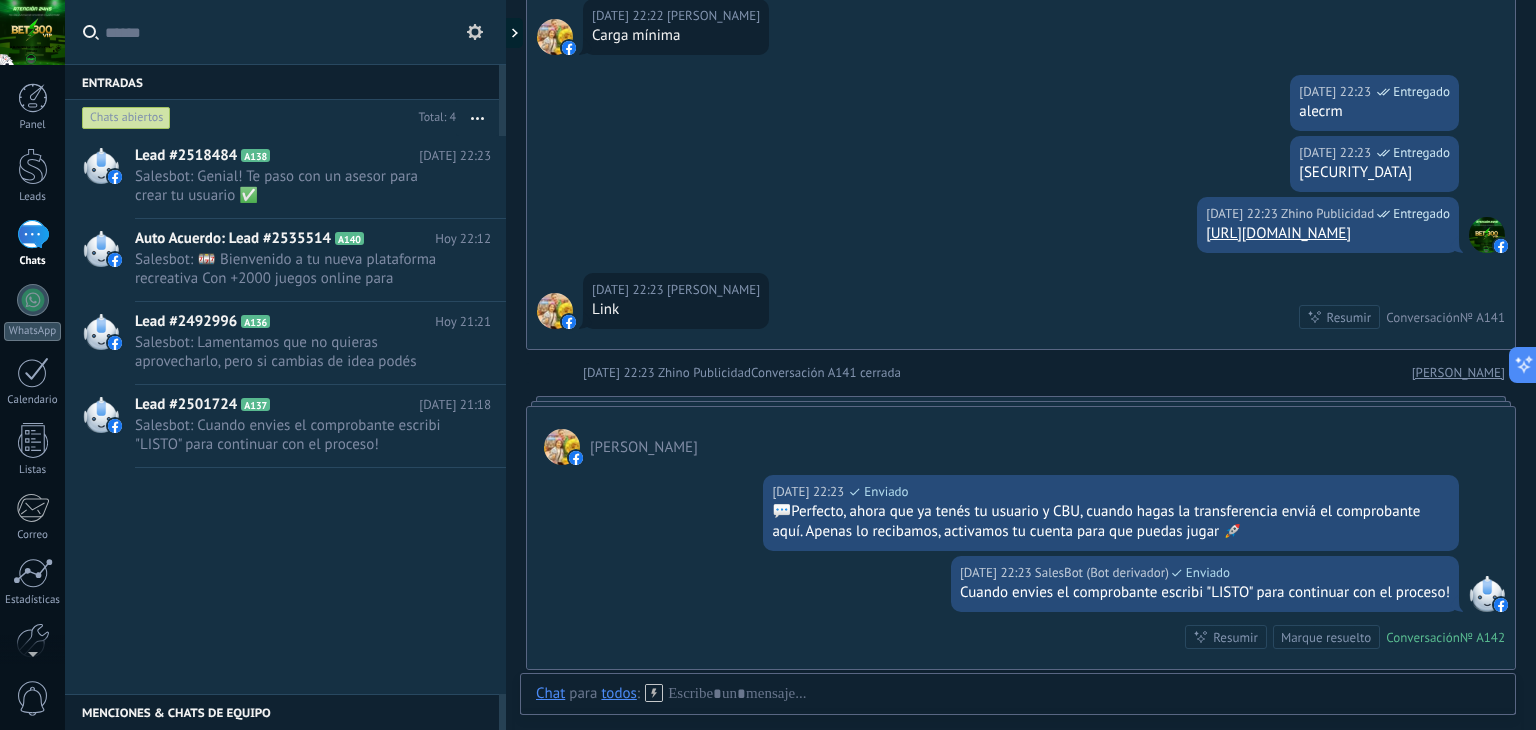 scroll, scrollTop: 1284, scrollLeft: 0, axis: vertical 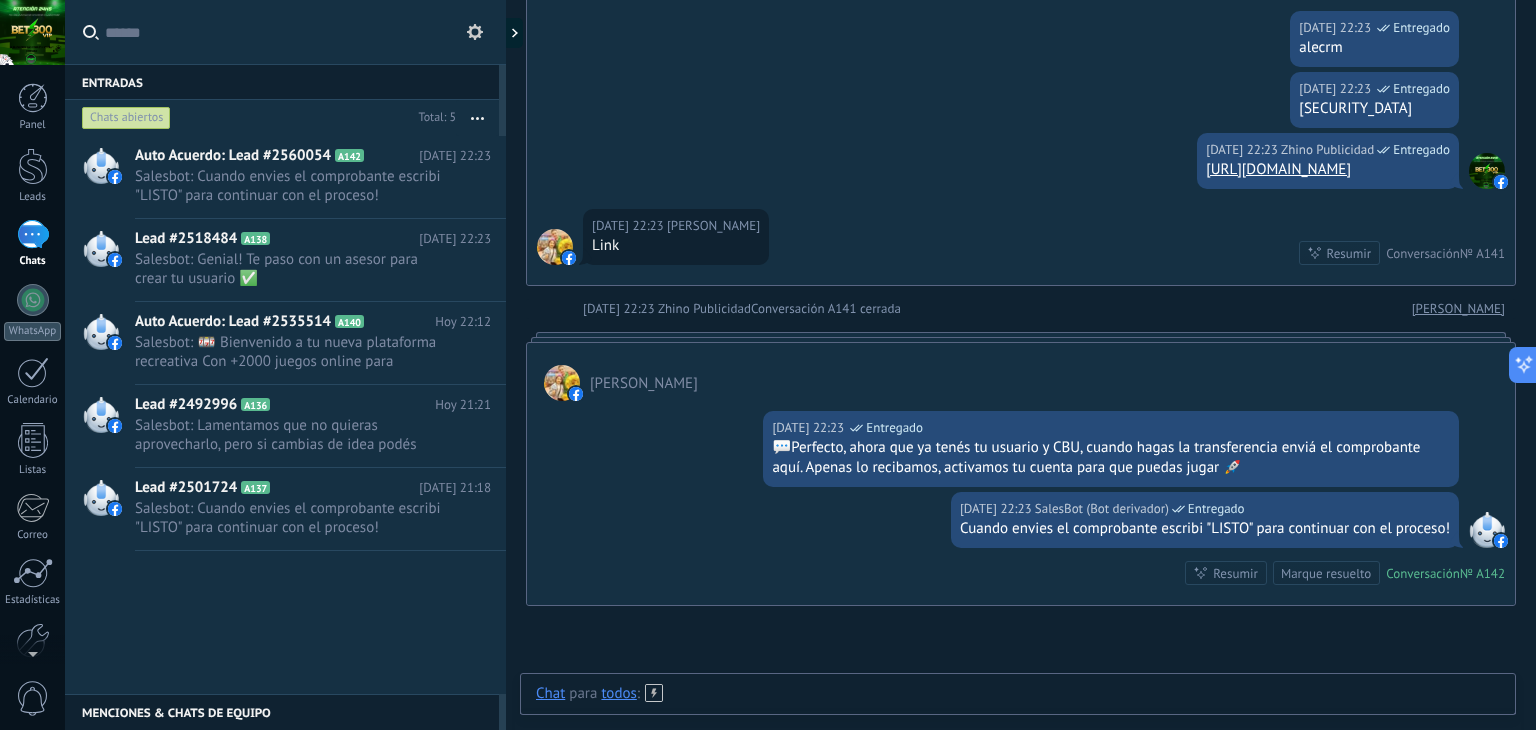 click at bounding box center [1018, 714] 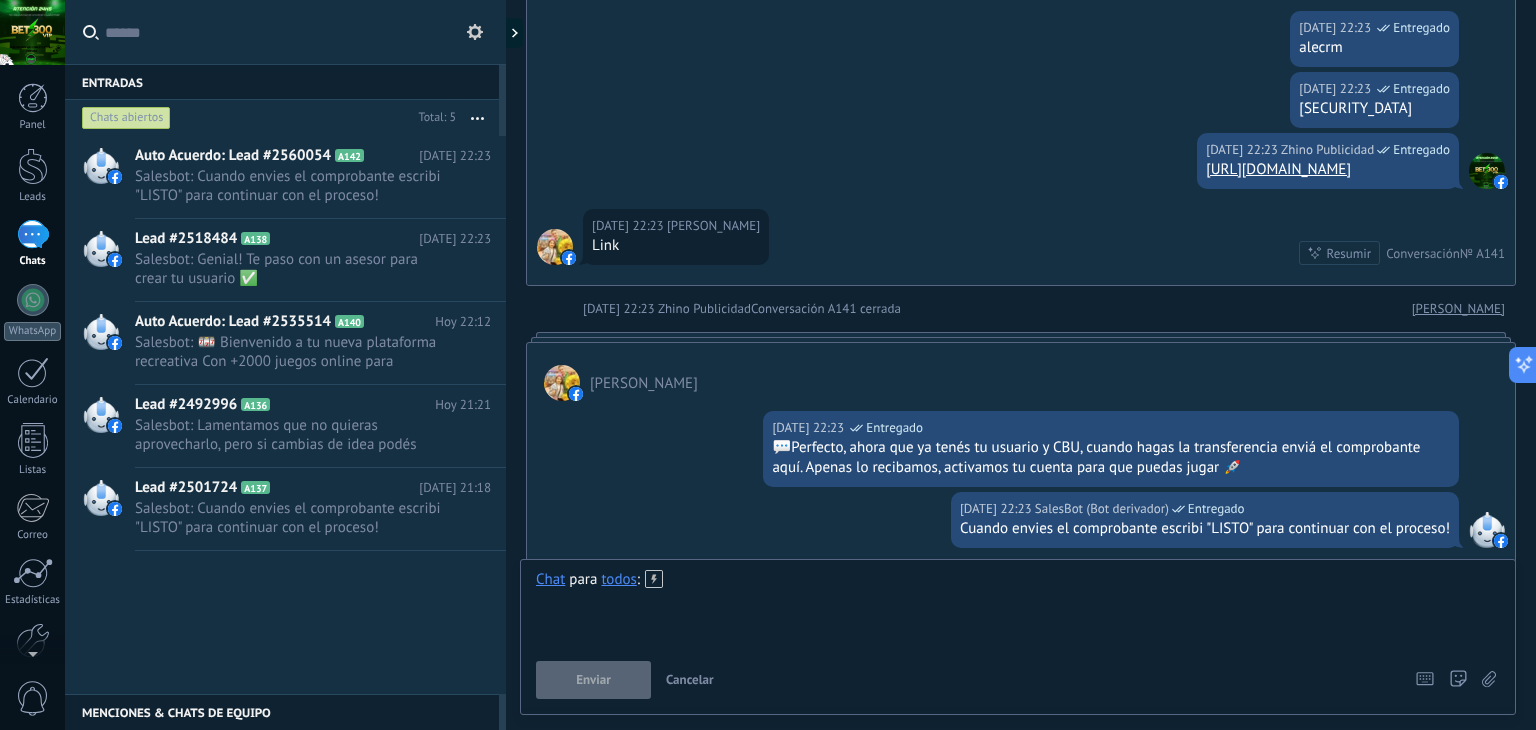 click at bounding box center [1018, 608] 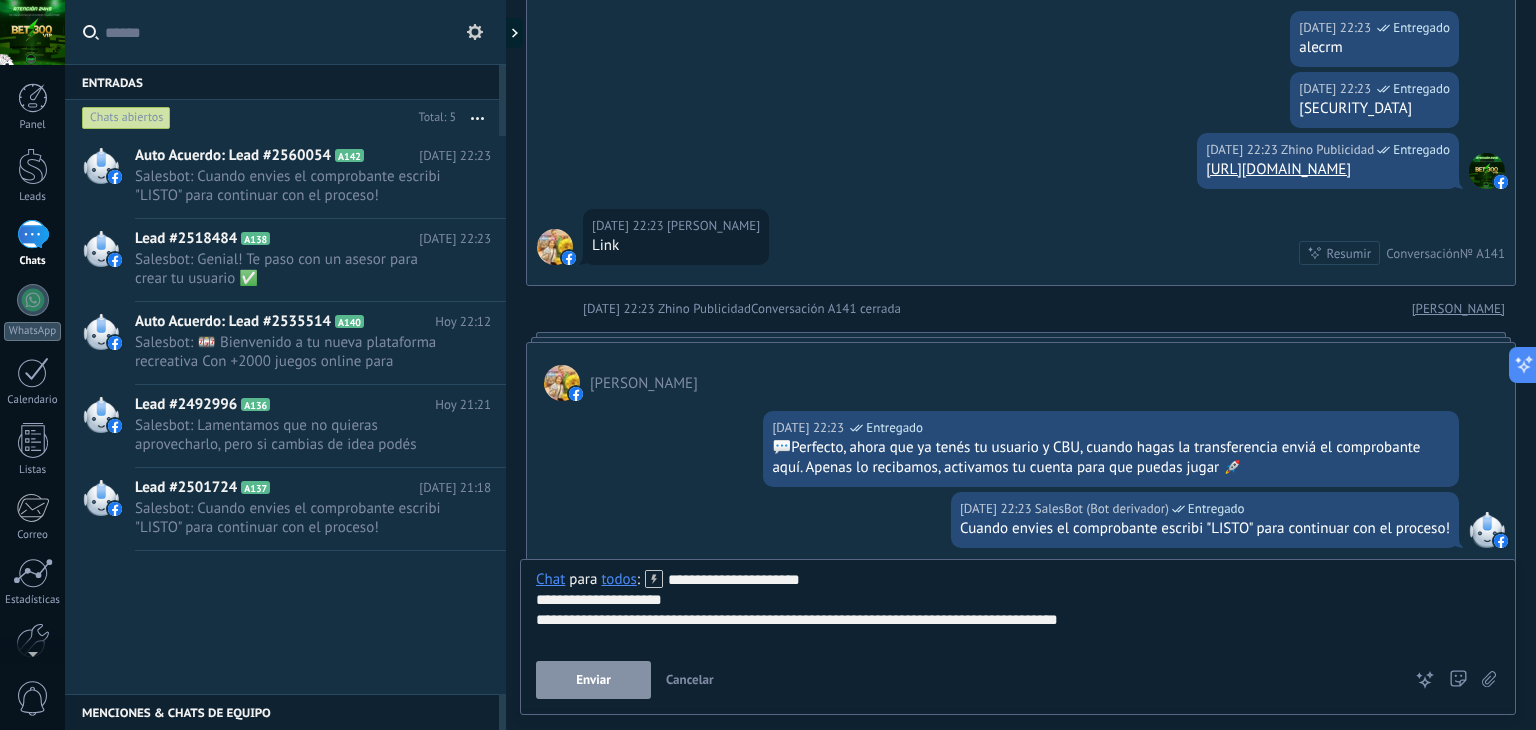 click on "Enviar" at bounding box center [593, 680] 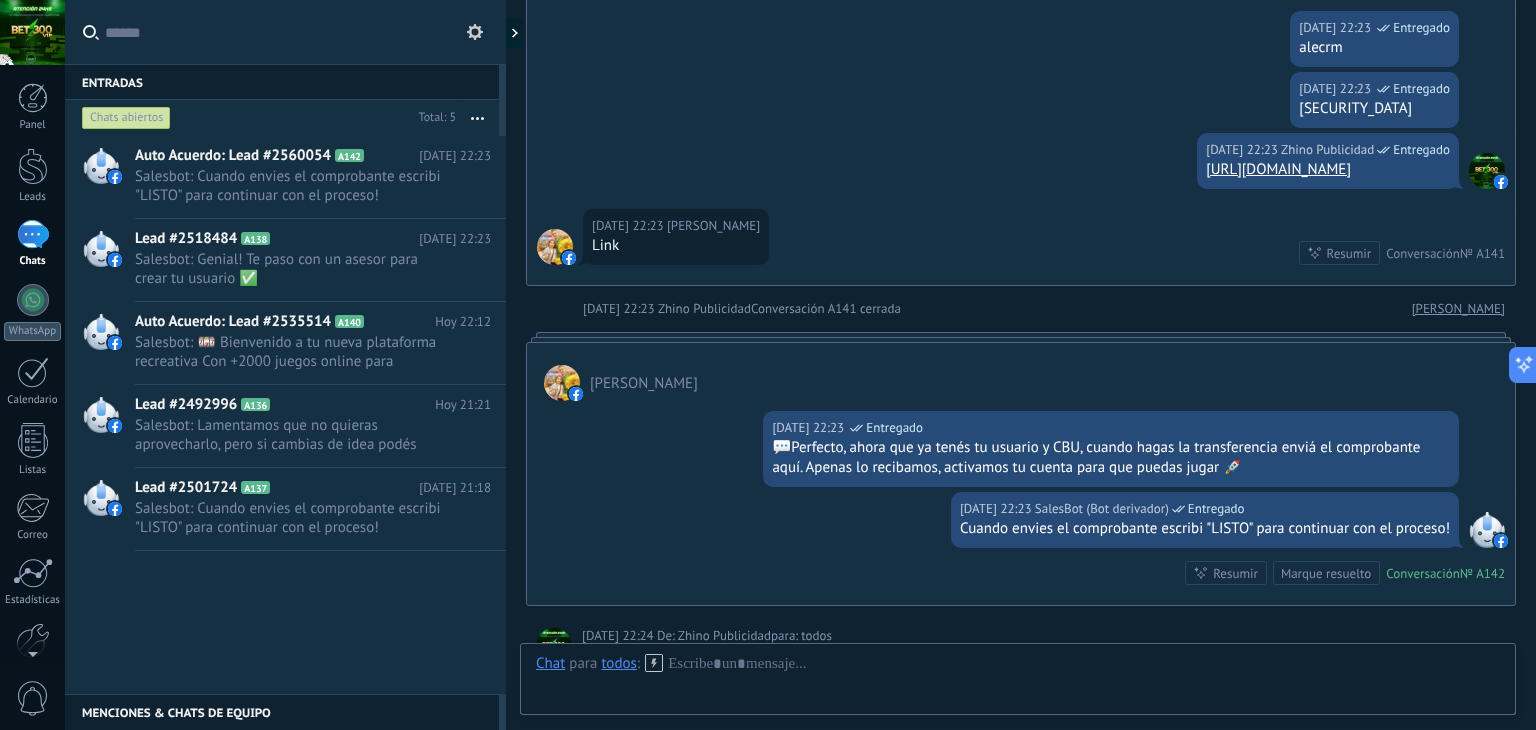 scroll, scrollTop: 1506, scrollLeft: 0, axis: vertical 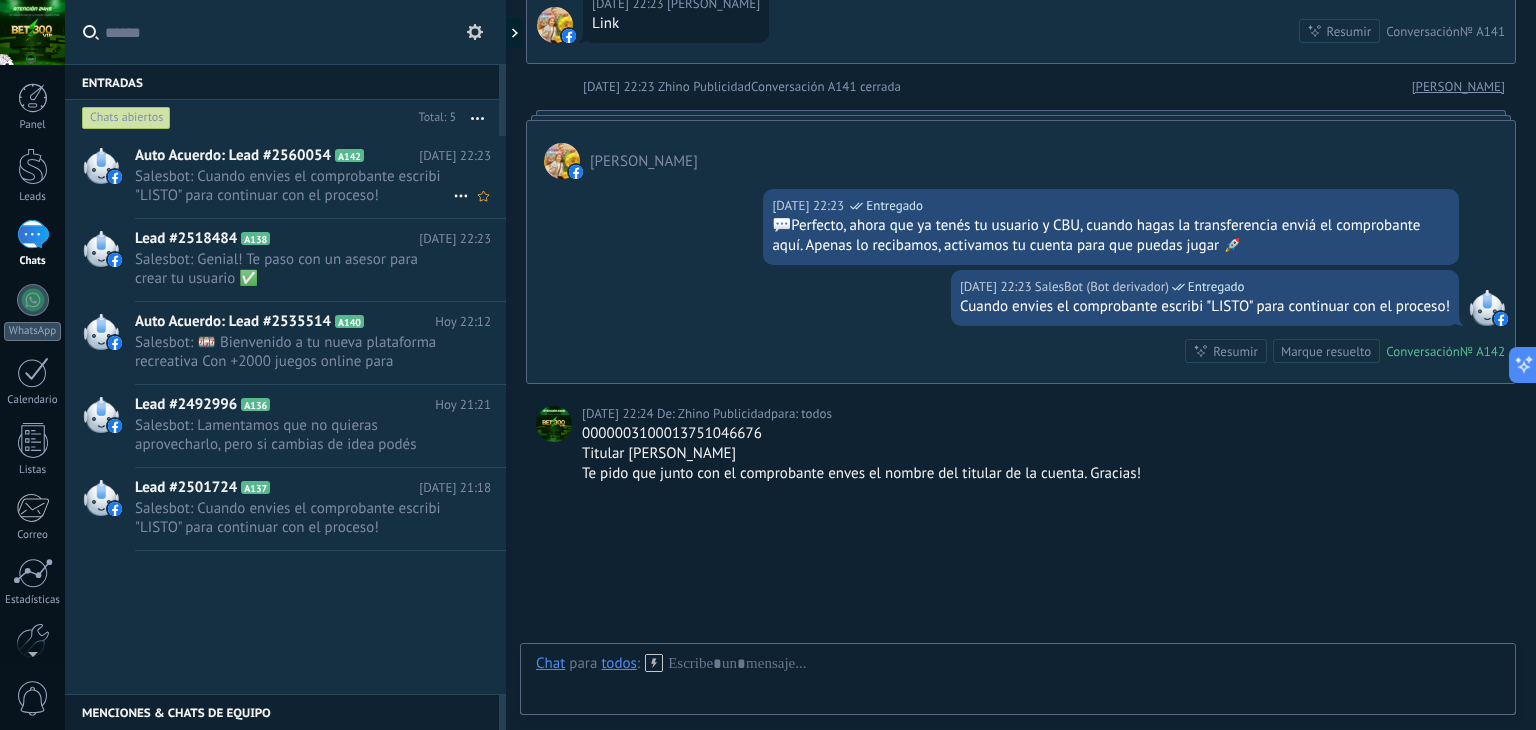 click on "Salesbot: Cuando envies el comprobante escribi "LISTO" para continuar con el proceso!" at bounding box center [294, 186] 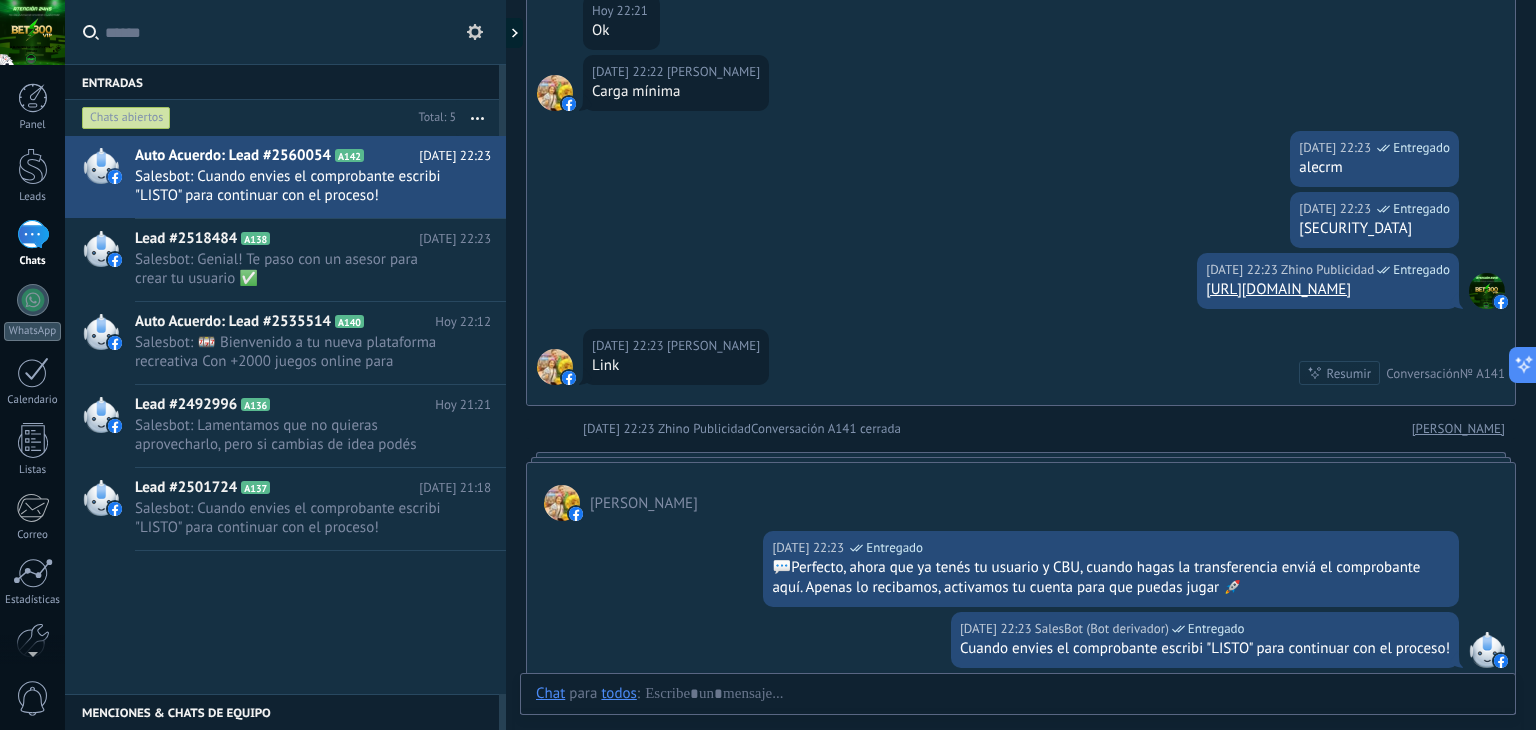 scroll, scrollTop: 1452, scrollLeft: 0, axis: vertical 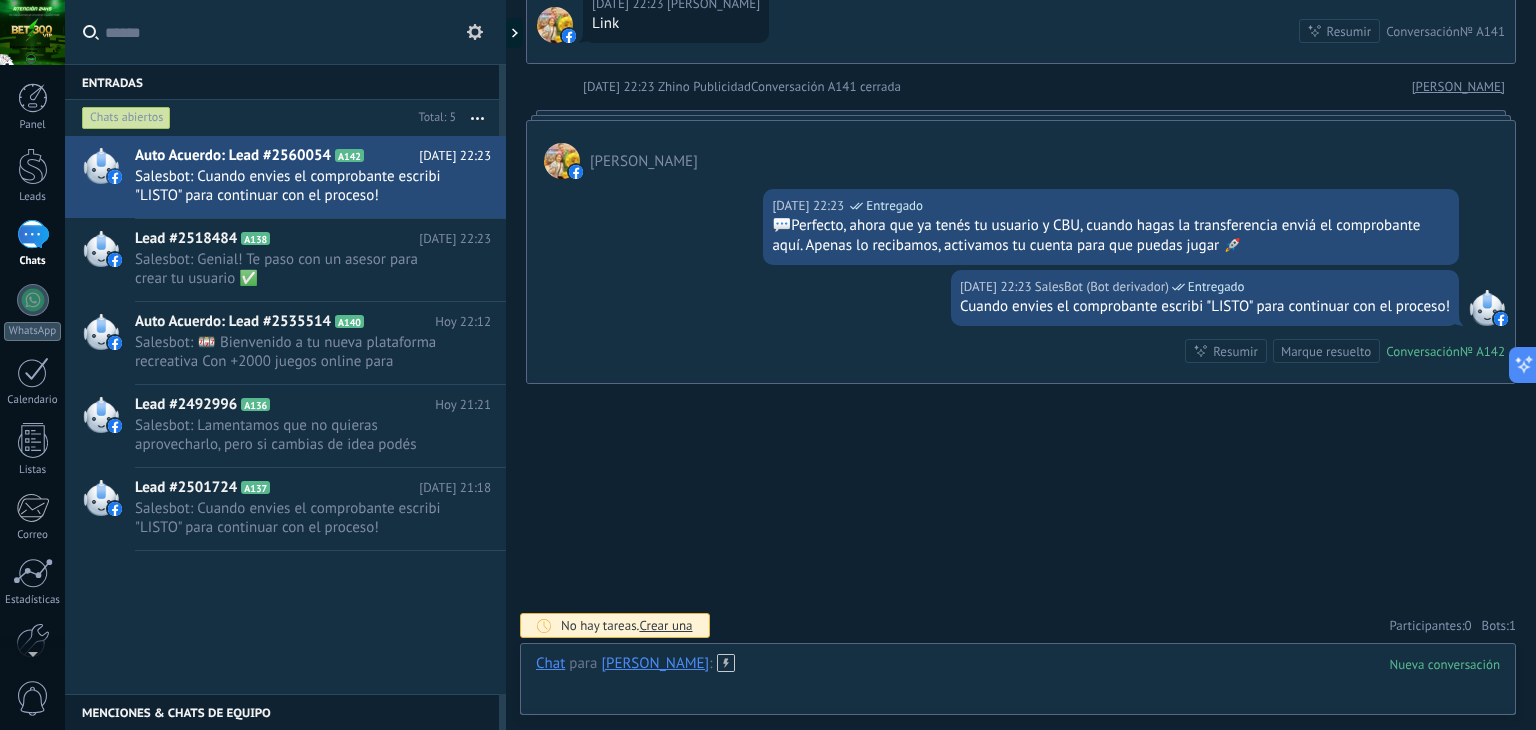 click on "Chat   para   [PERSON_NAME] : Enviar Cancelar Rastrear clics en links ? Reducir links largos y rastrear clics: cuando se habilita, los URLs que envías serán reemplazados con links de rastreo. Una vez clickeados, un evento se registrará en el feed del lead. Abajo seleccione las fuentes que utilizan esta  en Ajustes Las plantillas no pueden ser editadas 23h 58m La sesión de mensajería finaliza en: Atajos – ejecutar bots y plantillas – seleccionar acción – mencionar a un colega – seleccionar el destinatario – insertar valor del campo Kommo AI Beta Corregir gramática y ortografía Hacerlo profesional Hacerlo amistoso Hacerlo ingenioso Hacerlo más largo Hacerlo más corto Simplificarlo" at bounding box center [1018, 684] 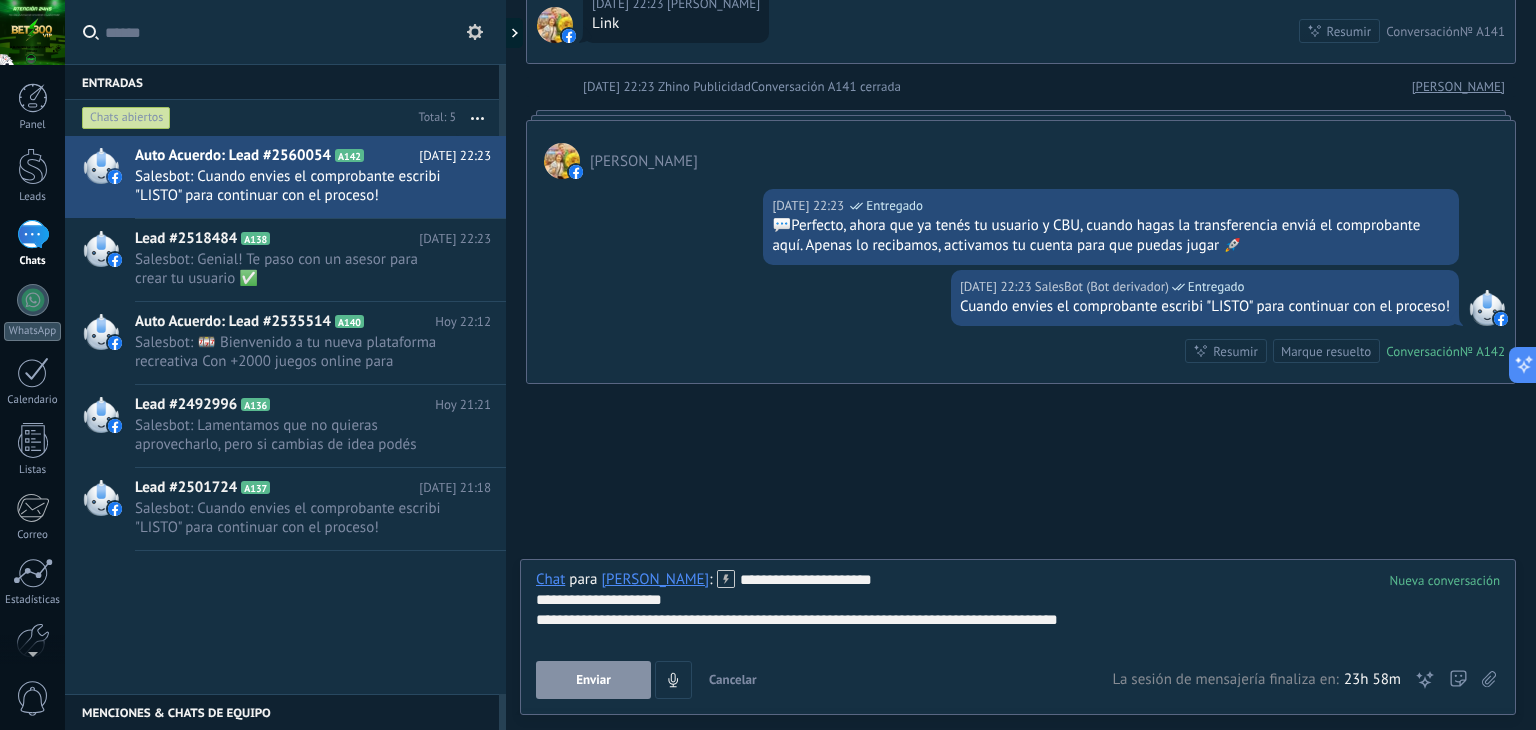 click on "Enviar" at bounding box center (593, 680) 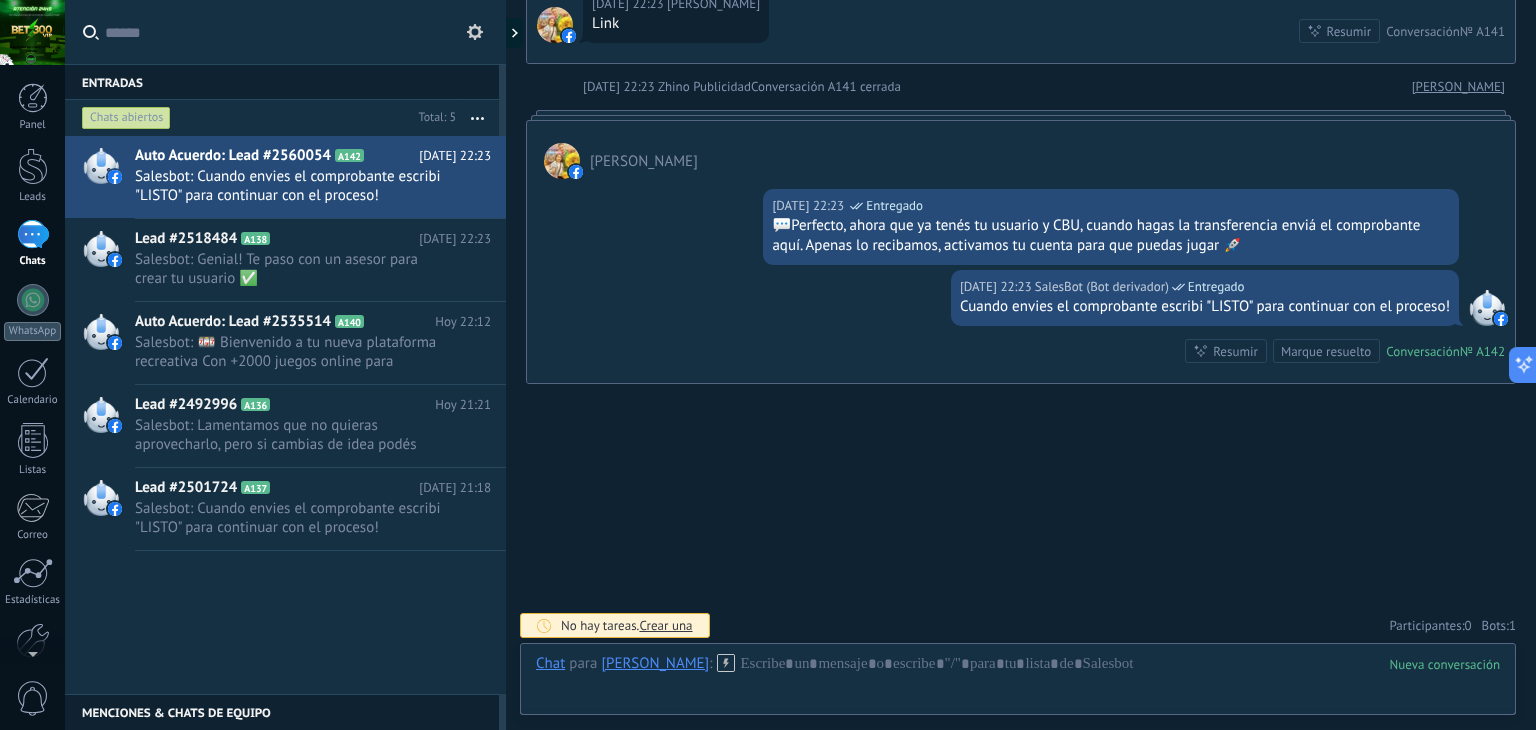 scroll, scrollTop: 1568, scrollLeft: 0, axis: vertical 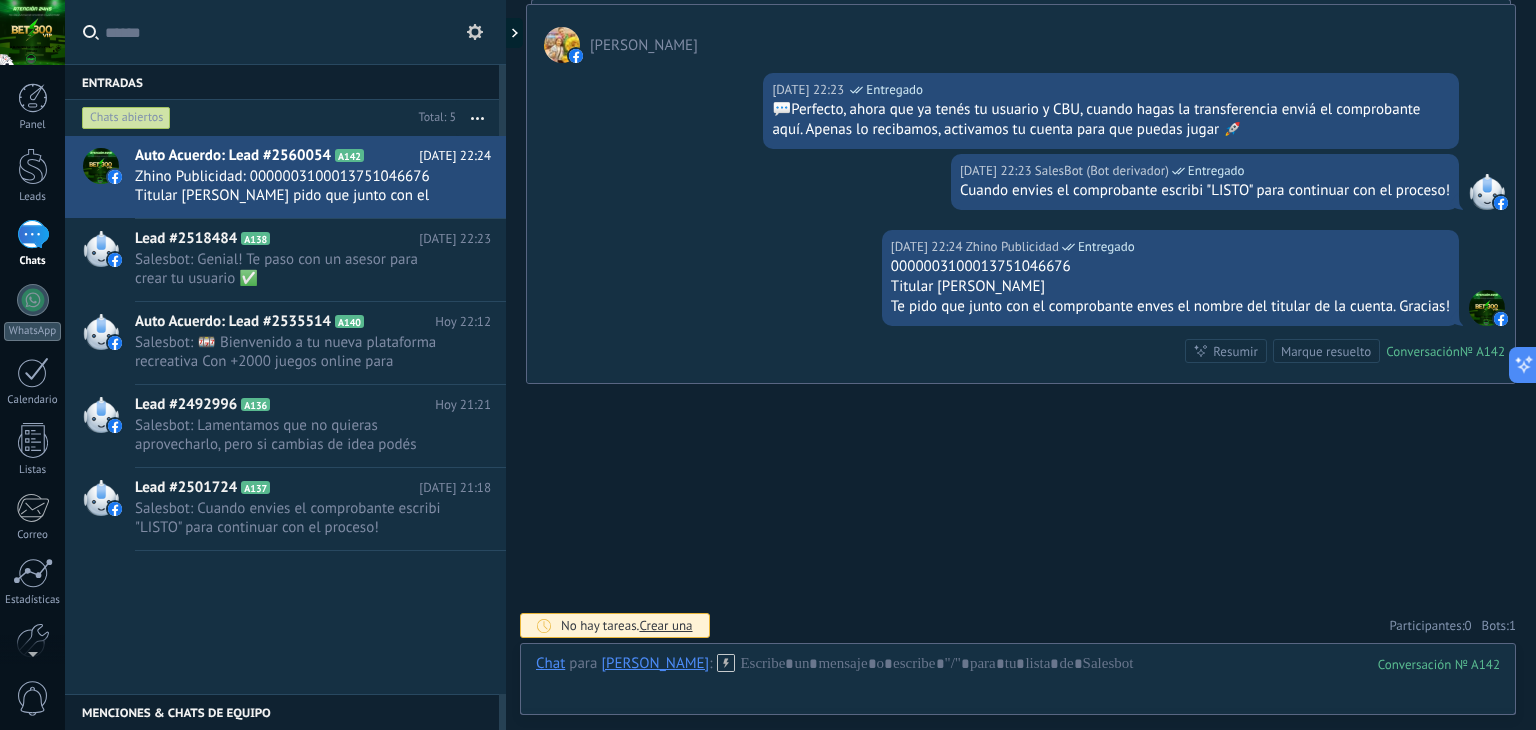 click on "Marque resuelto" at bounding box center [1326, 351] 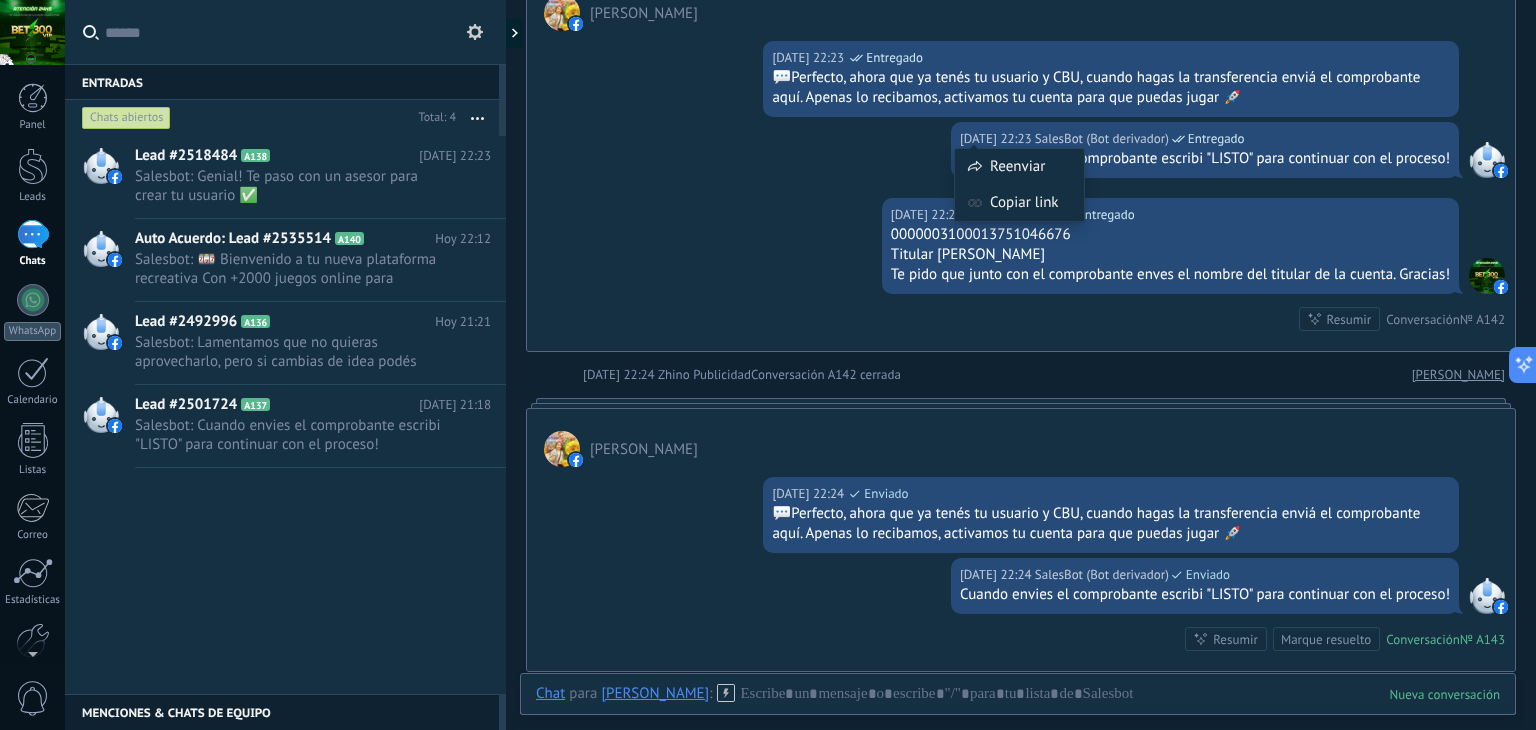 scroll, scrollTop: 1666, scrollLeft: 0, axis: vertical 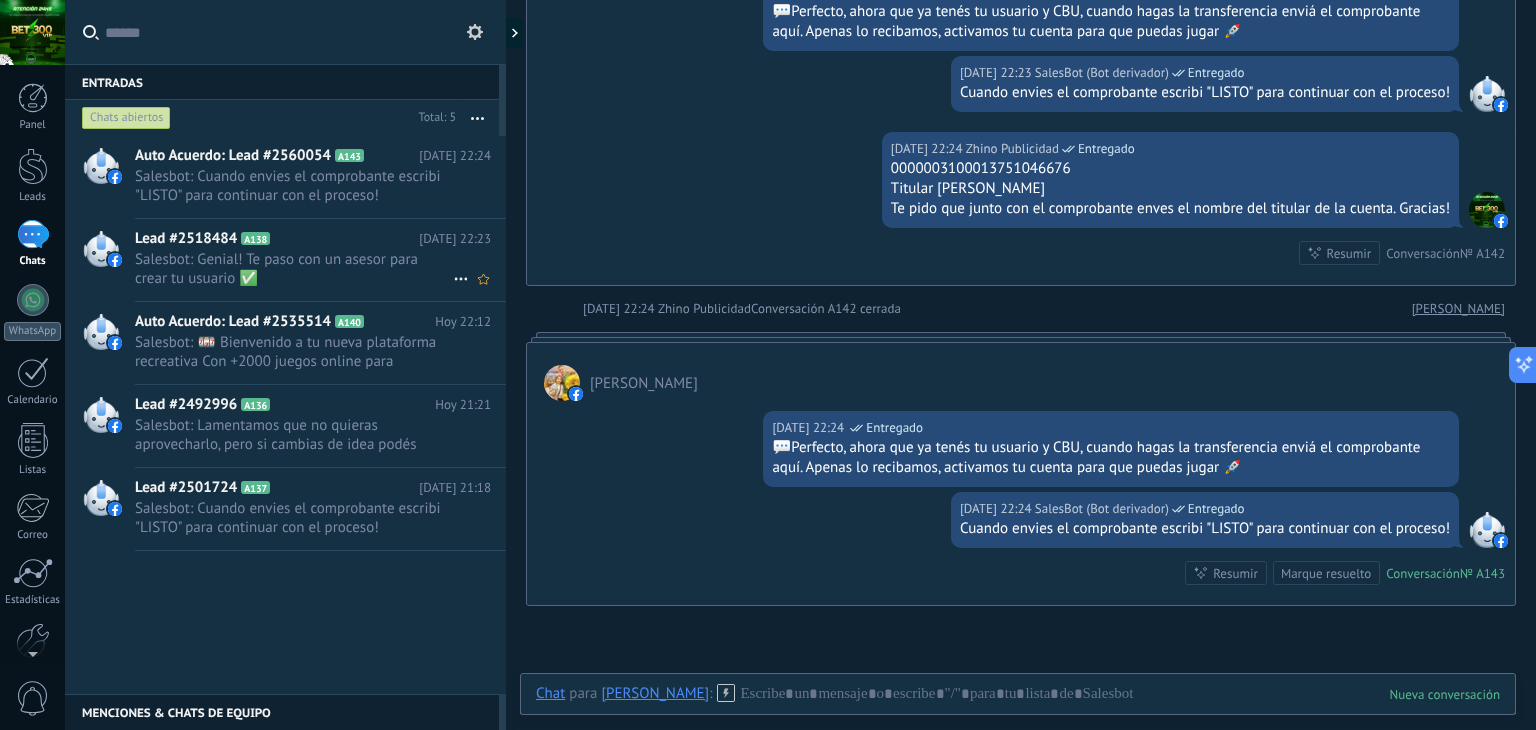 click on "Salesbot: Genial! Te paso con un asesor para crear tu usuario ✅" at bounding box center (294, 269) 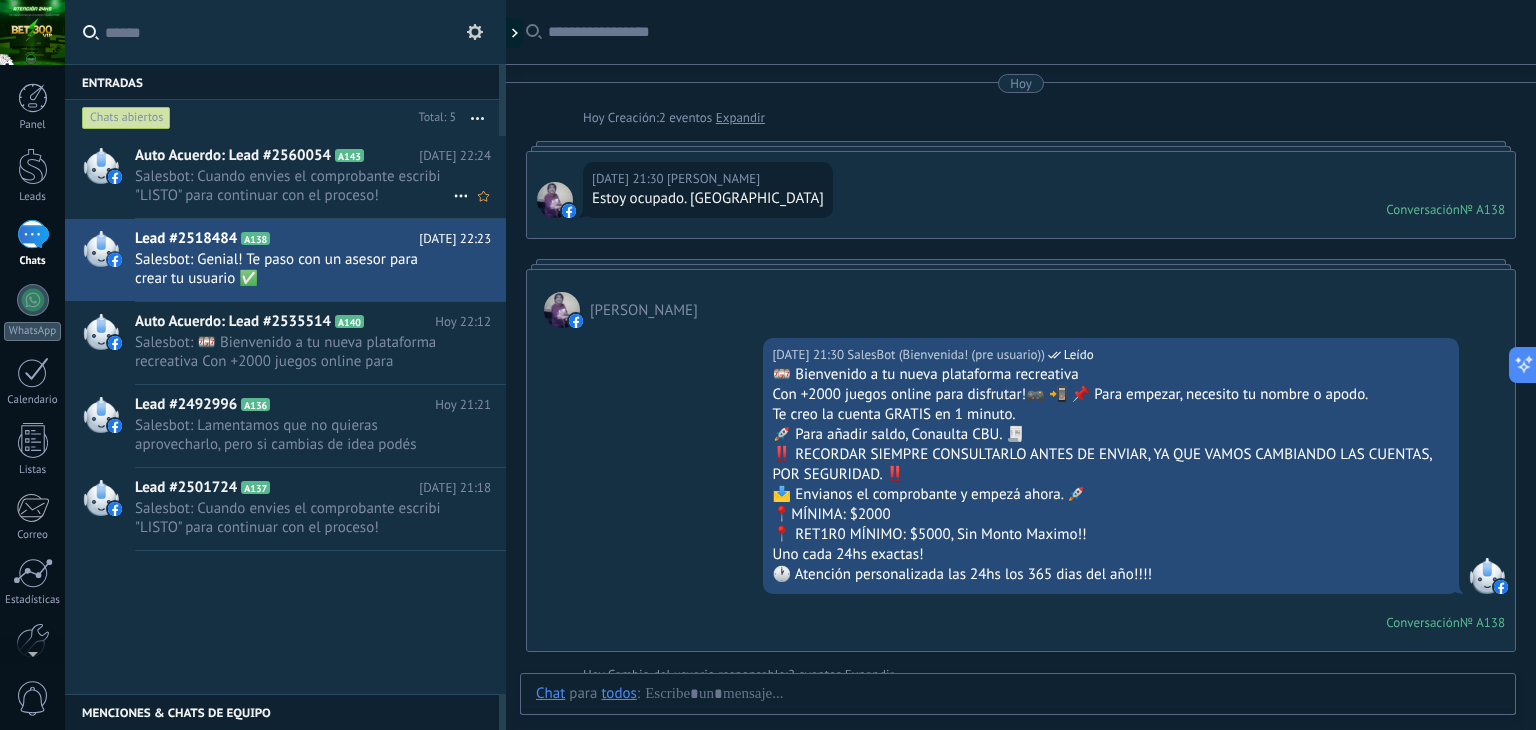 scroll, scrollTop: 1662, scrollLeft: 0, axis: vertical 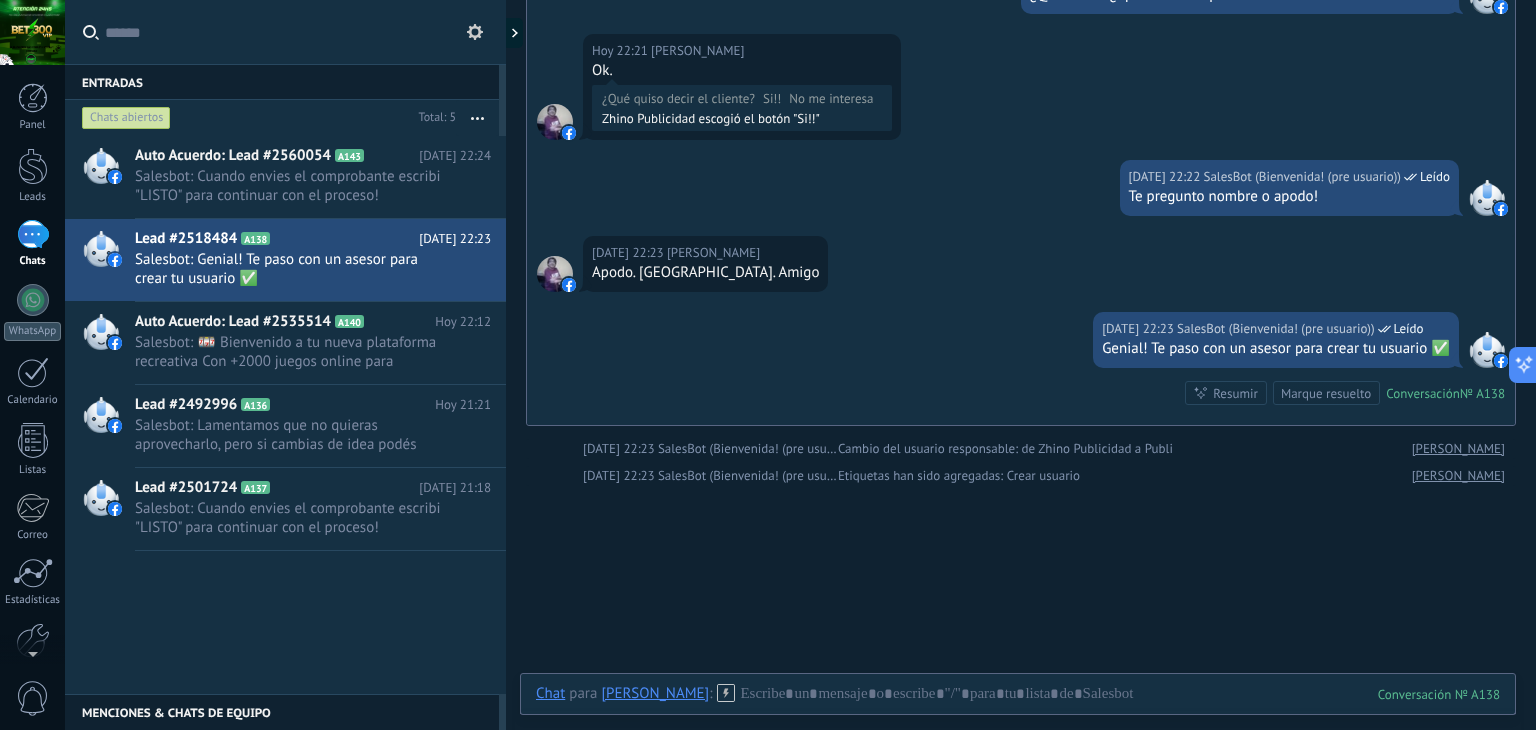 click on "Apodo. [GEOGRAPHIC_DATA].  Amigo" at bounding box center (705, 273) 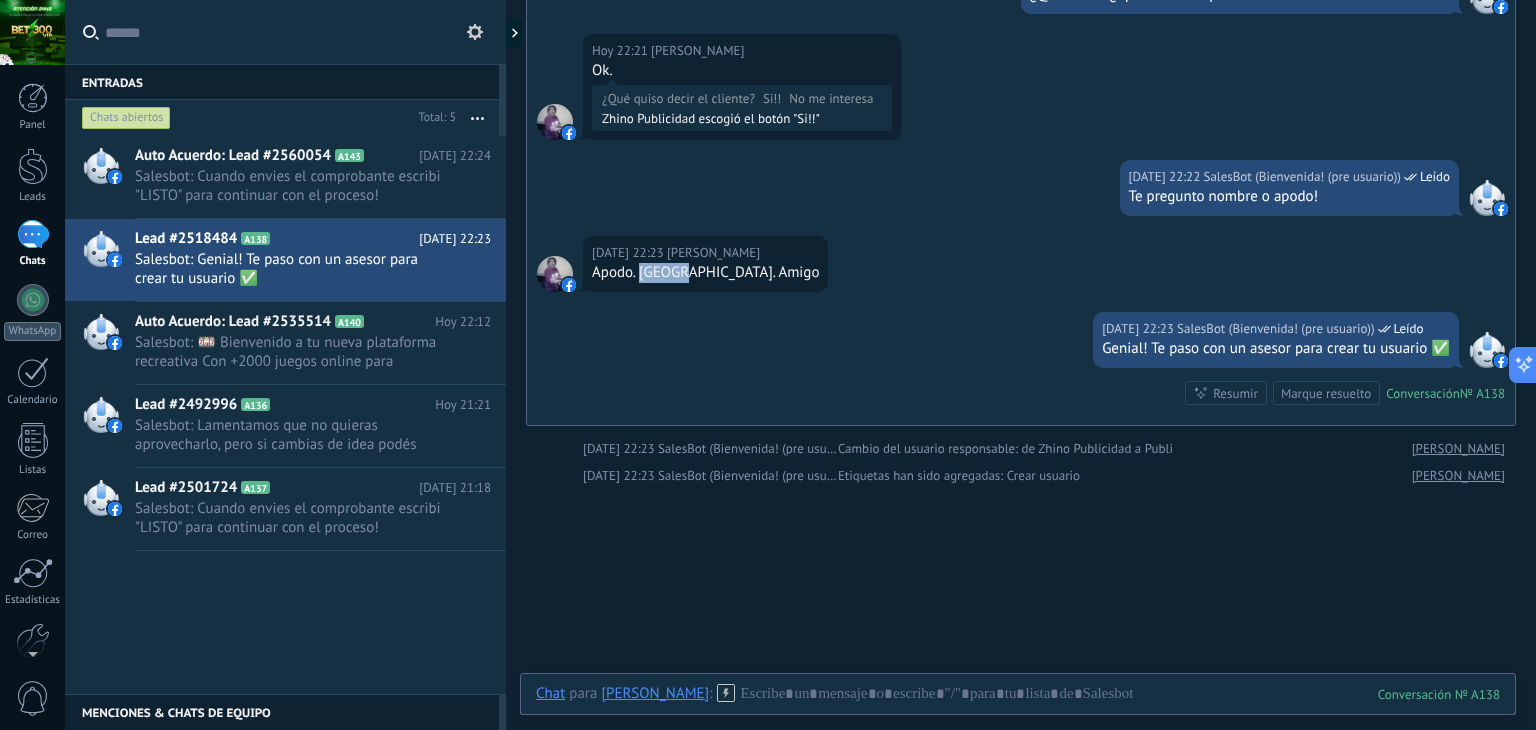 click on "Apodo. [GEOGRAPHIC_DATA].  Amigo" at bounding box center [705, 273] 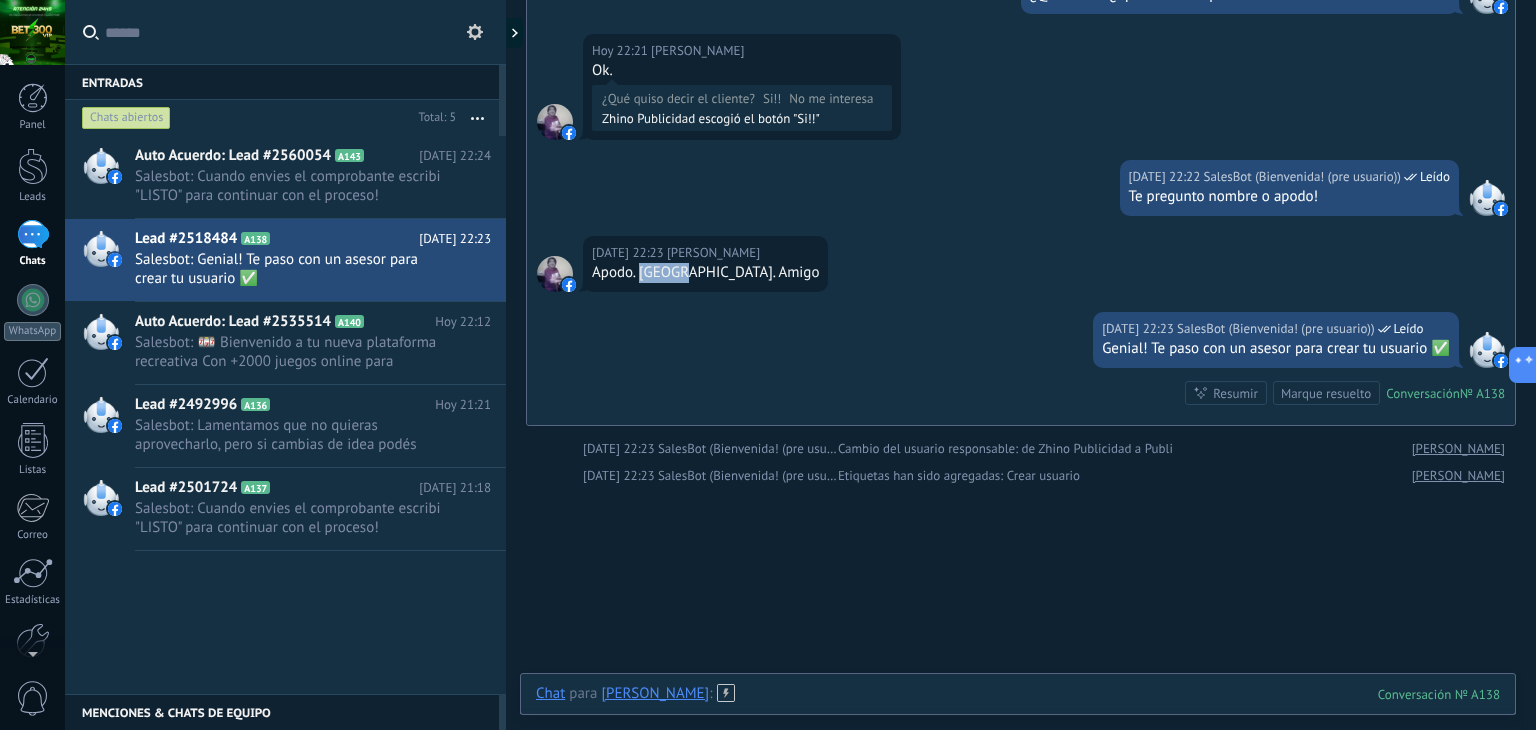 click at bounding box center (1018, 714) 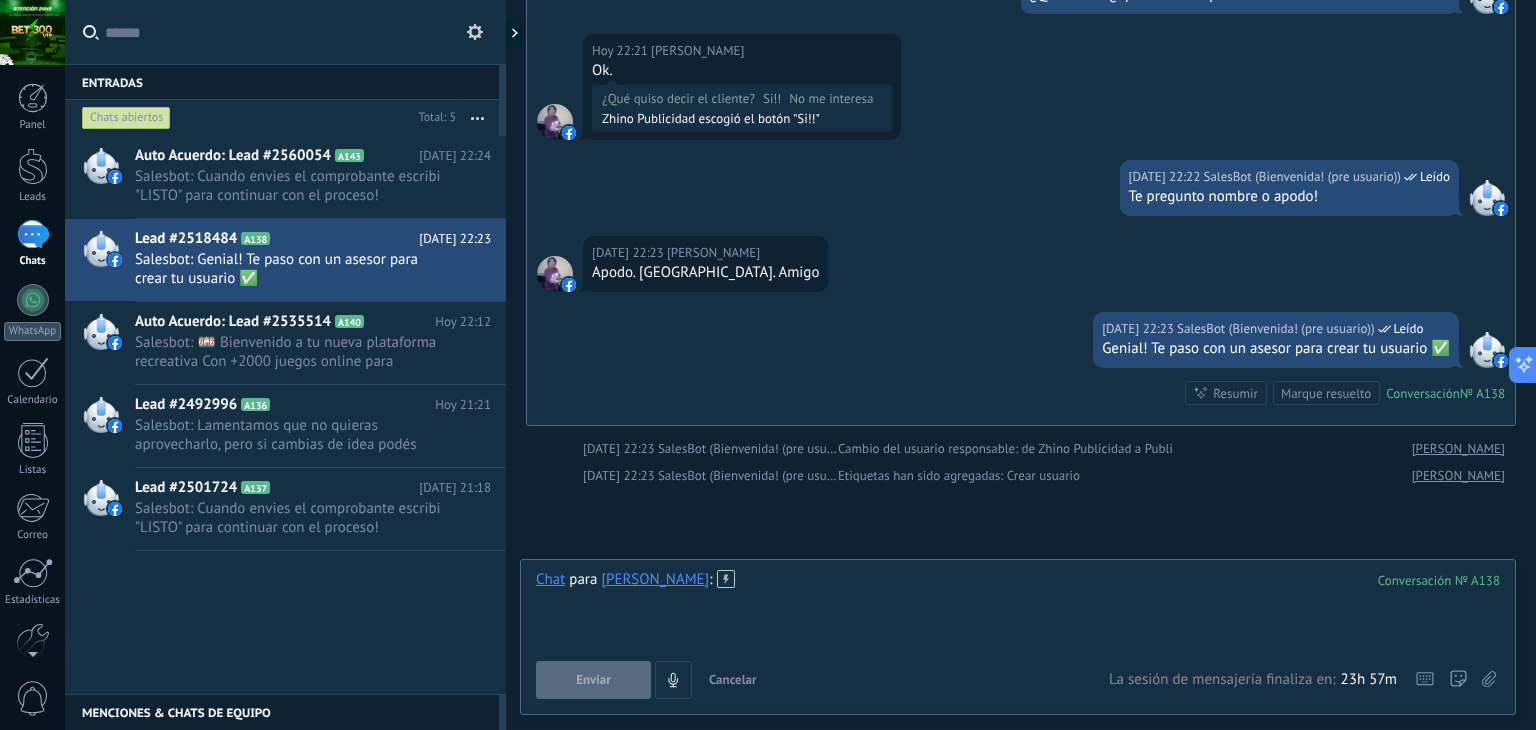 click at bounding box center [1018, 608] 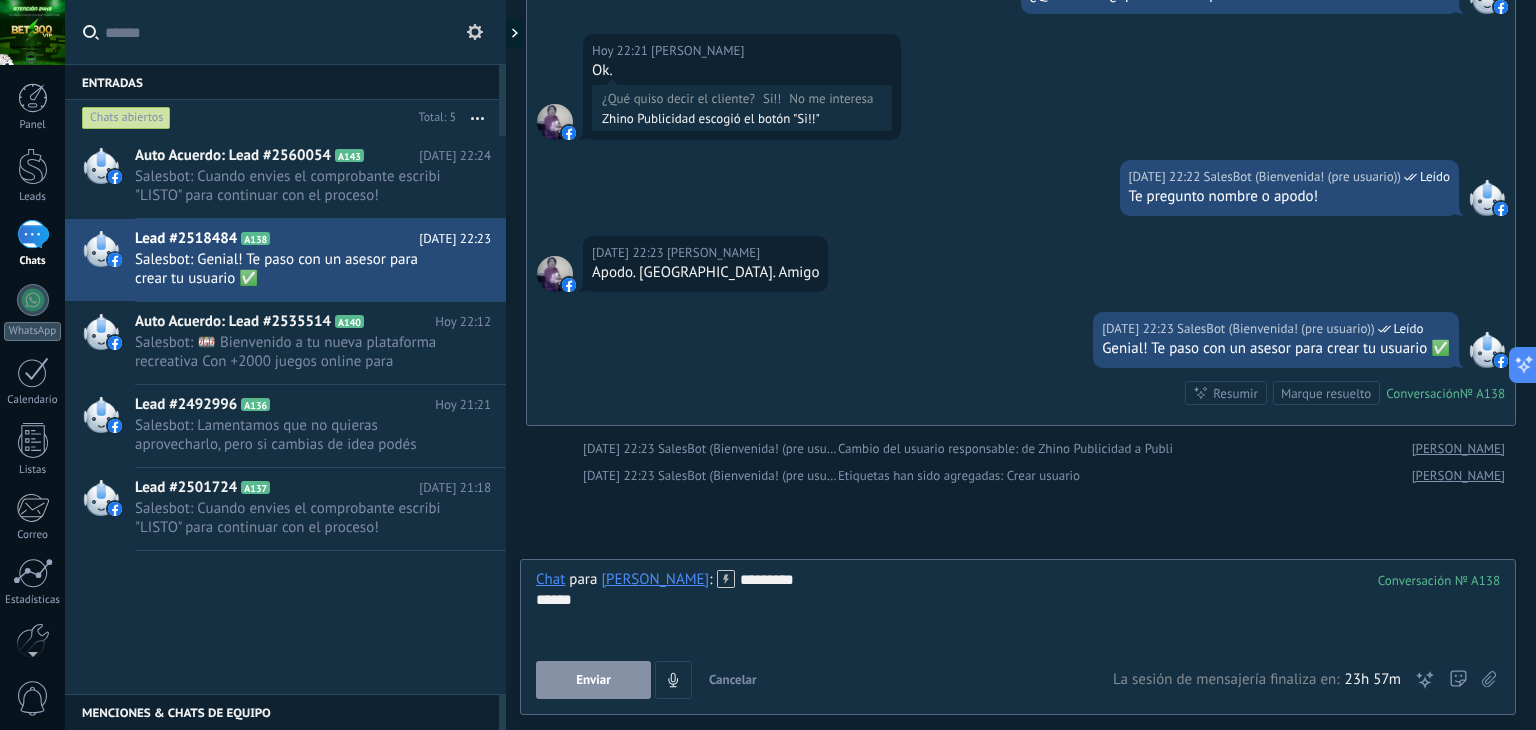 click at bounding box center [1018, 620] 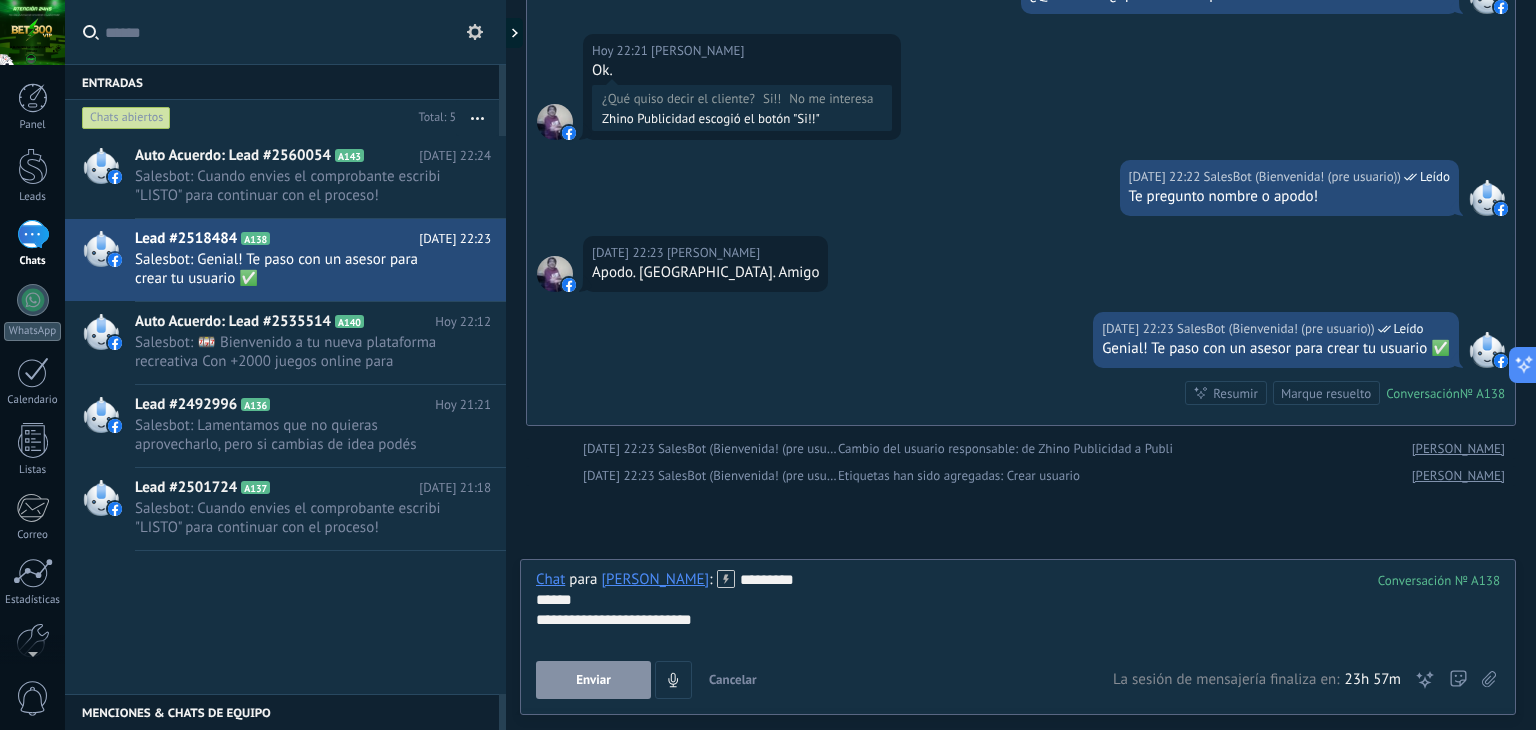 click on "Enviar" at bounding box center (593, 680) 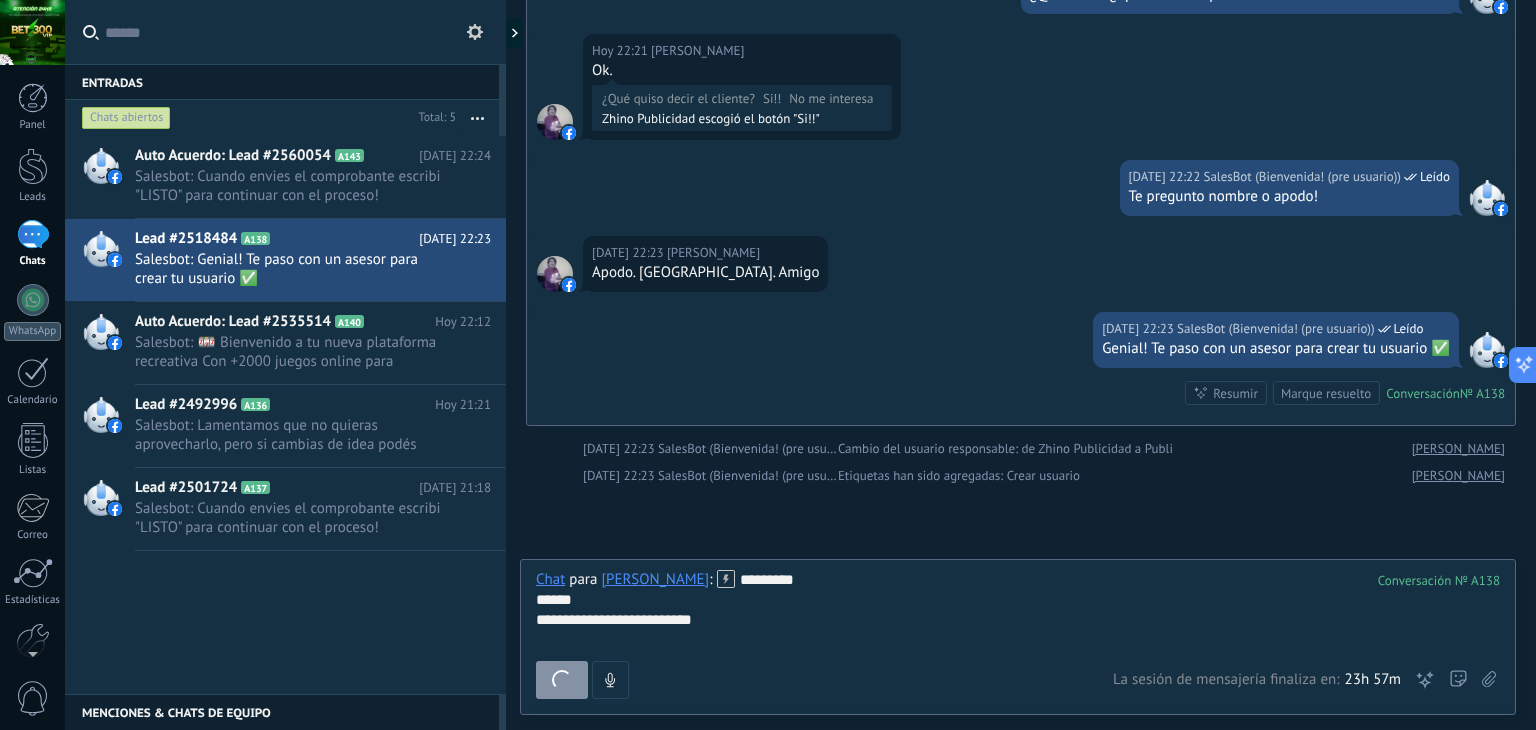 scroll, scrollTop: 1751, scrollLeft: 0, axis: vertical 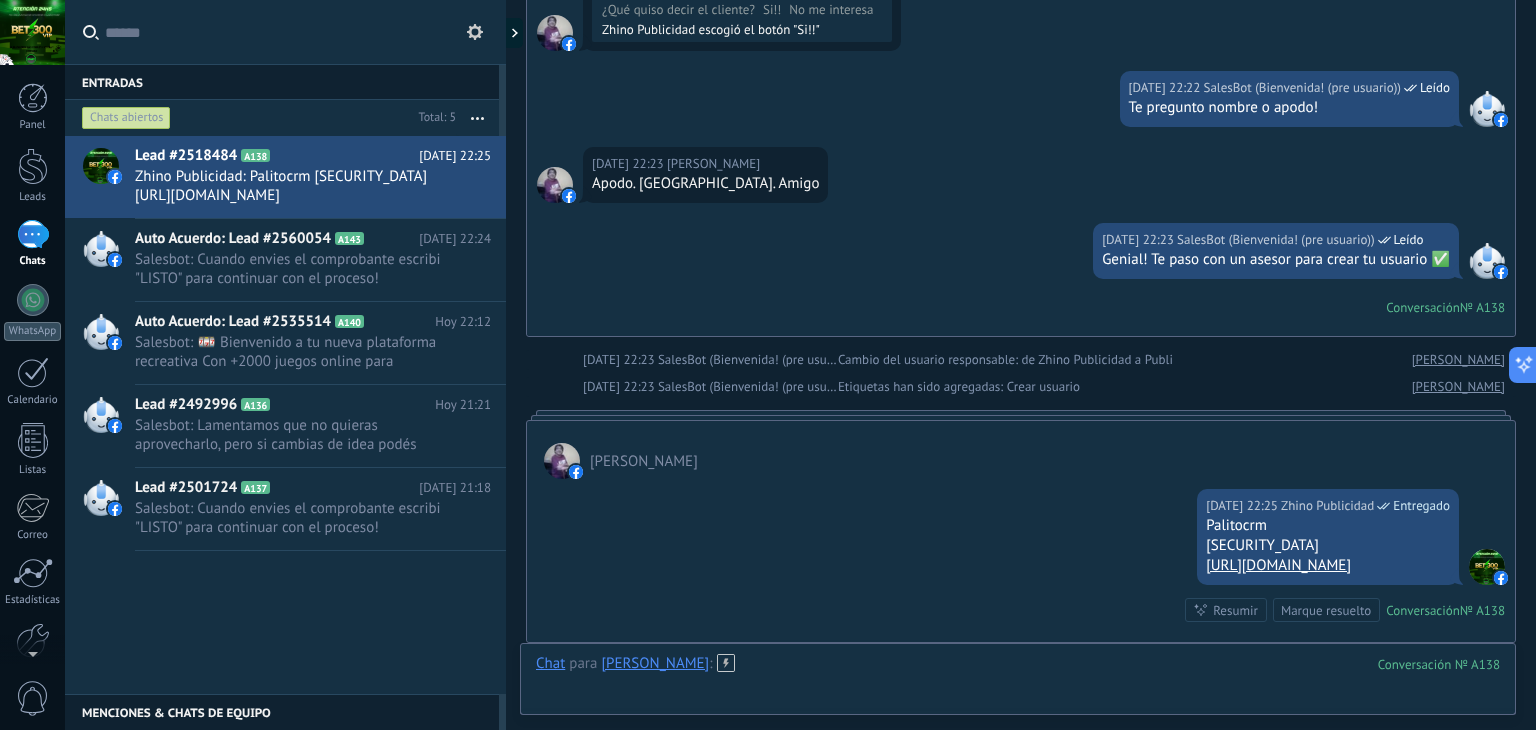 click at bounding box center (1018, 684) 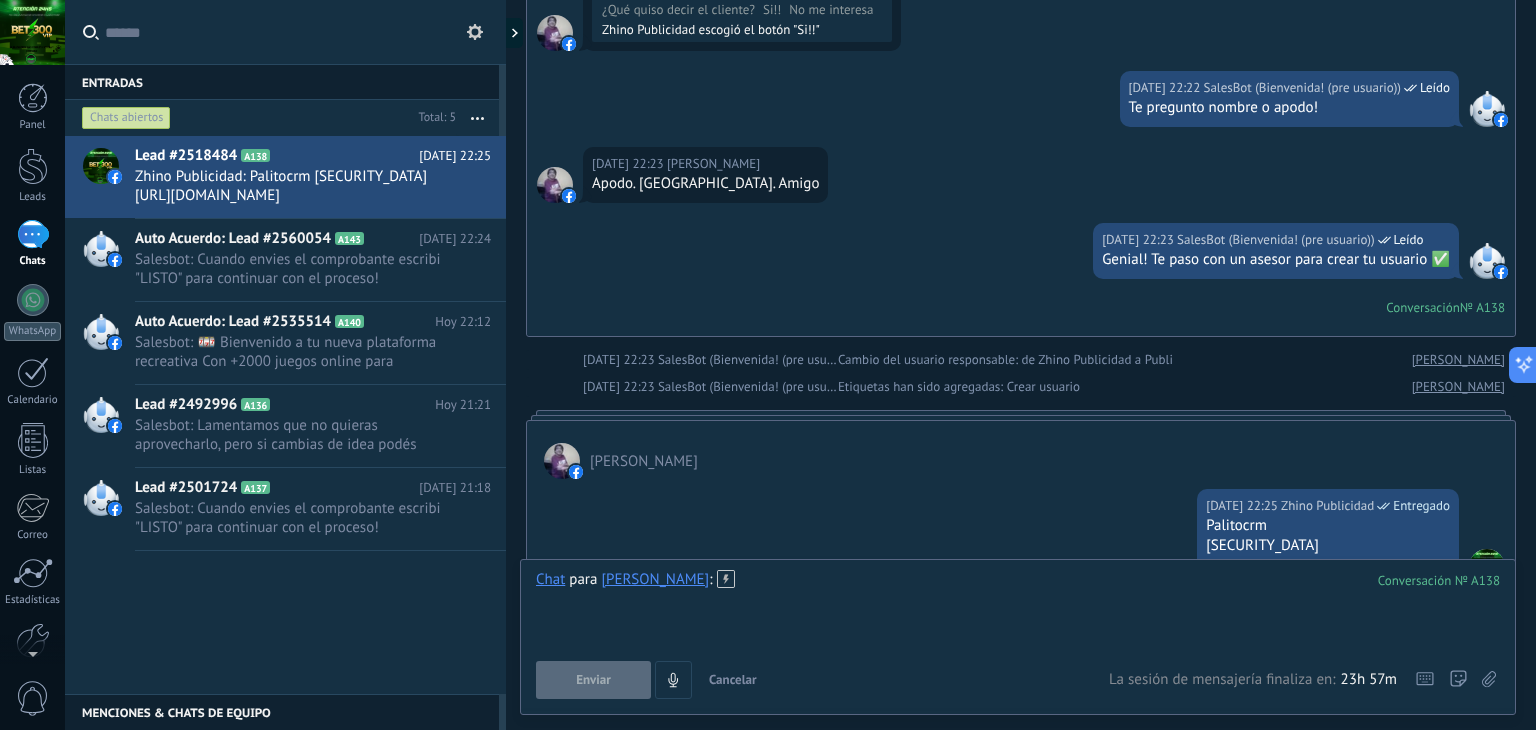 paste 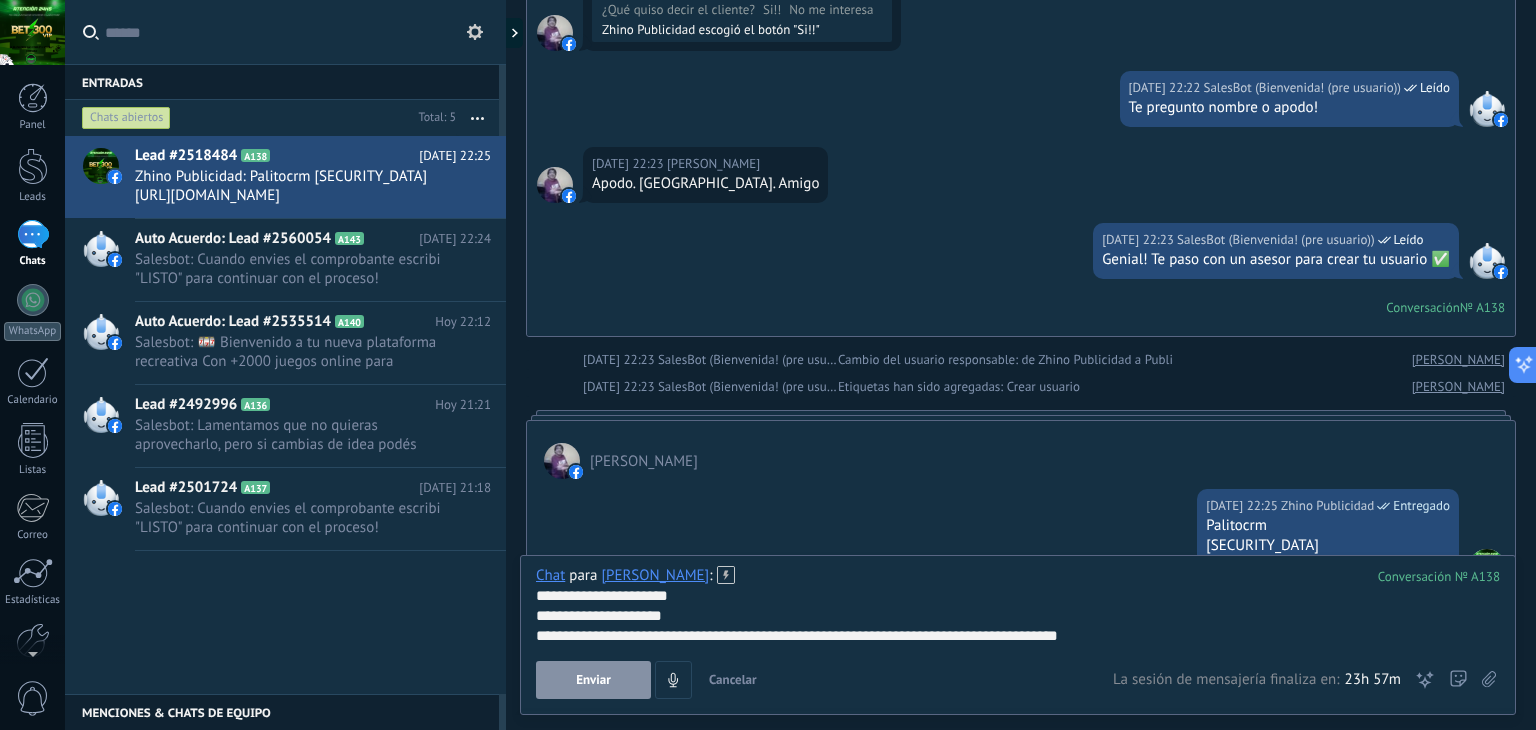 click on "Enviar" at bounding box center (593, 680) 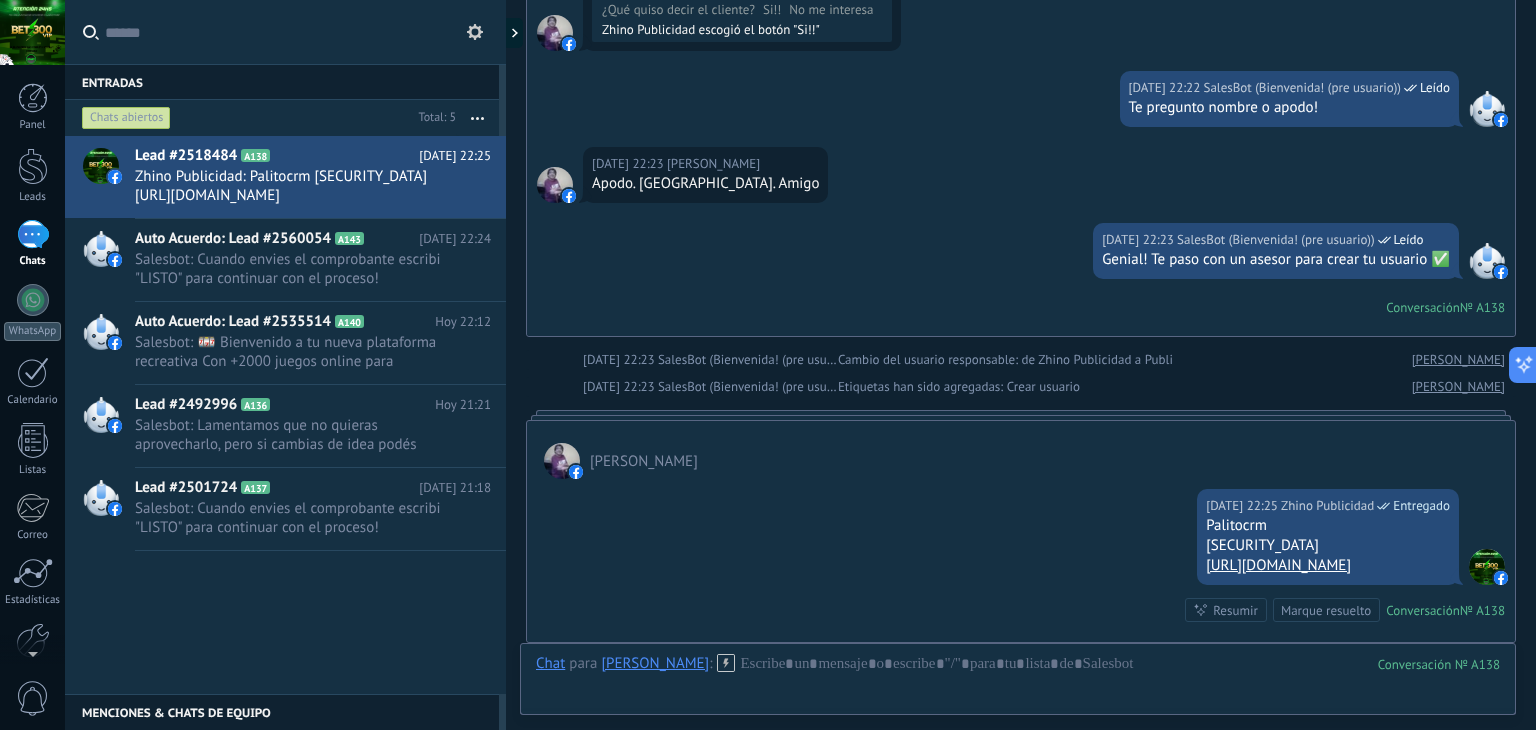 scroll, scrollTop: 2110, scrollLeft: 0, axis: vertical 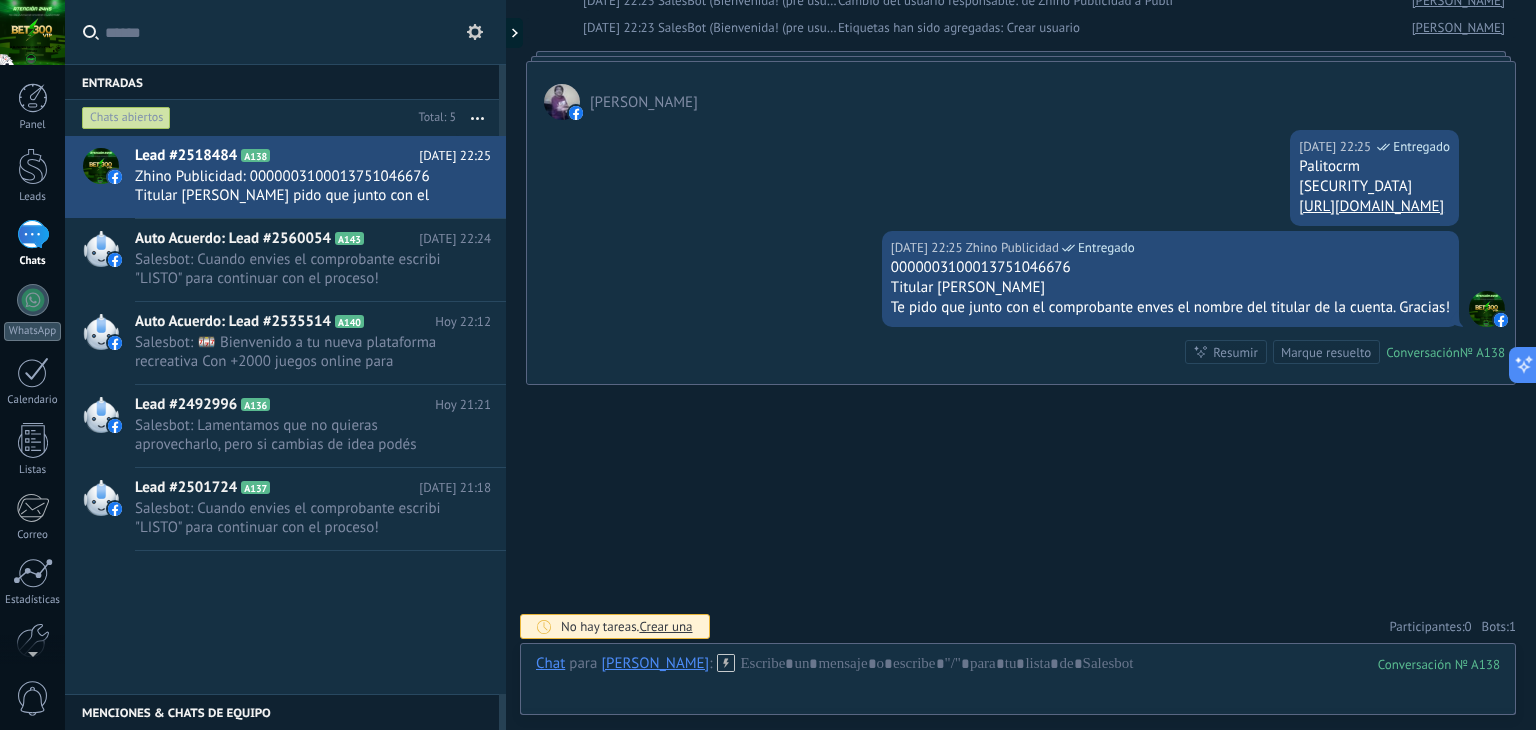 click on "Marque resuelto" at bounding box center [1326, 352] 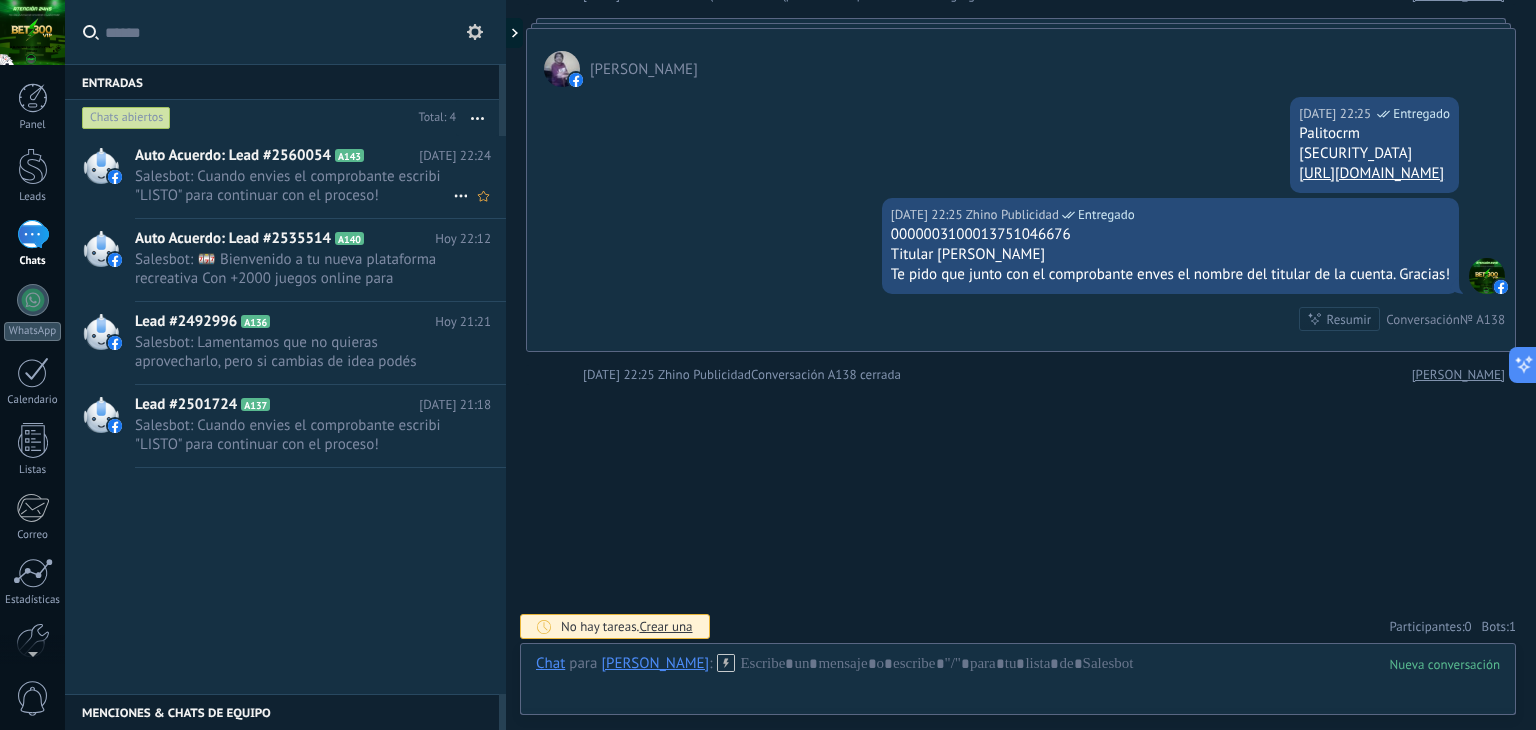 click on "Salesbot: Cuando envies el comprobante escribi "LISTO" para continuar con el proceso!" at bounding box center (294, 186) 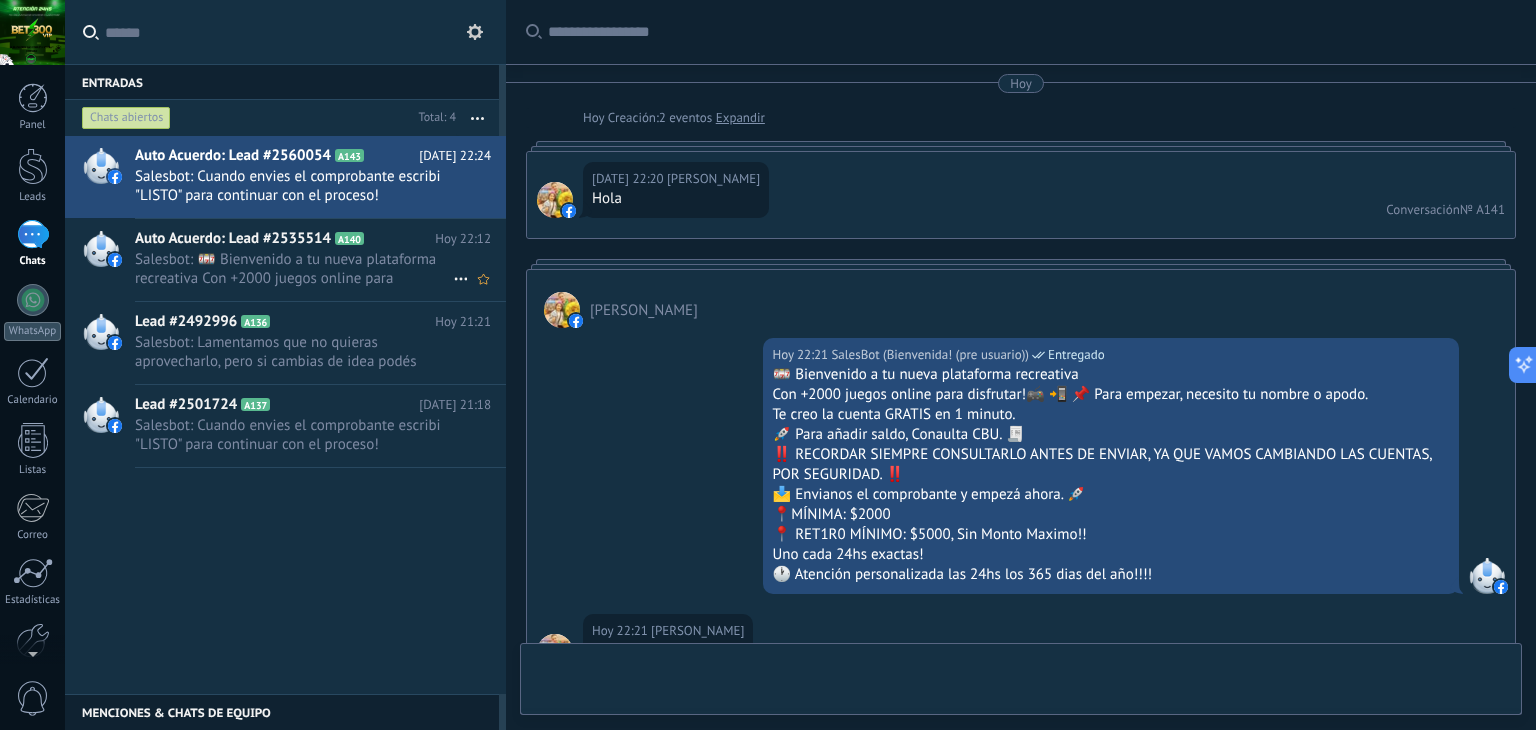 scroll, scrollTop: 1887, scrollLeft: 0, axis: vertical 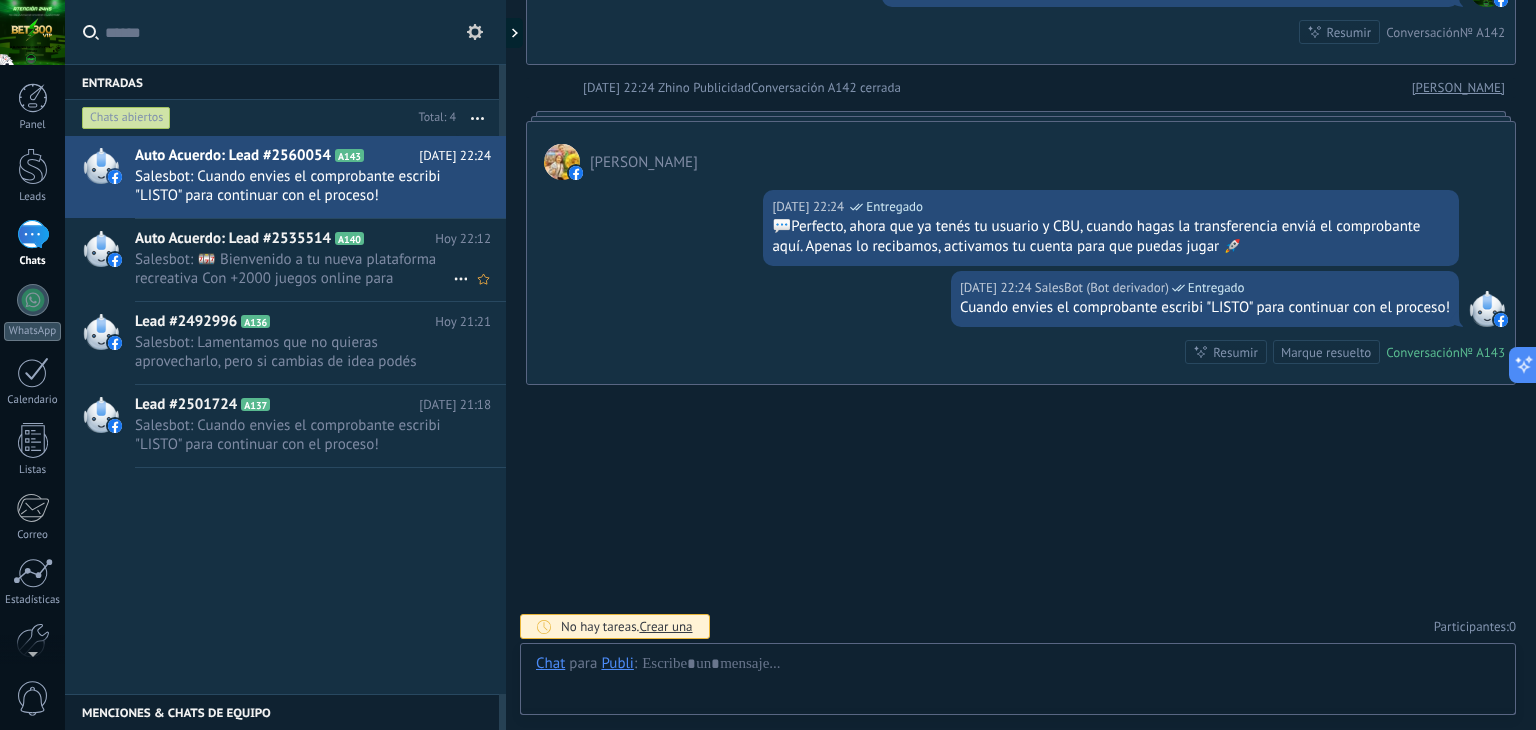 click on "Auto Acuerdo: Lead #2535514" at bounding box center [233, 239] 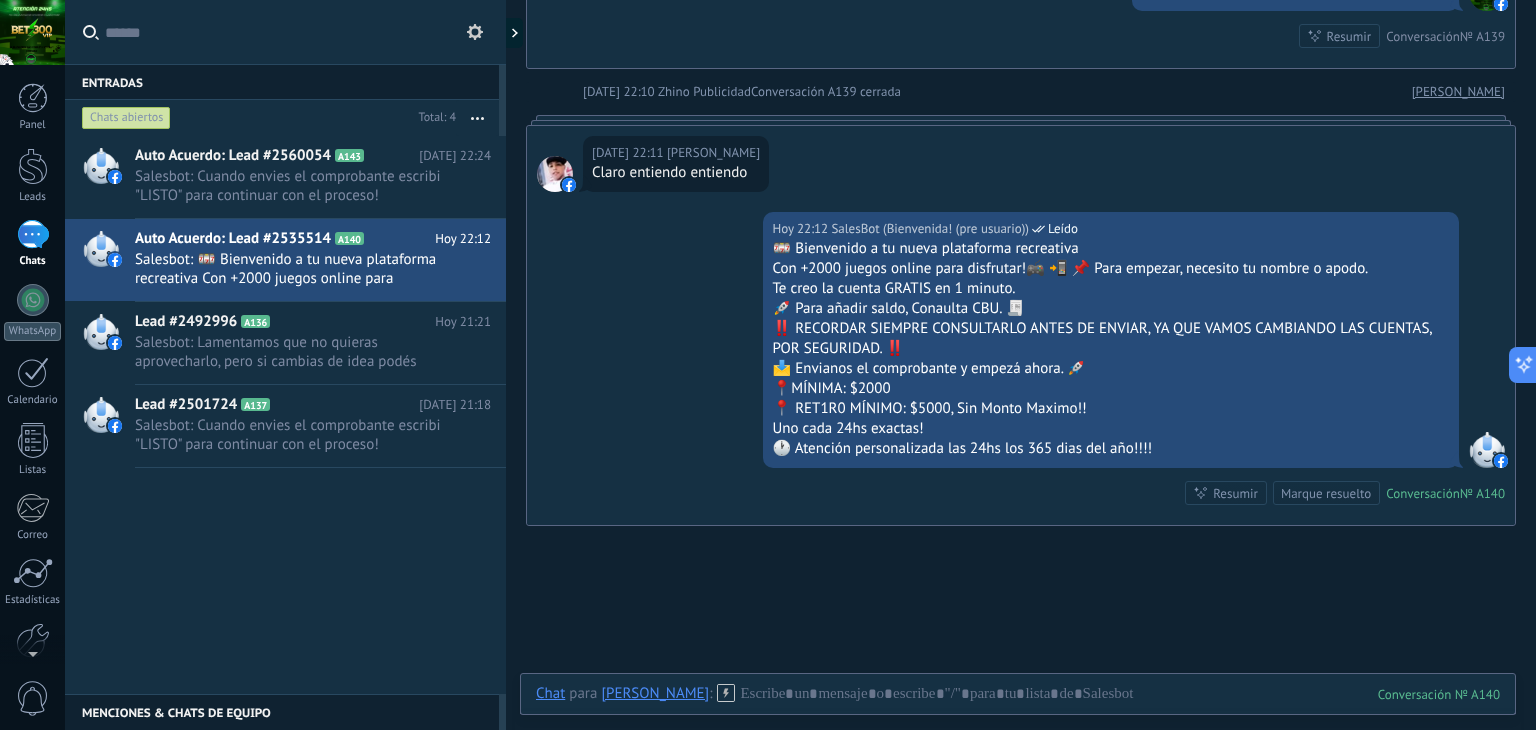 scroll, scrollTop: 1944, scrollLeft: 0, axis: vertical 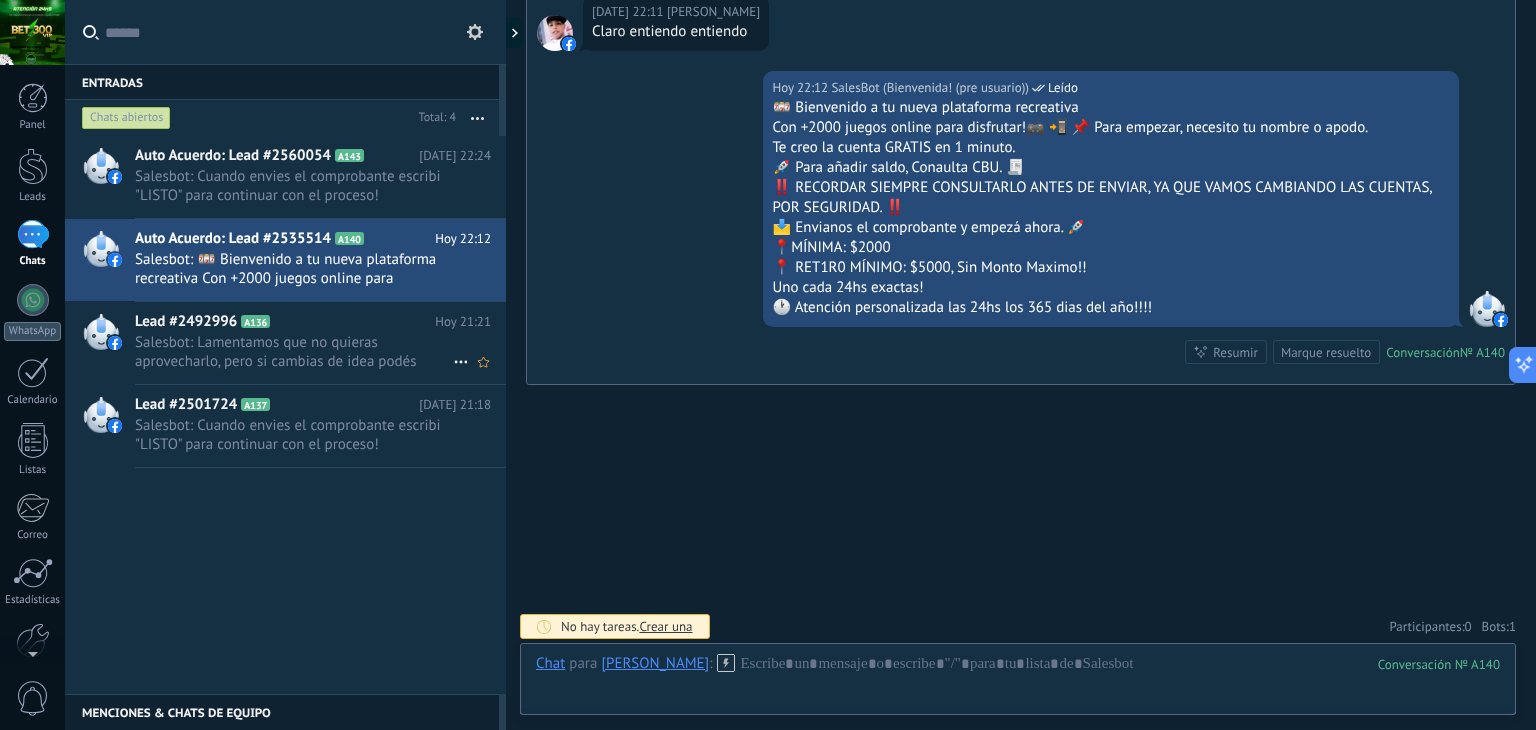 click on "Lead #2492996
A136" at bounding box center [285, 322] 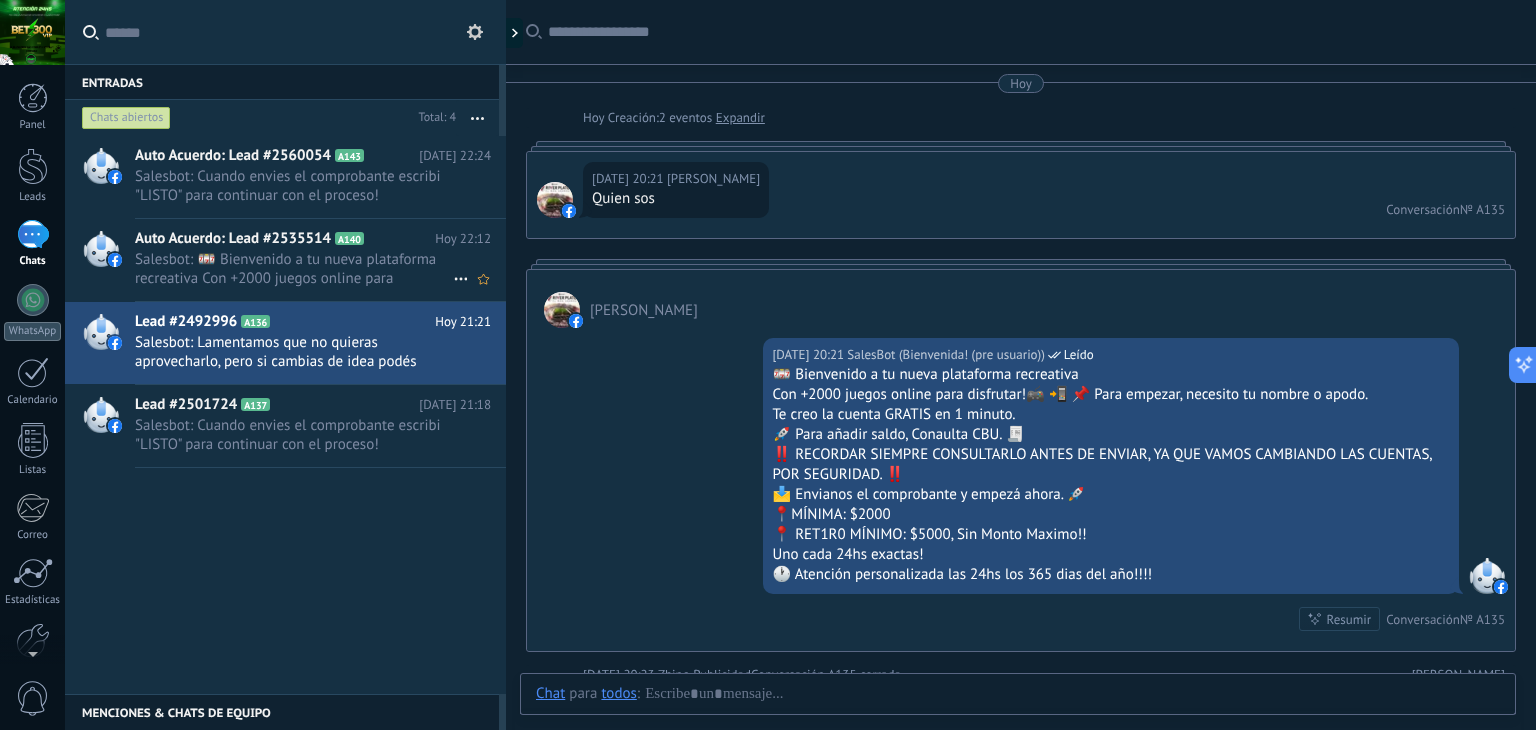 click on "Salesbot: 🎰 Bienvenido a tu nueva plataforma recreativa
Con +2000 juegos online para disfrutar!🎮  📲 📌 Para empezar, necesito tu nombre o apodo.
Te creo la cuenta GRATIS en 1 minuto.
🚀  Para añadir saldo, Conaulta CBU. 🧾
‼️ RECORDAR SIEMPRE CONSULTARLO ANTES DE ENVIAR, YA QUE VAMOS CAMBIANDO LAS CUENTAS, POR SEGURIDAD. ‼️
📩 Envianos el comprobante y empezá ahora. 🚀
📍MÍNIMA: $2000
📍 RET1R0 MÍNIMO: $5000, Sin Monto Maximo!!
Uno cada 24hs exactas!
🕐 Atención personalizada las 24hs los 365 dias del año!!!!" at bounding box center (294, 269) 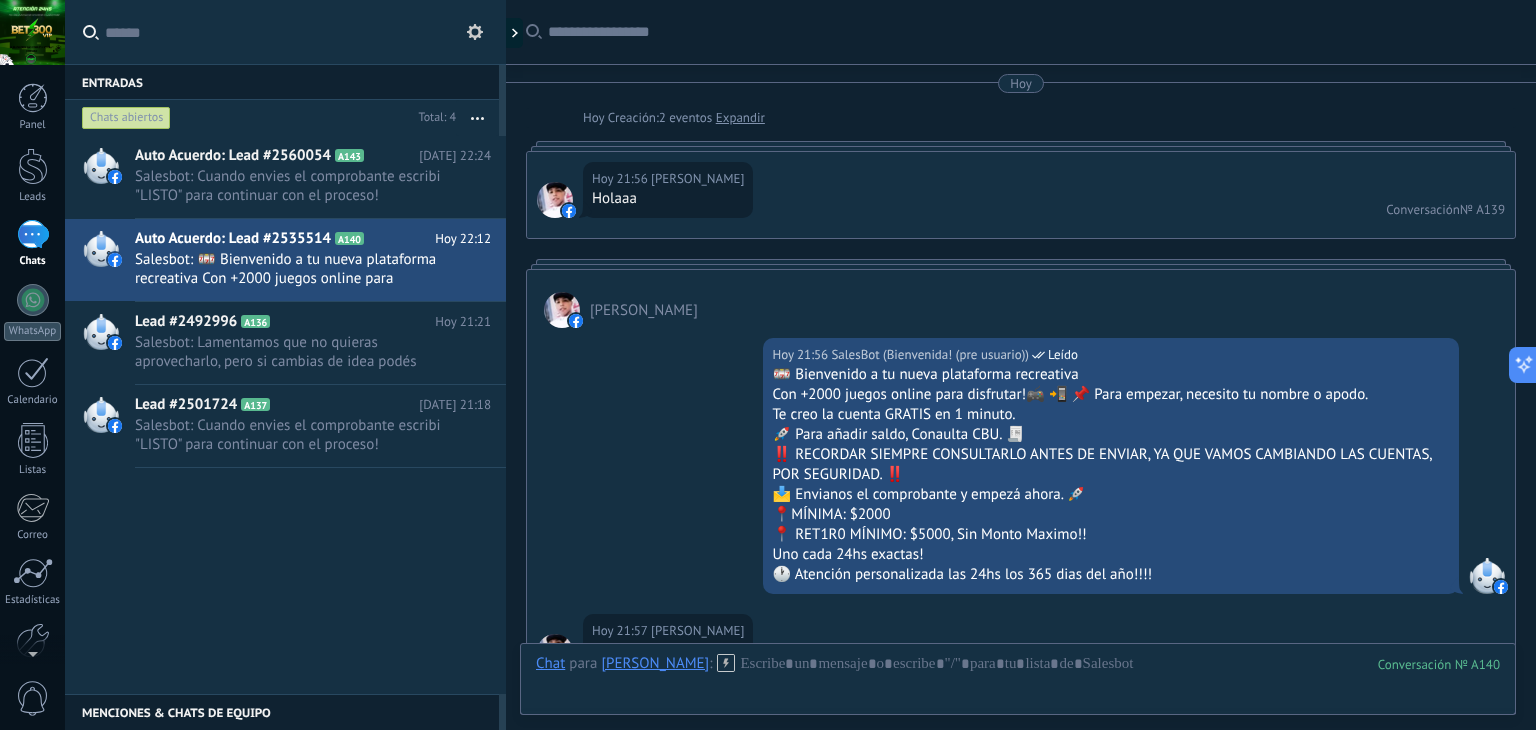 scroll, scrollTop: 1944, scrollLeft: 0, axis: vertical 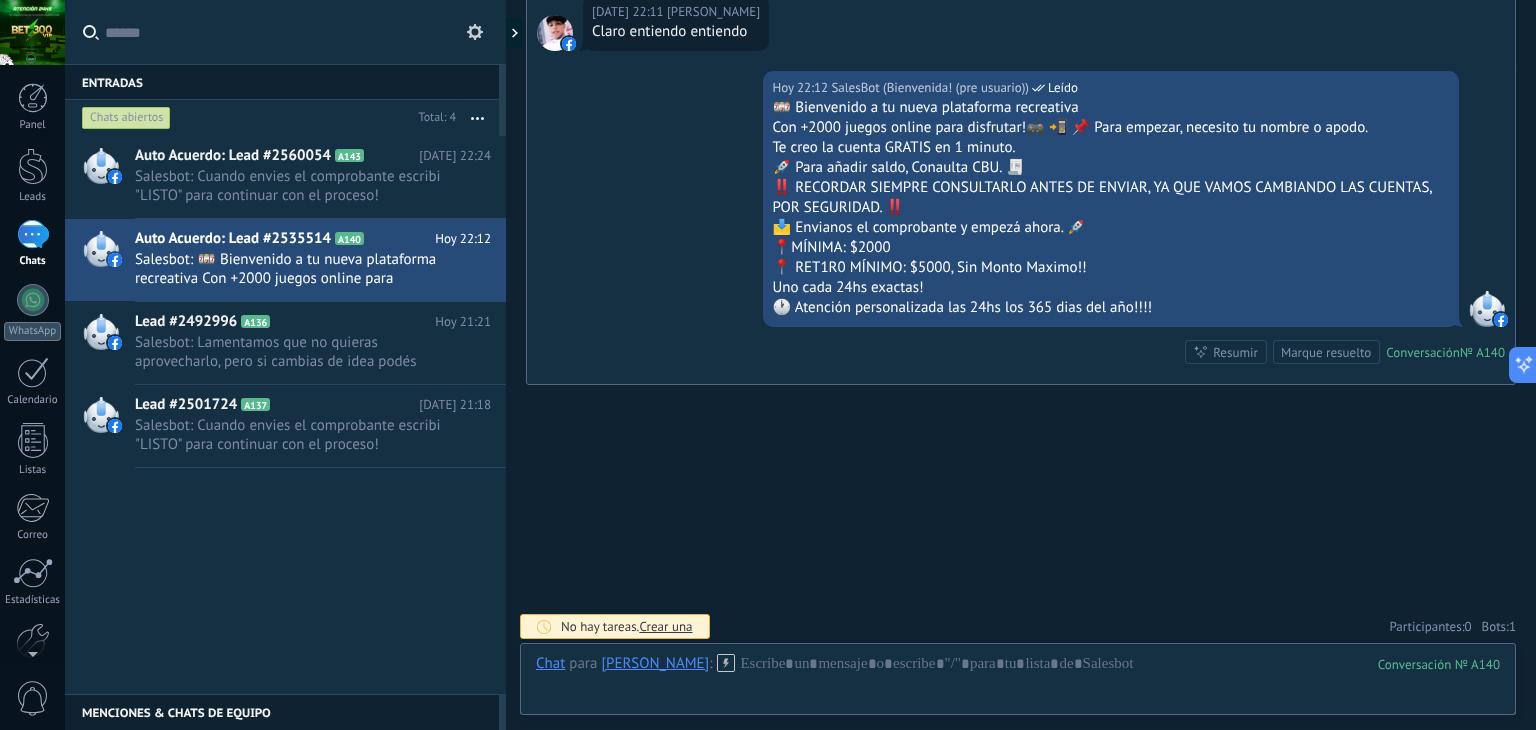 click 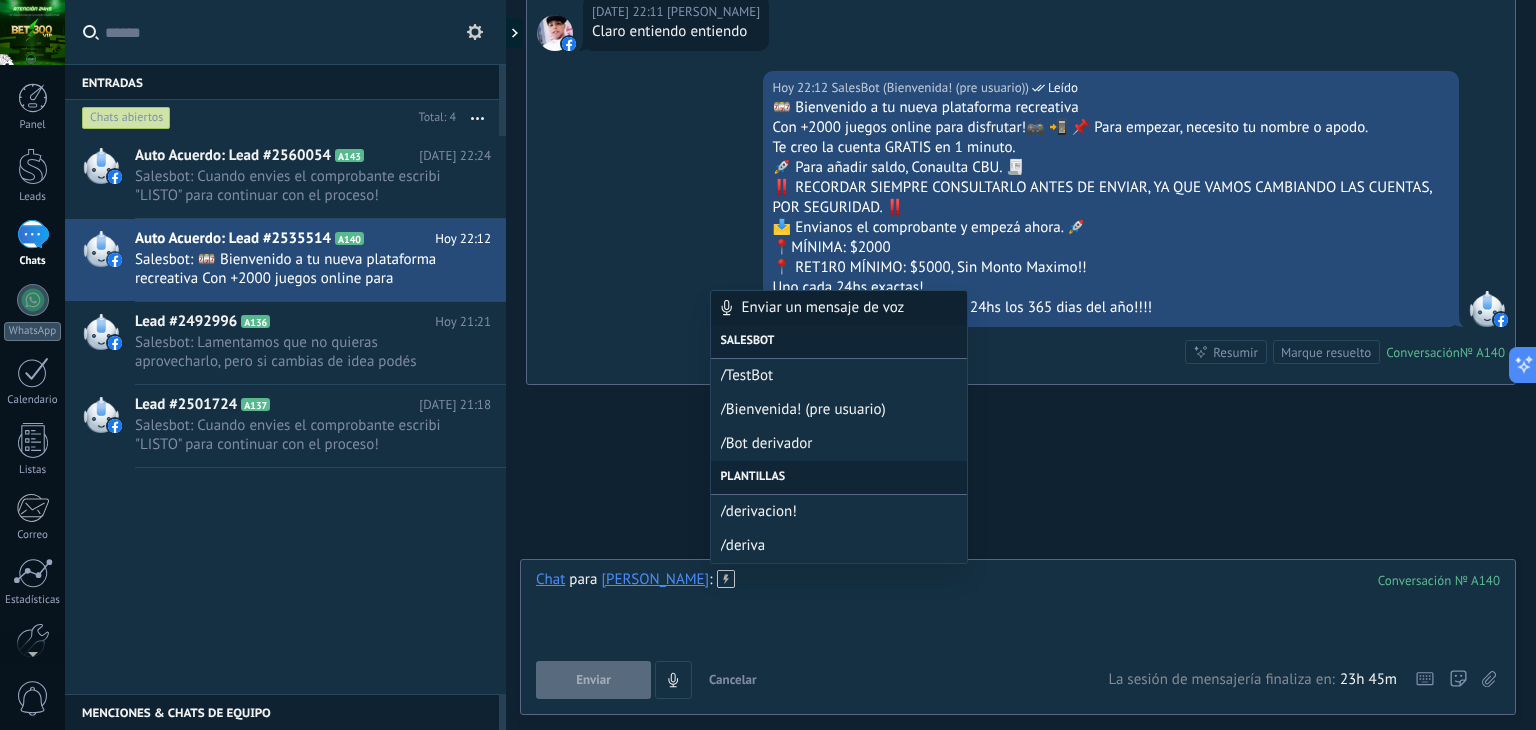 click at bounding box center (1018, 608) 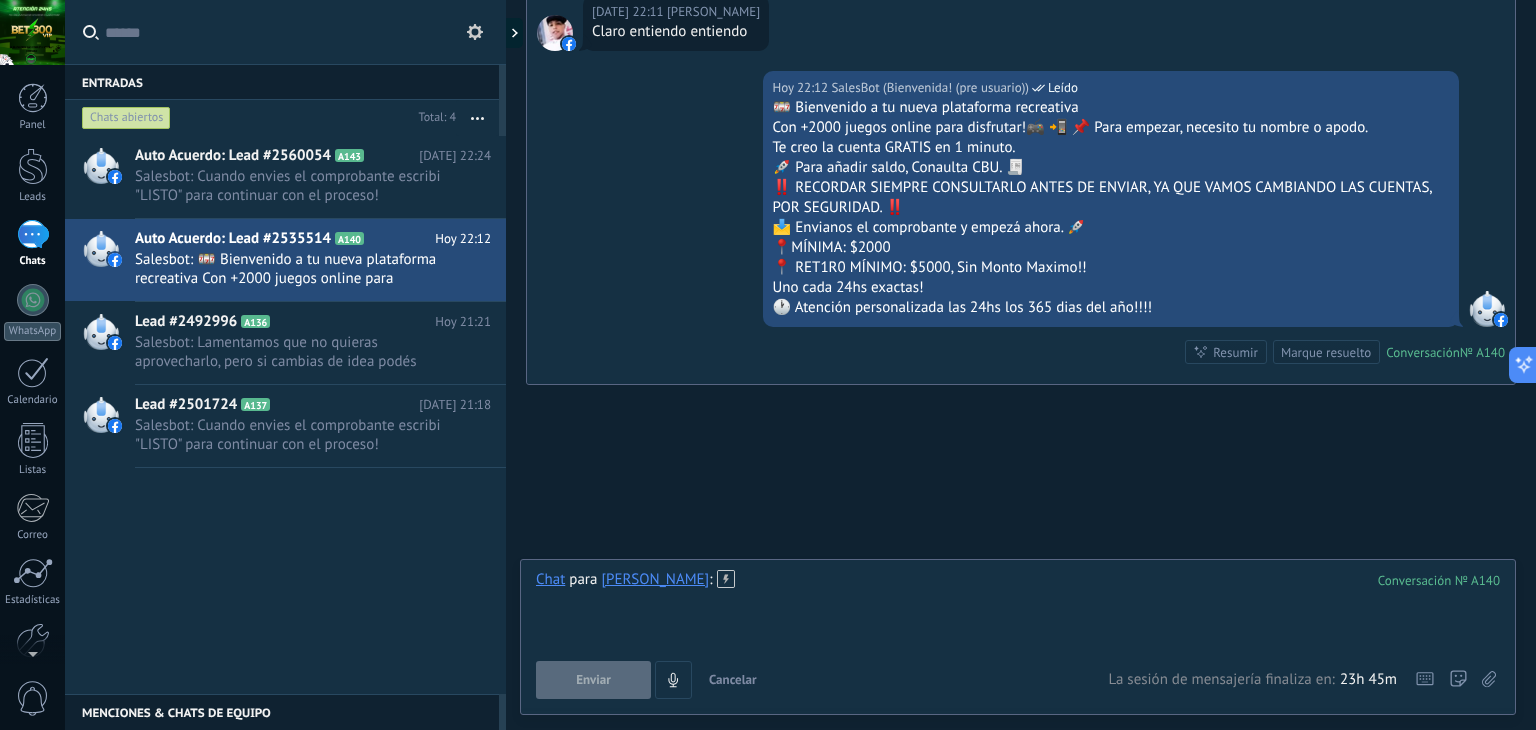 paste 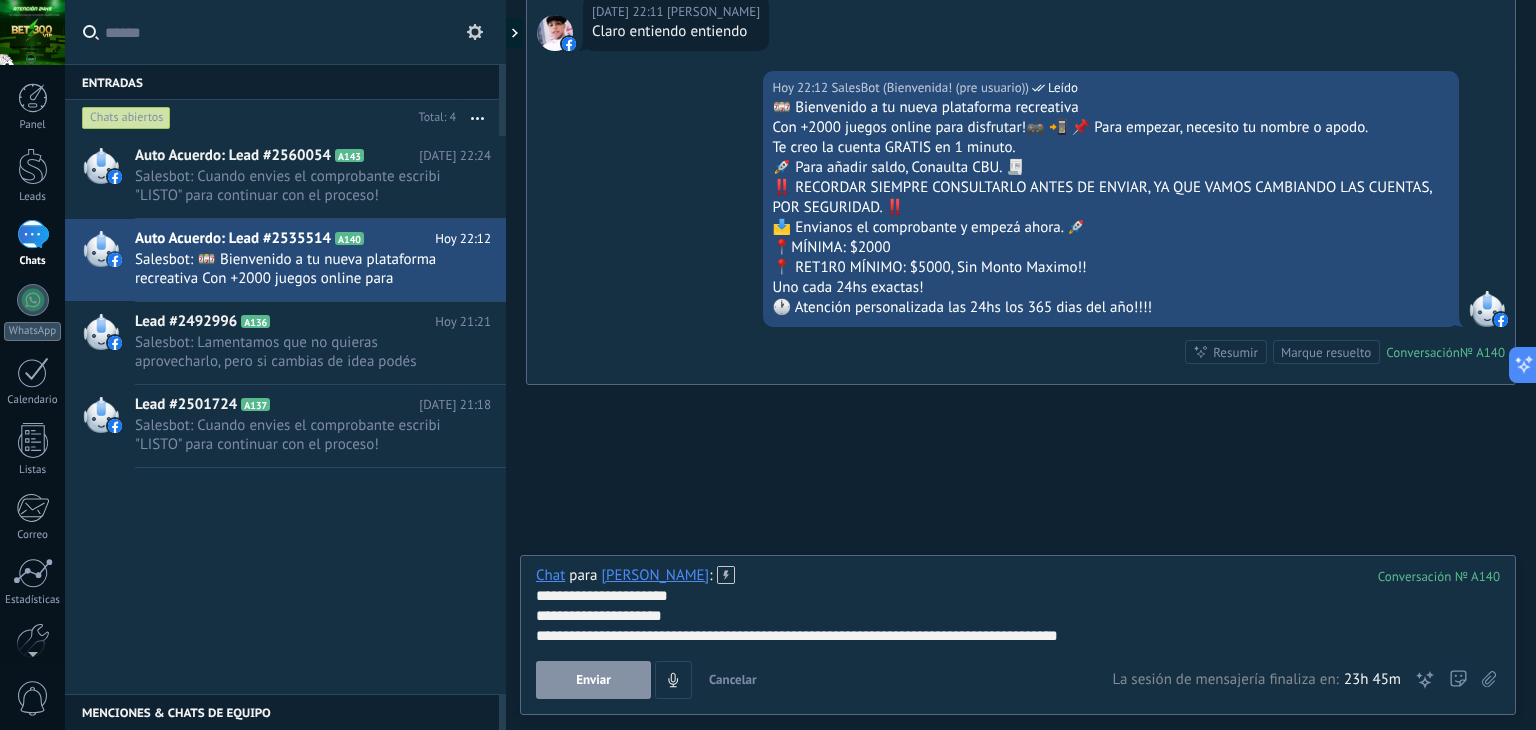 click on "Enviar" at bounding box center [593, 680] 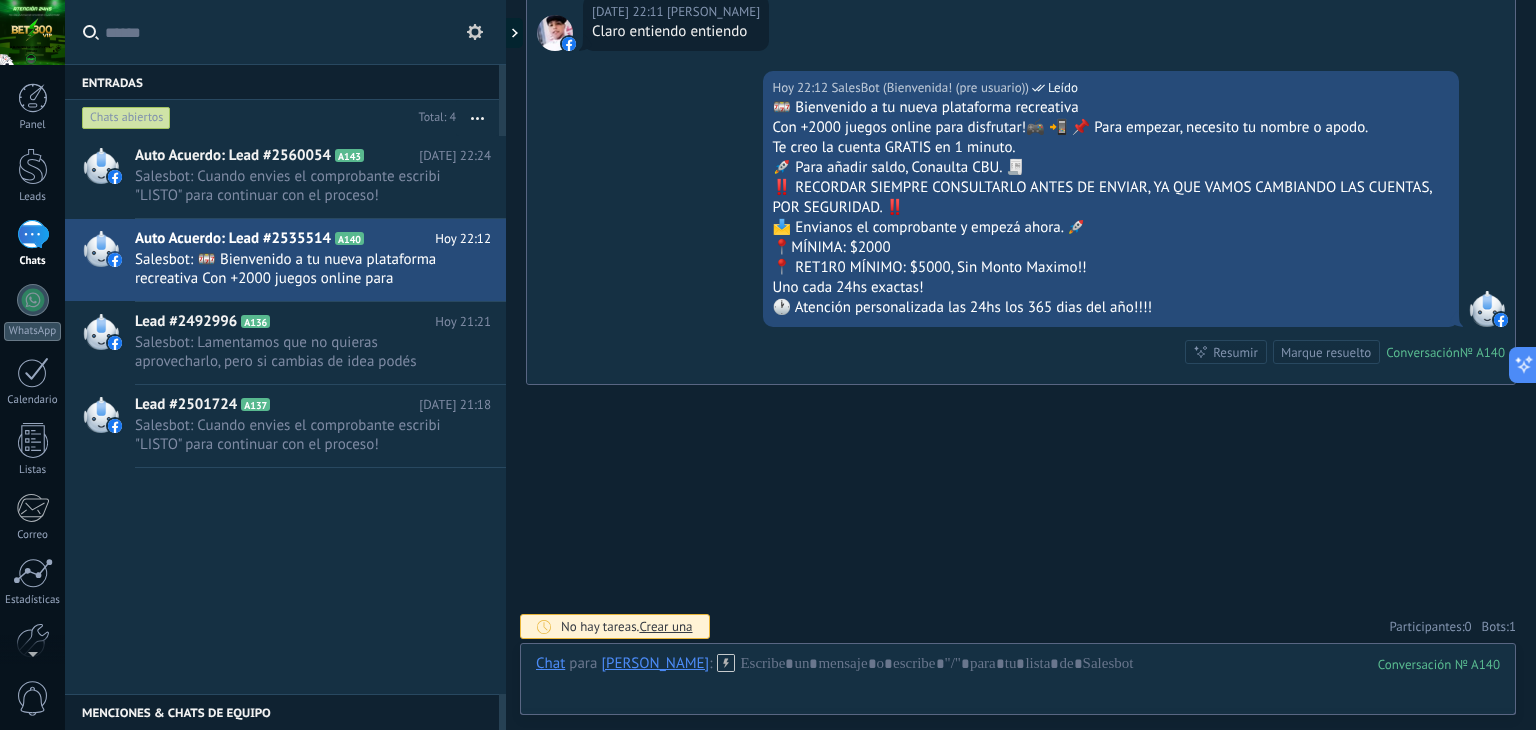 scroll, scrollTop: 2060, scrollLeft: 0, axis: vertical 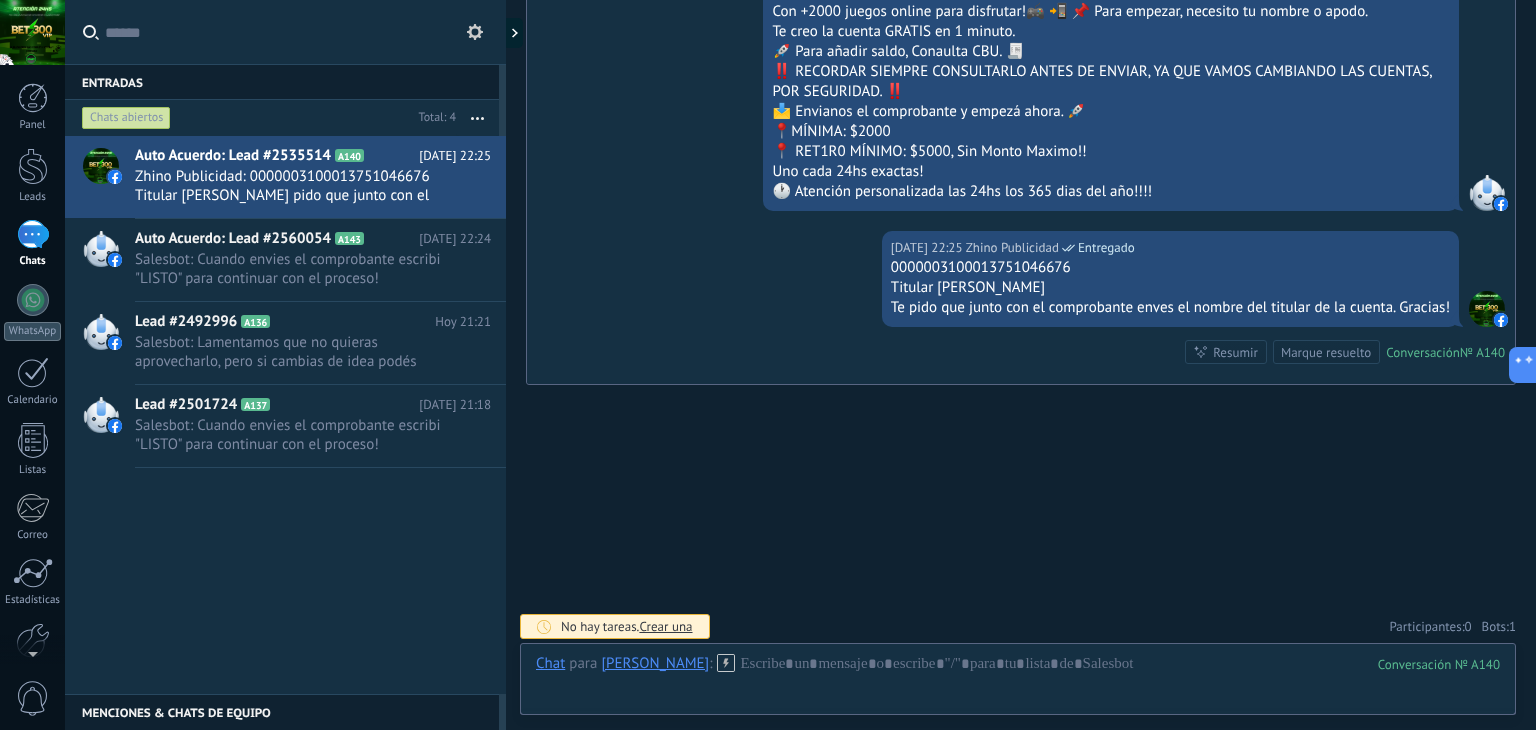 click on "Marque resuelto" at bounding box center [1326, 352] 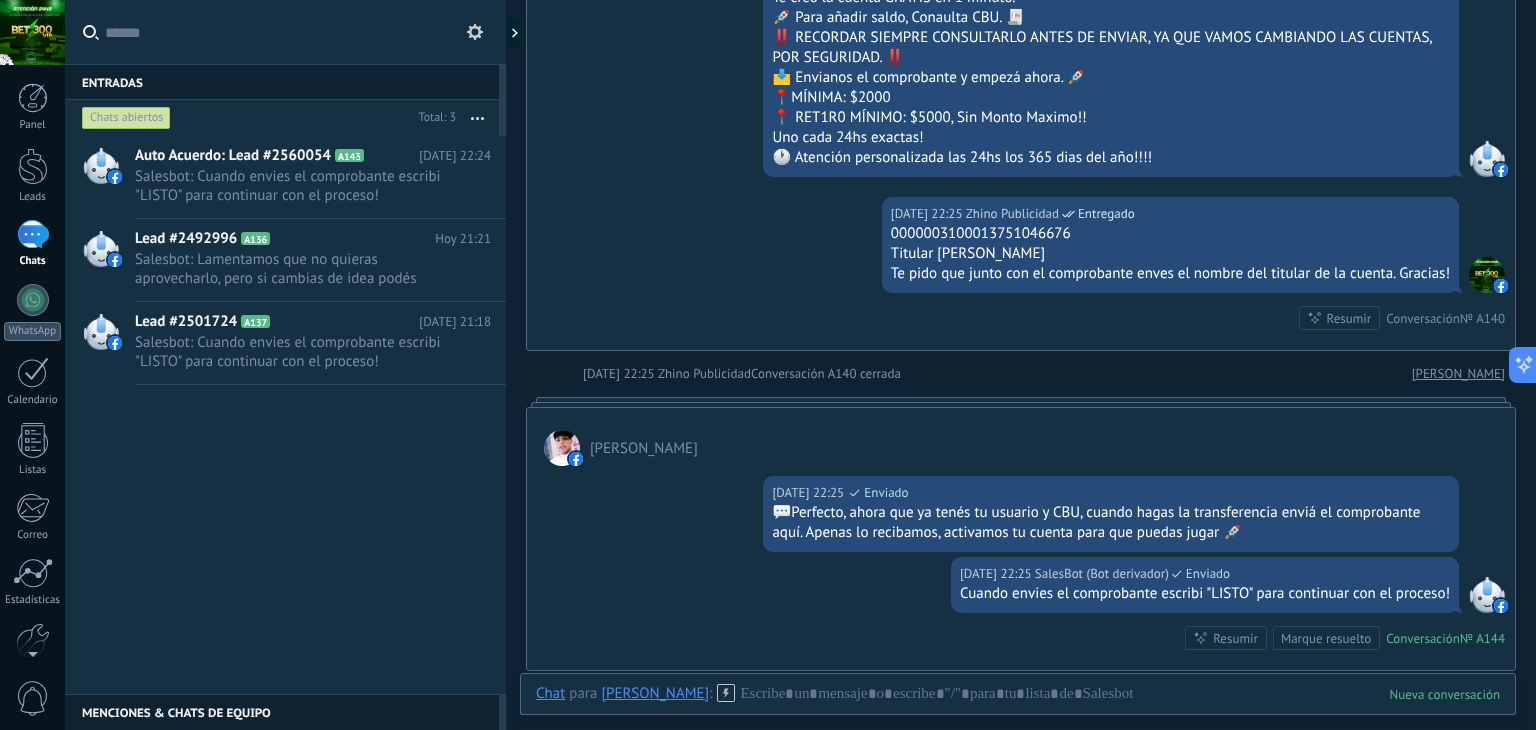 scroll, scrollTop: 2160, scrollLeft: 0, axis: vertical 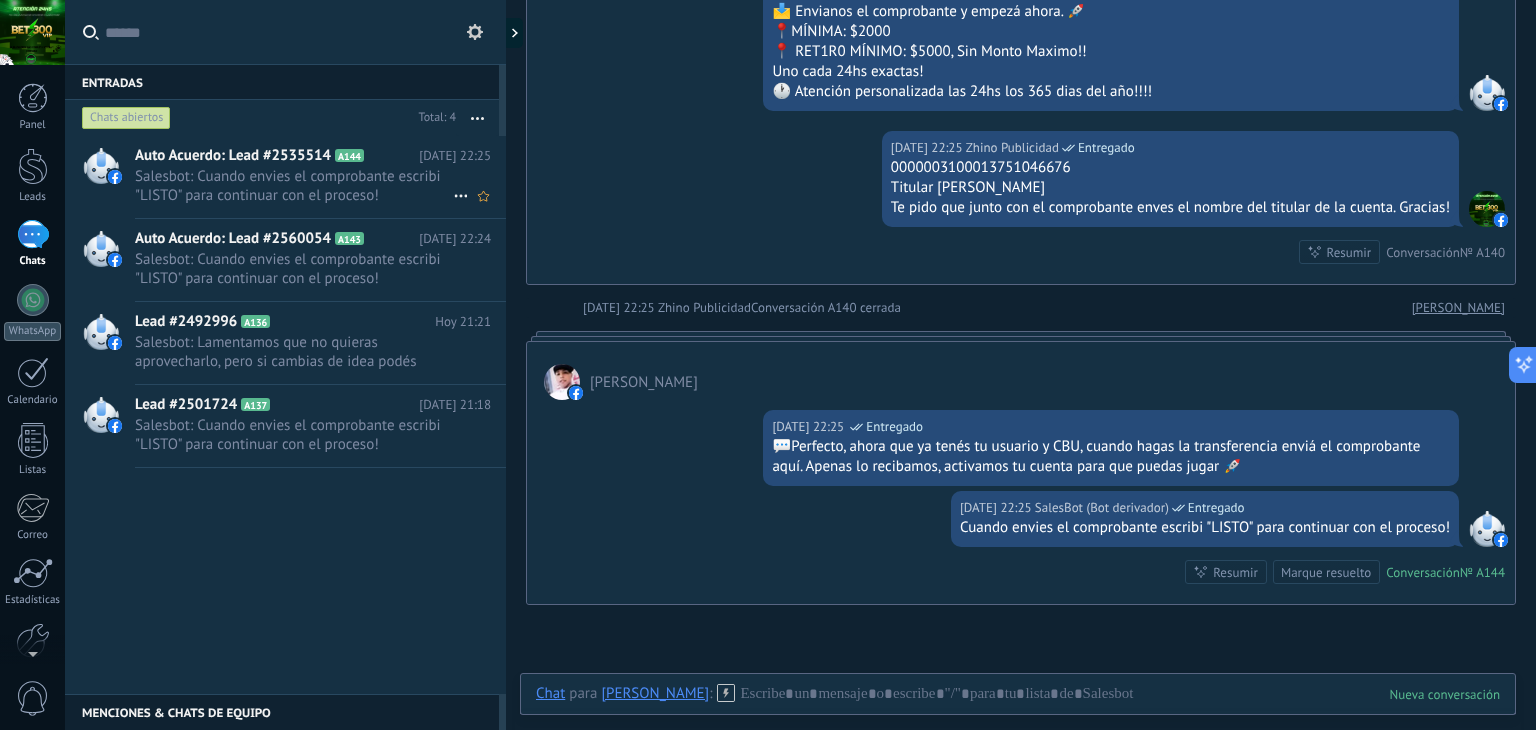 click on "Salesbot: Cuando envies el comprobante escribi "LISTO" para continuar con el proceso!" at bounding box center (294, 186) 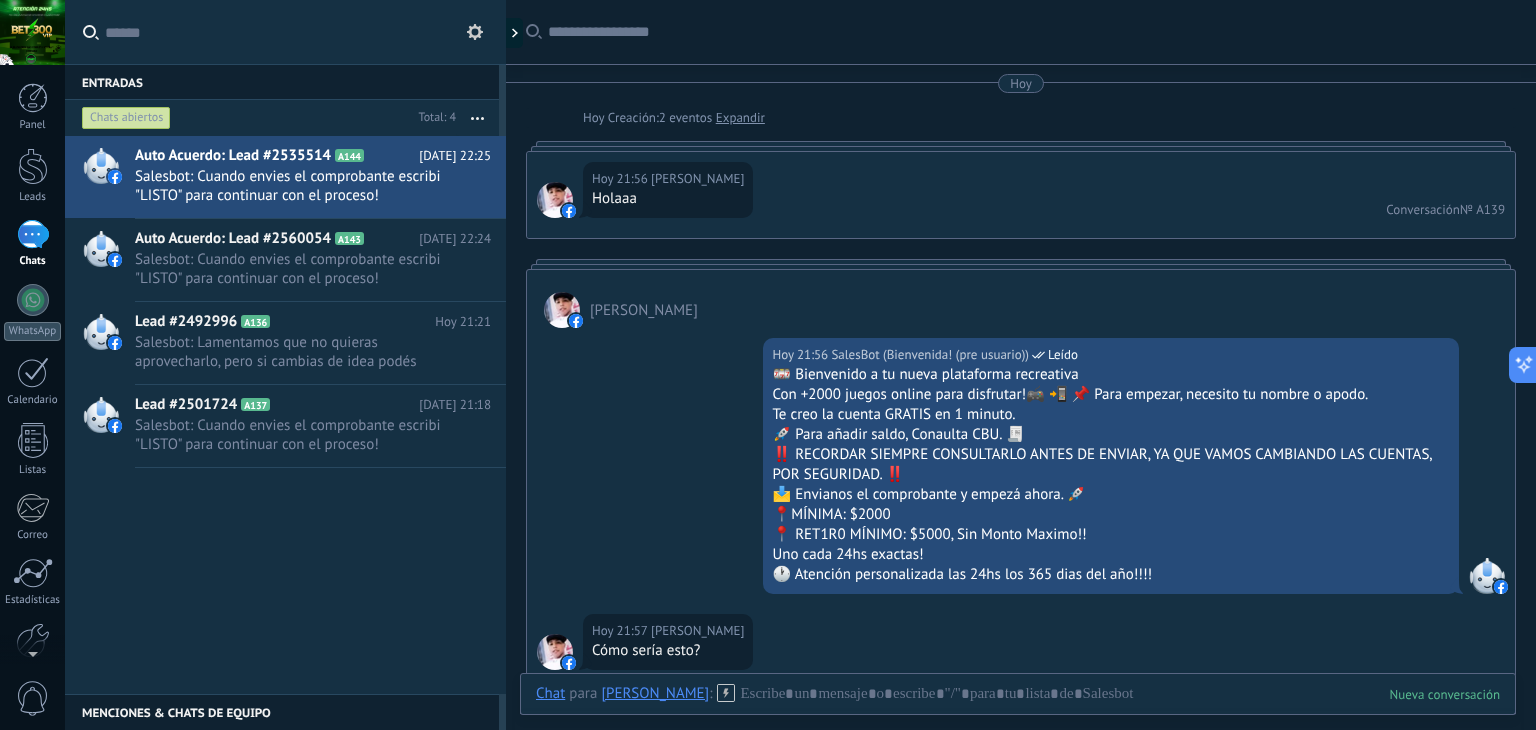 scroll, scrollTop: 2338, scrollLeft: 0, axis: vertical 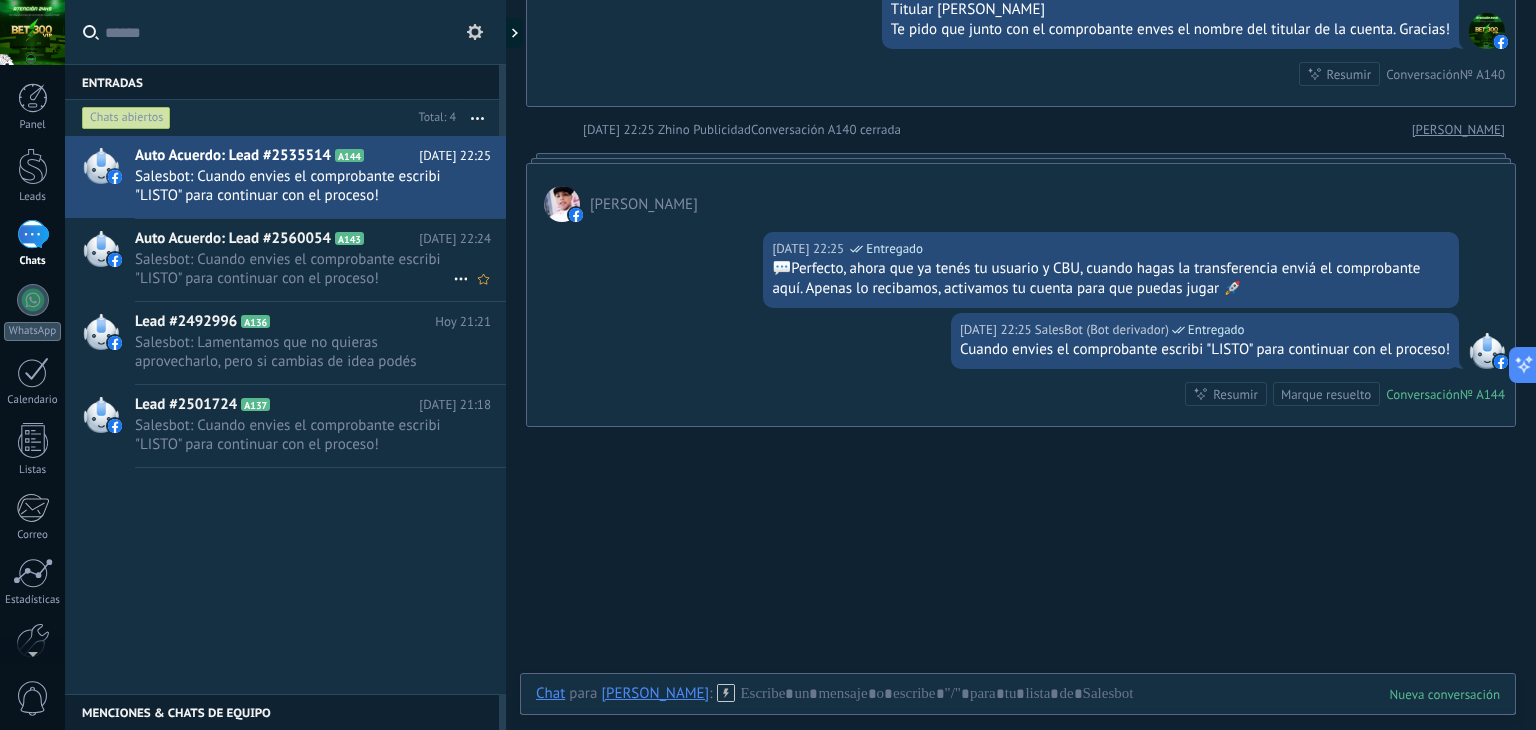 click on "Auto Acuerdo: Lead #2560054
A143" at bounding box center [277, 239] 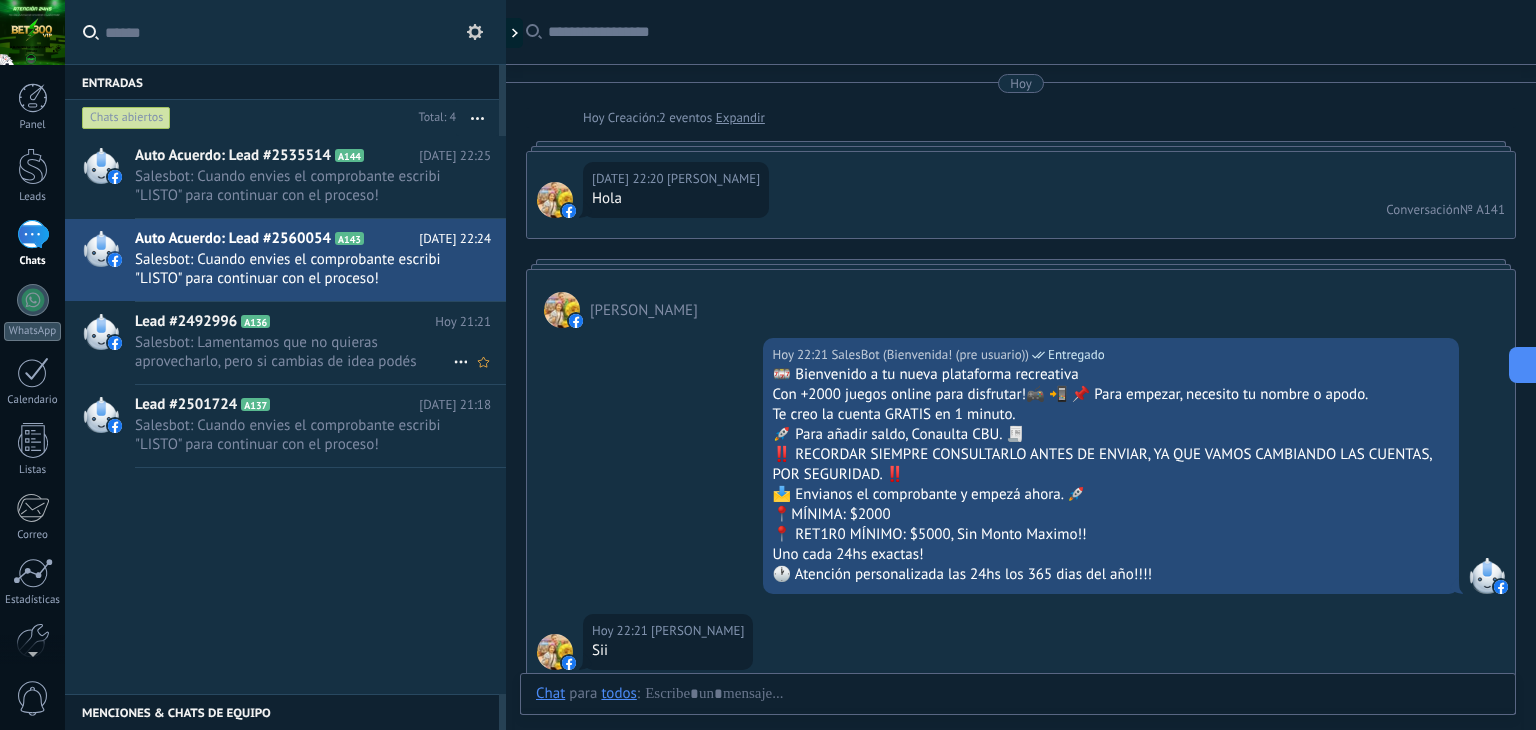 scroll, scrollTop: 1845, scrollLeft: 0, axis: vertical 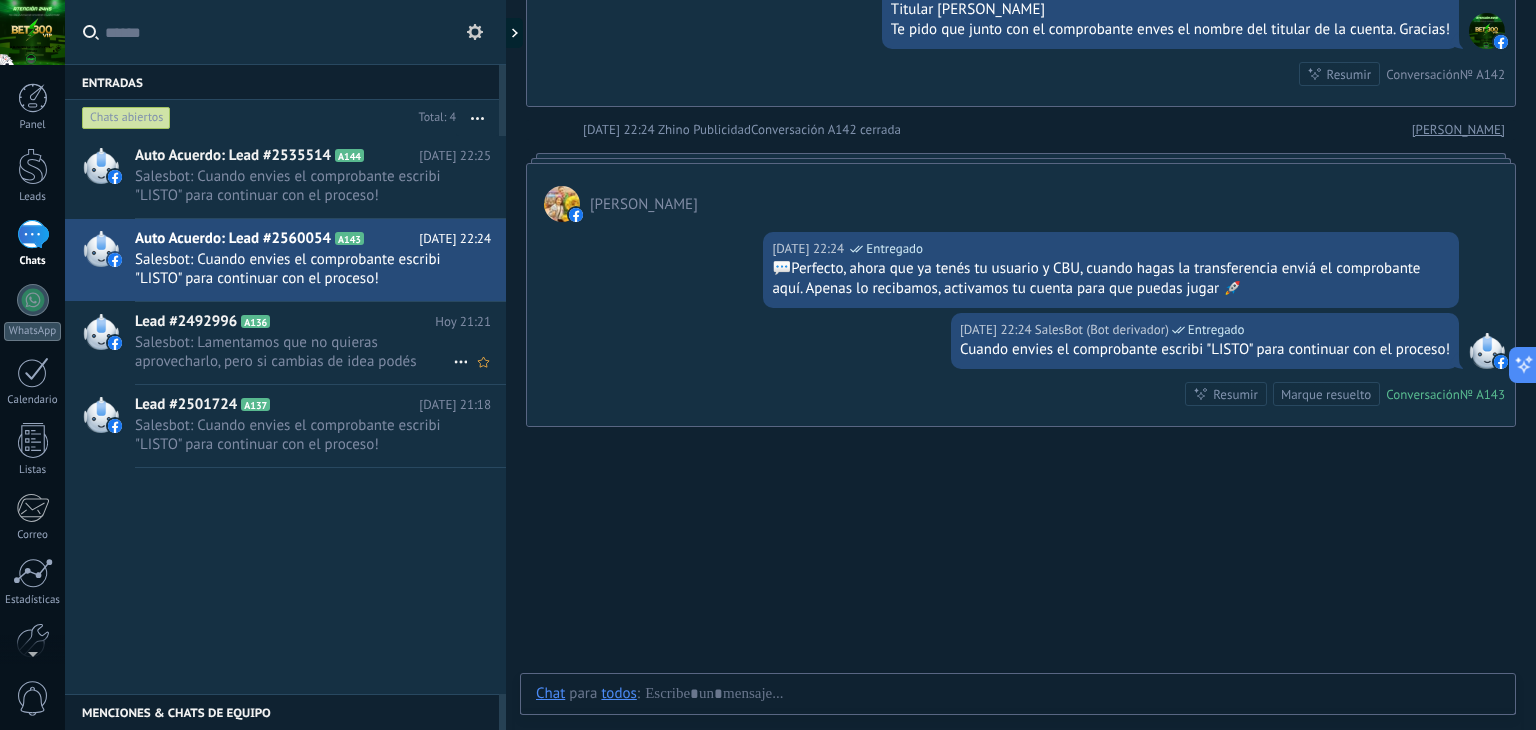 click on "Salesbot: Lamentamos que no quieras aprovecharlo, pero si cambias de idea podés escribirnos cuando quieras 😉
Cualquier c..." at bounding box center [294, 352] 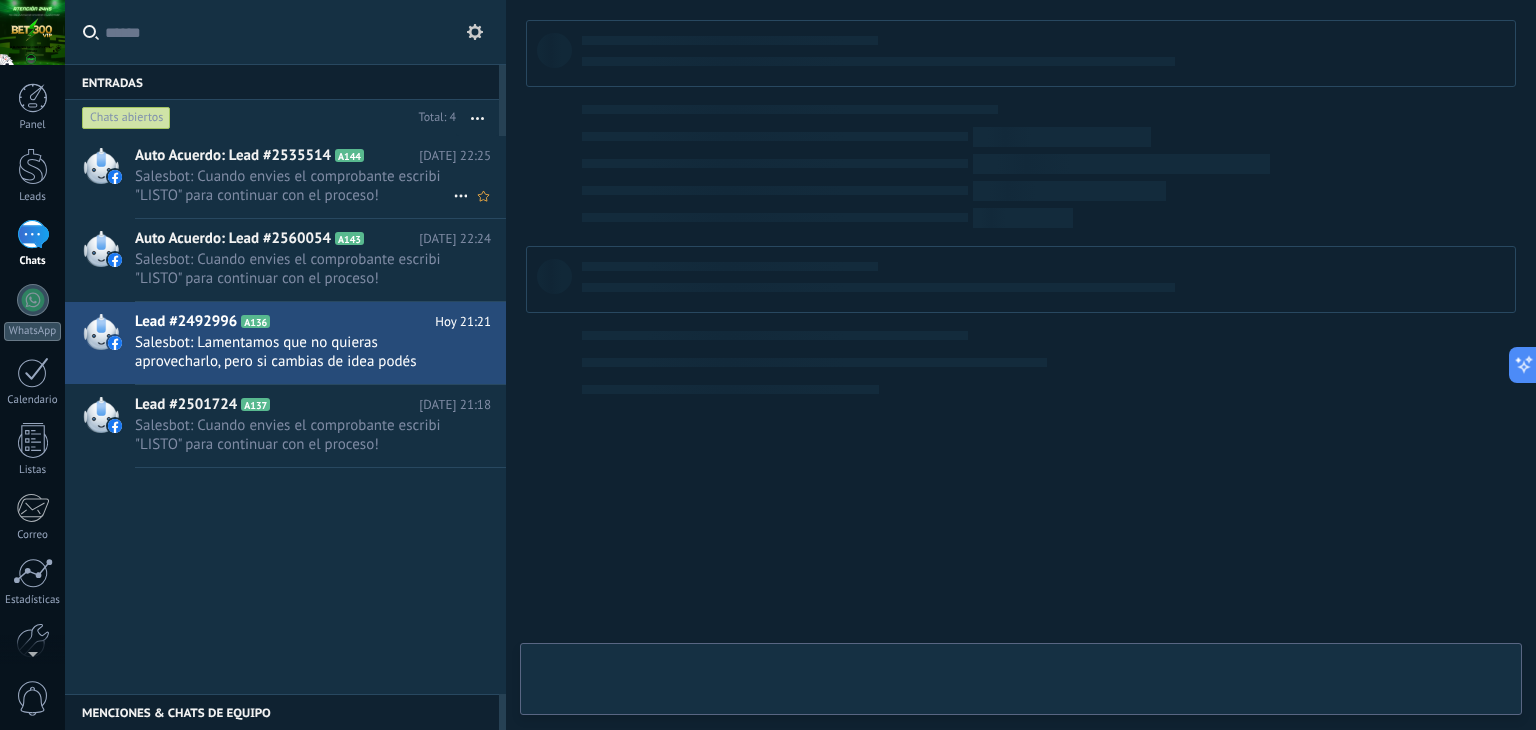 click on "Auto Acuerdo: Lead #2535514
A144
Hoy 22:25
Salesbot: Cuando envies el comprobante escribi "LISTO" para continuar con el proceso!" at bounding box center [320, 177] 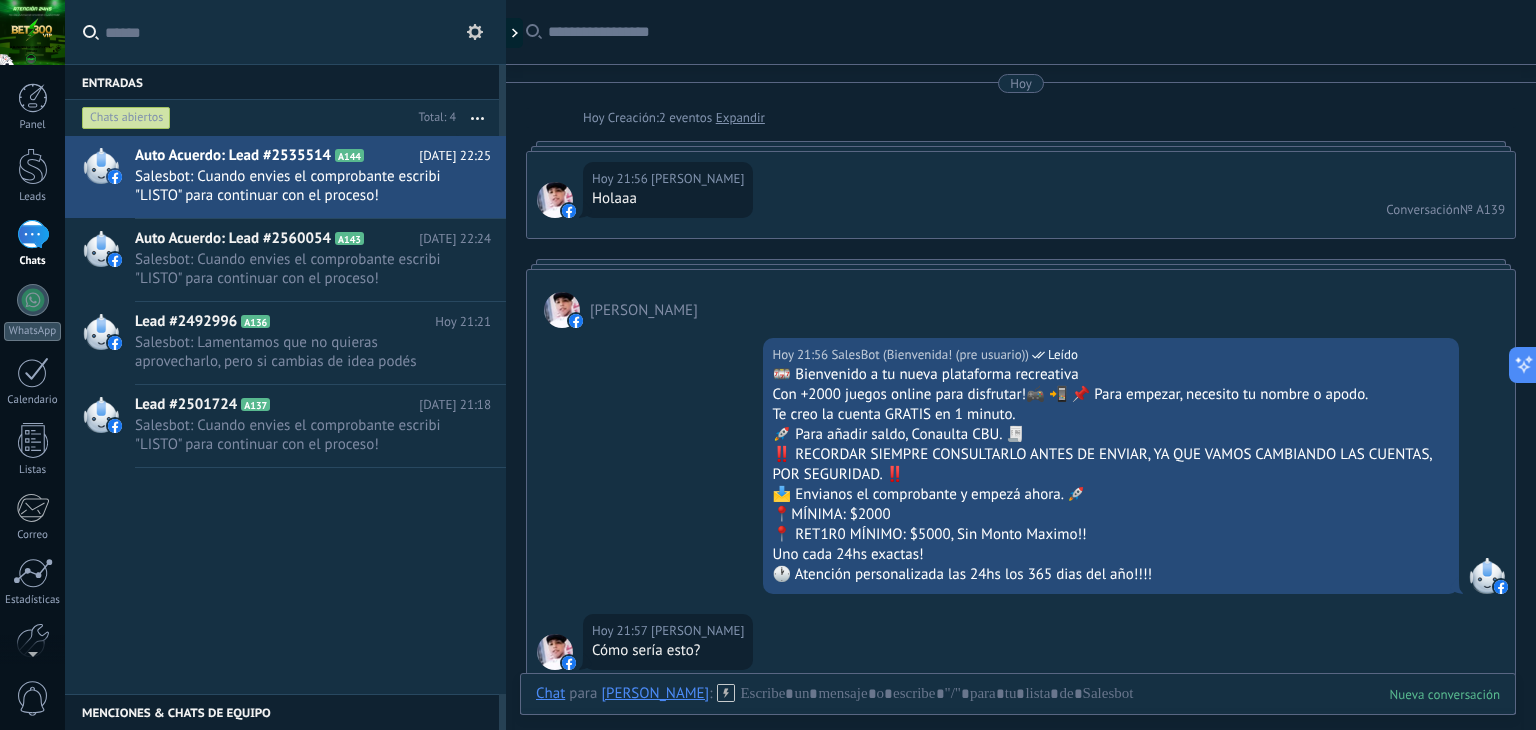 scroll, scrollTop: 2338, scrollLeft: 0, axis: vertical 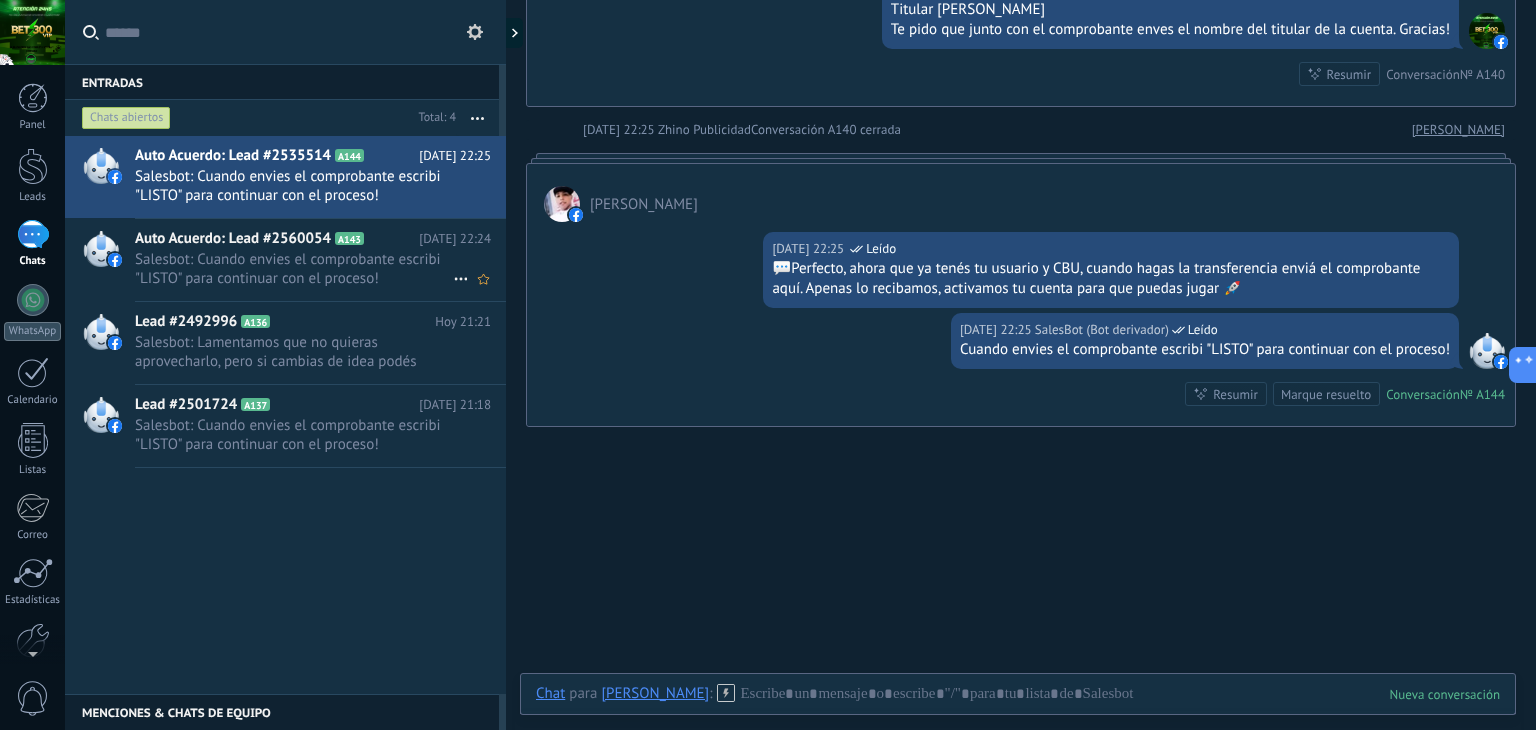 click on "Salesbot: Cuando envies el comprobante escribi "LISTO" para continuar con el proceso!" at bounding box center [294, 269] 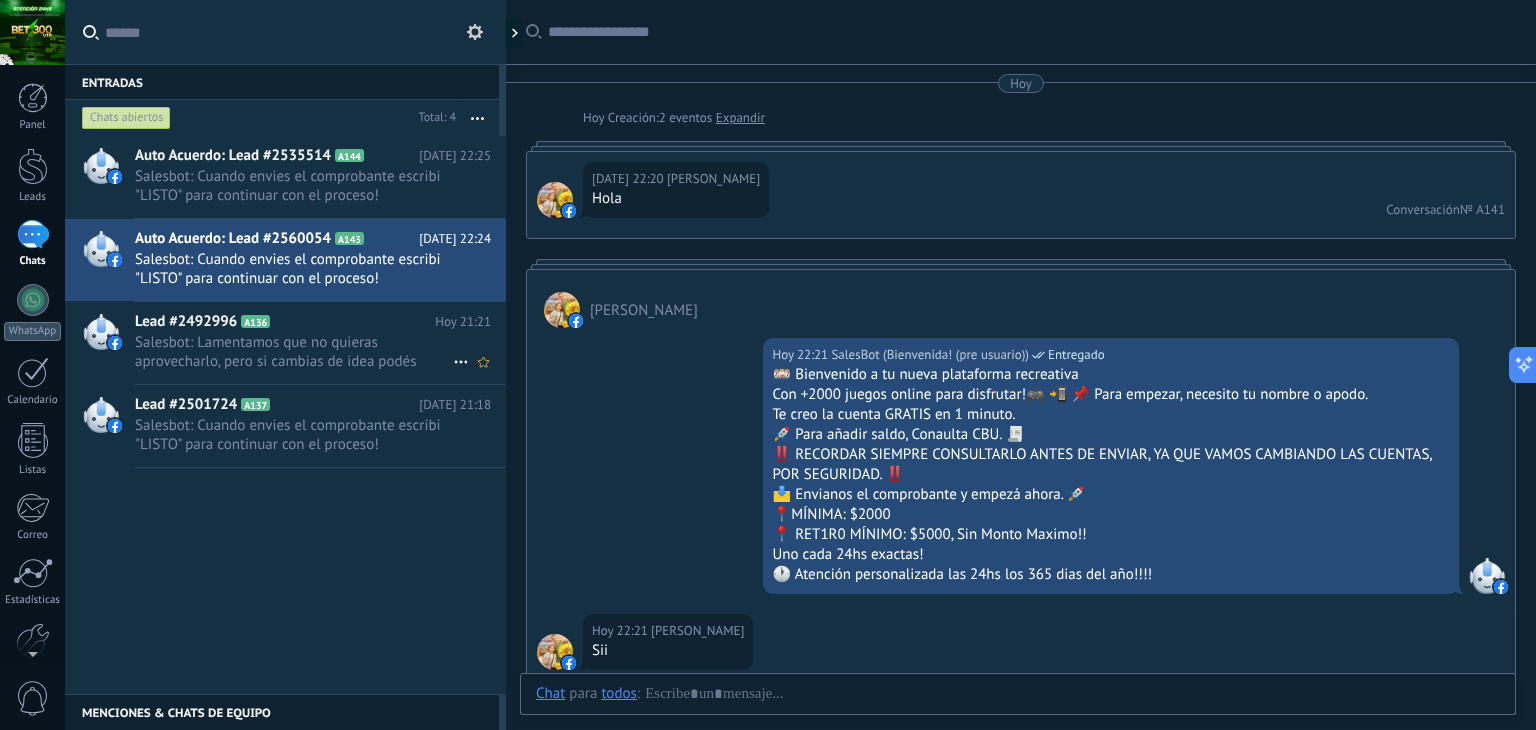 scroll, scrollTop: 1845, scrollLeft: 0, axis: vertical 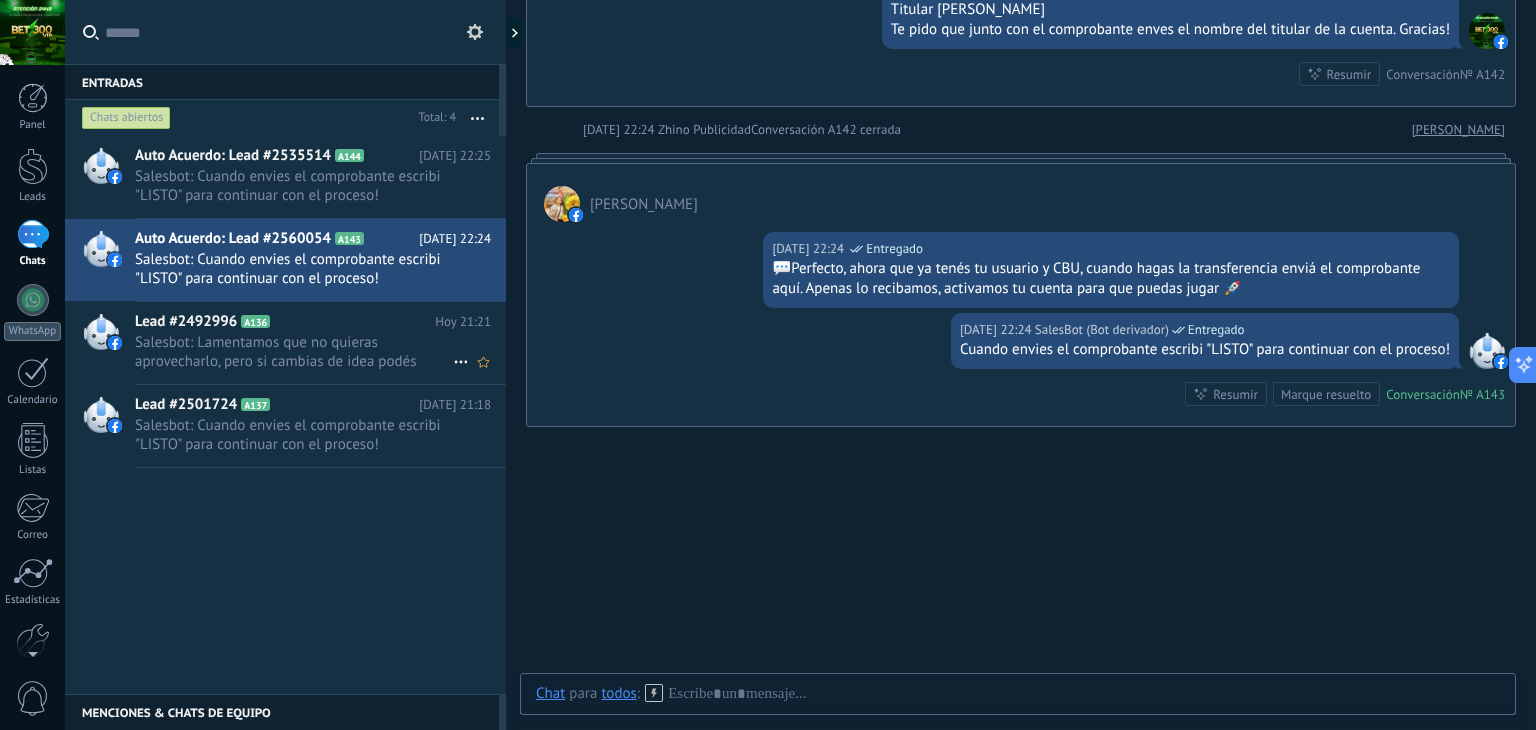 click on "Salesbot: Lamentamos que no quieras aprovecharlo, pero si cambias de idea podés escribirnos cuando quieras 😉
Cualquier c..." at bounding box center [294, 352] 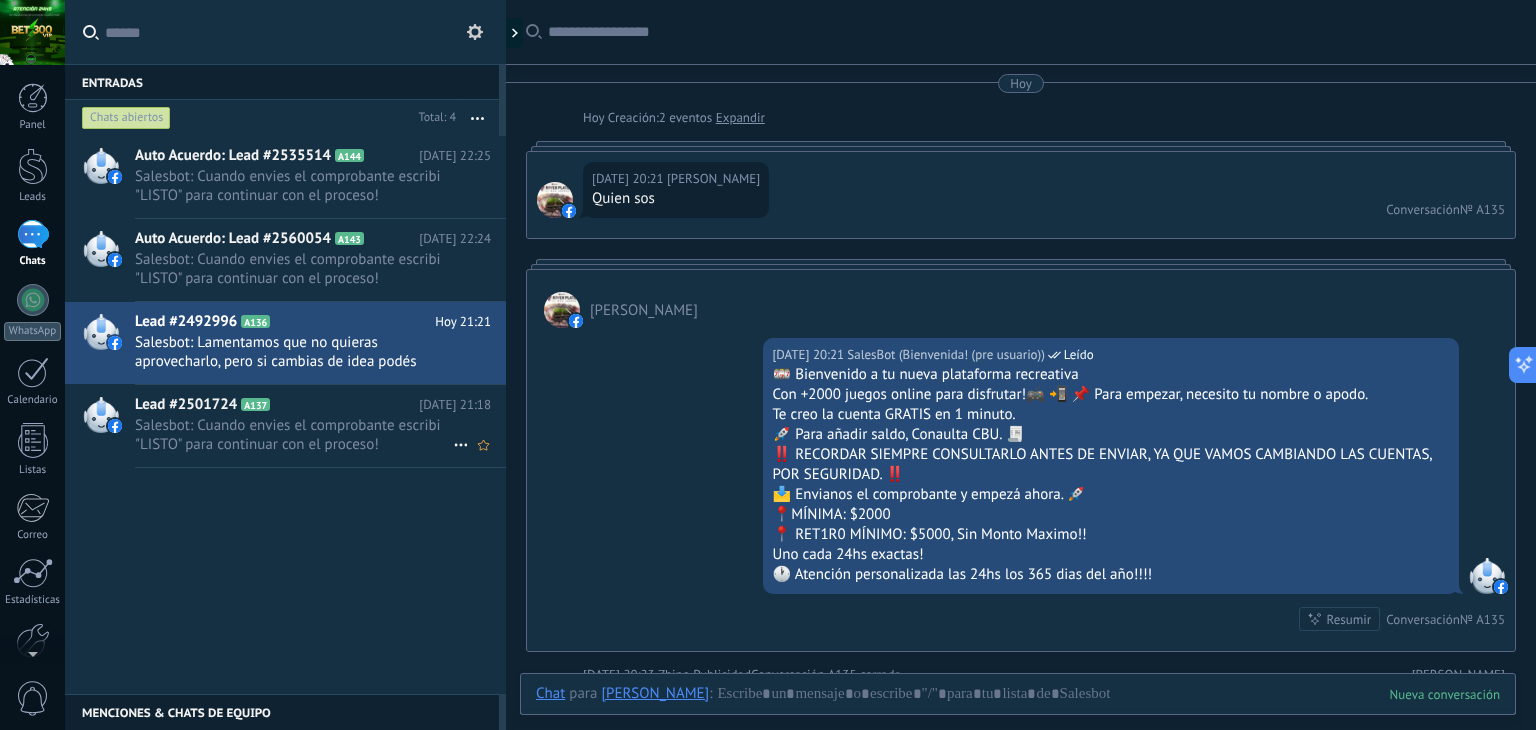 scroll, scrollTop: 1905, scrollLeft: 0, axis: vertical 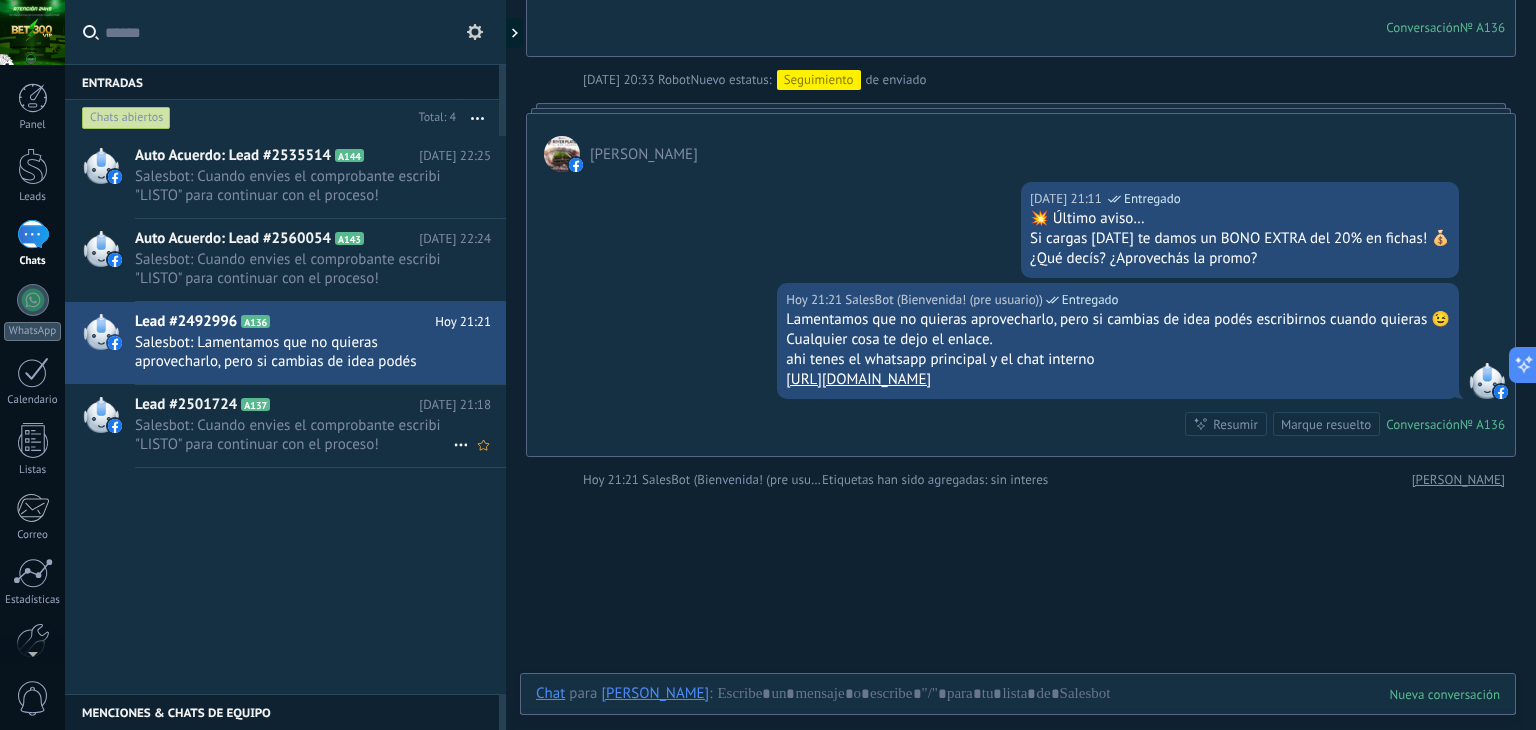click on "Salesbot: Cuando envies el comprobante escribi "LISTO" para continuar con el proceso!" at bounding box center [294, 435] 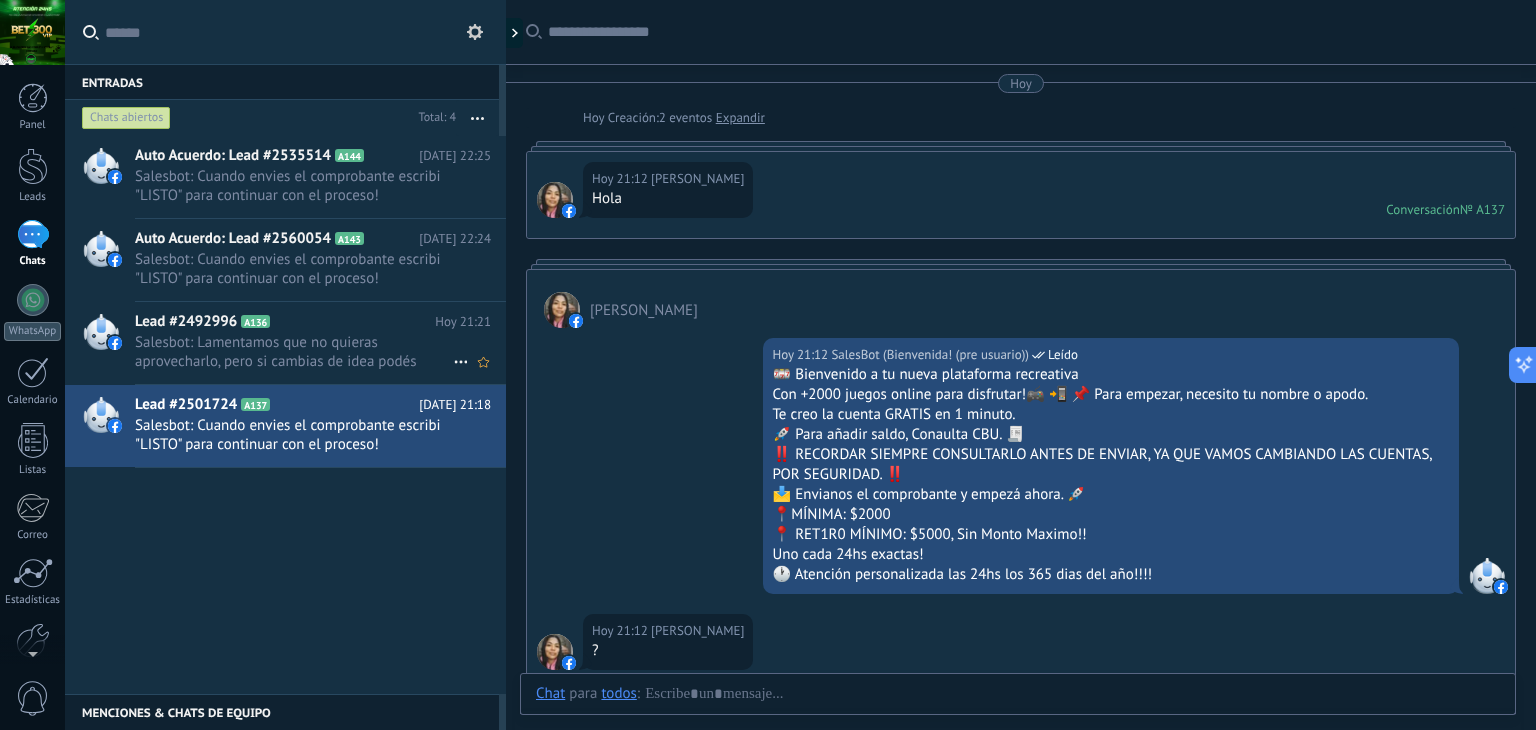 click 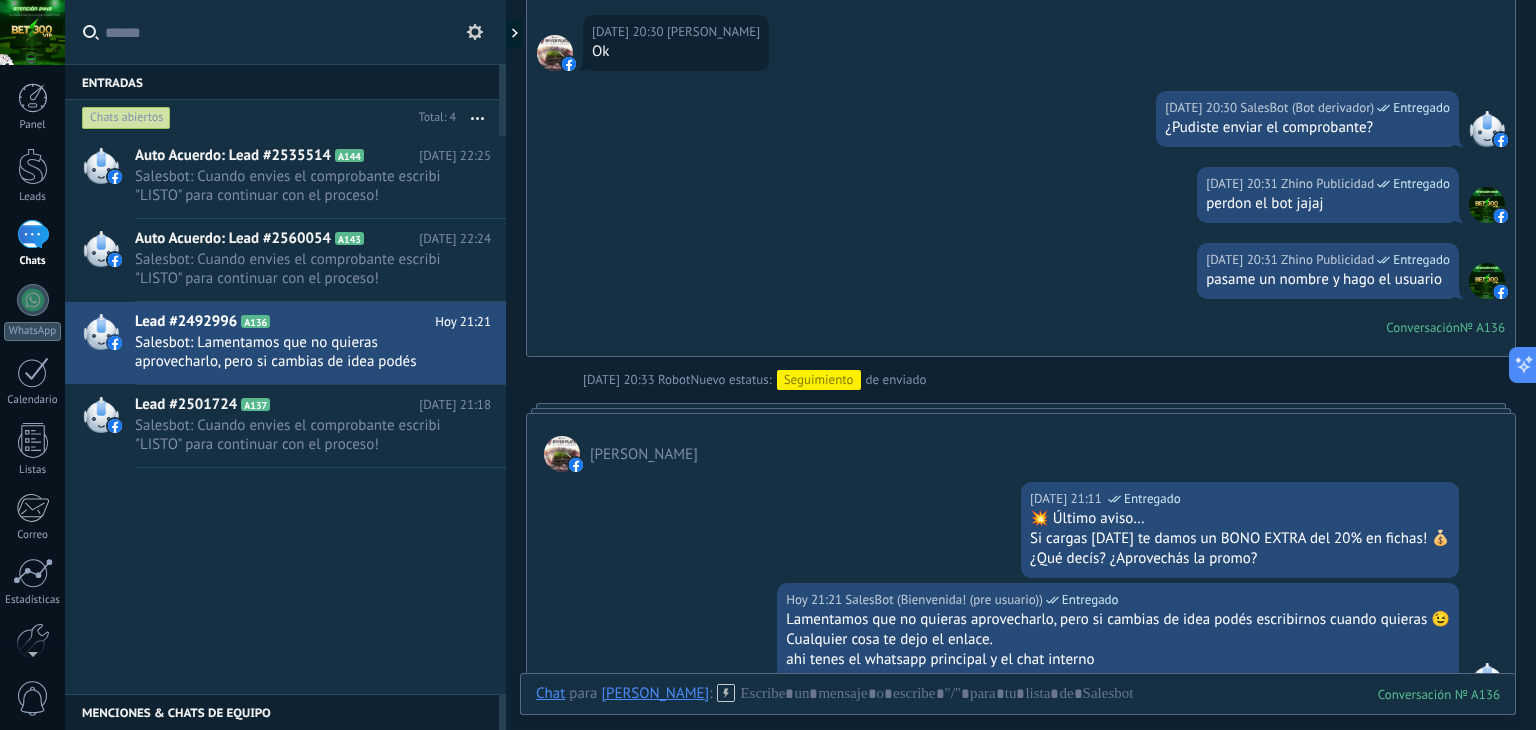scroll, scrollTop: 1997, scrollLeft: 0, axis: vertical 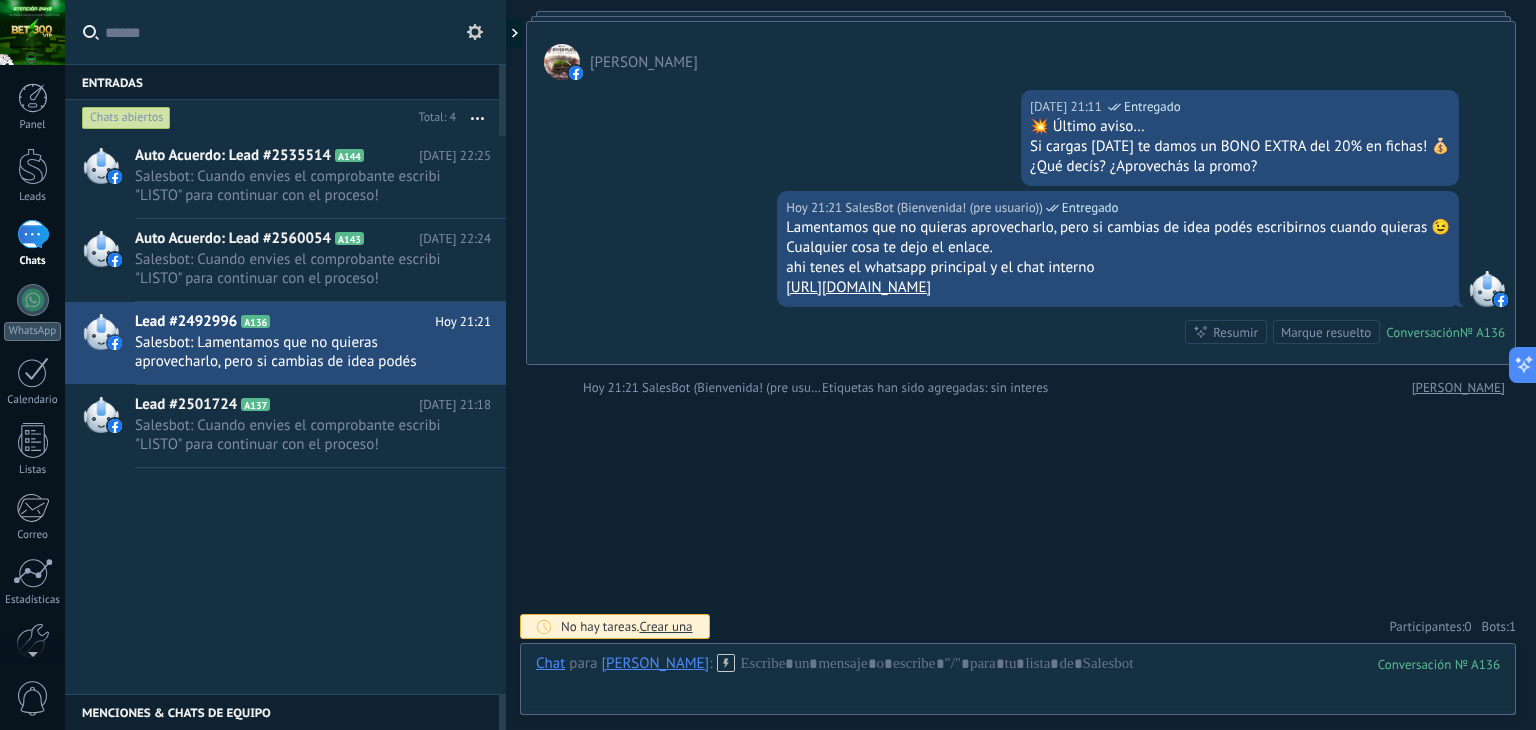 click on "Marque resuelto" at bounding box center (1326, 332) 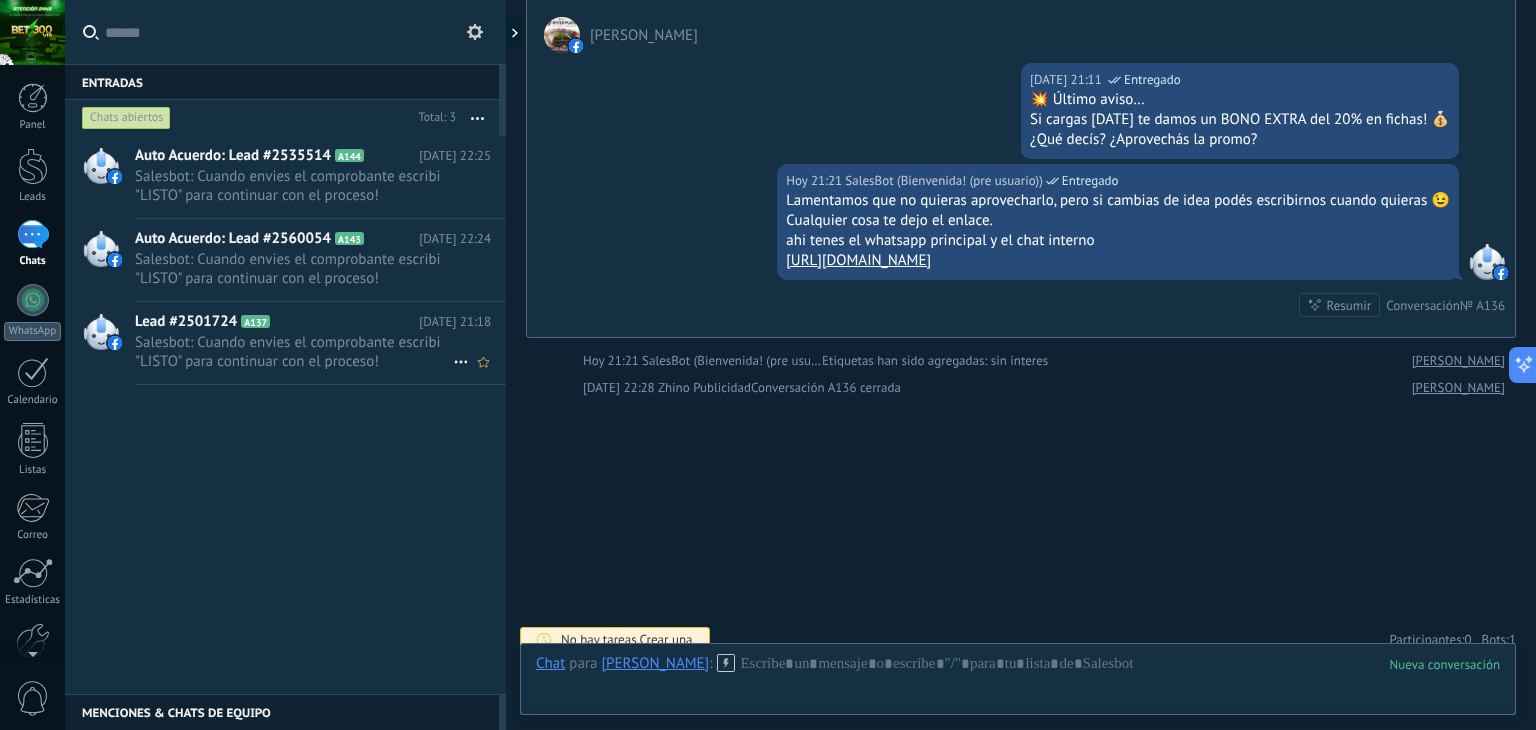 click on "Lead #2501724
A137" at bounding box center [277, 322] 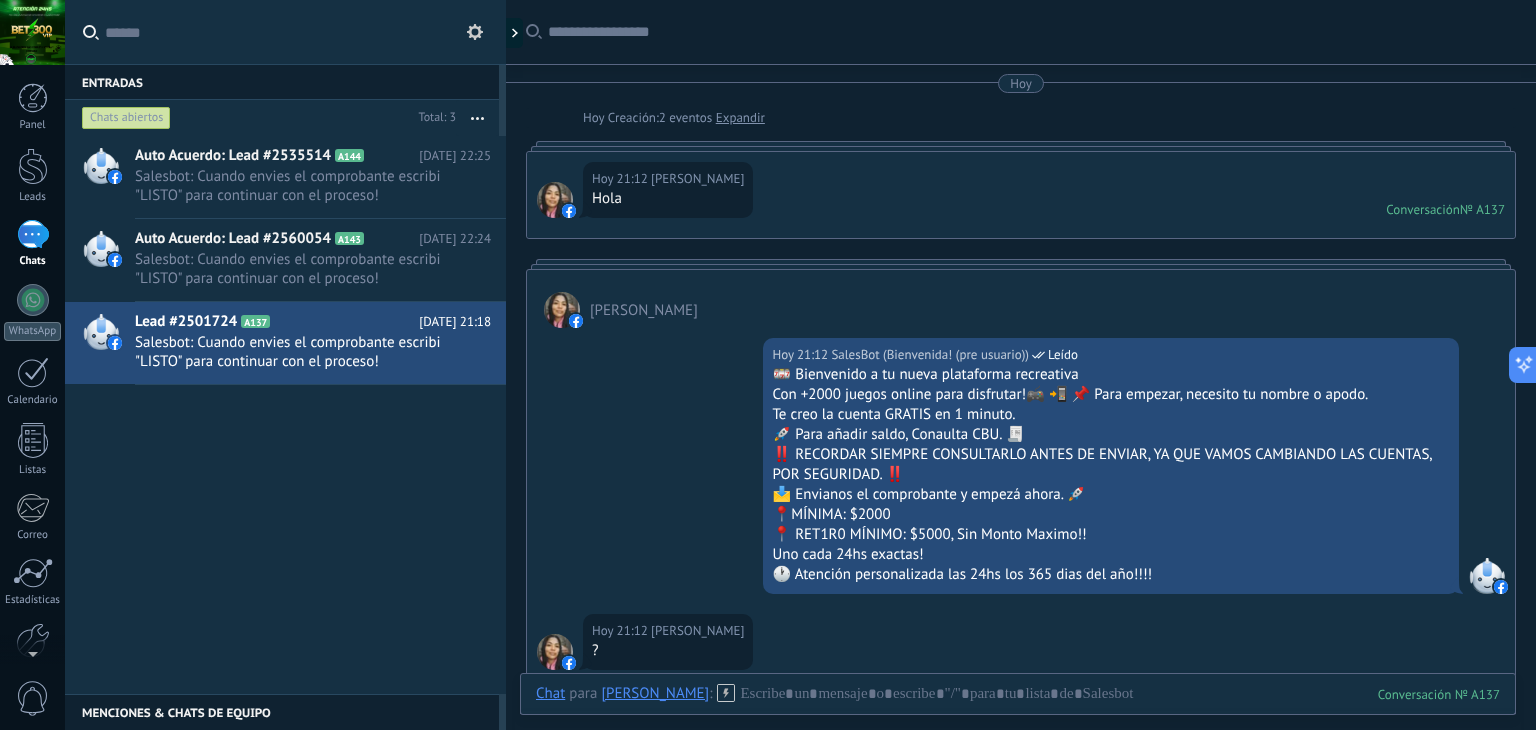 scroll, scrollTop: 726, scrollLeft: 0, axis: vertical 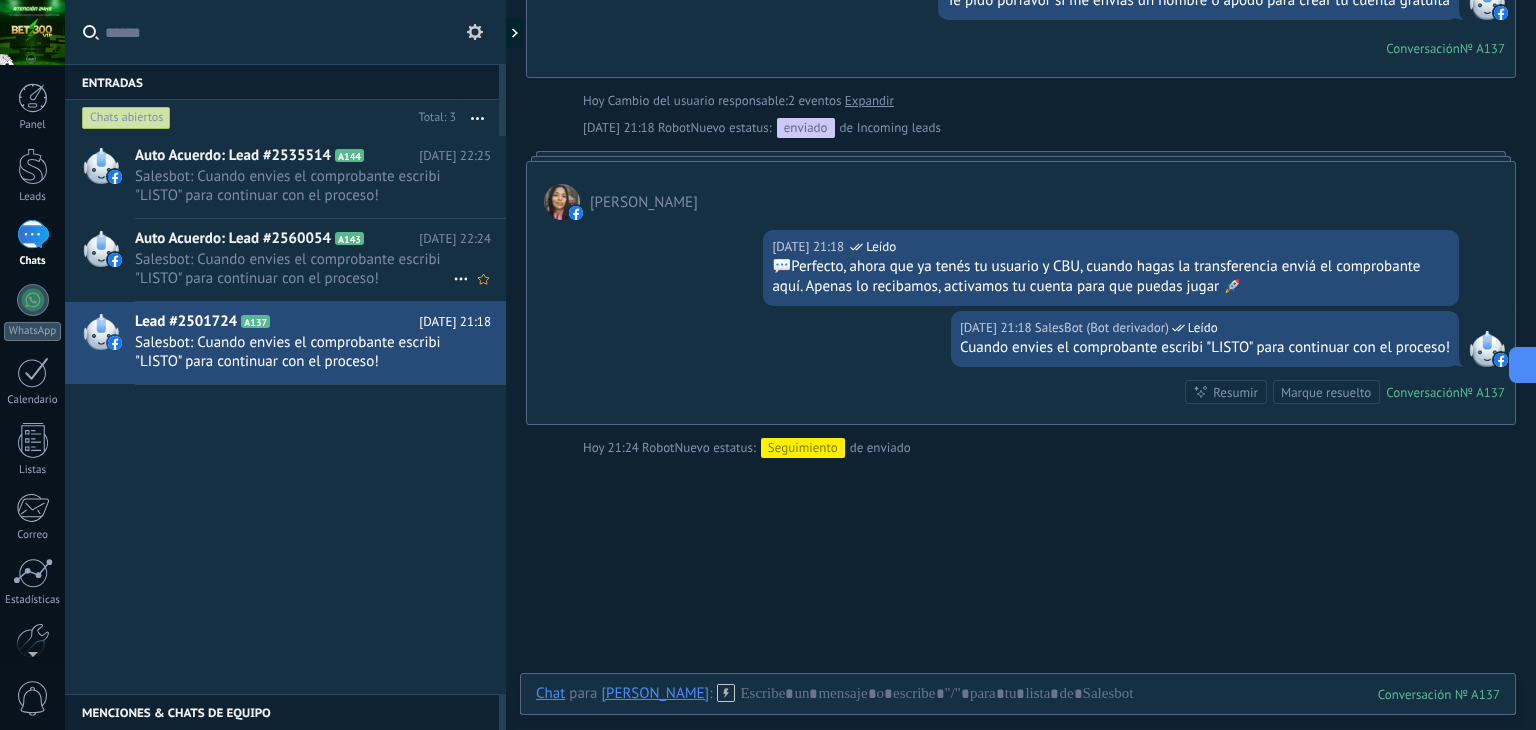click on "Auto Acuerdo: Lead #2560054
A143
Hoy 22:24
Salesbot: Cuando envies el comprobante escribi "LISTO" para continuar con el proceso!" at bounding box center [320, 260] 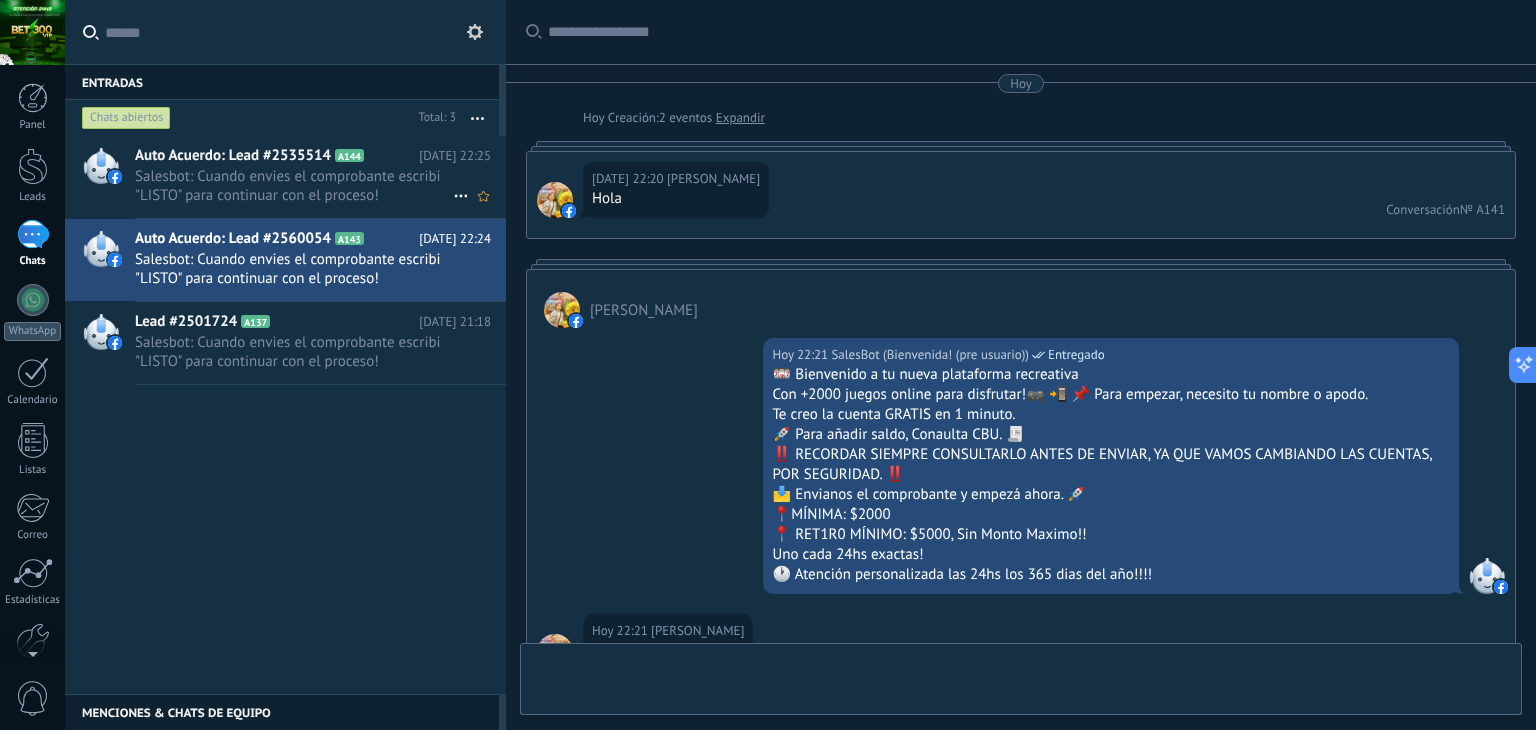 scroll, scrollTop: 1887, scrollLeft: 0, axis: vertical 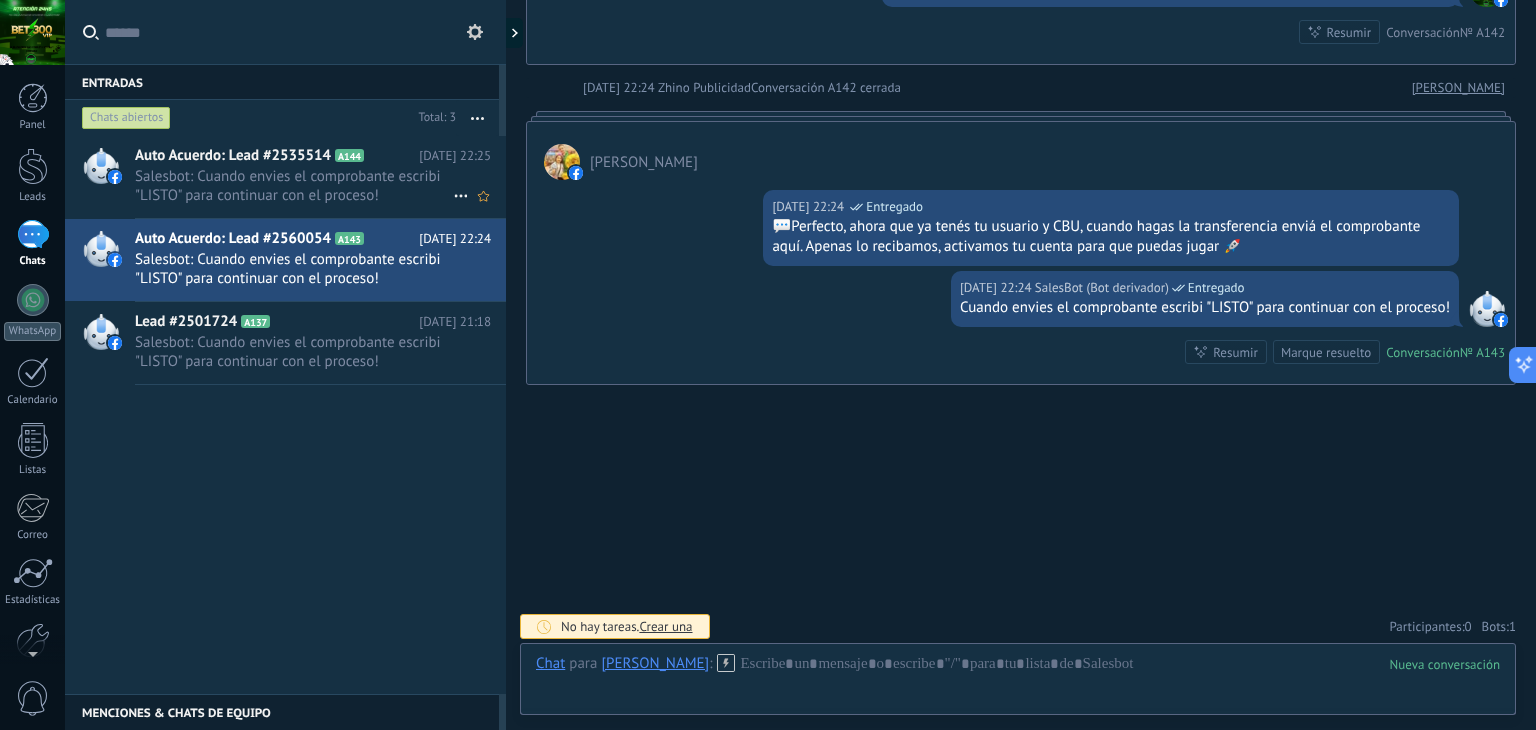 click on "Salesbot: Cuando envies el comprobante escribi "LISTO" para continuar con el proceso!" at bounding box center (294, 186) 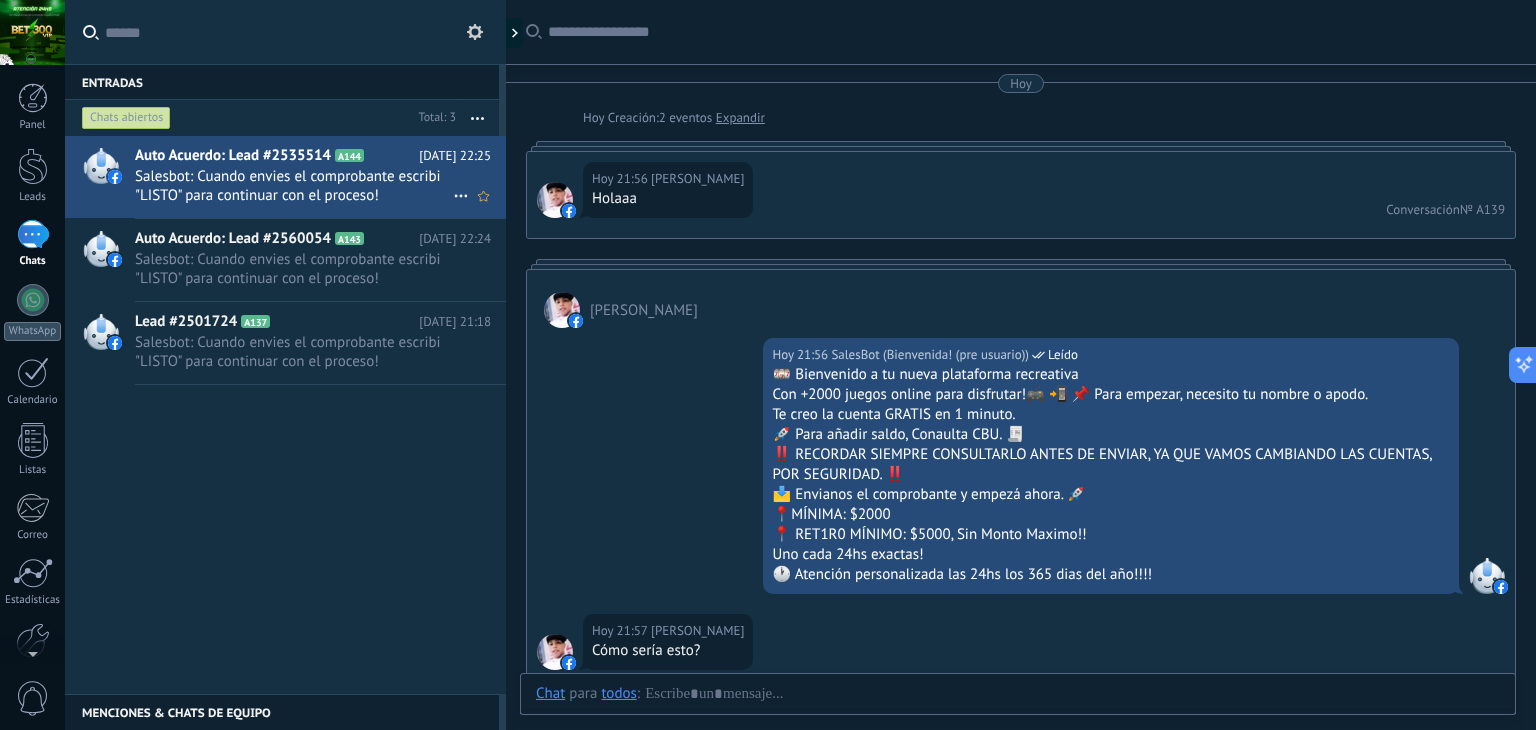 scroll, scrollTop: 2338, scrollLeft: 0, axis: vertical 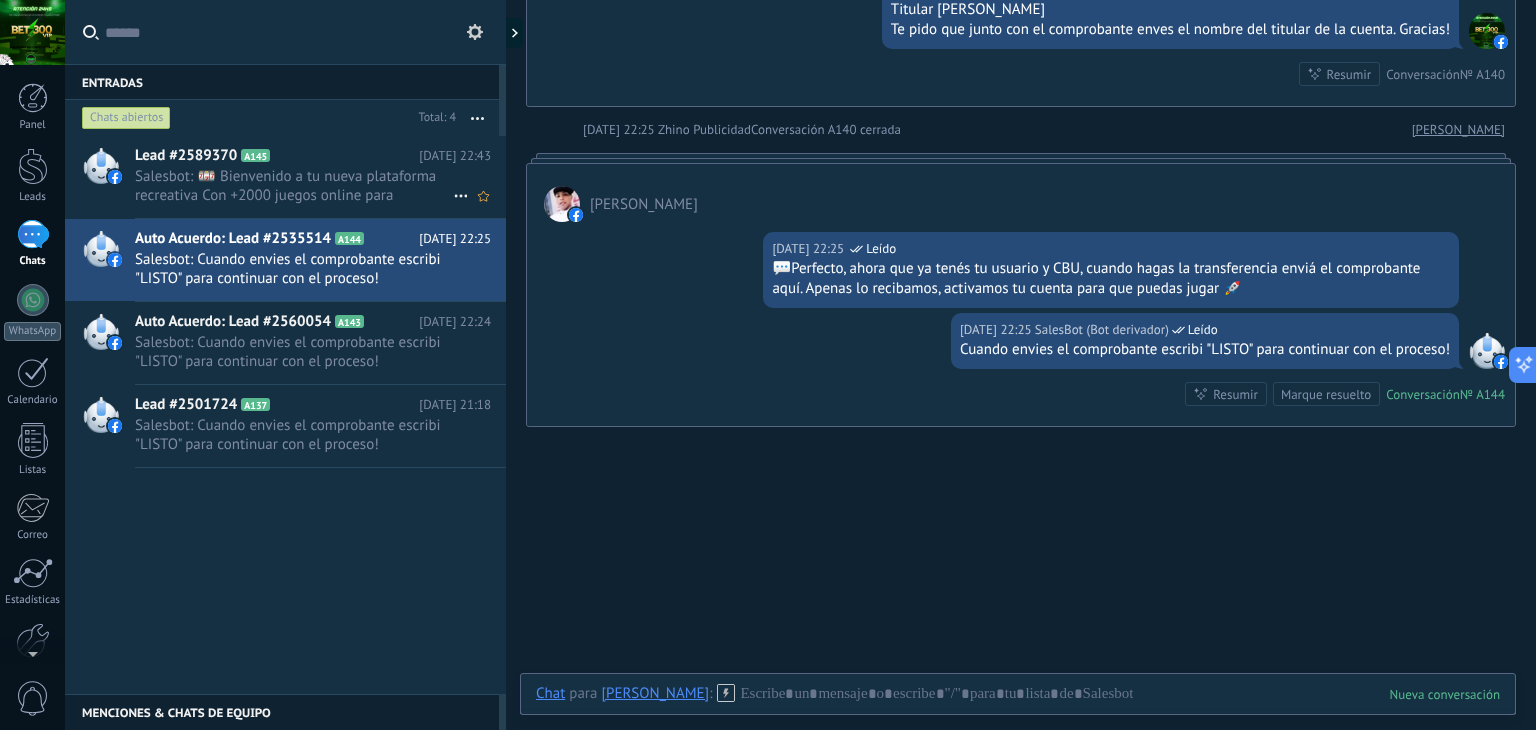 click on "Salesbot: 🎰 Bienvenido a tu nueva plataforma recreativa
Con +2000 juegos online para disfrutar!🎮  📲 📌 Para empezar, necesito tu nombre o apodo.
Te creo la cuenta GRATIS en 1 minuto.
🚀  Para añadir saldo, Conaulta CBU. 🧾
‼️ RECORDAR SIEMPRE CONSULTARLO ANTES DE ENVIAR, YA QUE VAMOS CAMBIANDO LAS CUENTAS, POR SEGURIDAD. ‼️
📩 Envianos el comprobante y empezá ahora. 🚀
📍MÍNIMA: $2000
📍 RET1R0 MÍNIMO: $5000, Sin Monto Maximo!!
Uno cada 24hs exactas!
🕐 Atención personalizada las 24hs los 365 dias del año!!!!" at bounding box center [294, 186] 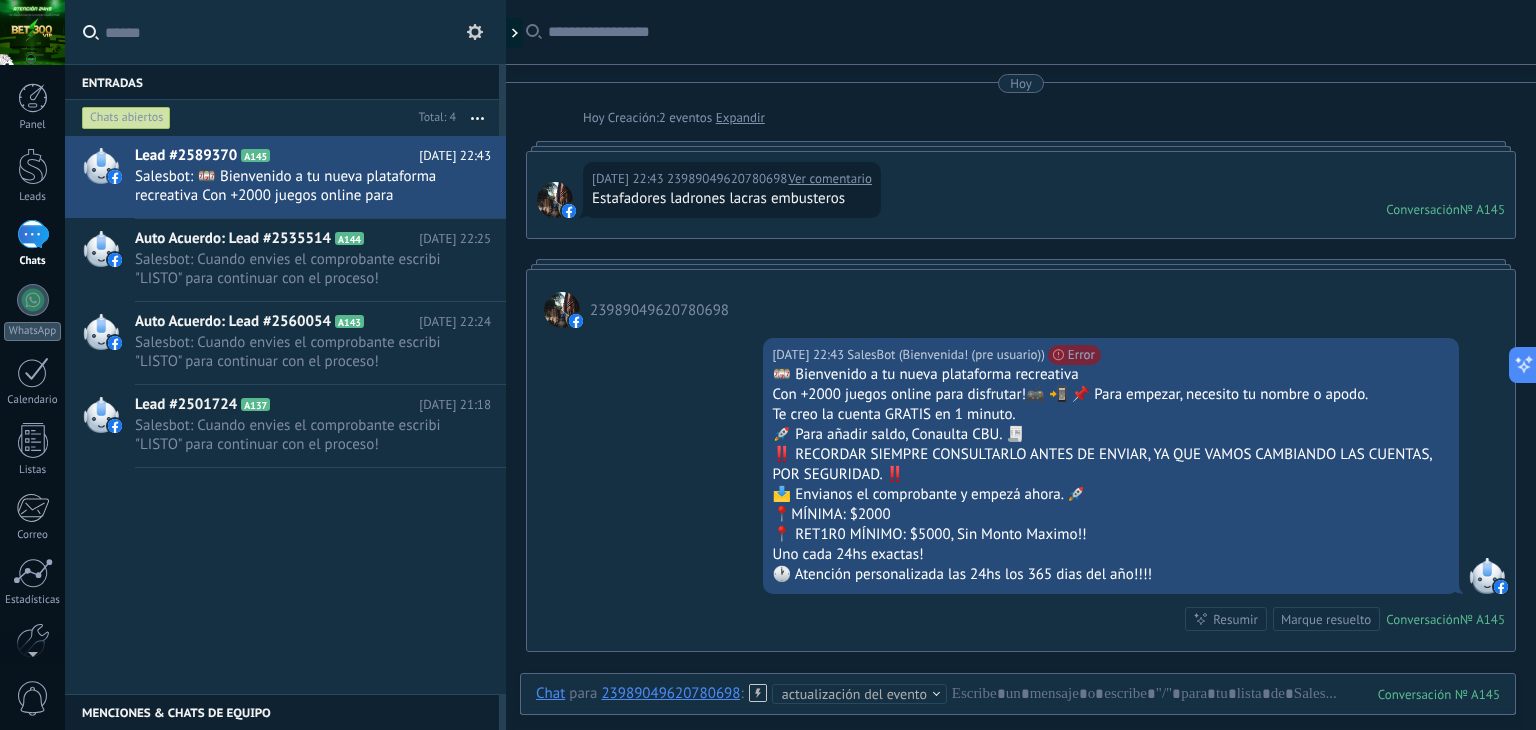 scroll, scrollTop: 200, scrollLeft: 0, axis: vertical 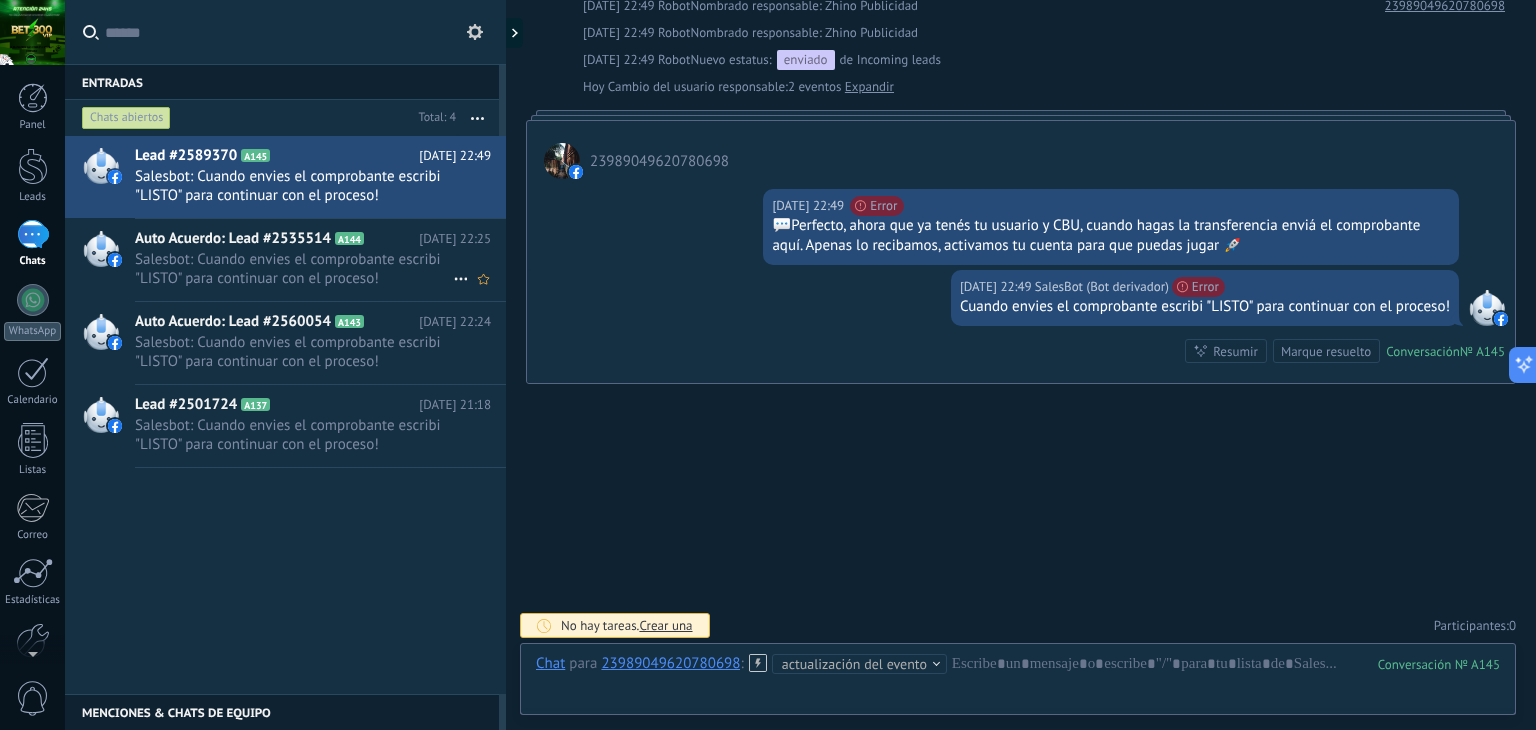 click on "Salesbot: Cuando envies el comprobante escribi "LISTO" para continuar con el proceso!" at bounding box center [294, 269] 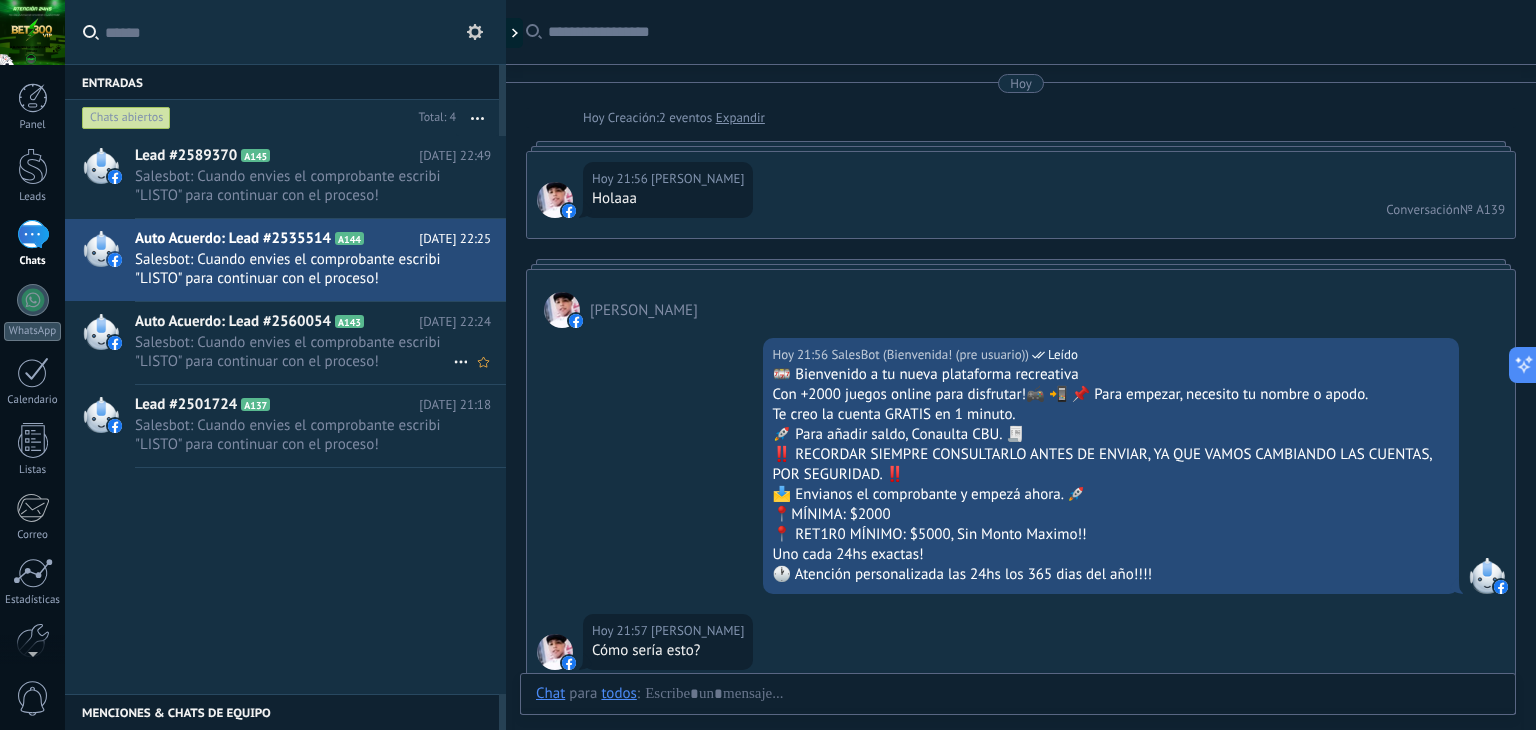 scroll, scrollTop: 2338, scrollLeft: 0, axis: vertical 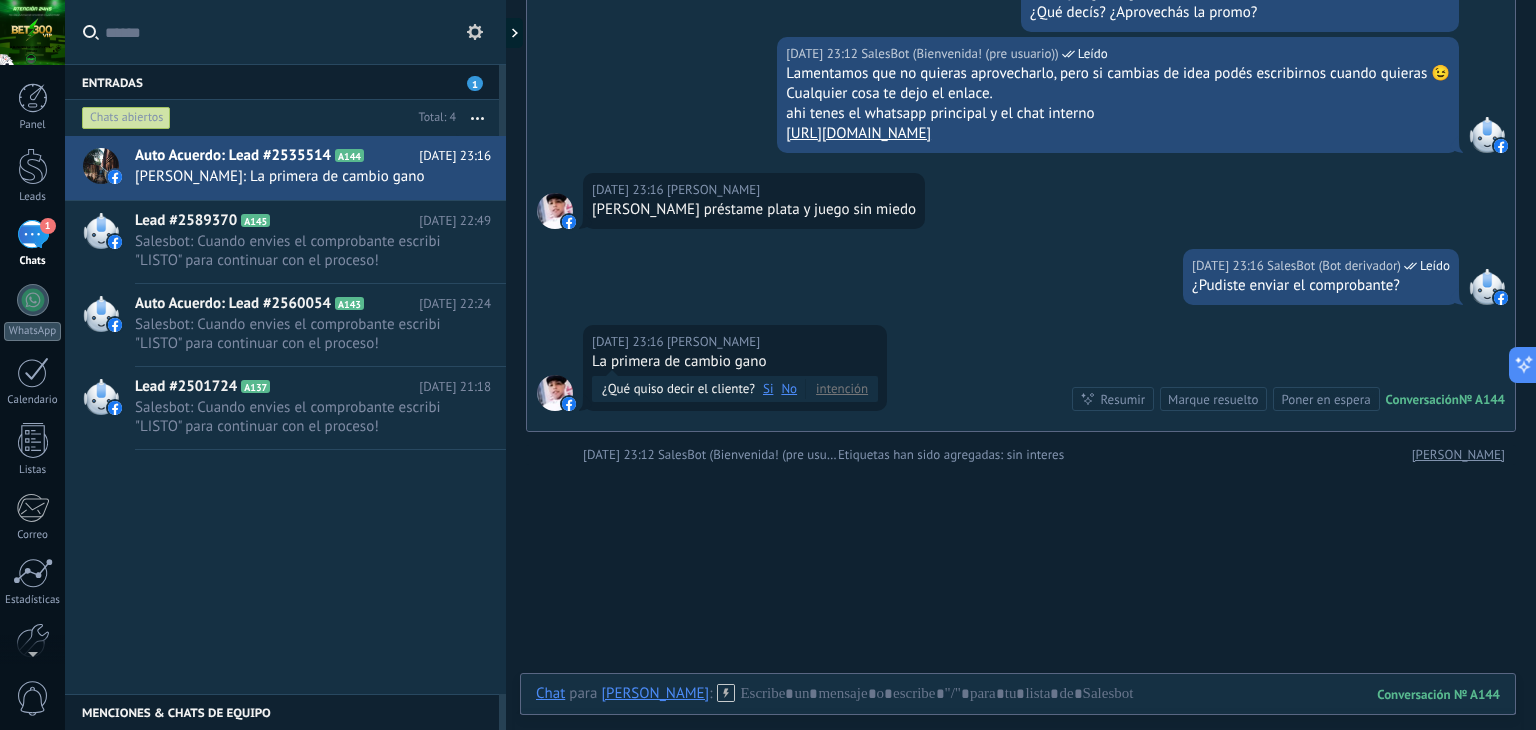 click on "1" at bounding box center (33, 234) 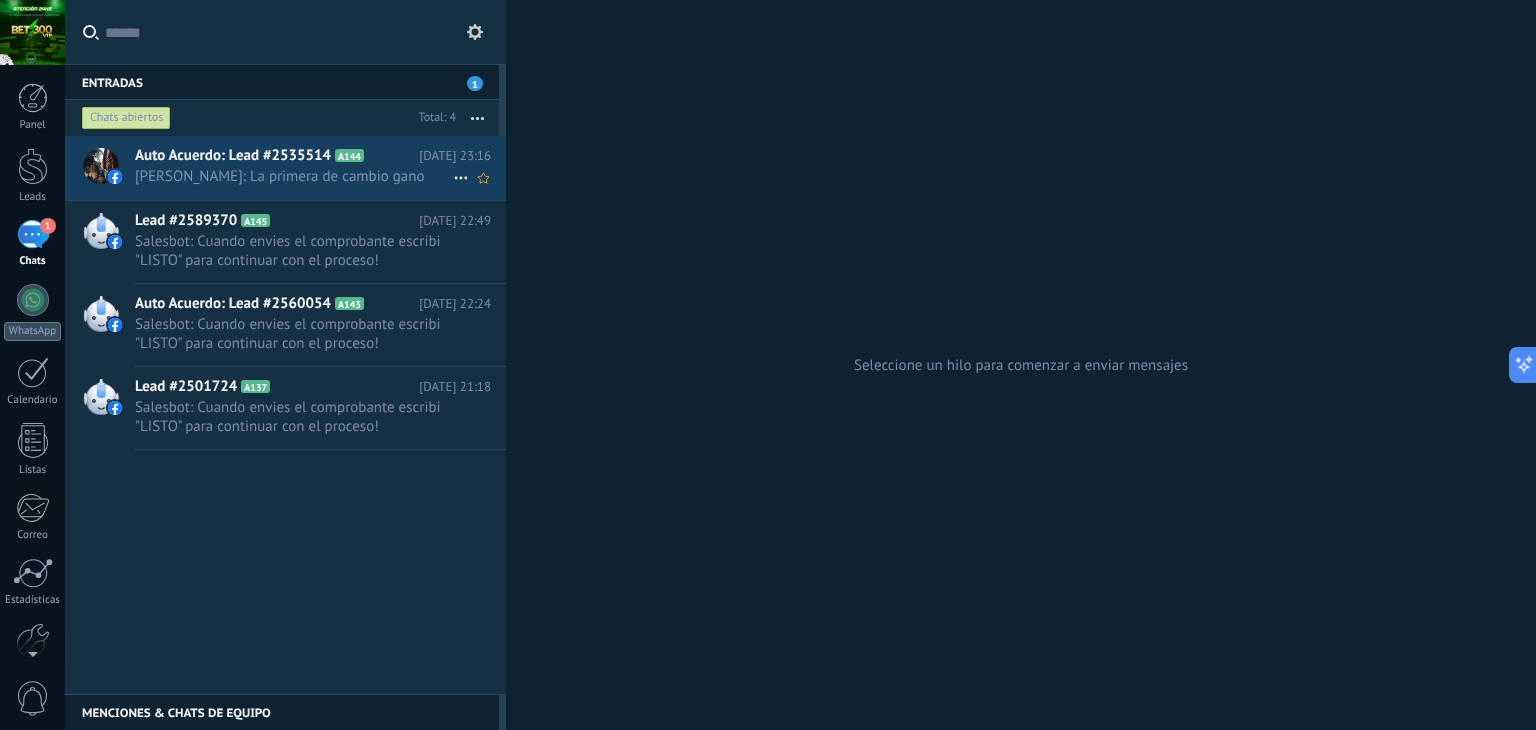 click on "Michel Escalante: La primera de cambio gano" at bounding box center [294, 176] 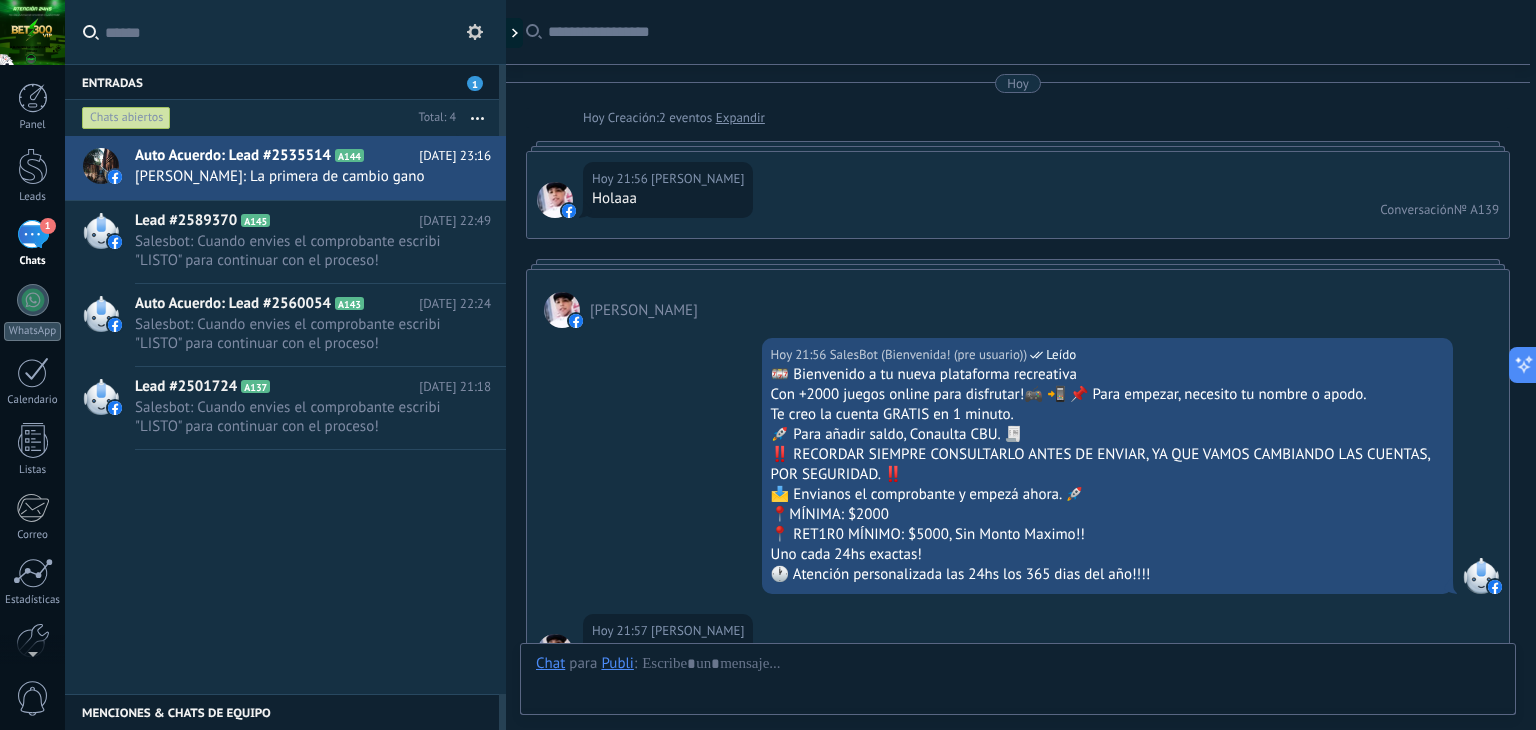 scroll, scrollTop: 2942, scrollLeft: 0, axis: vertical 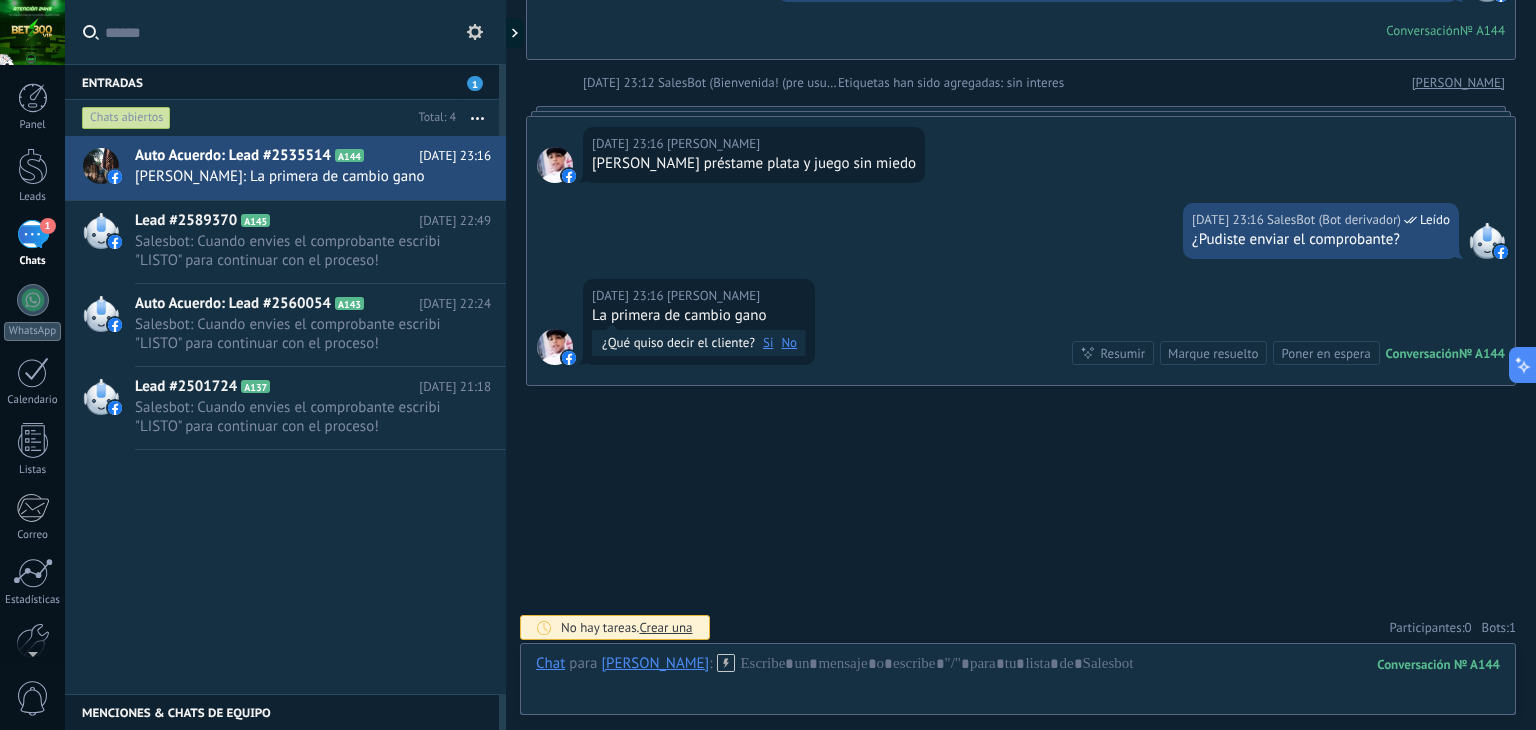 click on "Marque resuelto" at bounding box center (1213, 353) 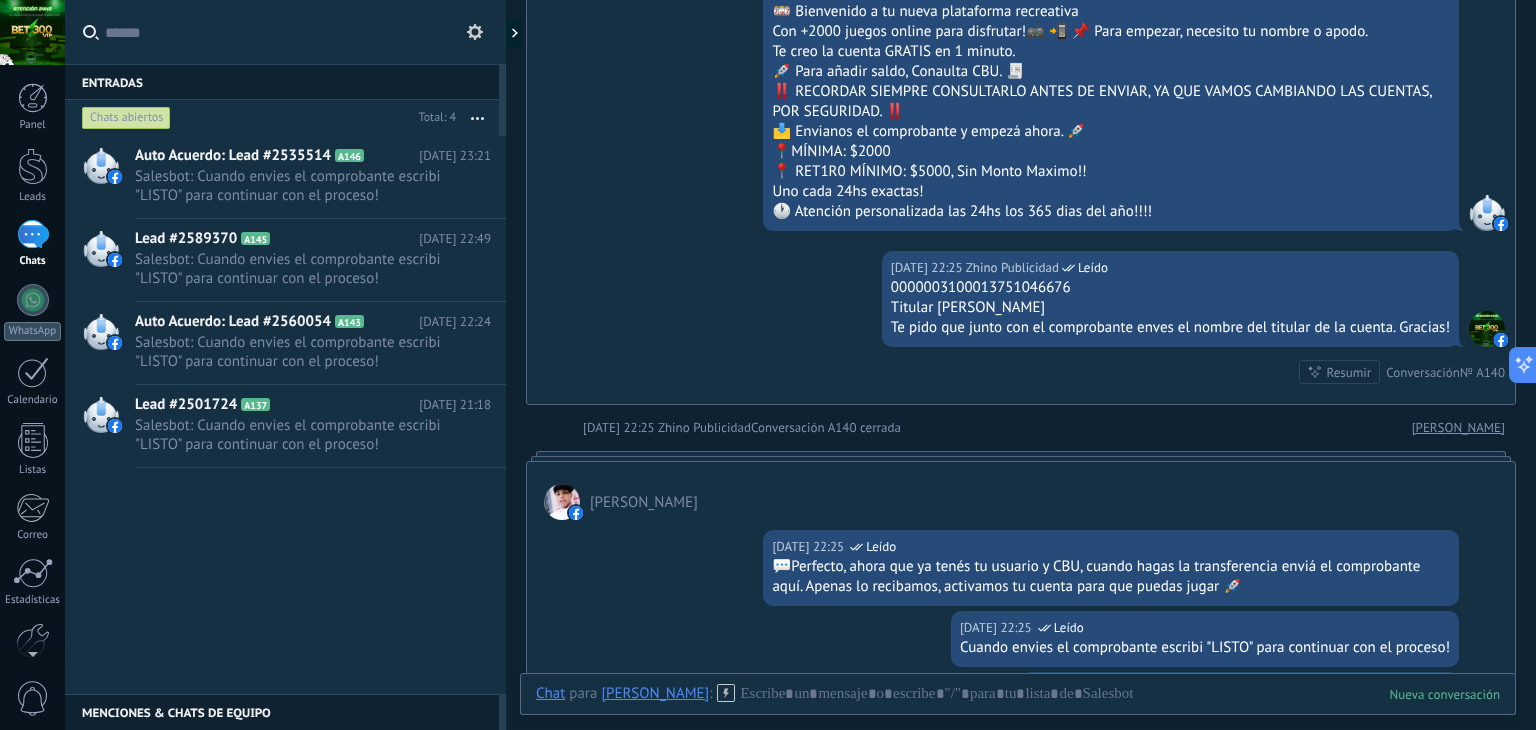 scroll, scrollTop: 1940, scrollLeft: 0, axis: vertical 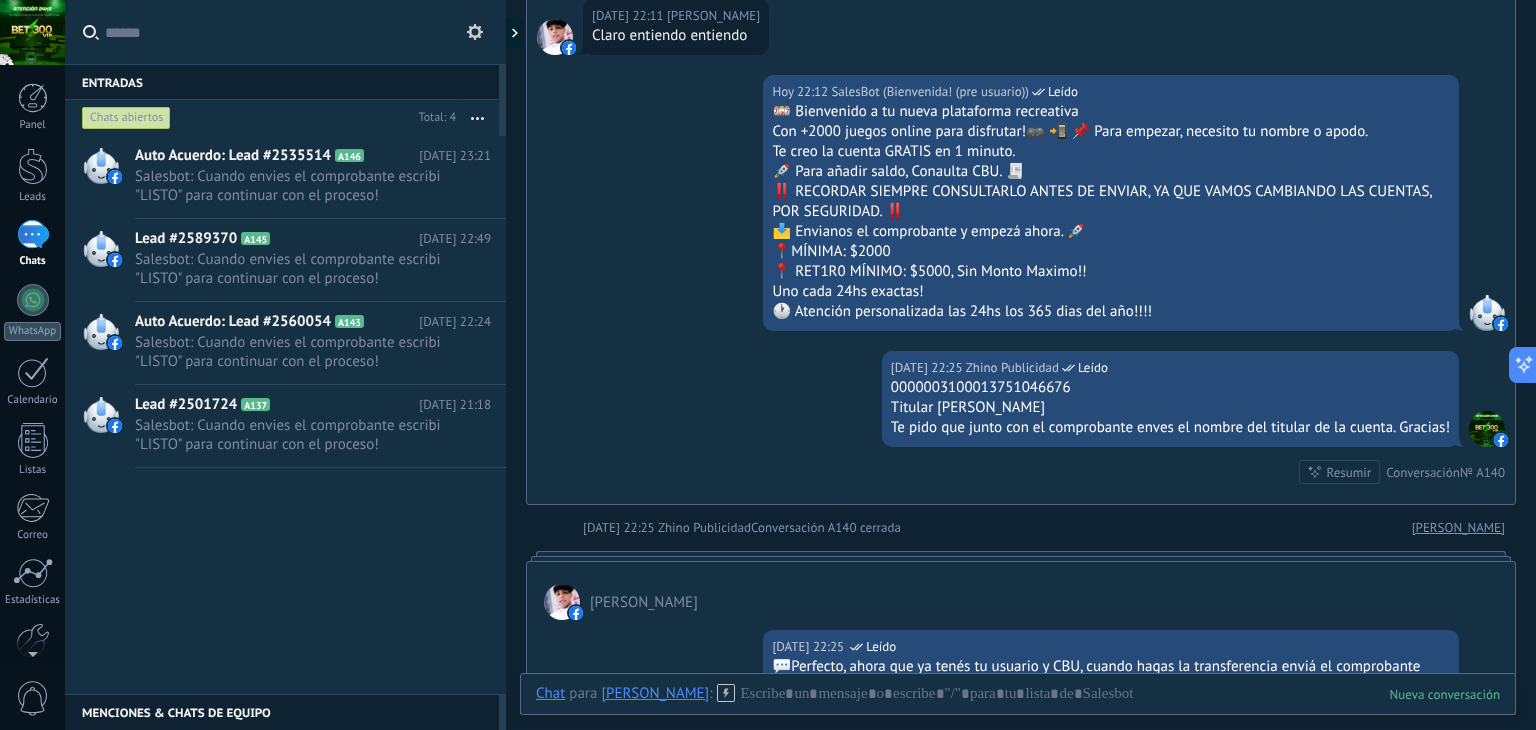click on "Te pido que junto con el comprobante enves el nombre del titular de la cuenta. Gracias!" at bounding box center [1170, 428] 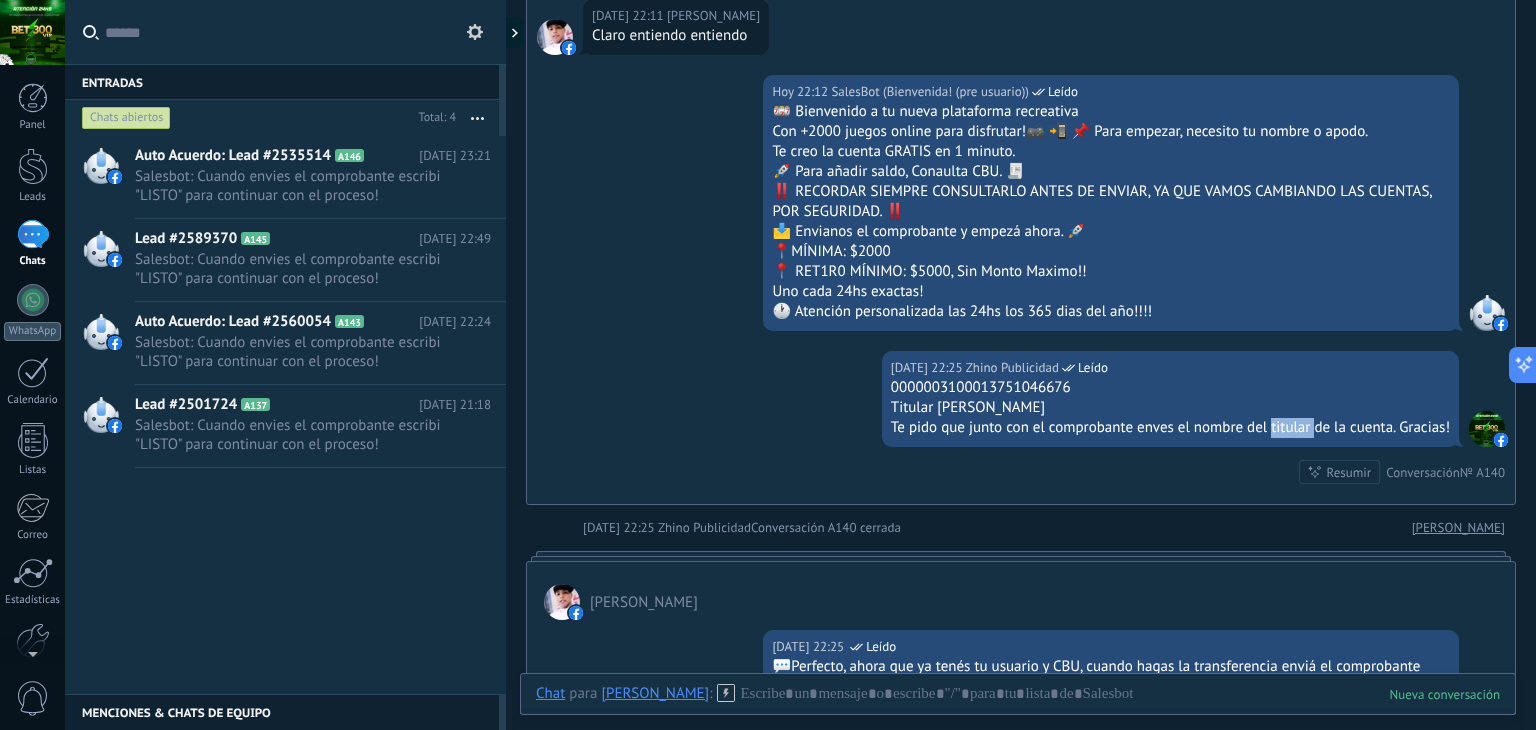click on "Te pido que junto con el comprobante enves el nombre del titular de la cuenta. Gracias!" at bounding box center (1170, 428) 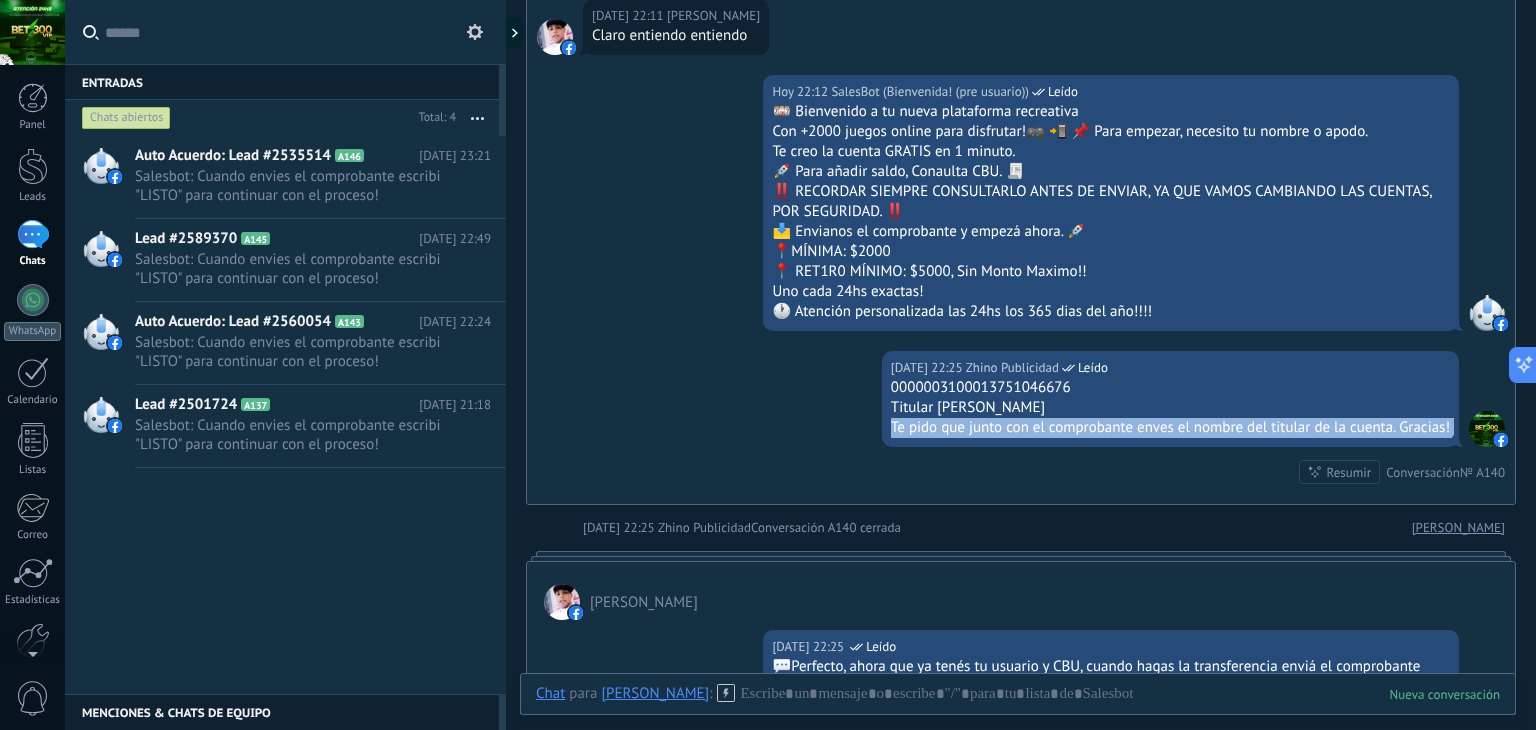 click on "Te pido que junto con el comprobante enves el nombre del titular de la cuenta. Gracias!" at bounding box center [1170, 428] 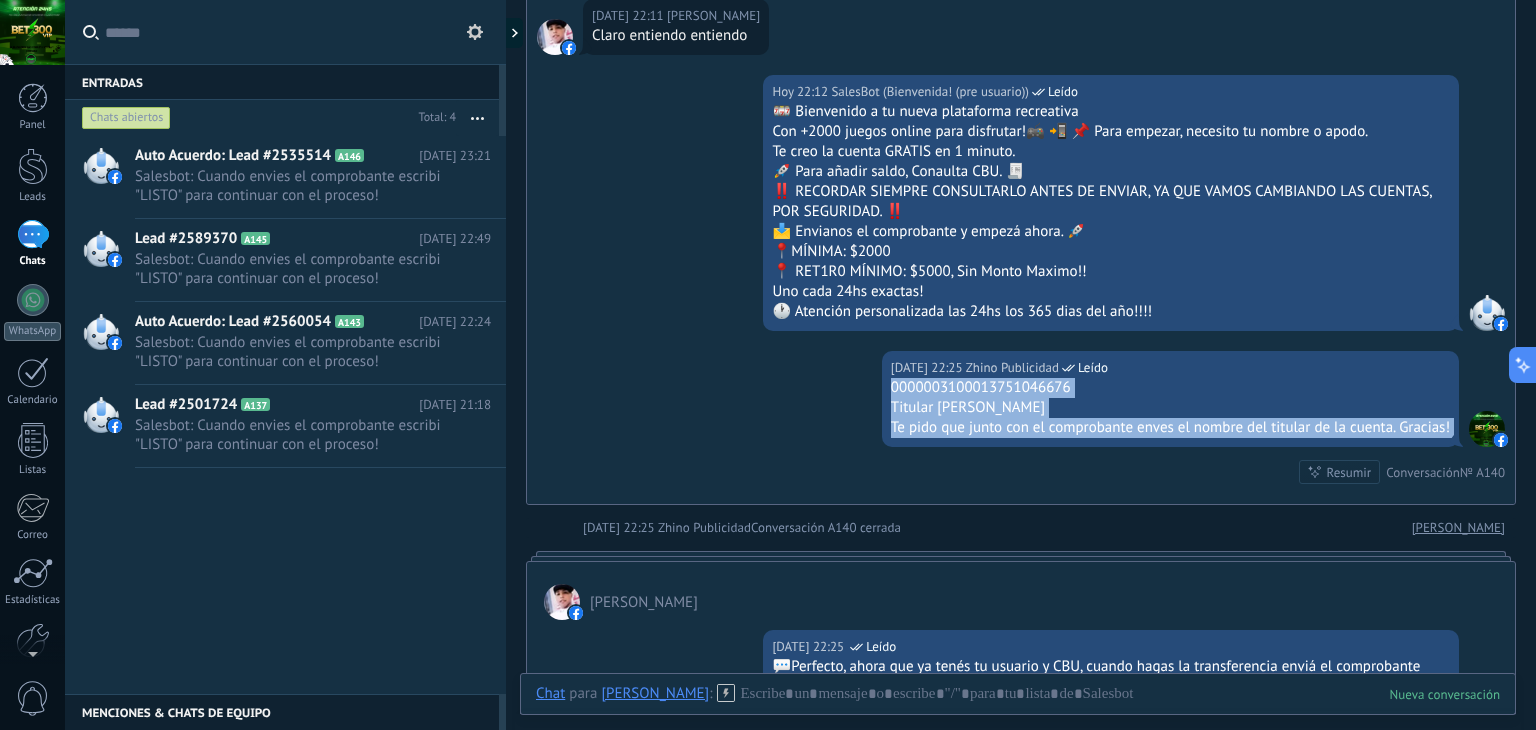 drag, startPoint x: 1445, startPoint y: 427, endPoint x: 853, endPoint y: 383, distance: 593.6329 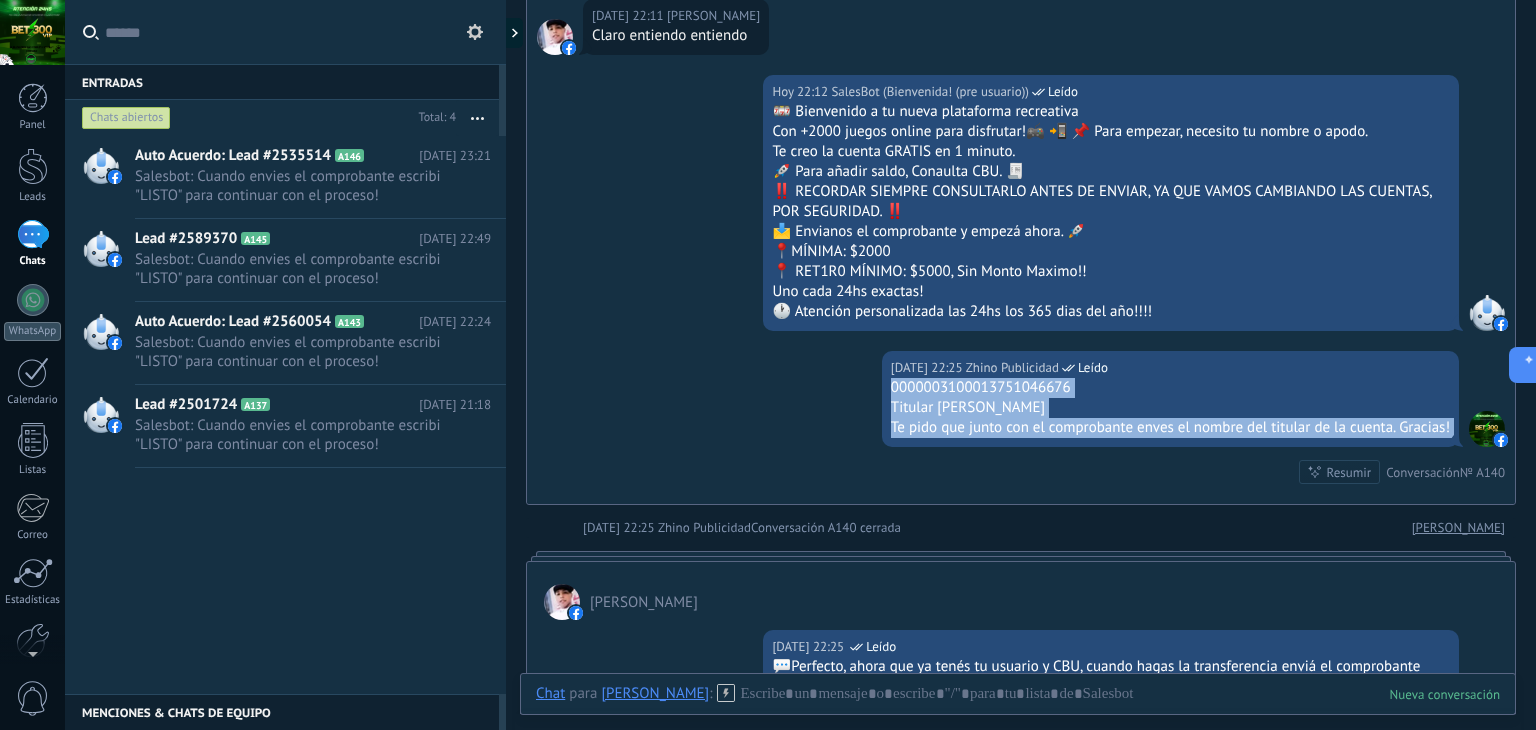 copy on "0000003100013751046676 Titular Romano Tobias Te pido que junto con el comprobante enves el nombre del titular de la cuenta. Gracias! Resumir" 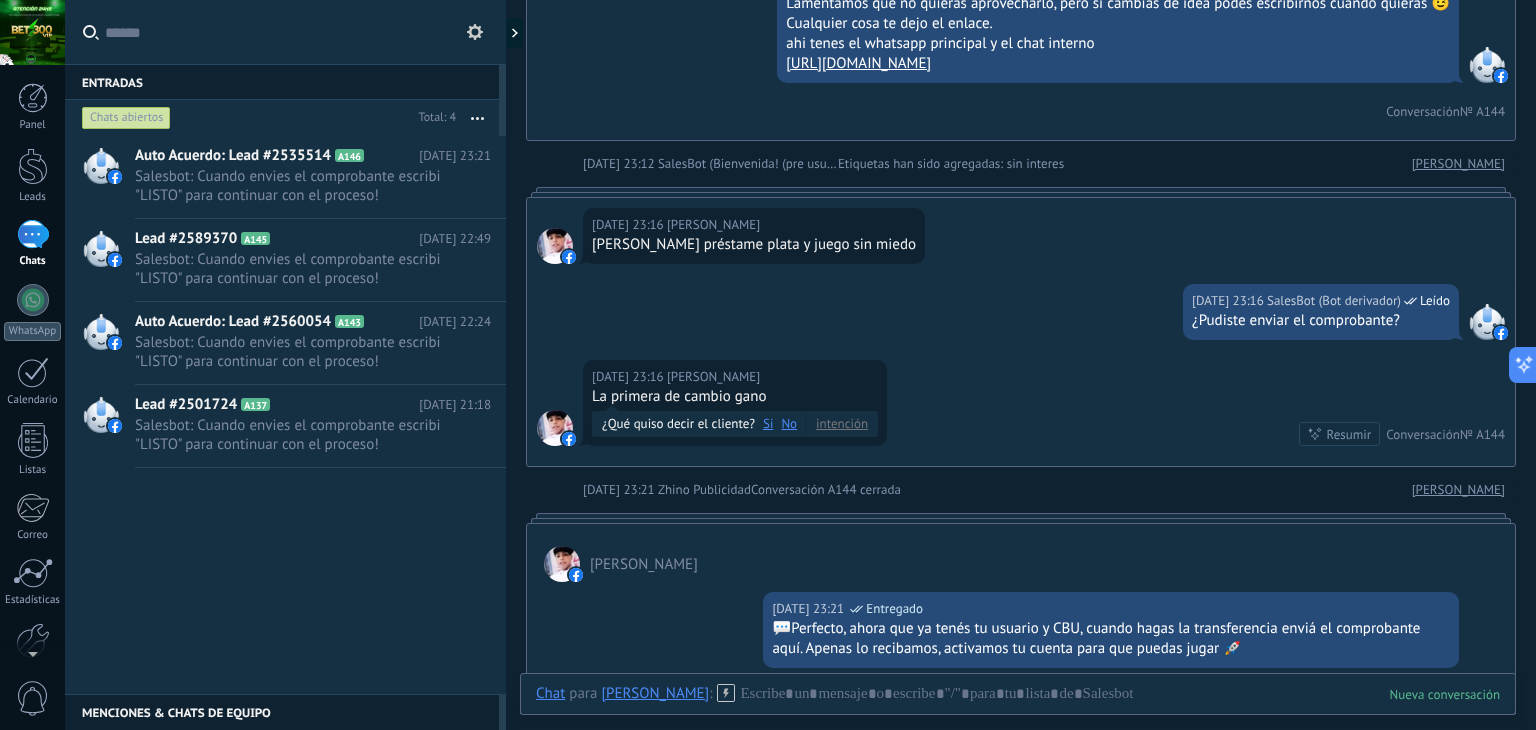 scroll, scrollTop: 2961, scrollLeft: 0, axis: vertical 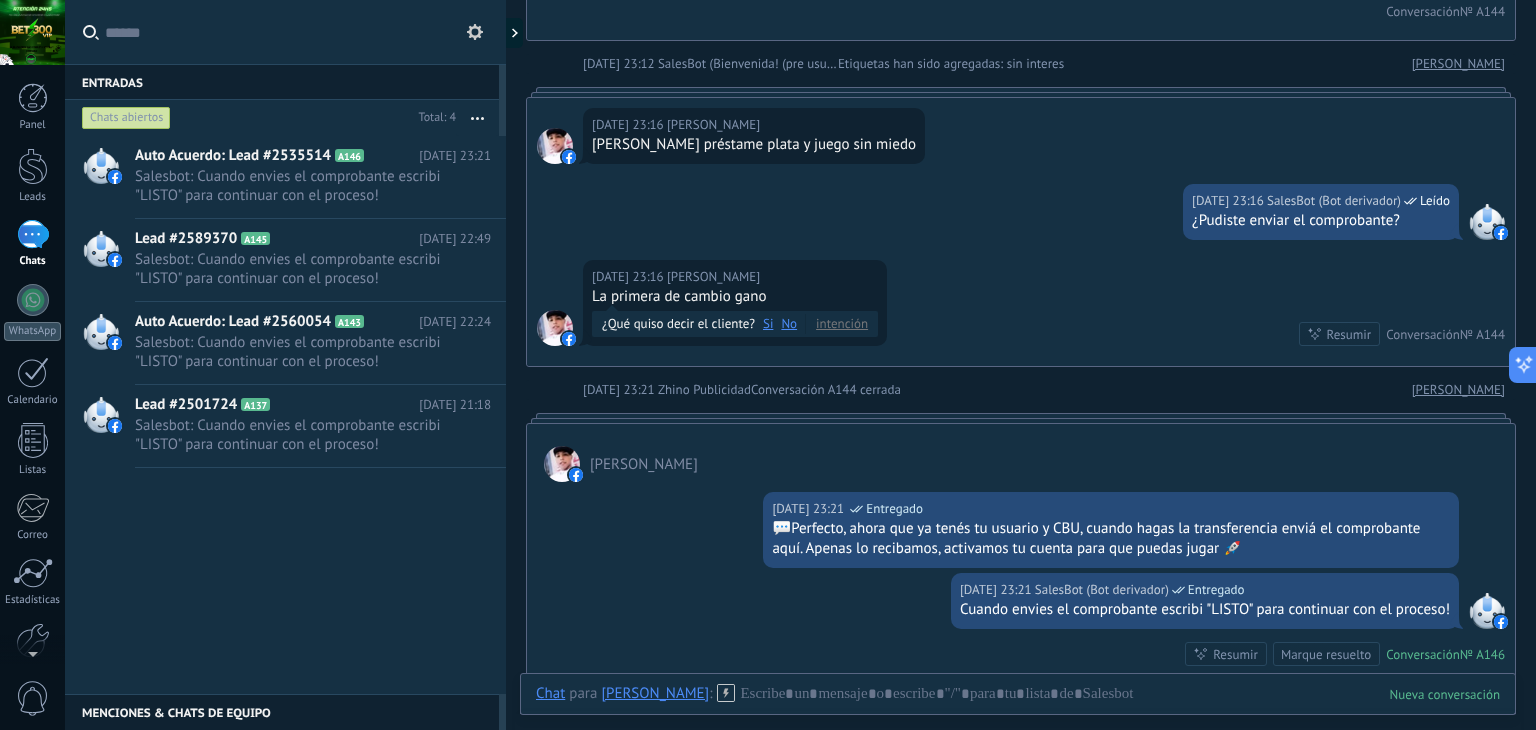 click on "Si" at bounding box center (768, 324) 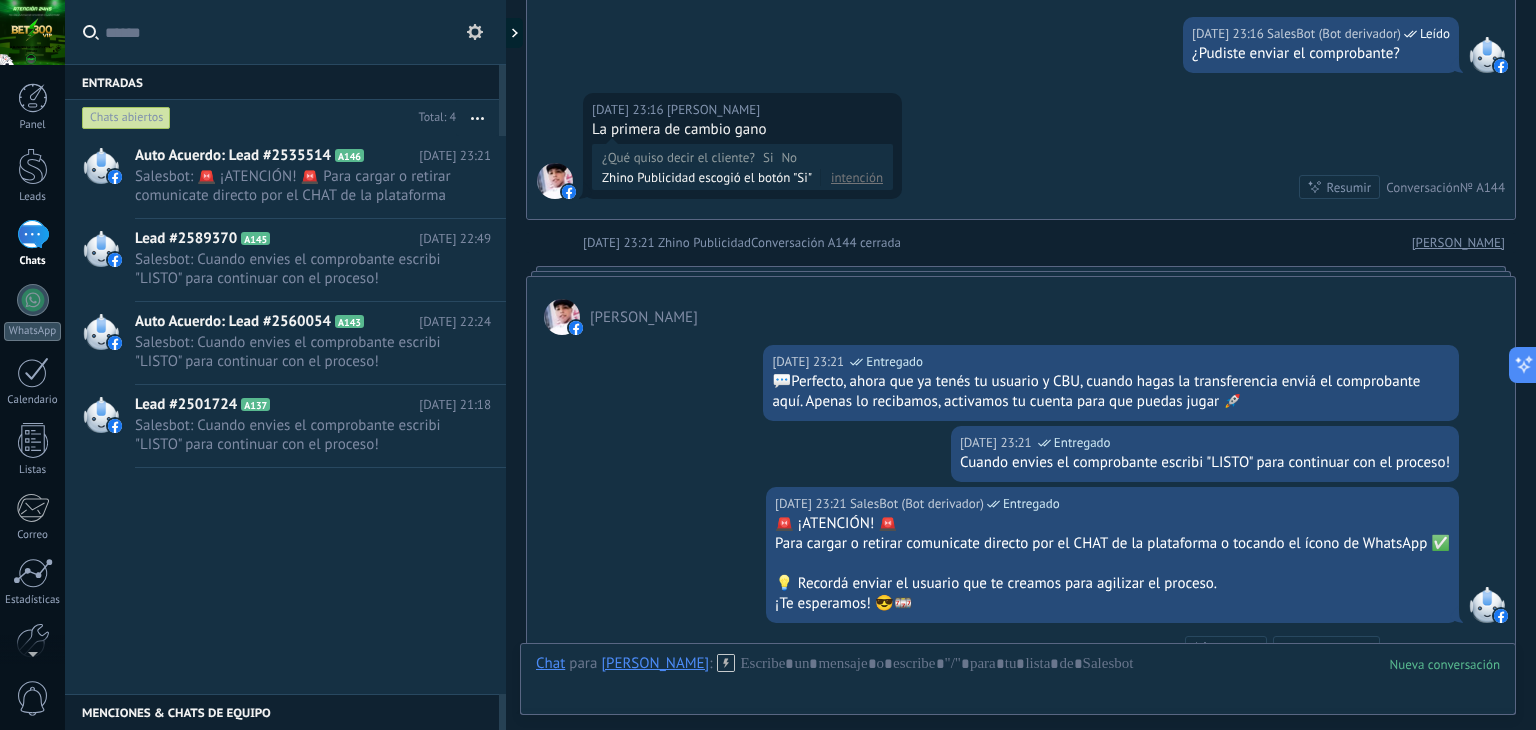 scroll, scrollTop: 3442, scrollLeft: 0, axis: vertical 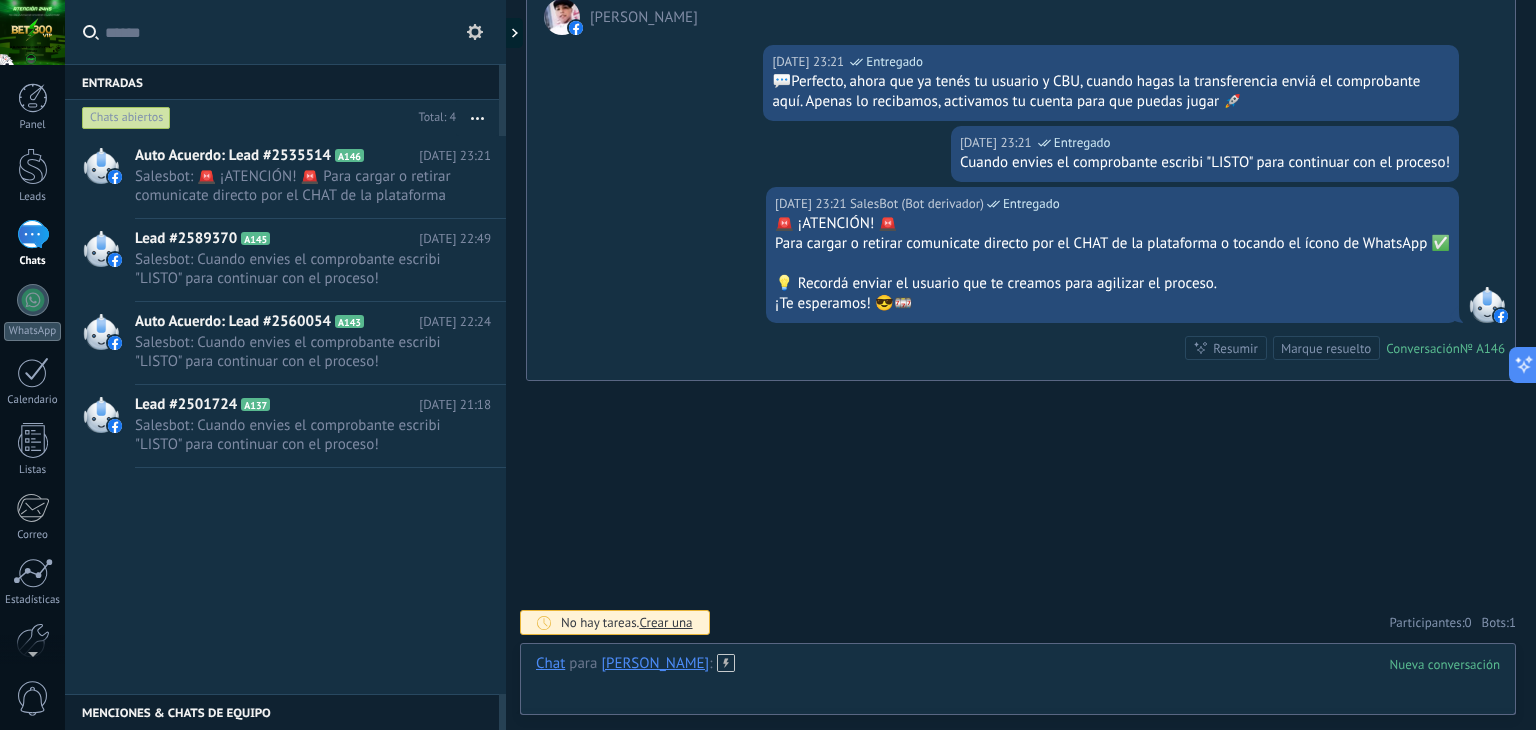 click at bounding box center [1018, 684] 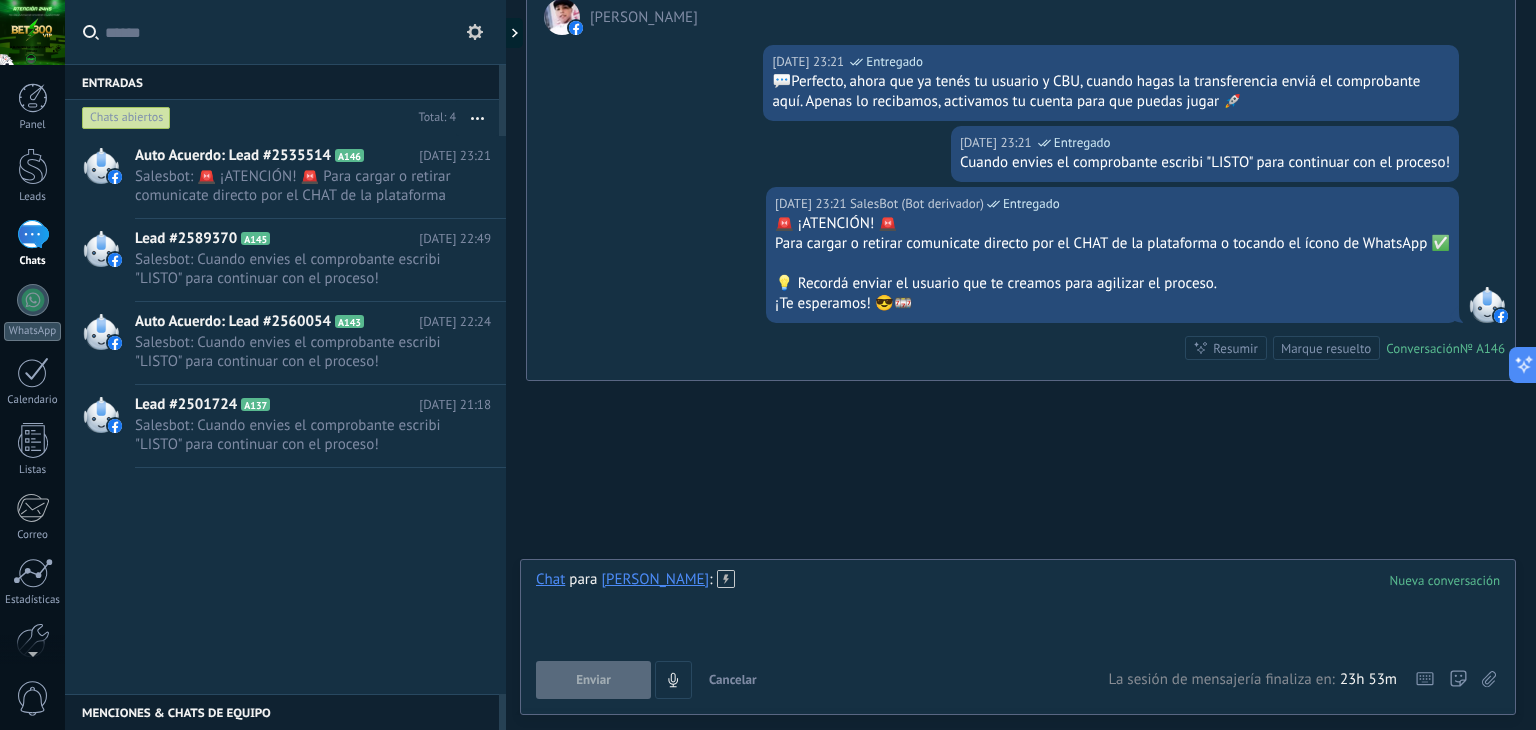click at bounding box center (1018, 608) 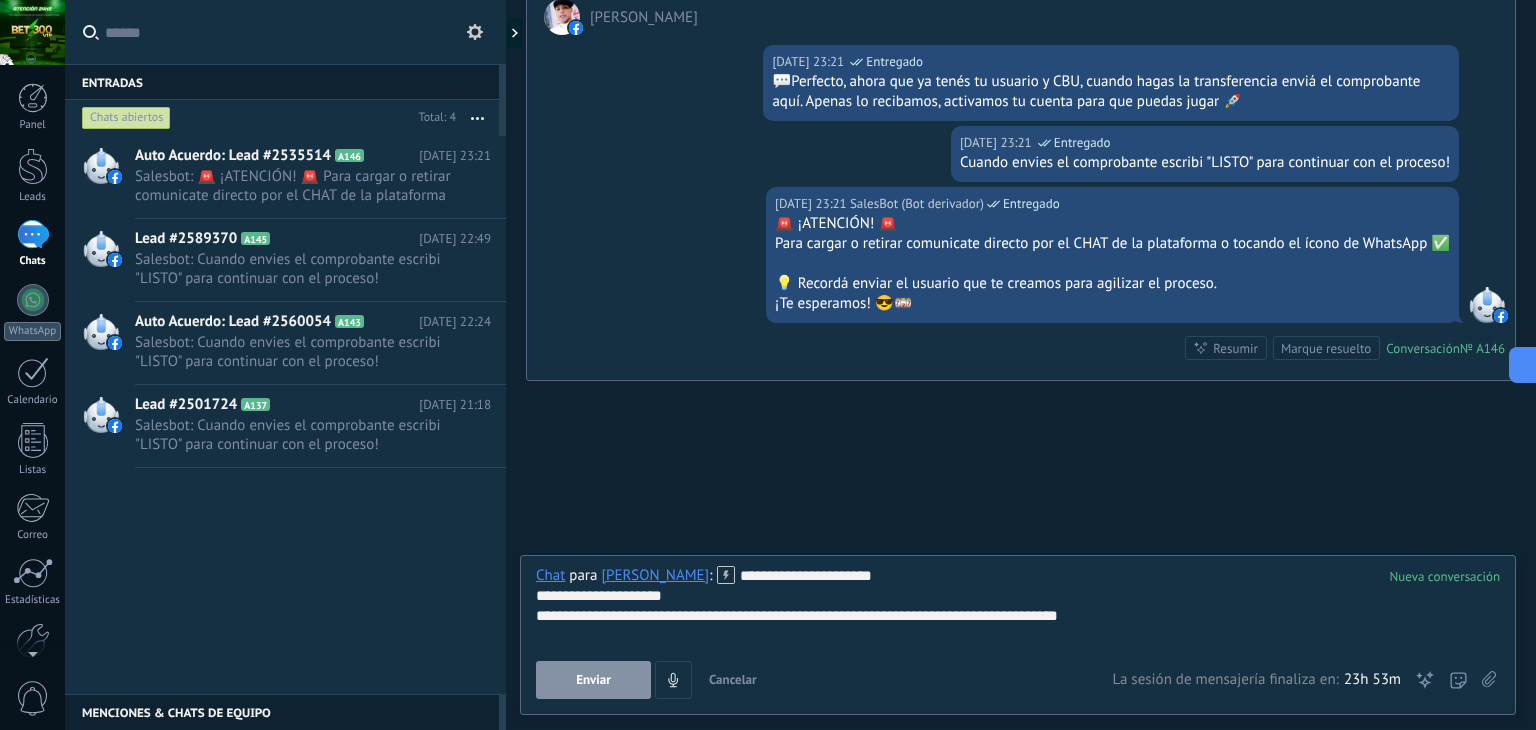 click on "Enviar" at bounding box center (593, 680) 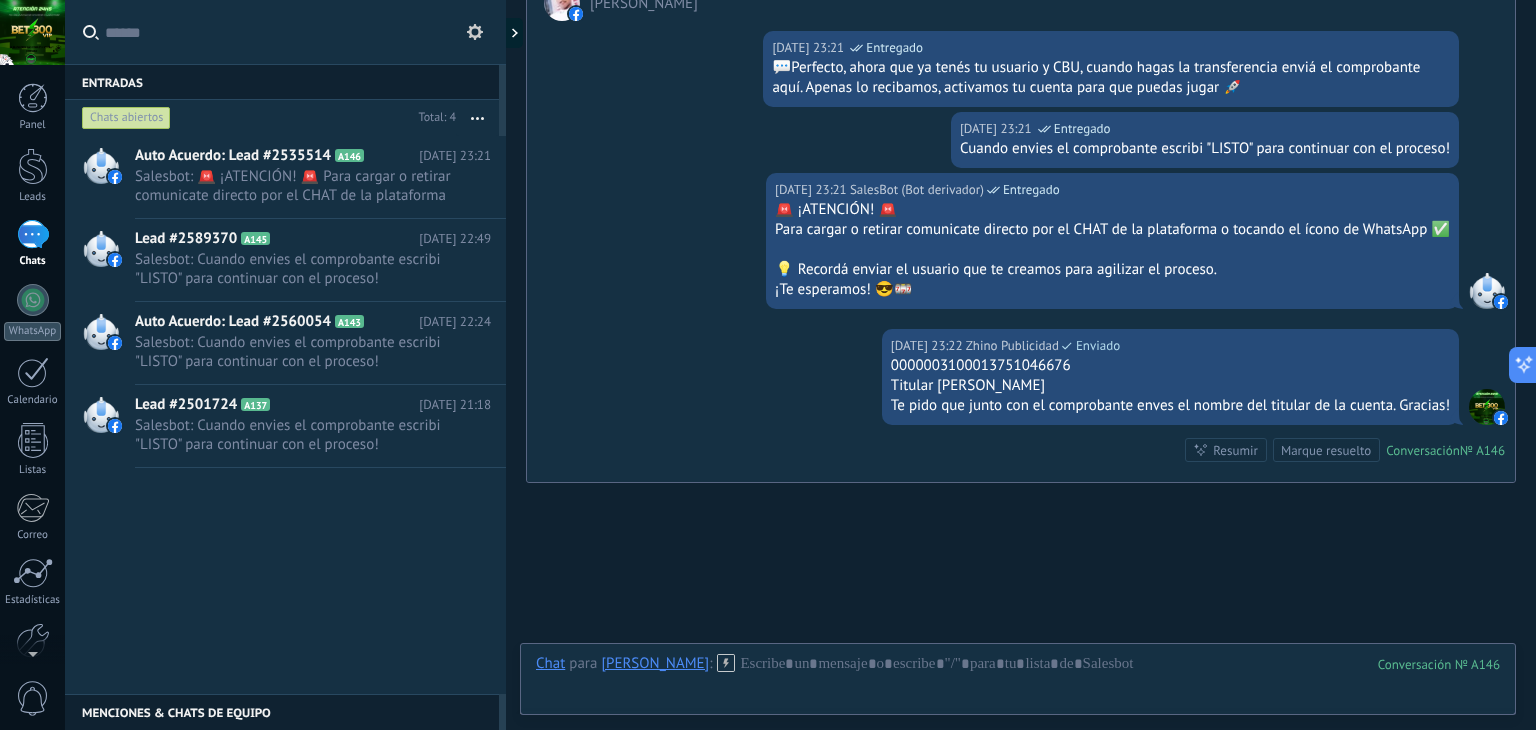 scroll, scrollTop: 3558, scrollLeft: 0, axis: vertical 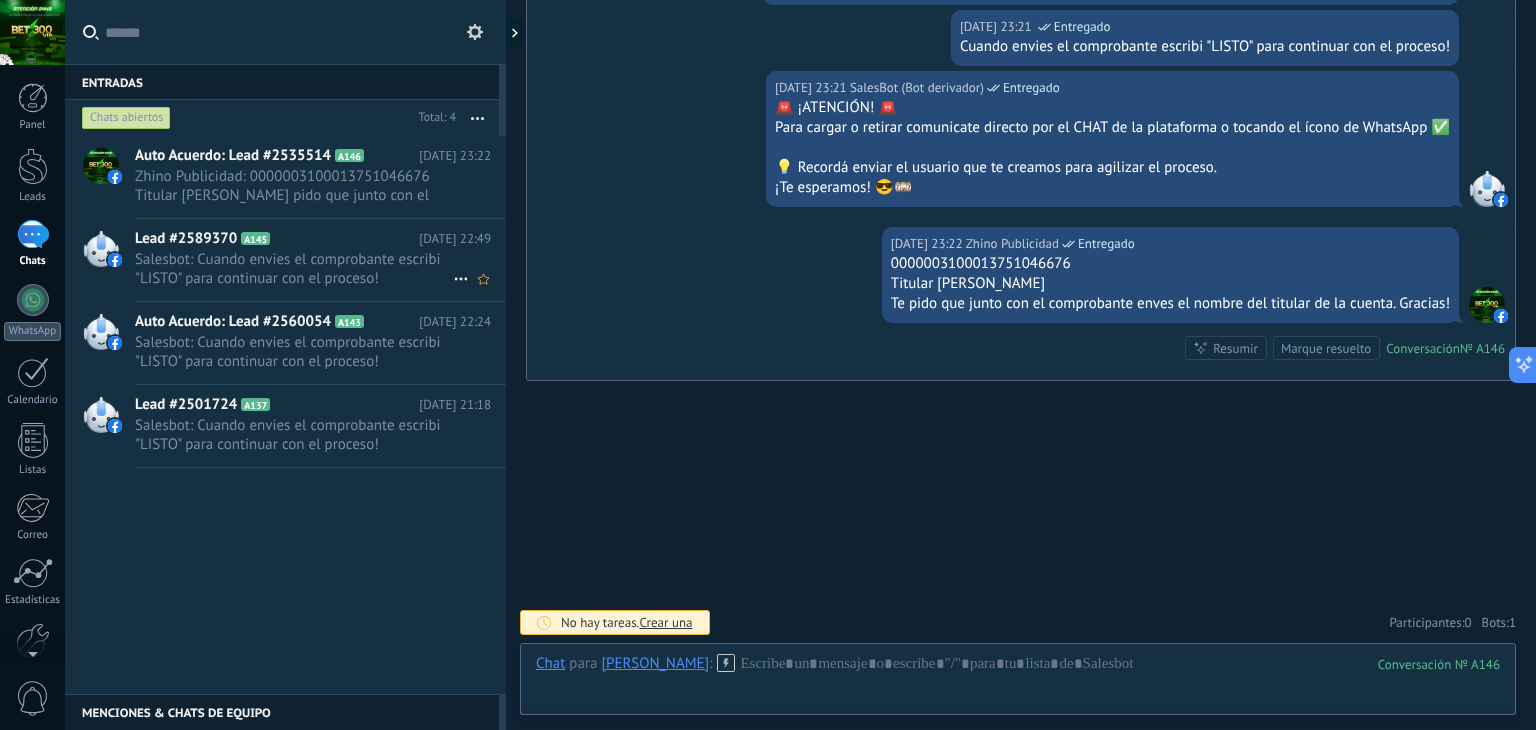 click on "Lead #2589370
A145" at bounding box center [277, 239] 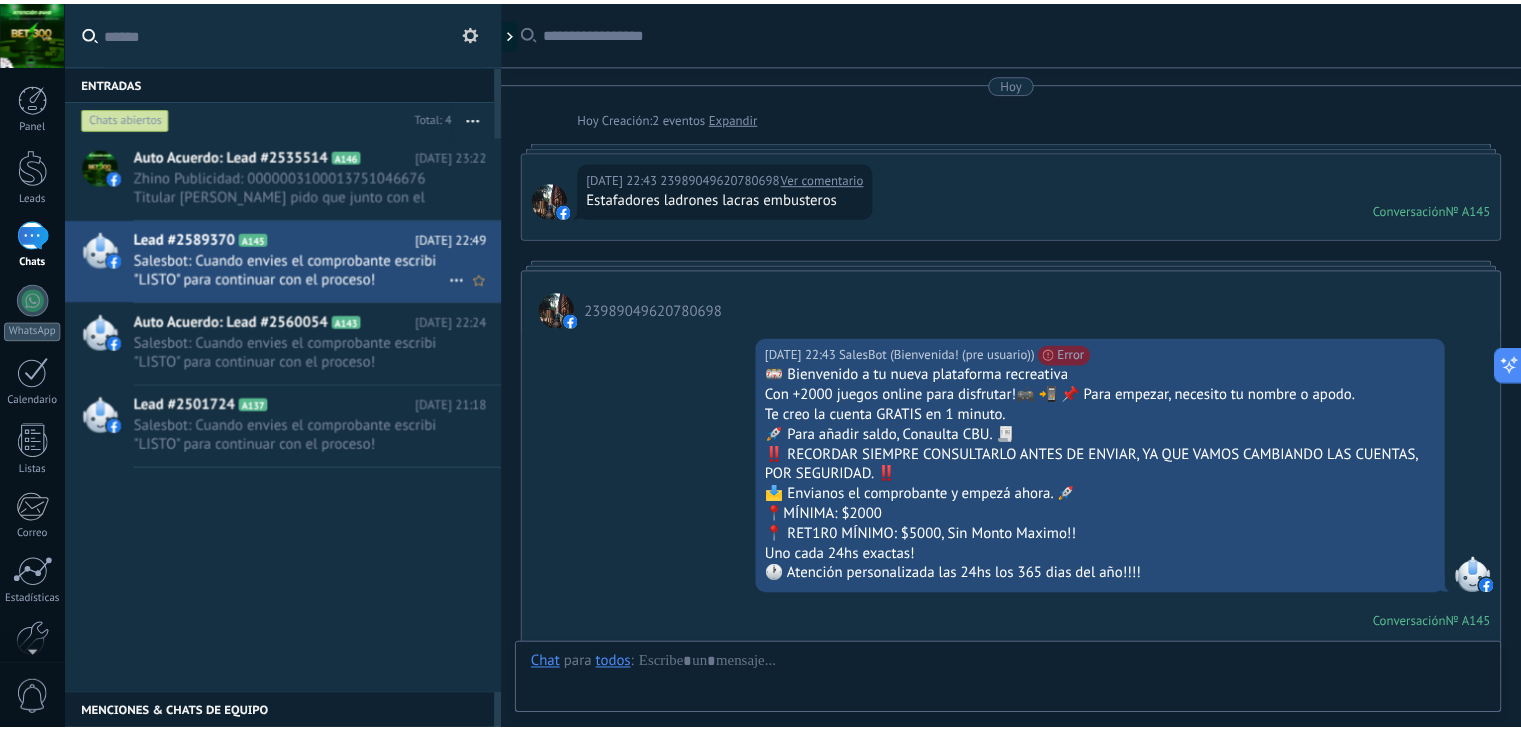 scroll, scrollTop: 648, scrollLeft: 0, axis: vertical 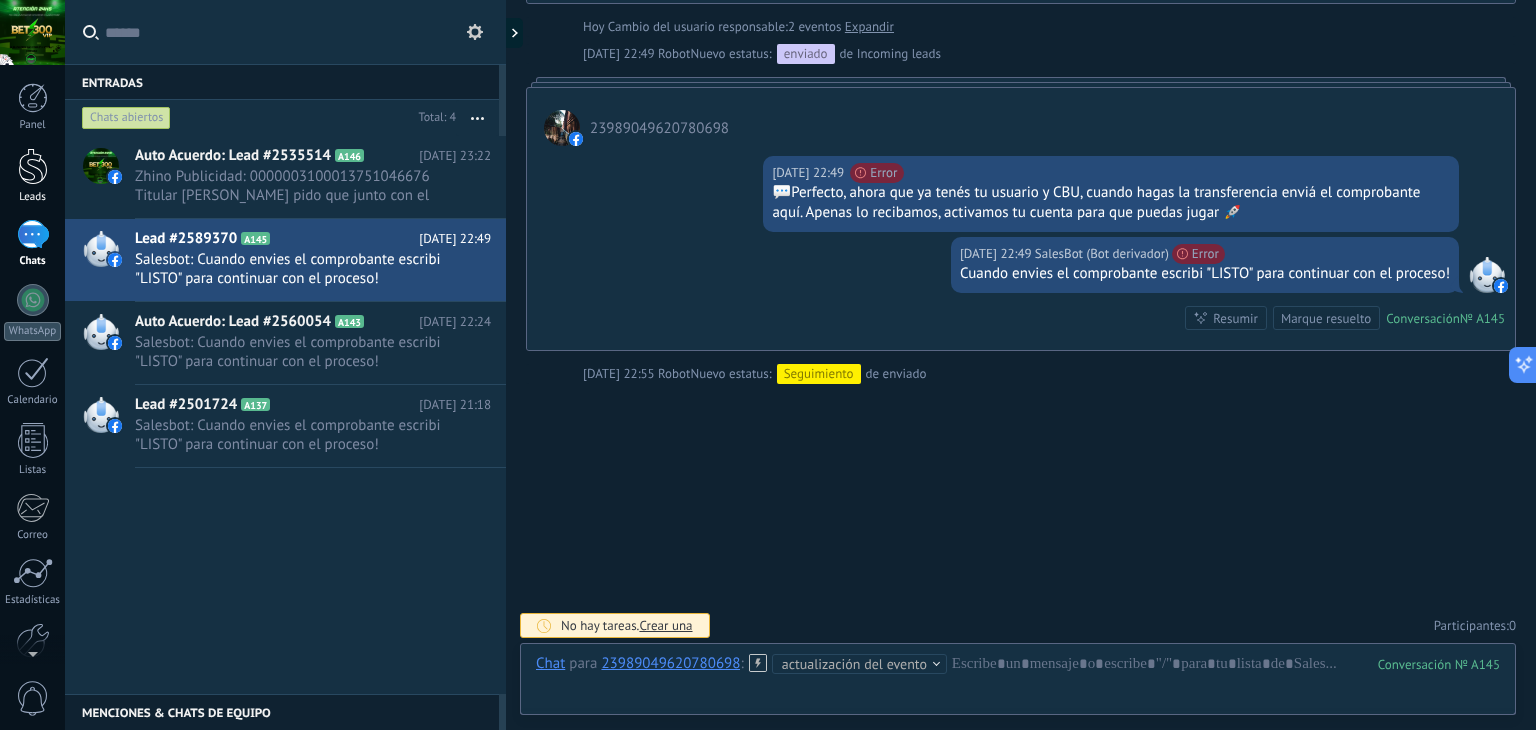 click at bounding box center [33, 166] 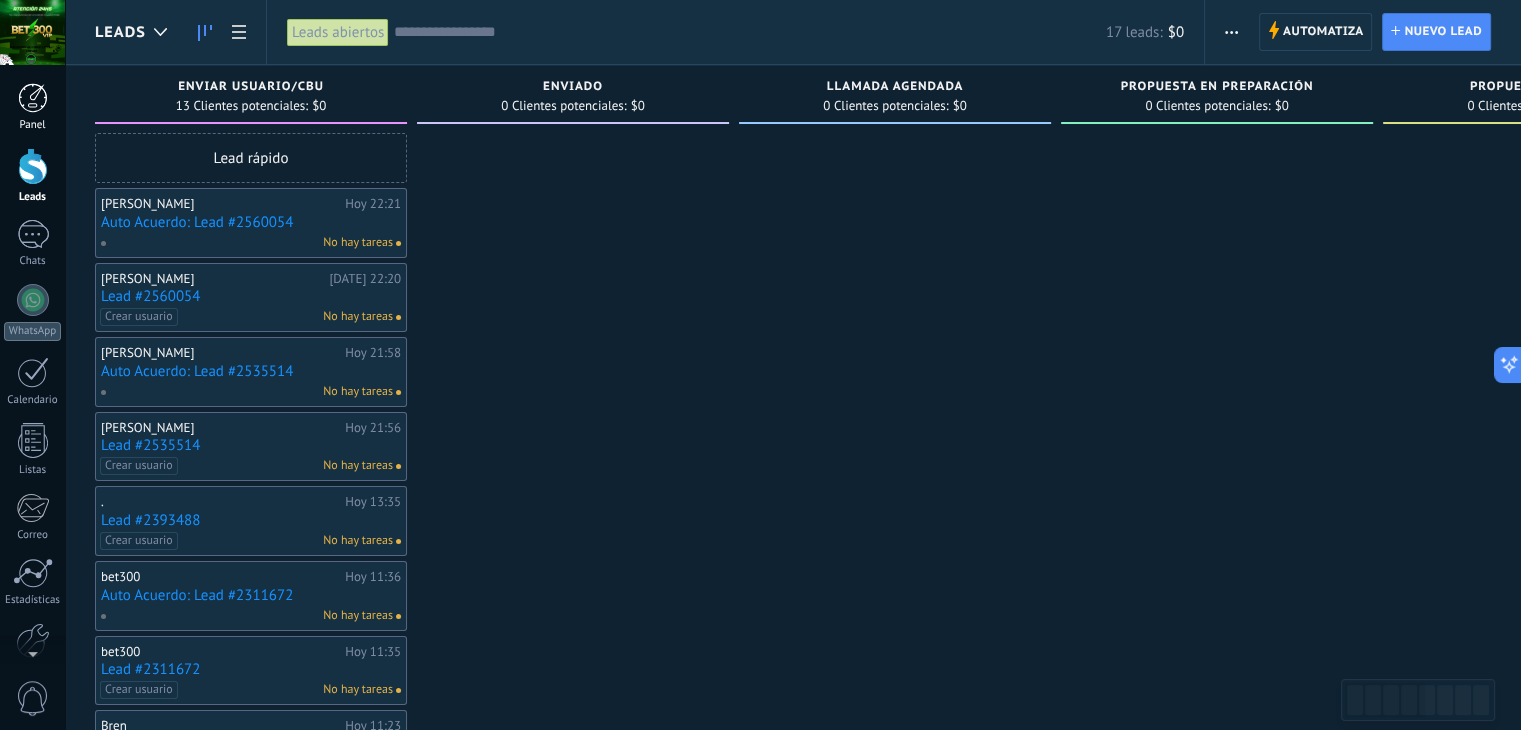 click at bounding box center (33, 98) 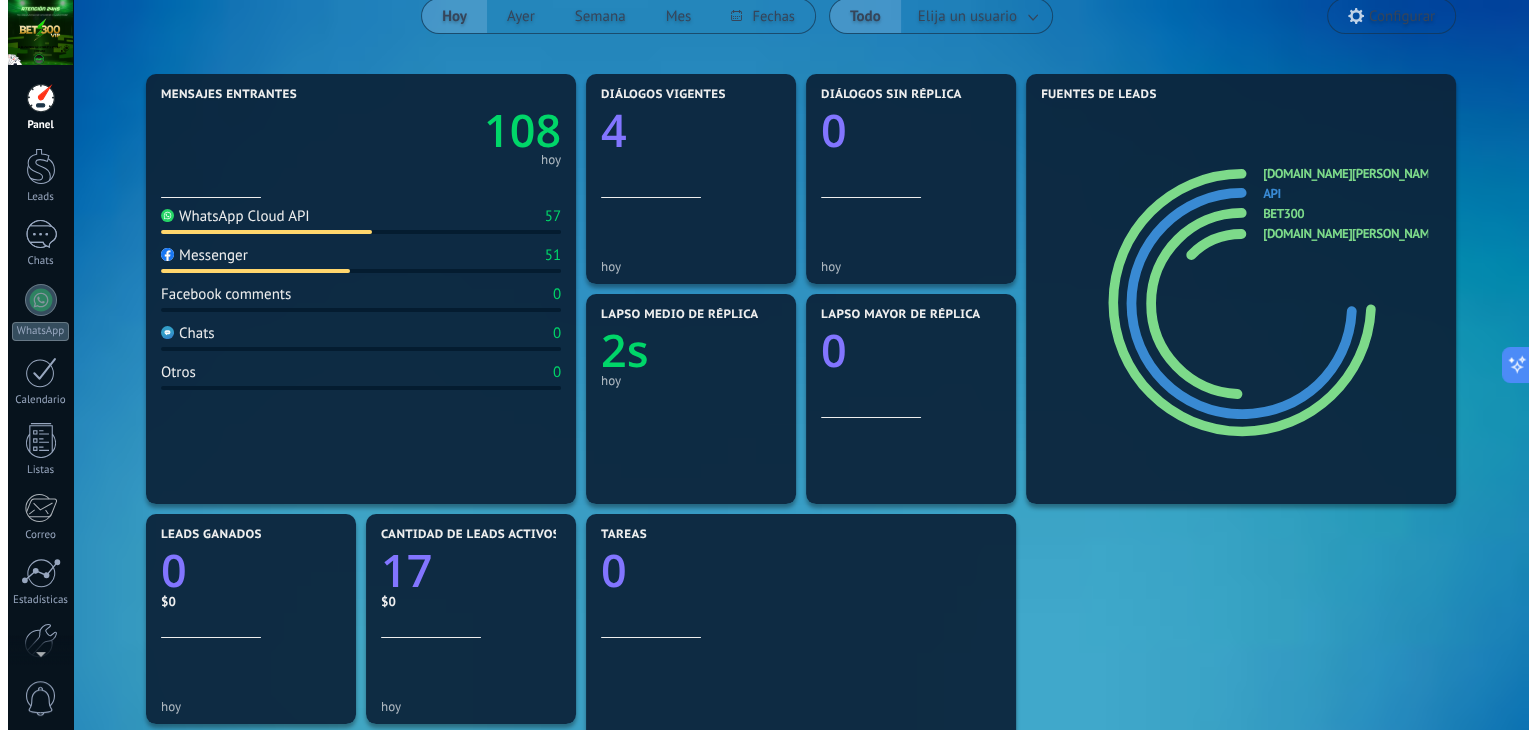 scroll, scrollTop: 0, scrollLeft: 0, axis: both 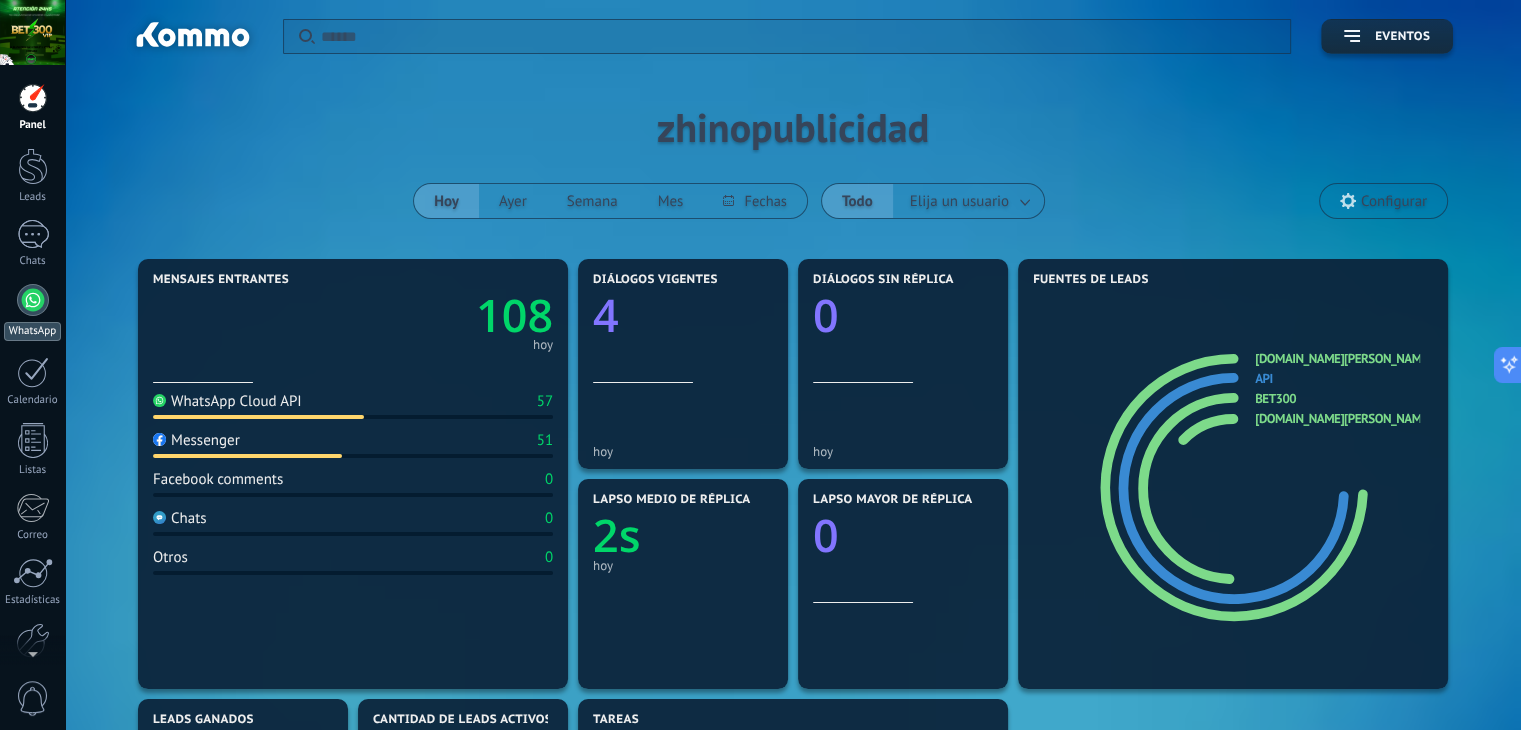 click at bounding box center (33, 300) 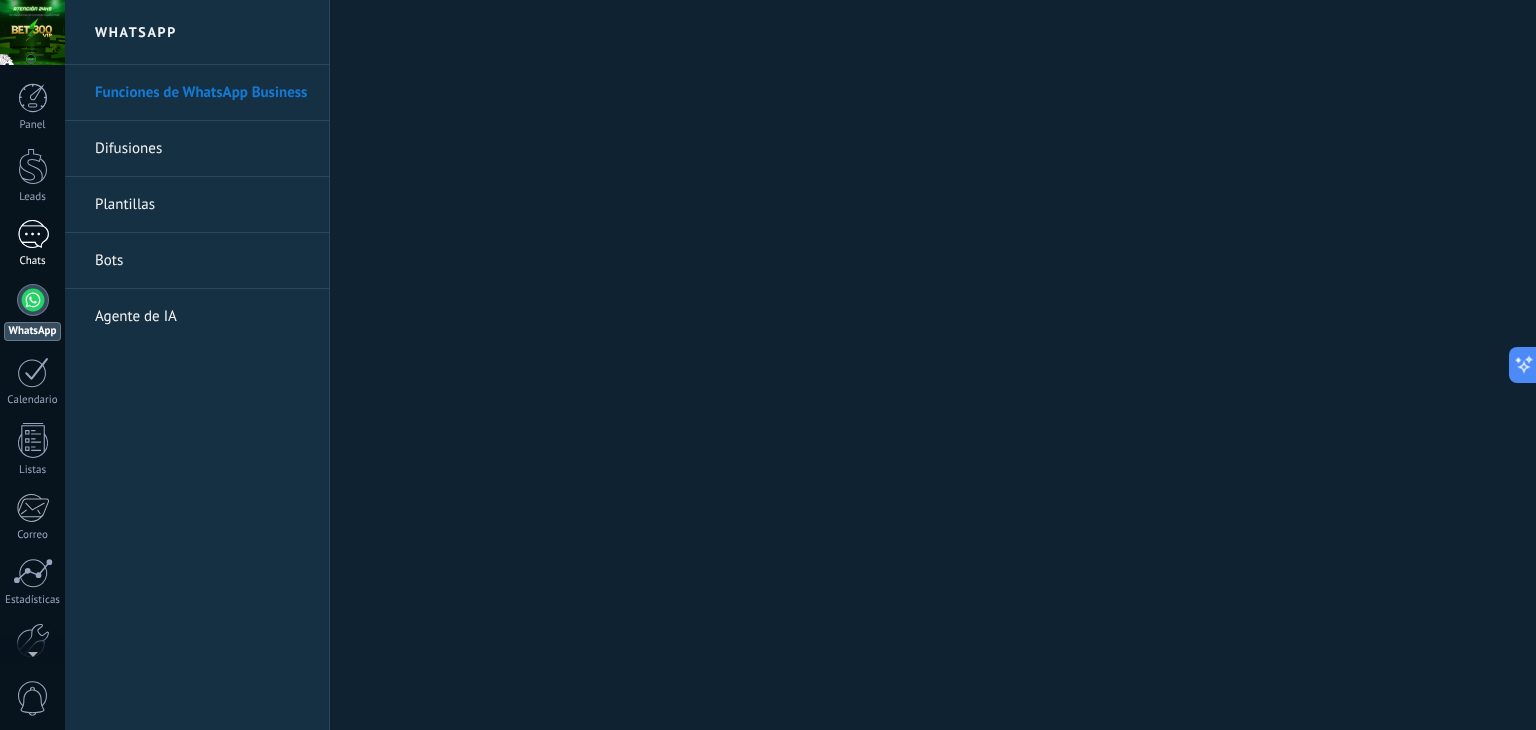 click on "1" at bounding box center (33, 234) 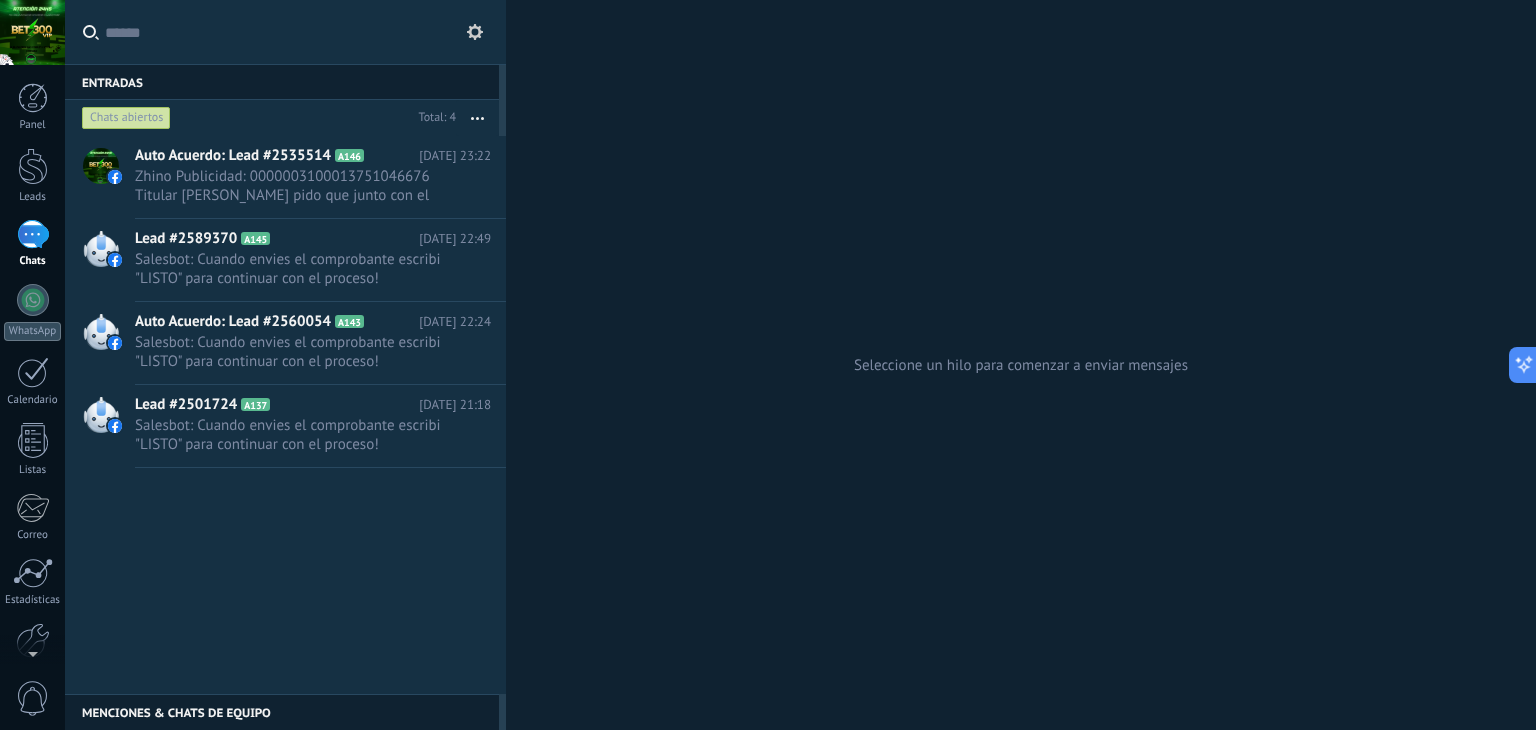 scroll, scrollTop: 0, scrollLeft: 0, axis: both 